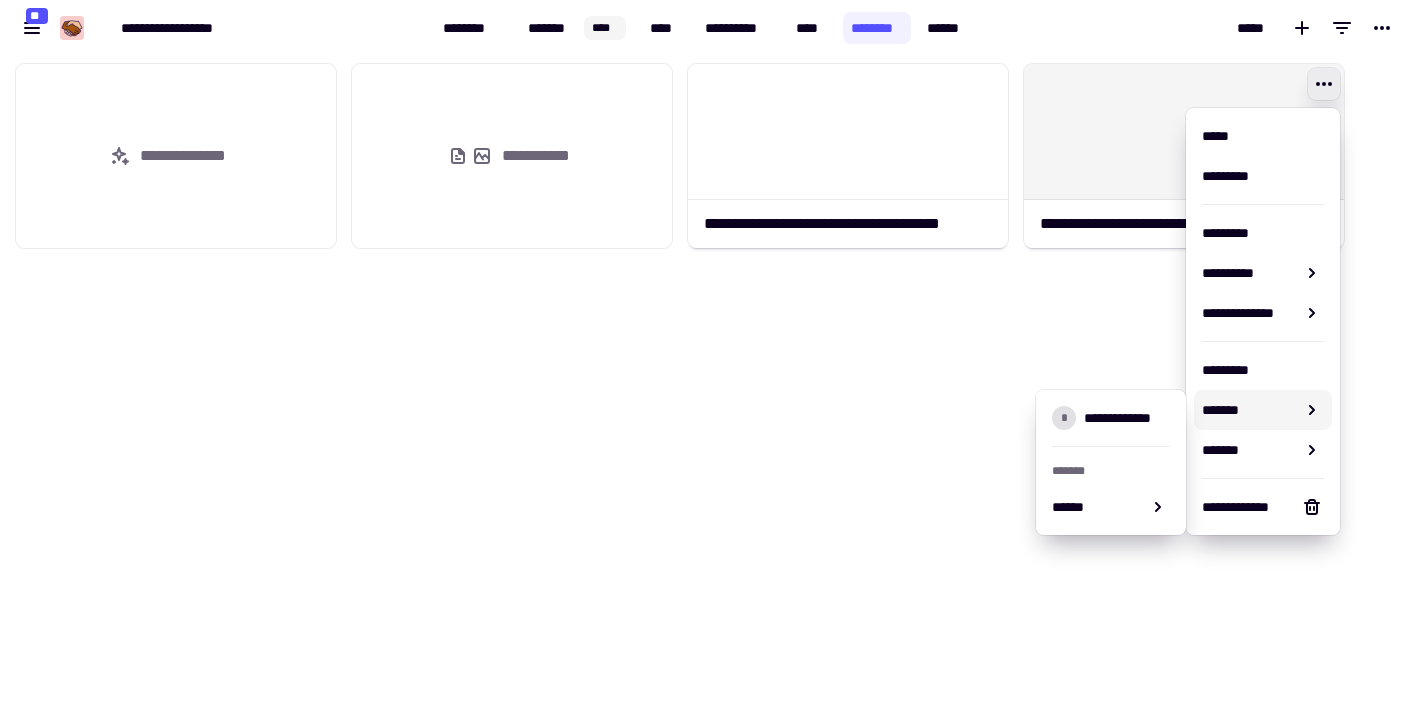 scroll, scrollTop: 0, scrollLeft: 0, axis: both 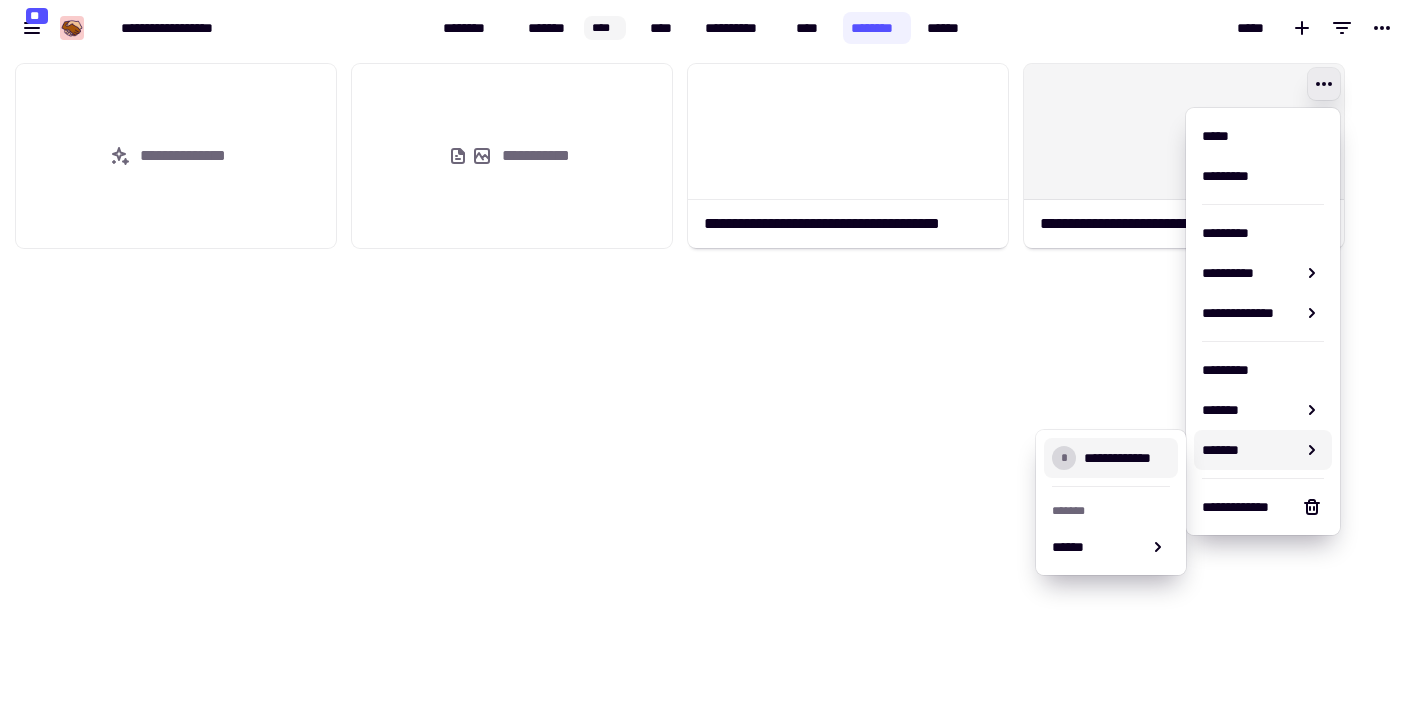 click on "**********" 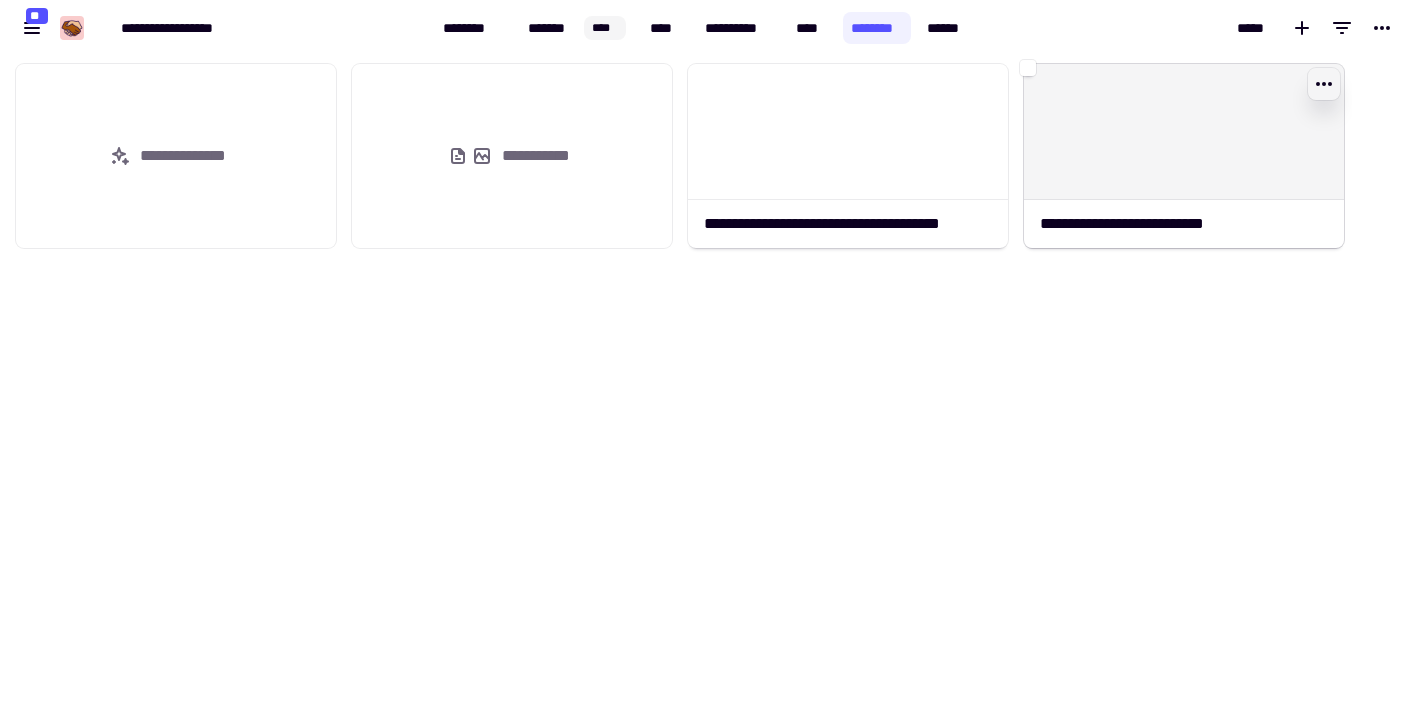 click 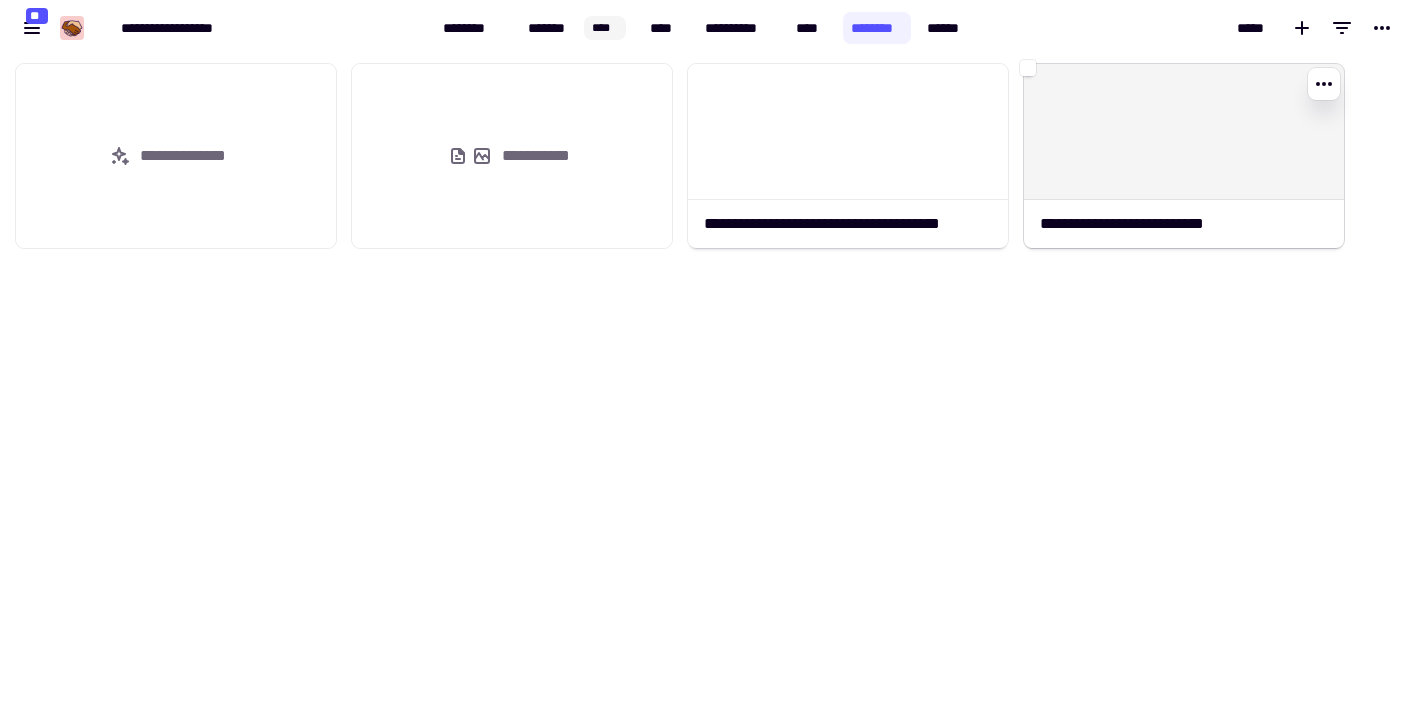 click 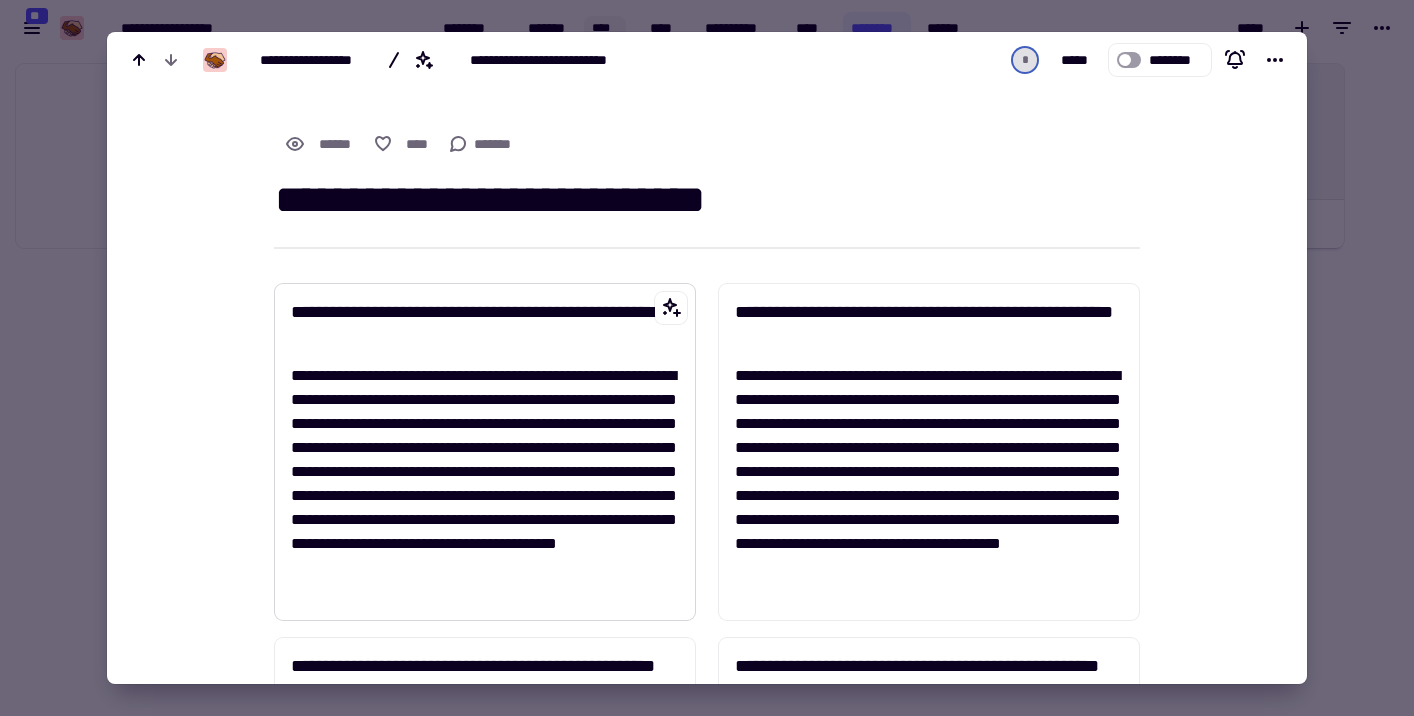 click on "**********" at bounding box center [485, 324] 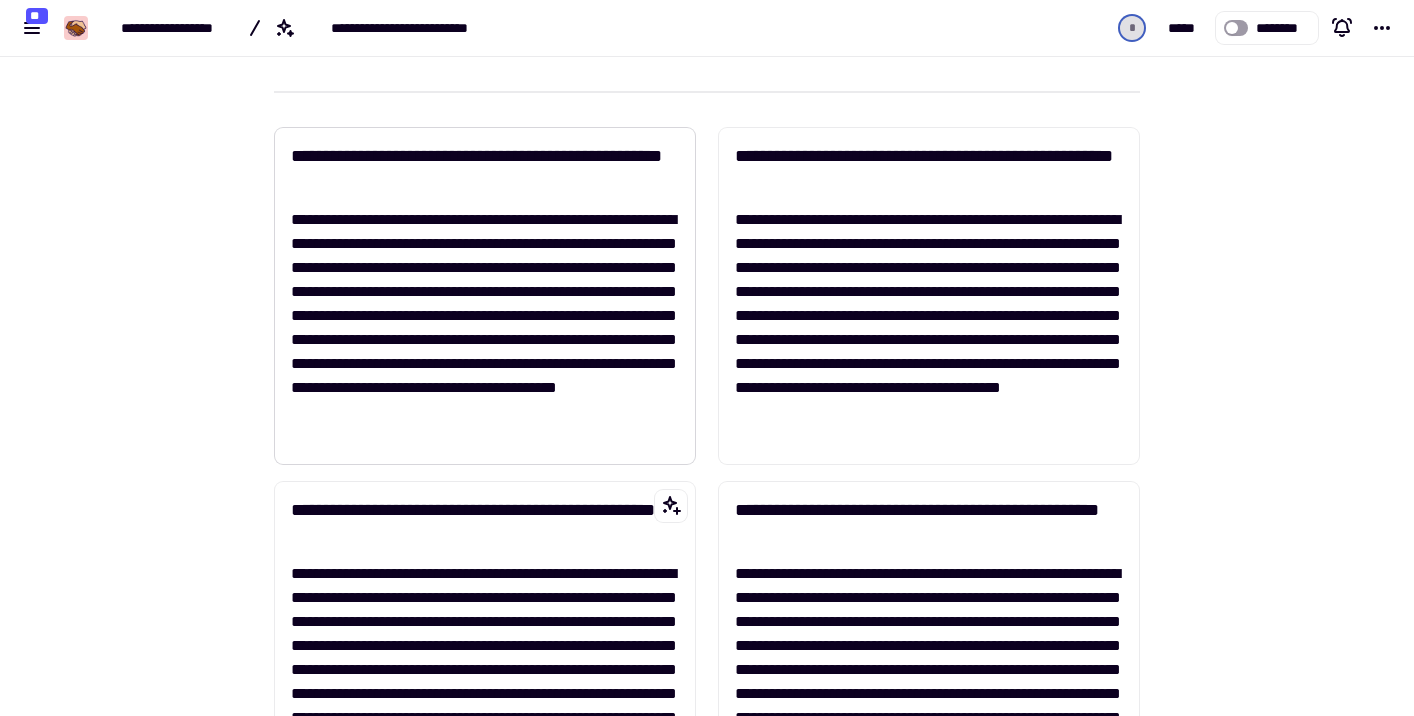 scroll, scrollTop: 95, scrollLeft: 0, axis: vertical 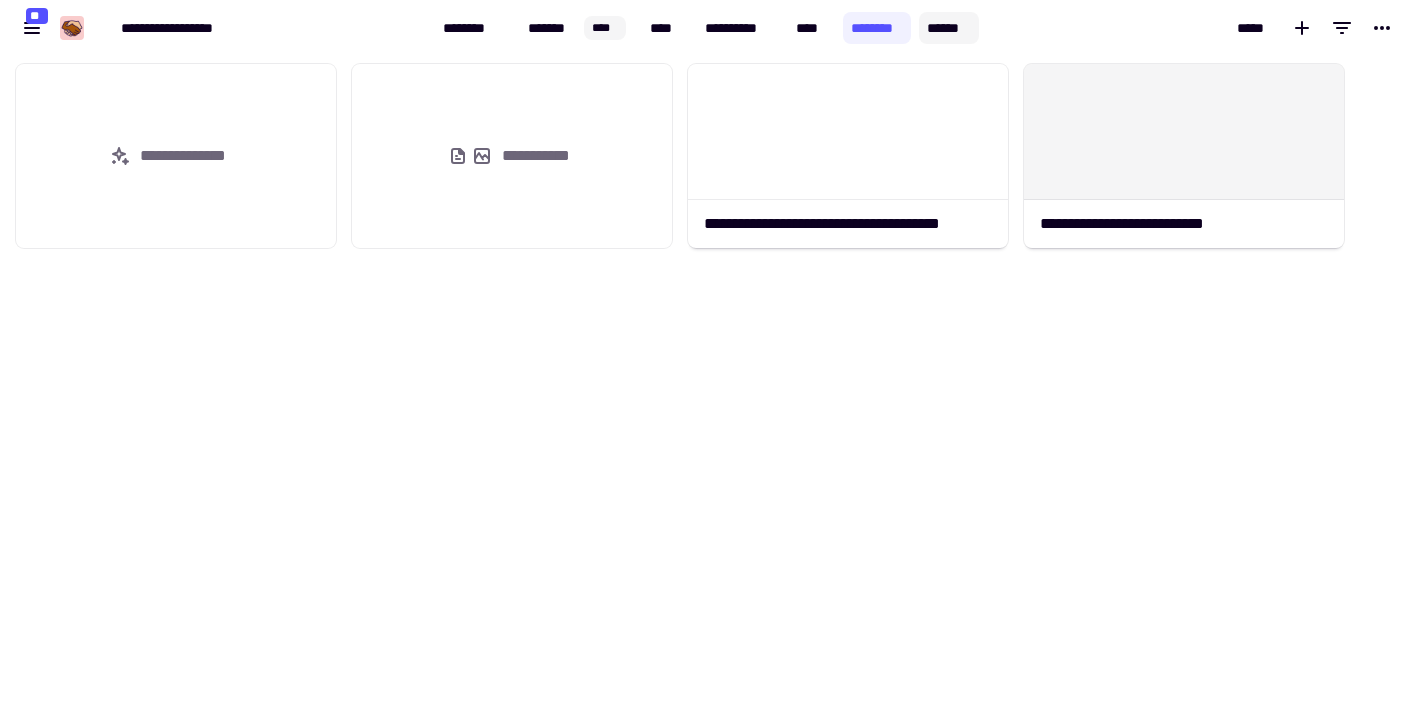 click on "******" 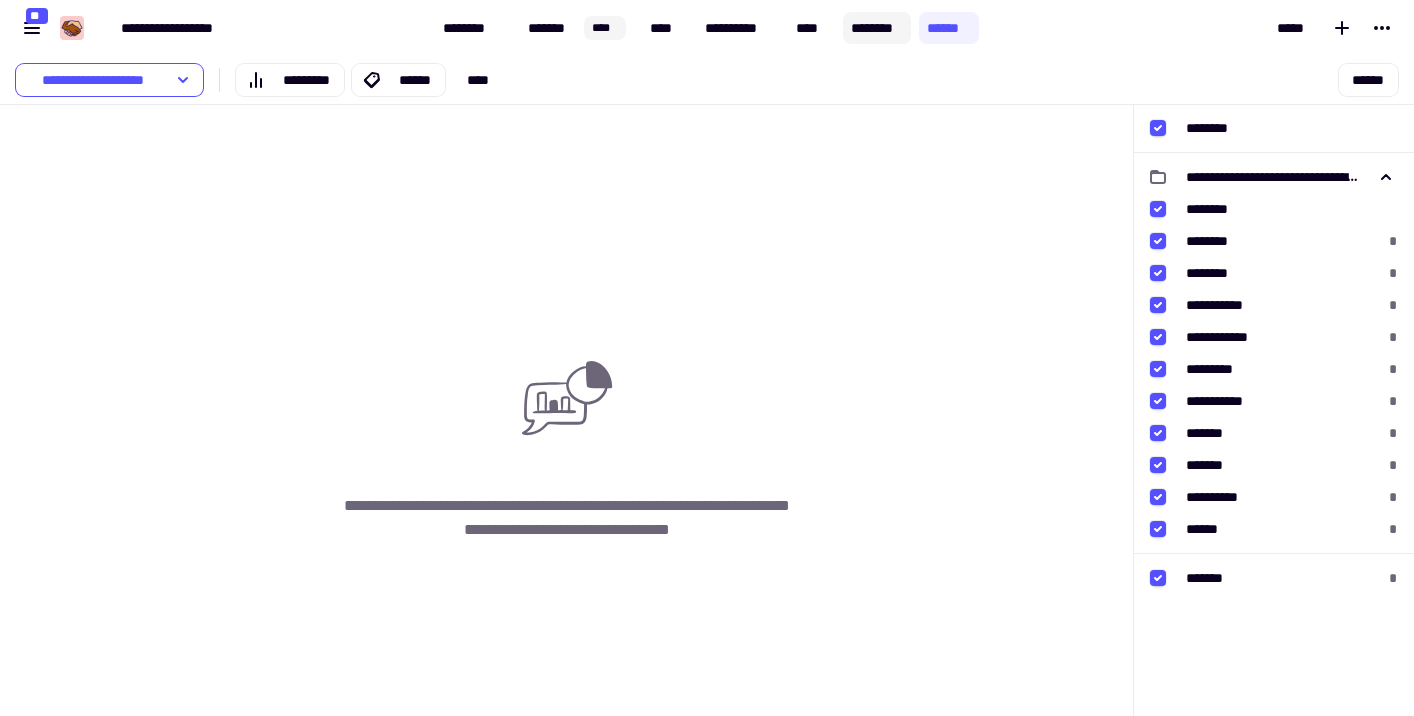 click on "********" 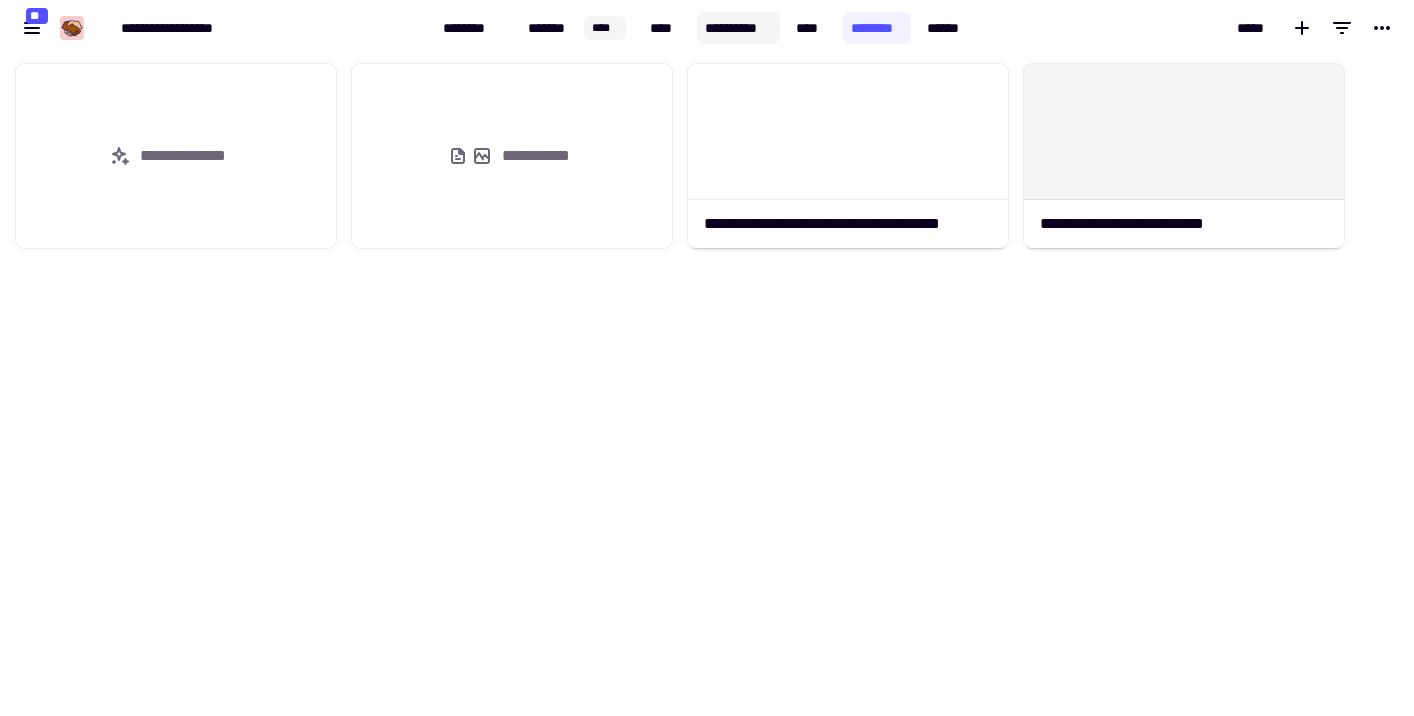 scroll, scrollTop: 1, scrollLeft: 1, axis: both 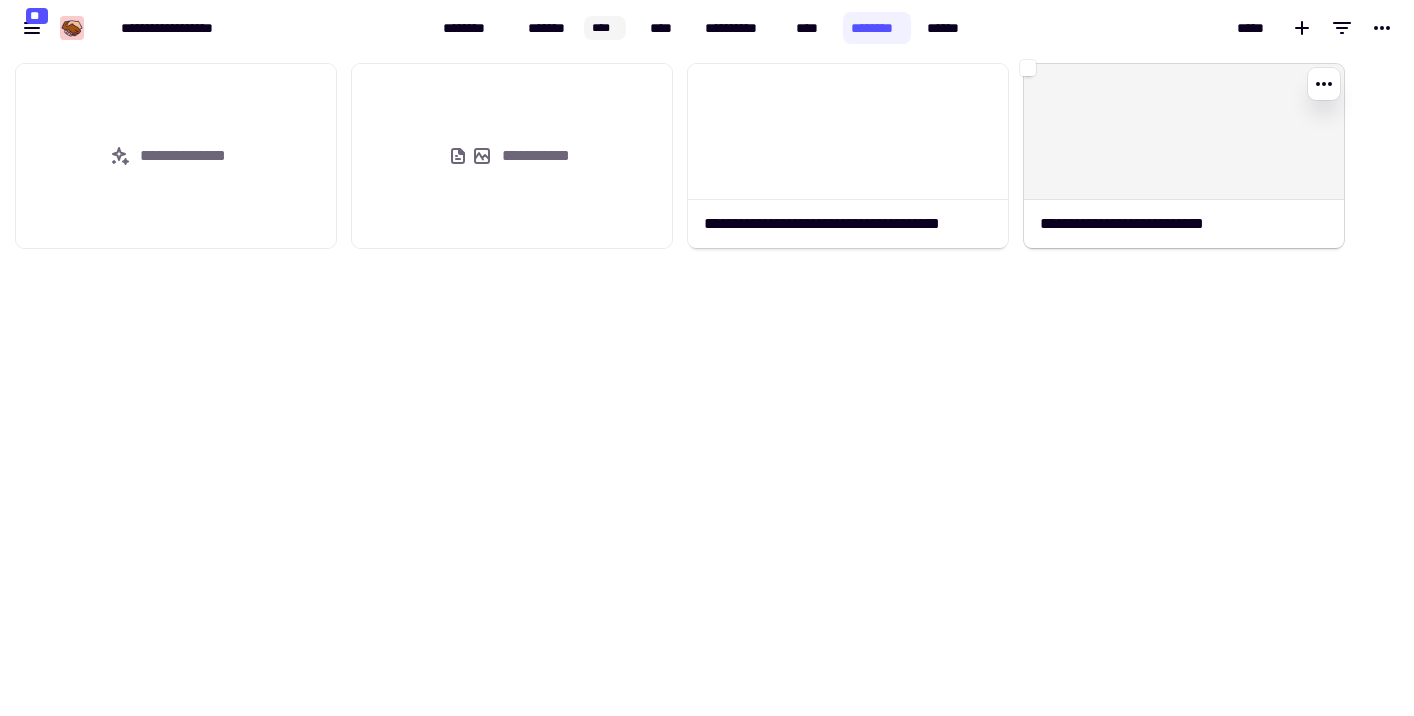 click 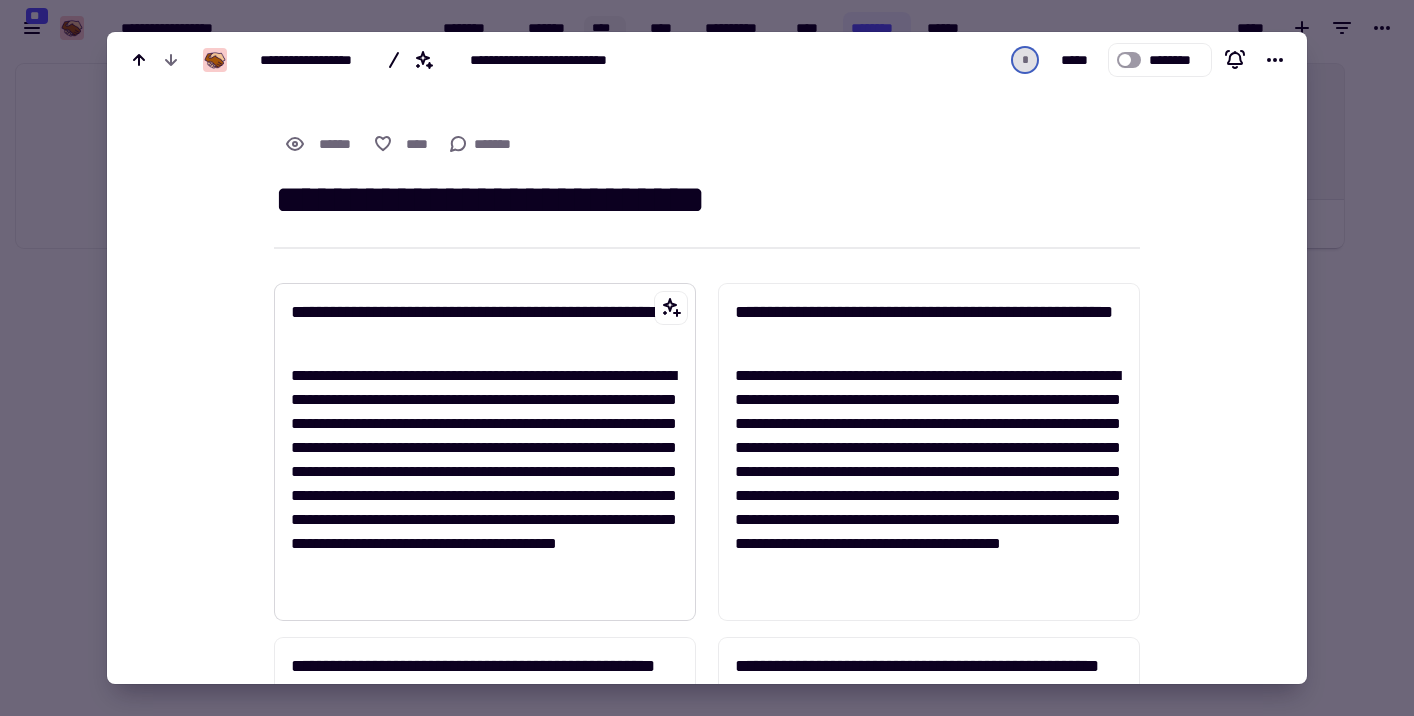 click on "**********" at bounding box center [485, 484] 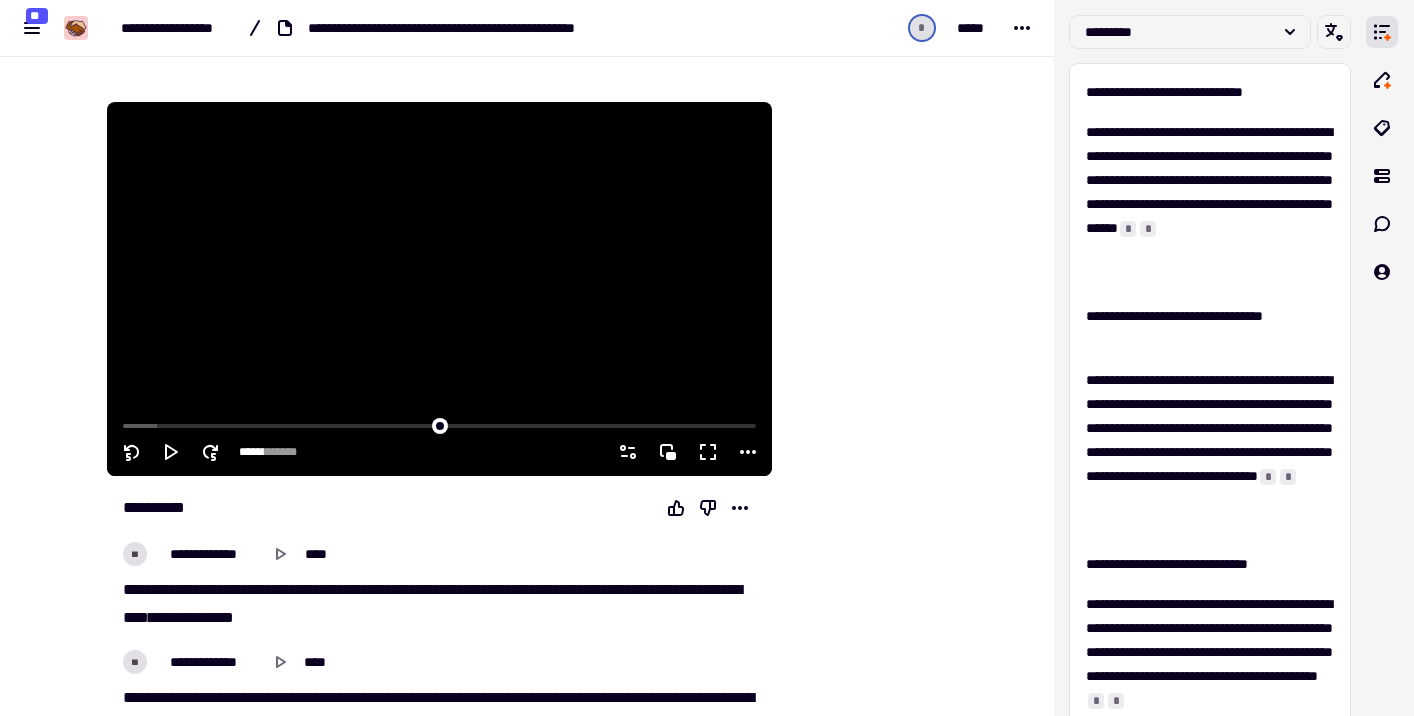scroll, scrollTop: 166, scrollLeft: 0, axis: vertical 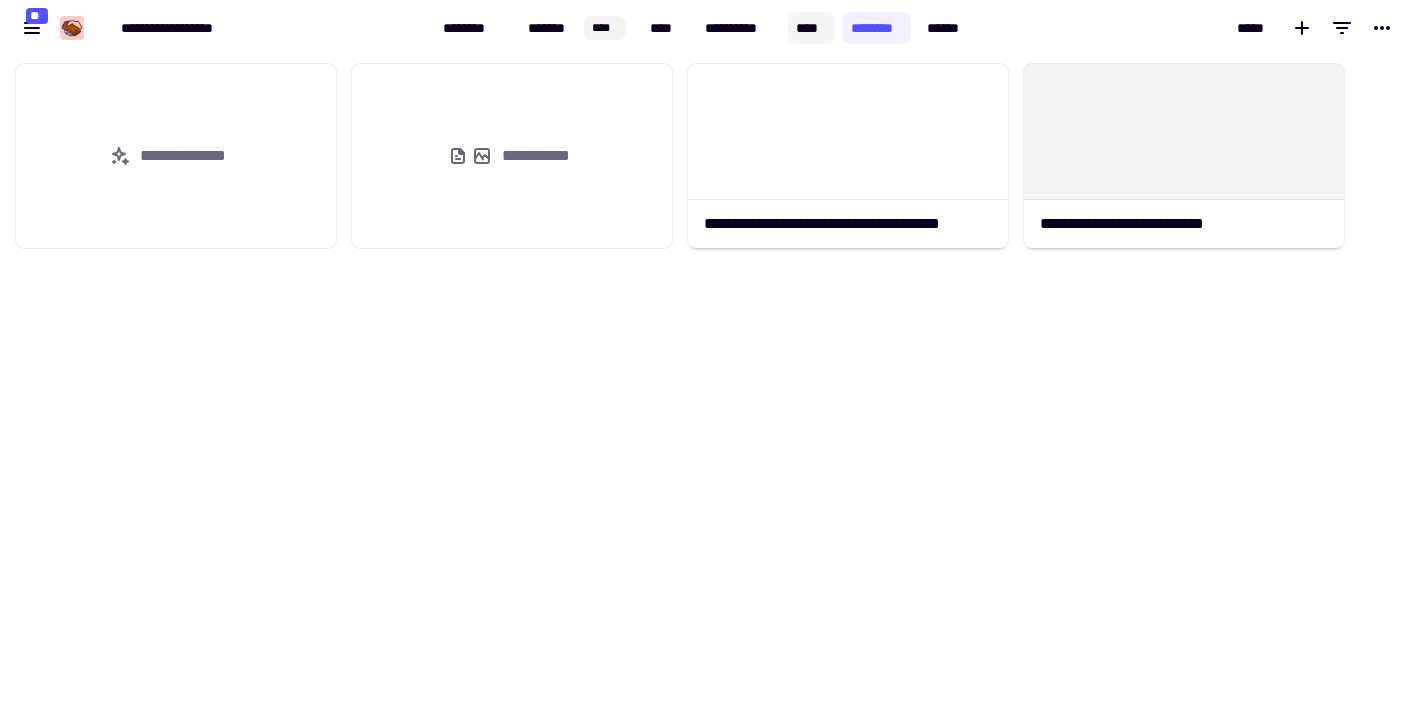 click on "****" 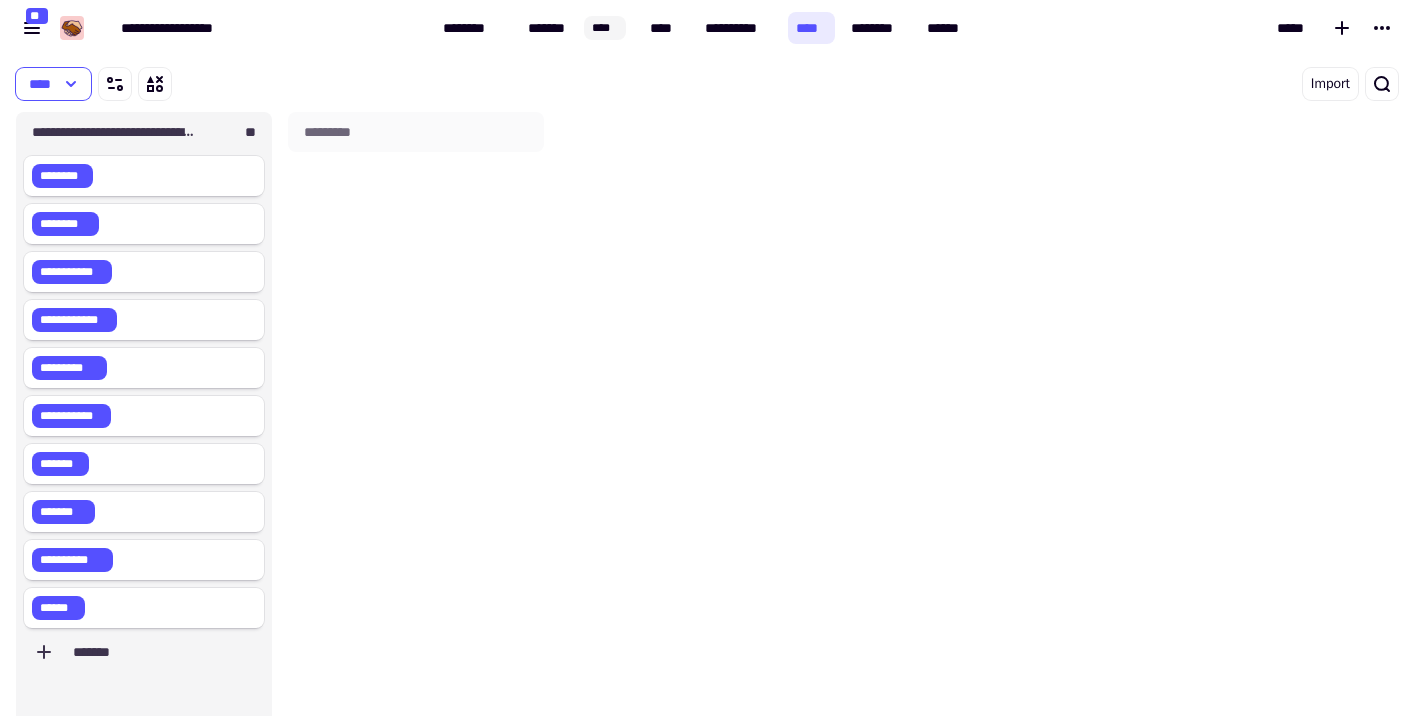 scroll, scrollTop: 1, scrollLeft: 1, axis: both 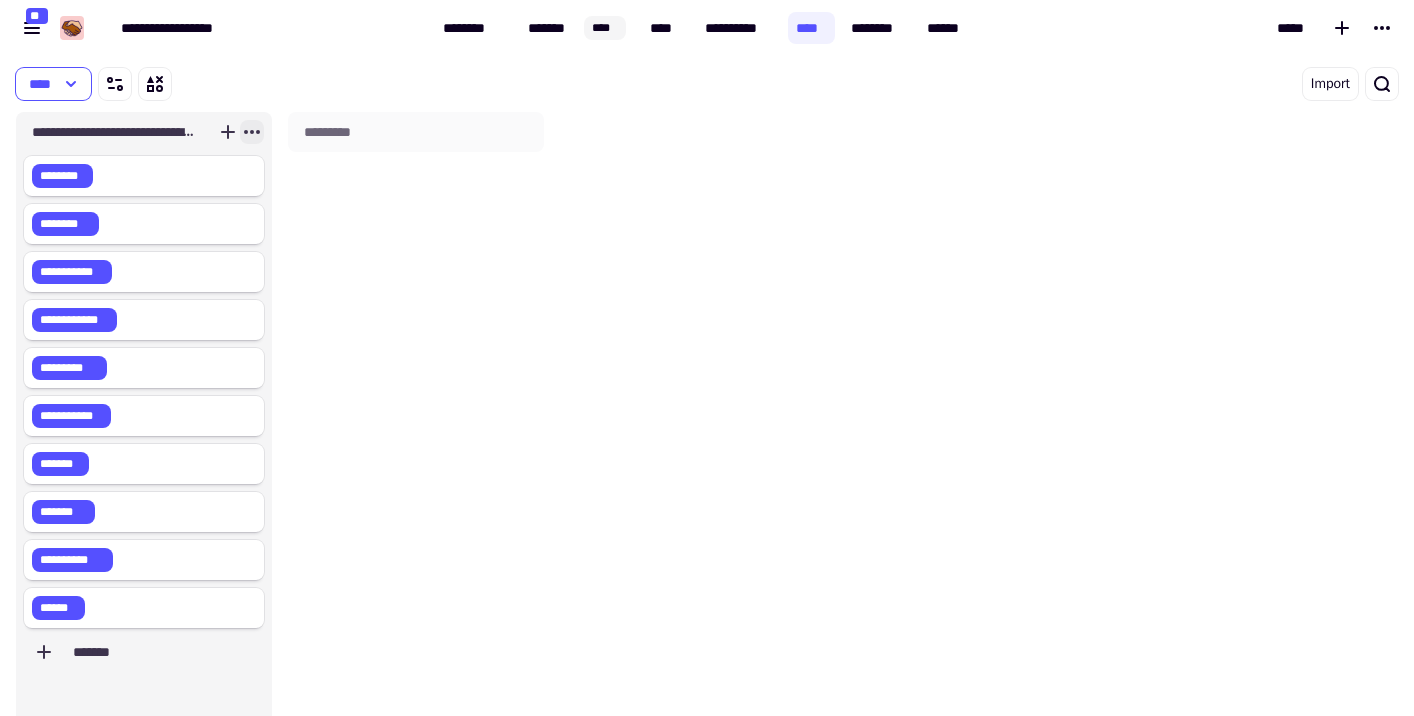 click 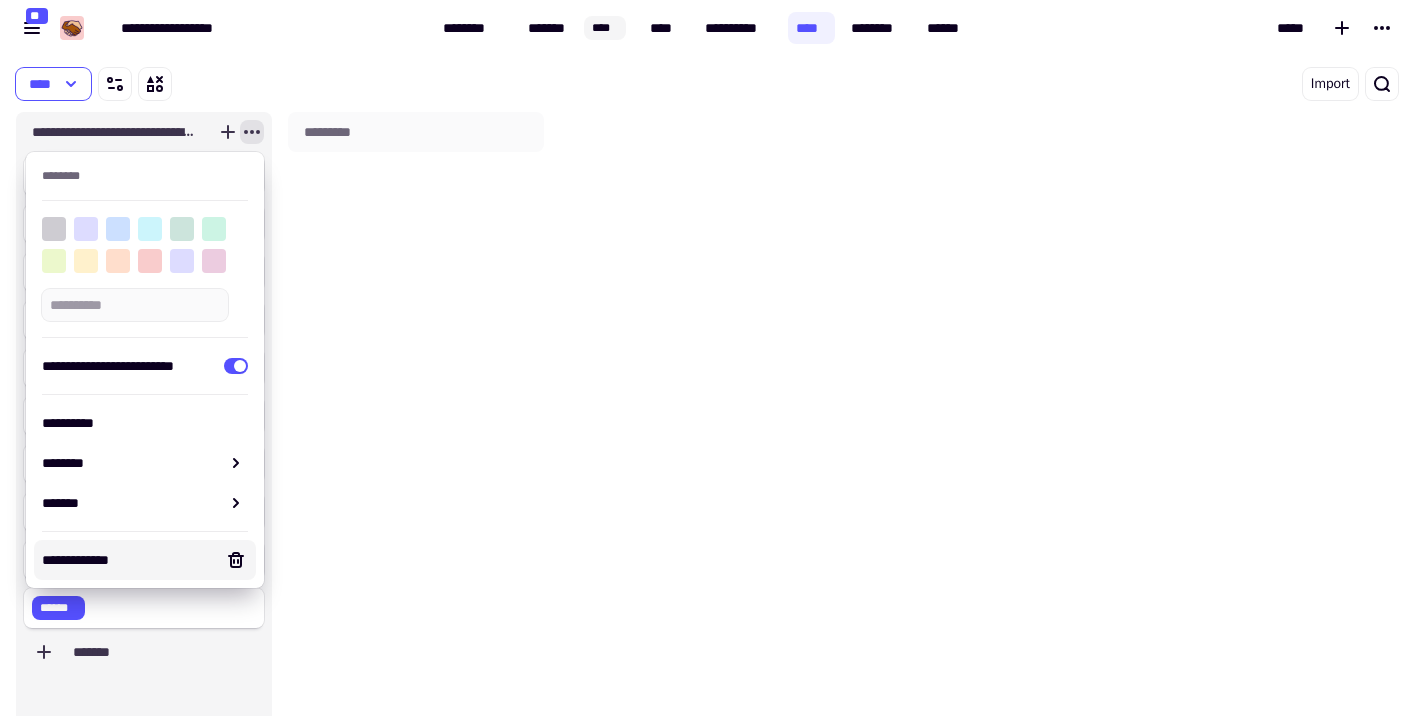 click on "**********" at bounding box center (129, 560) 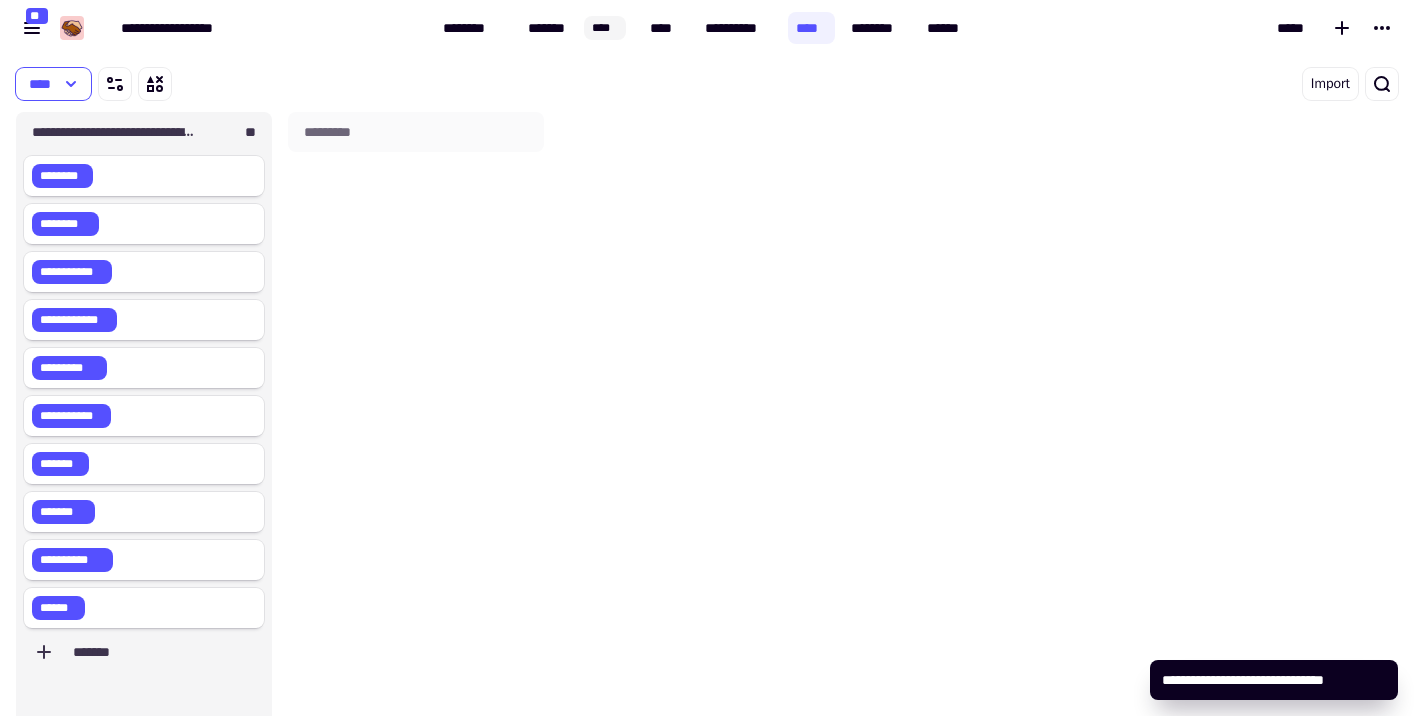 click on "*********" at bounding box center [416, 434] 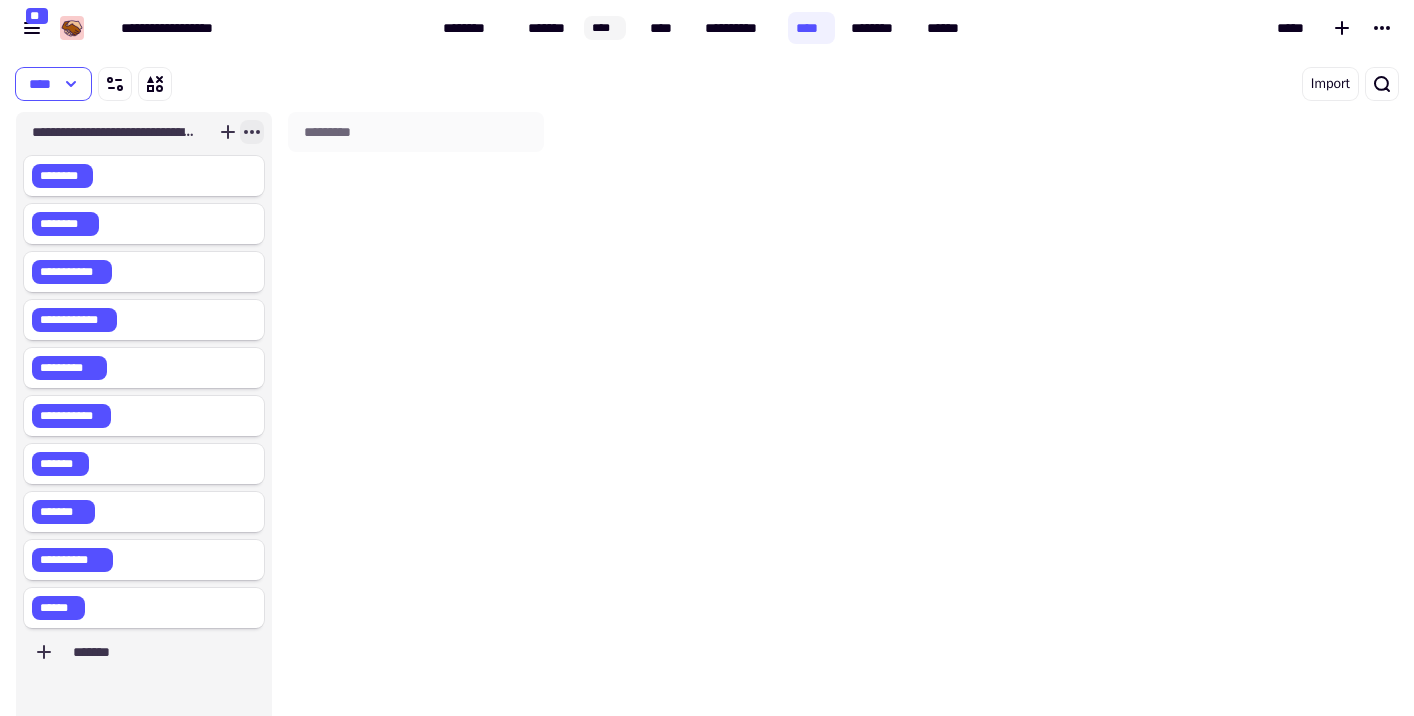 click 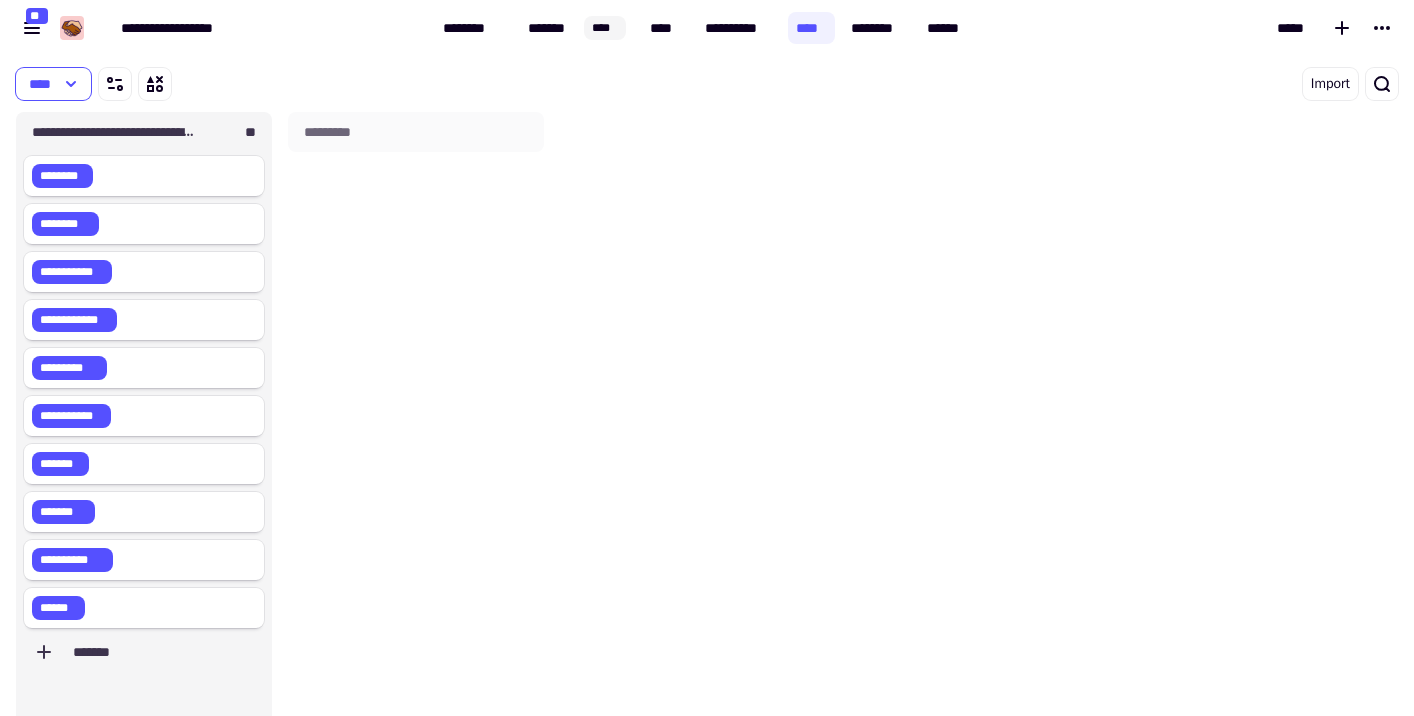 click on "*********" at bounding box center [416, 434] 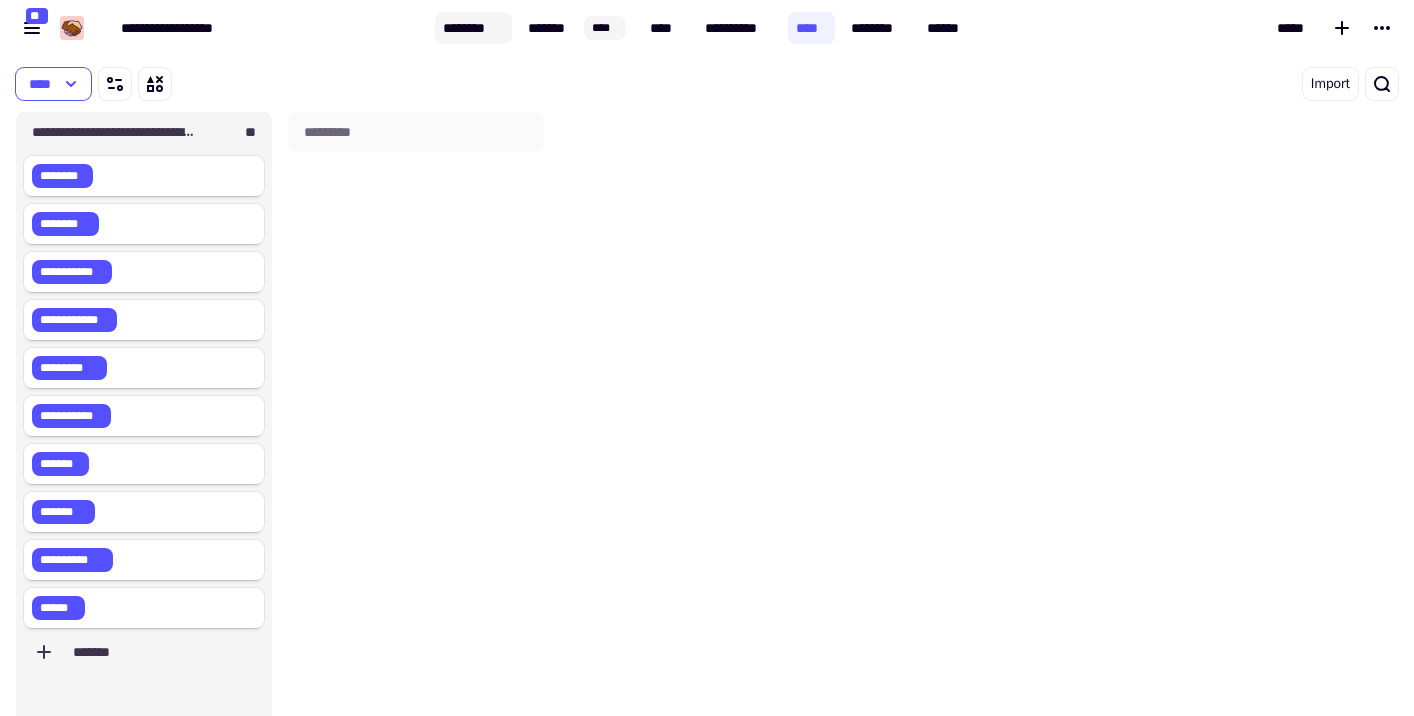 click on "********" 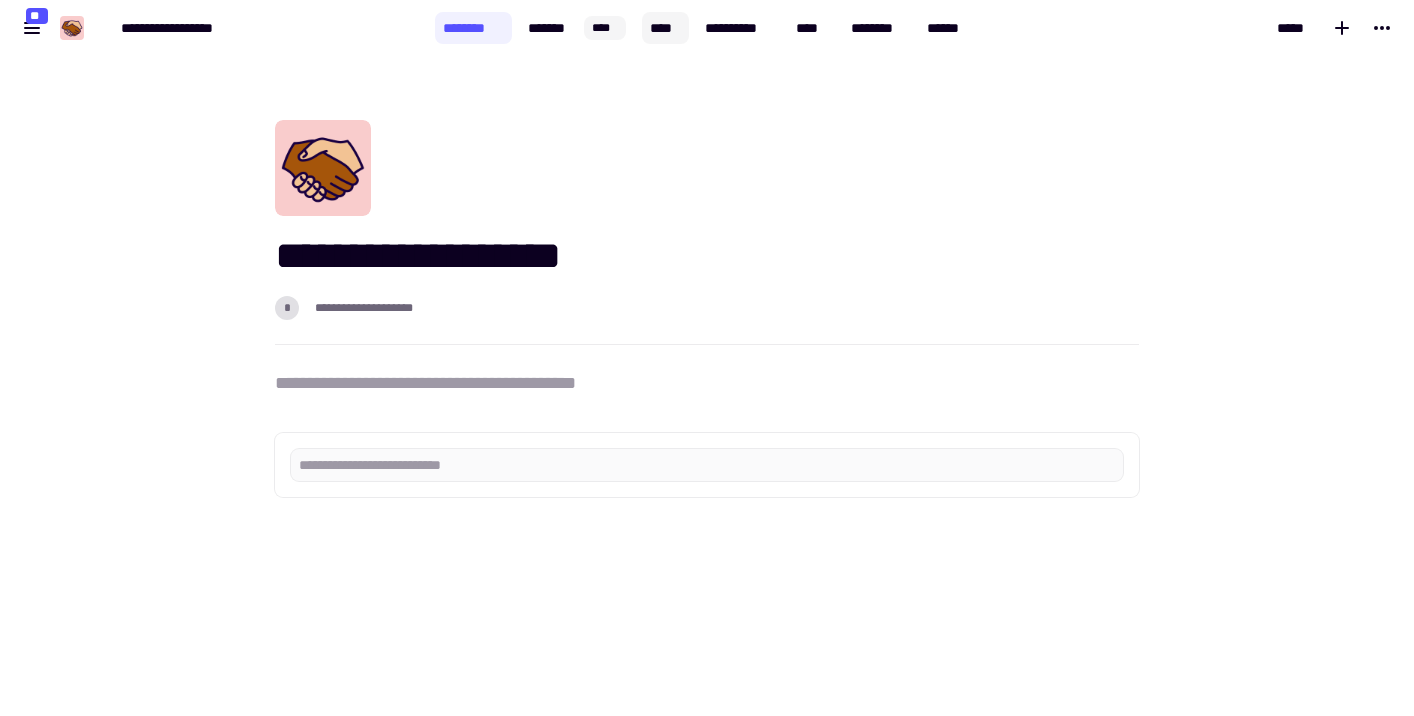 click on "****" 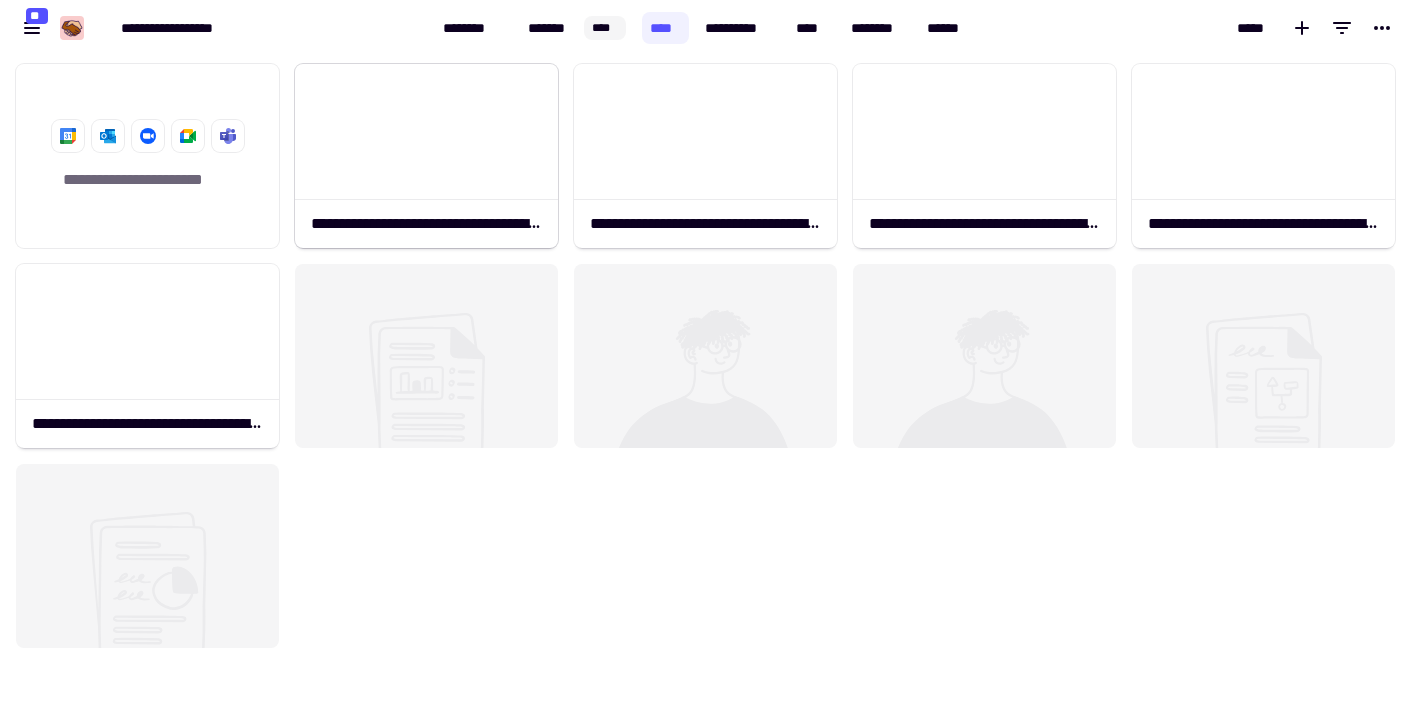 scroll, scrollTop: 1, scrollLeft: 1, axis: both 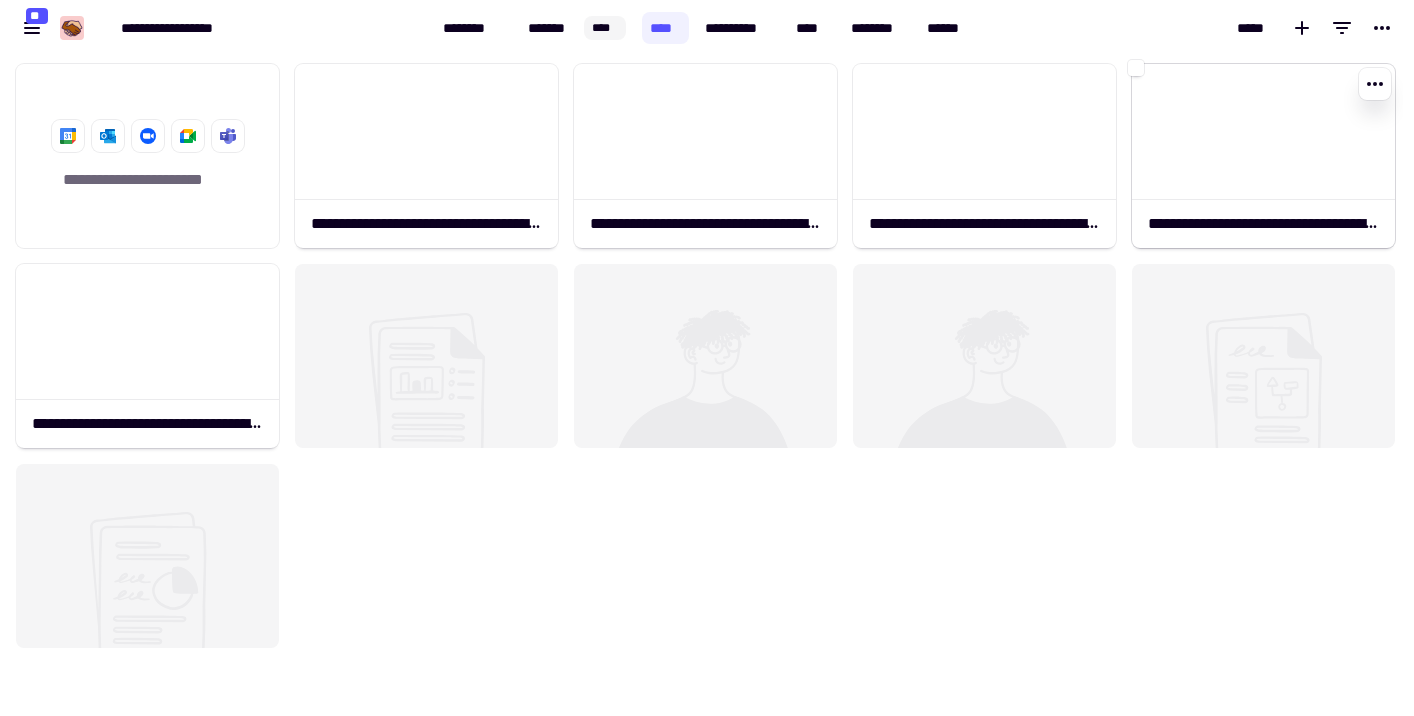 click 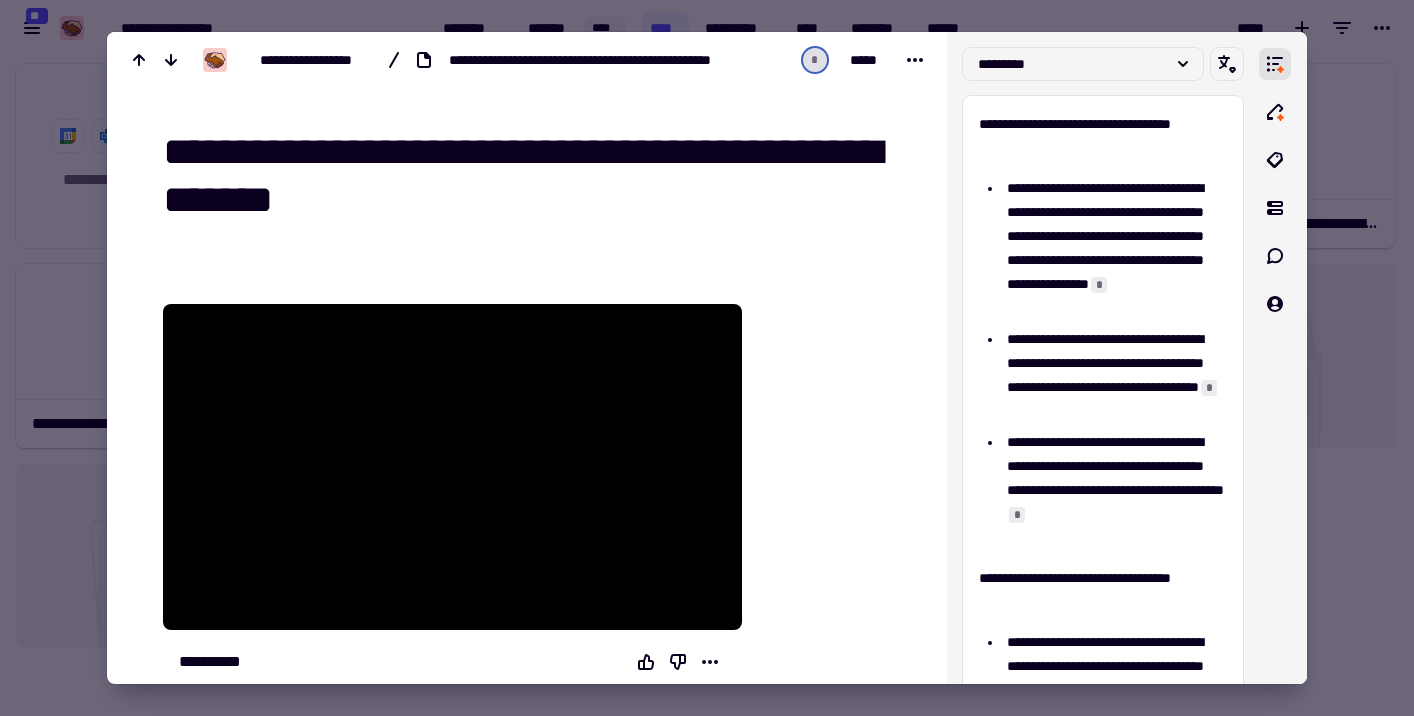 click at bounding box center (707, 358) 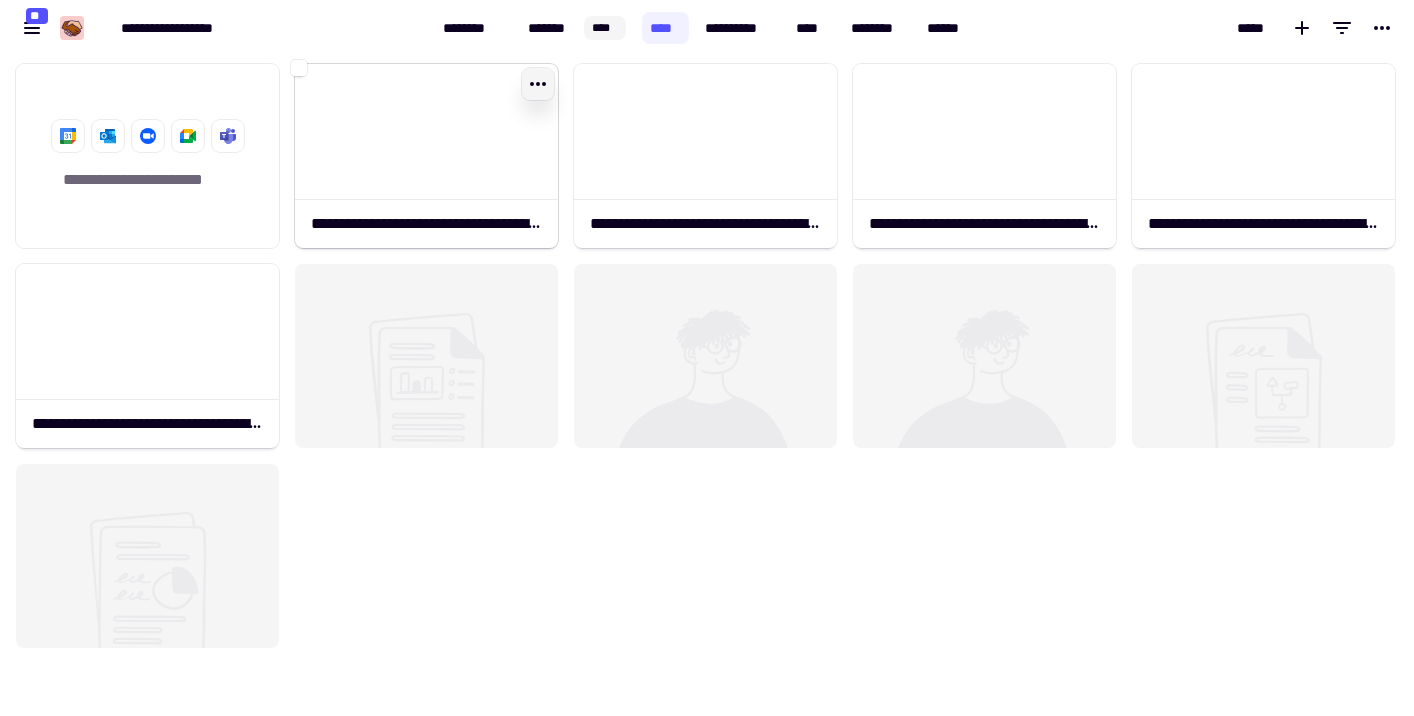 click 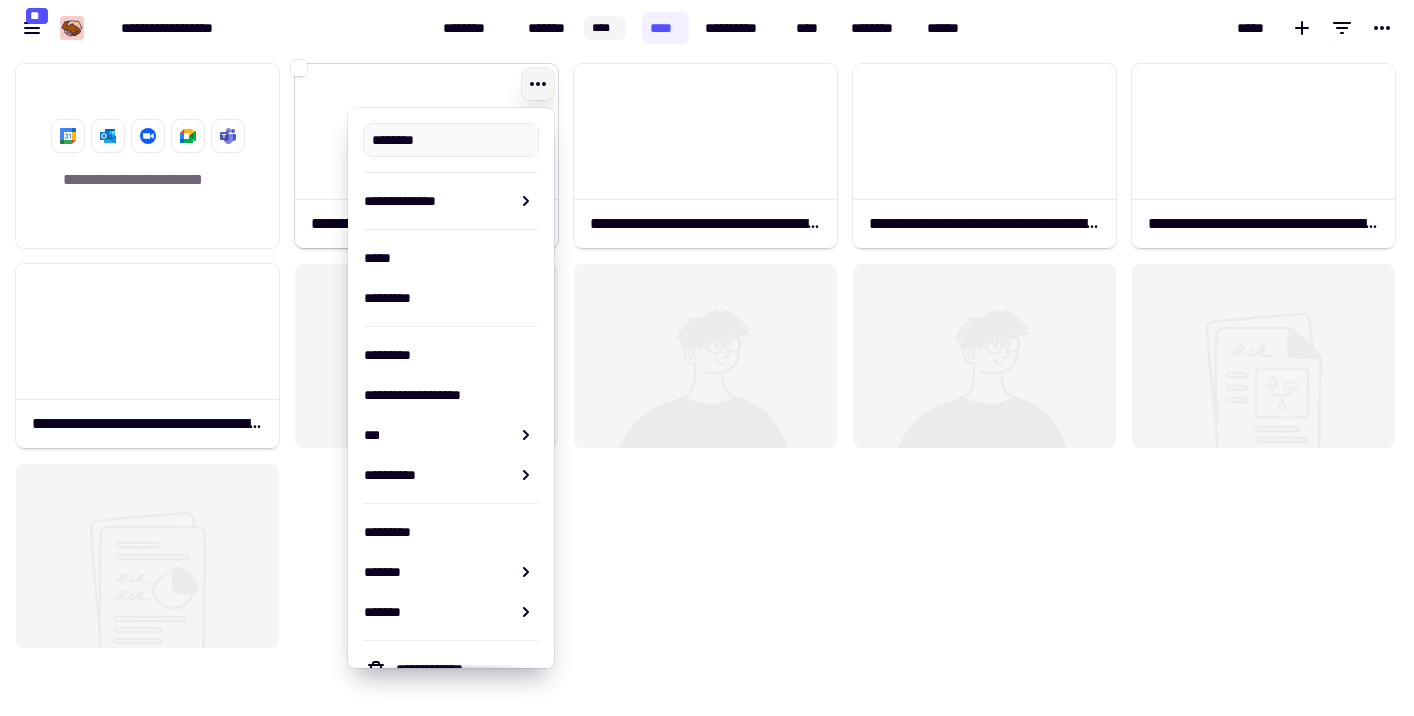 type on "**********" 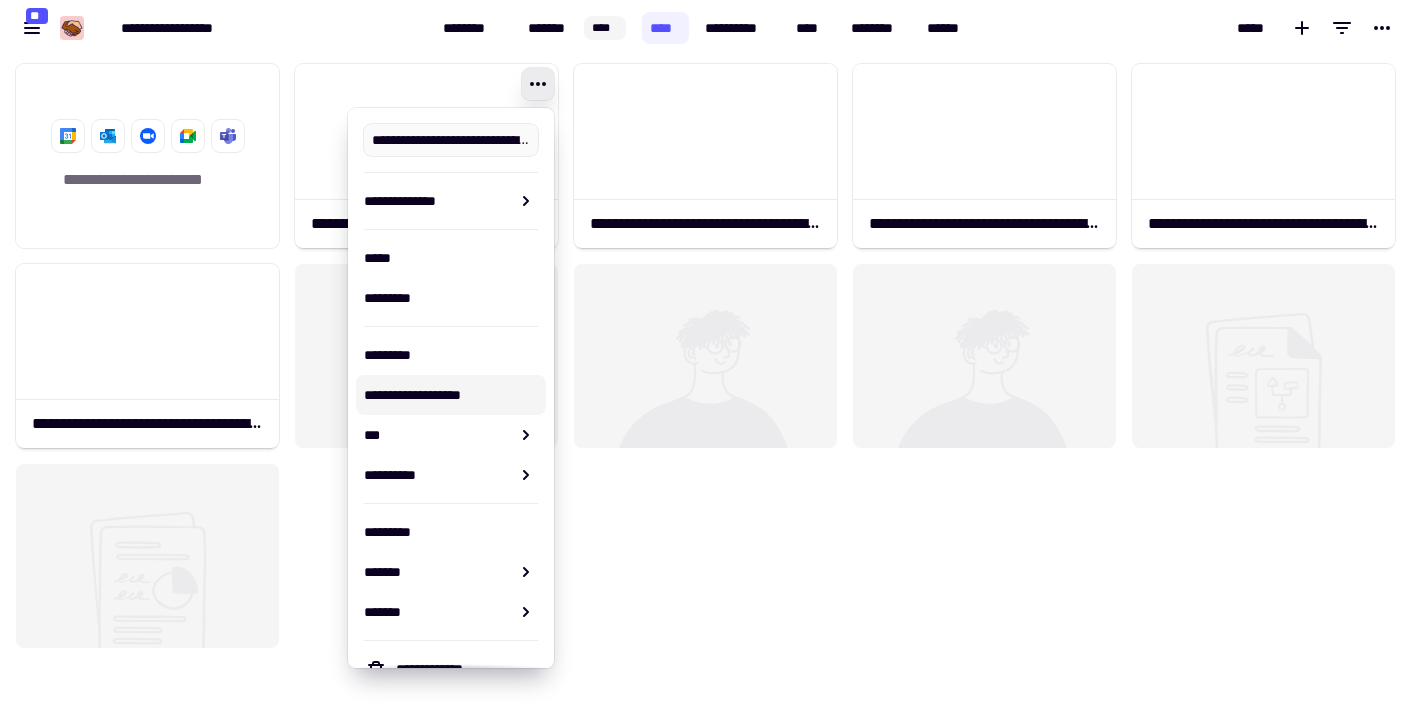 click on "**********" at bounding box center [451, 395] 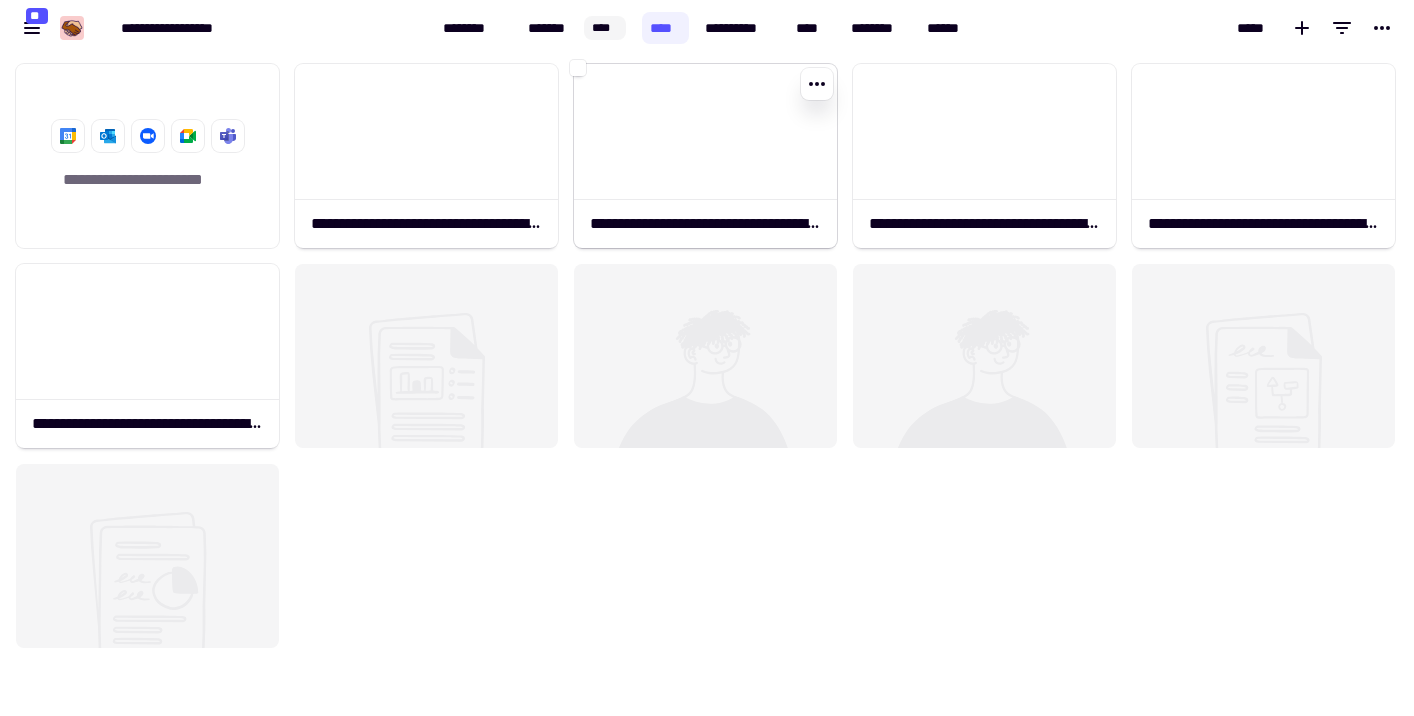 click 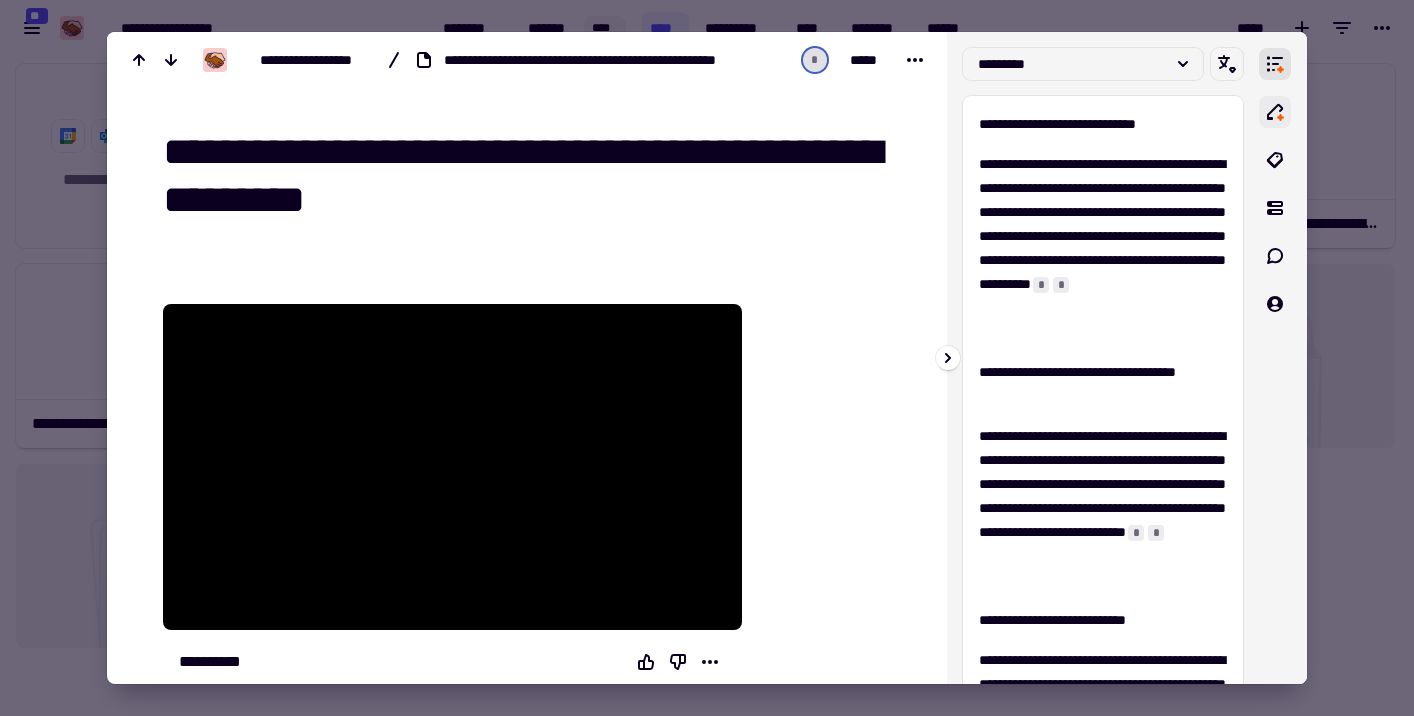 click 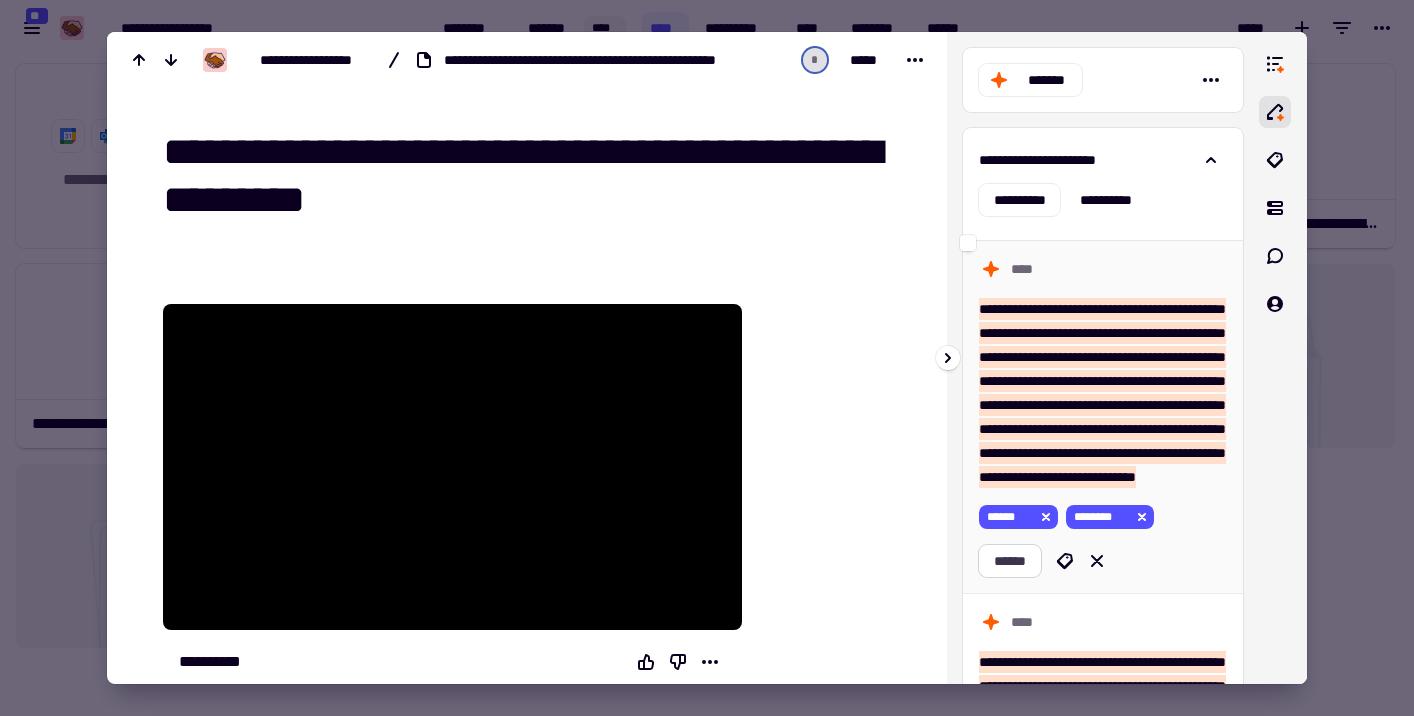 click on "******" 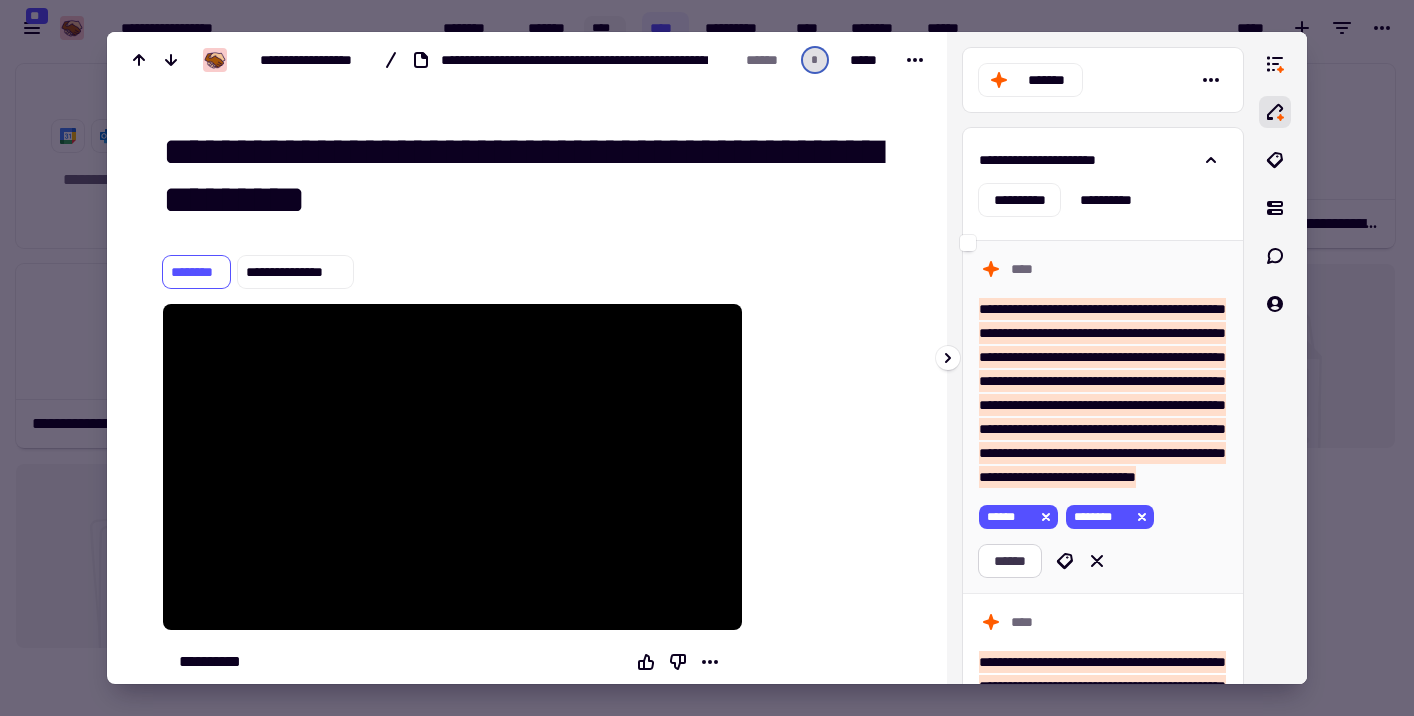 scroll, scrollTop: 209, scrollLeft: 0, axis: vertical 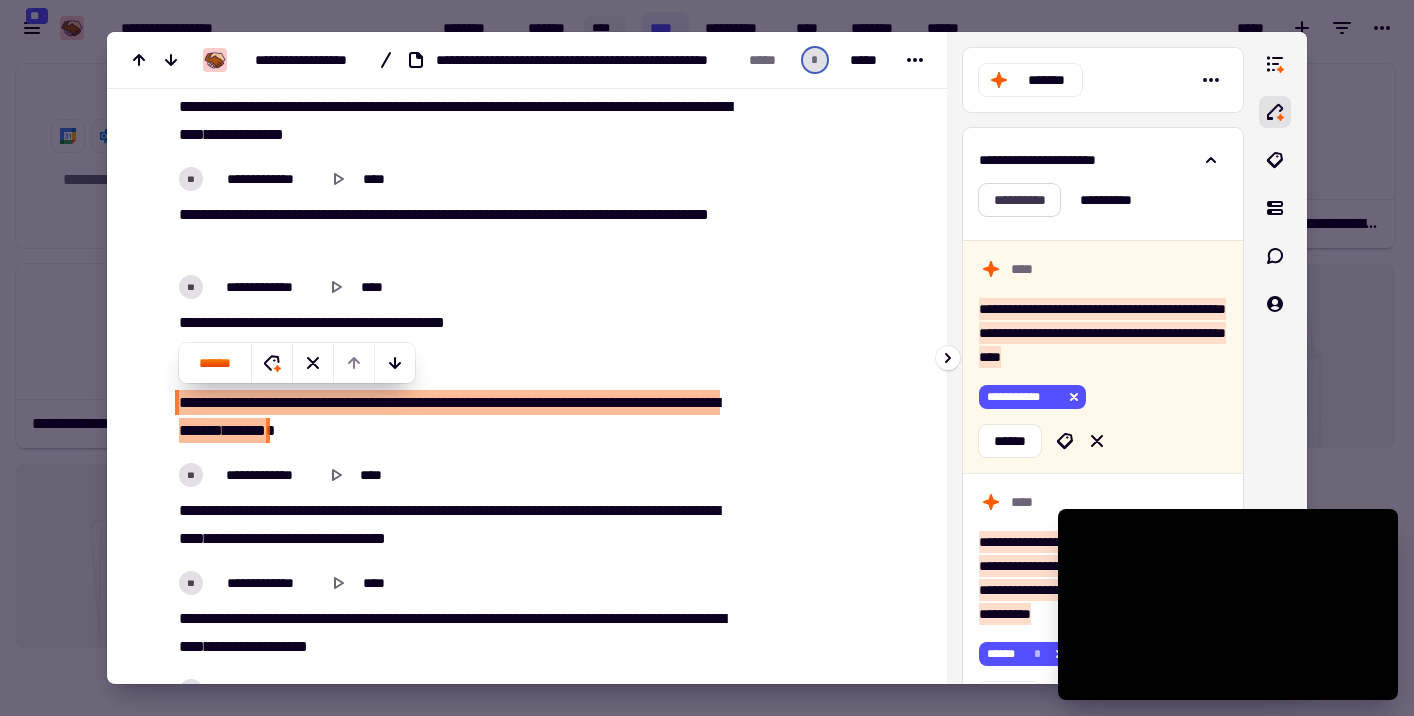 click on "**********" 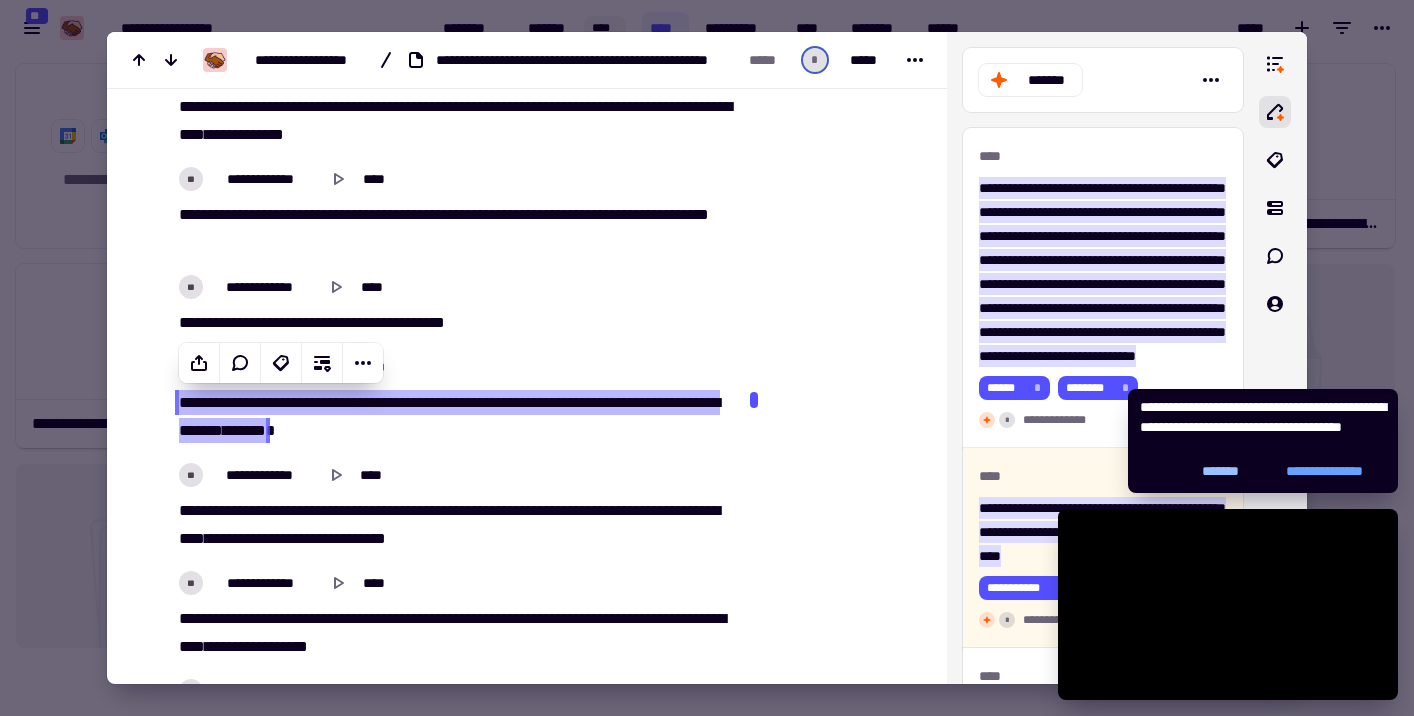 click on "*******" 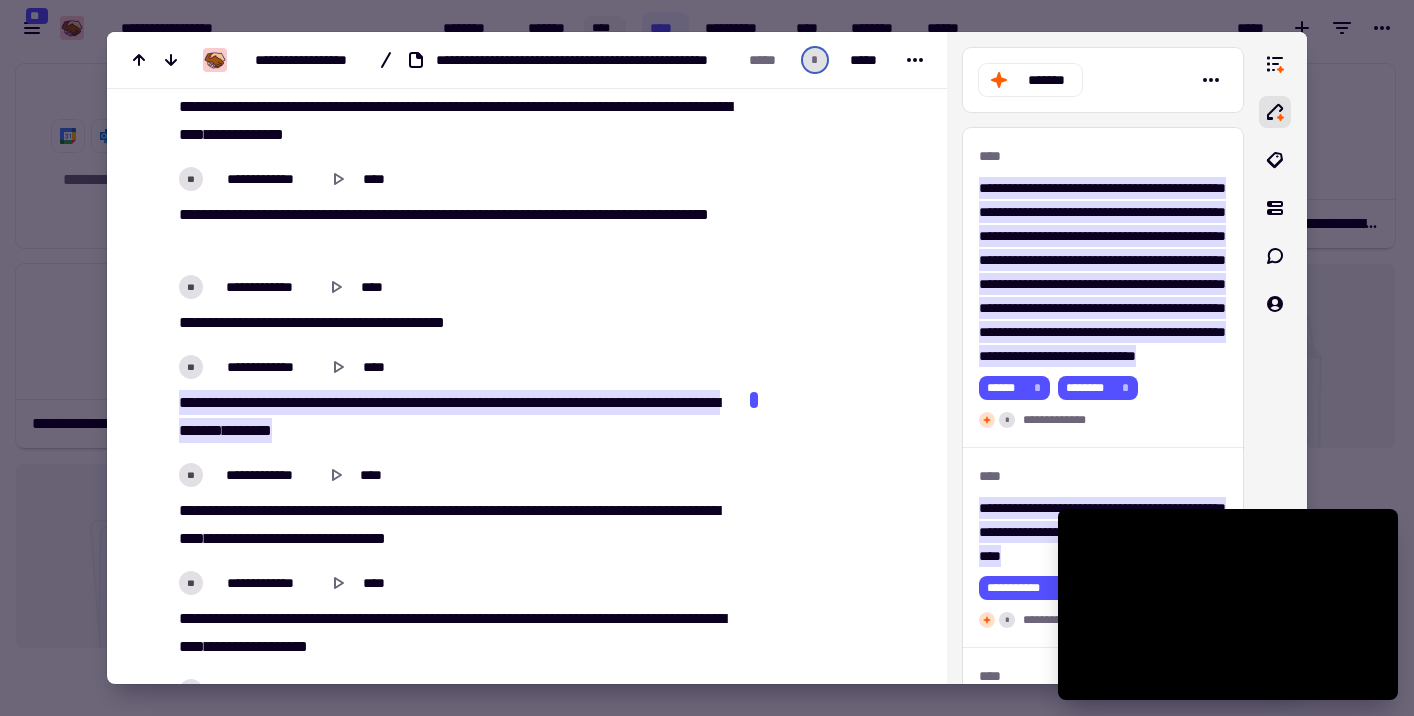 click at bounding box center (707, 358) 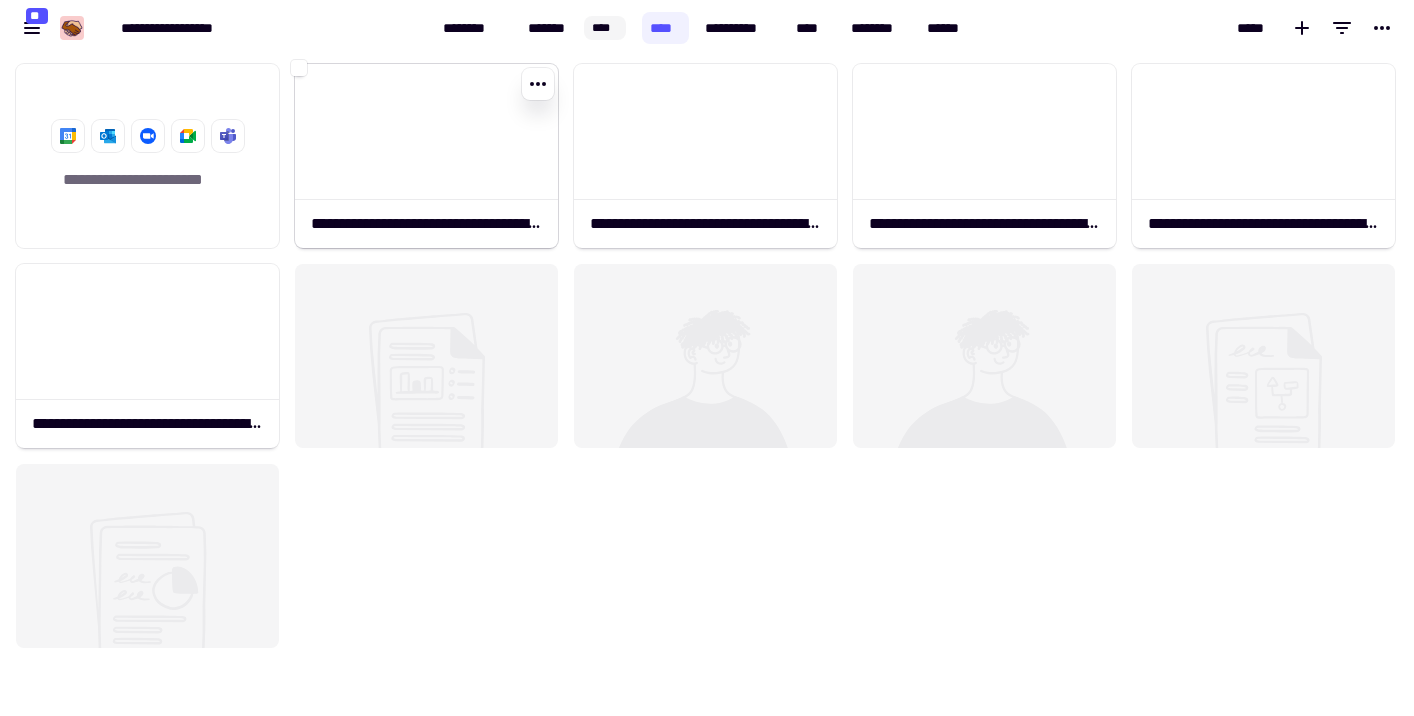 click 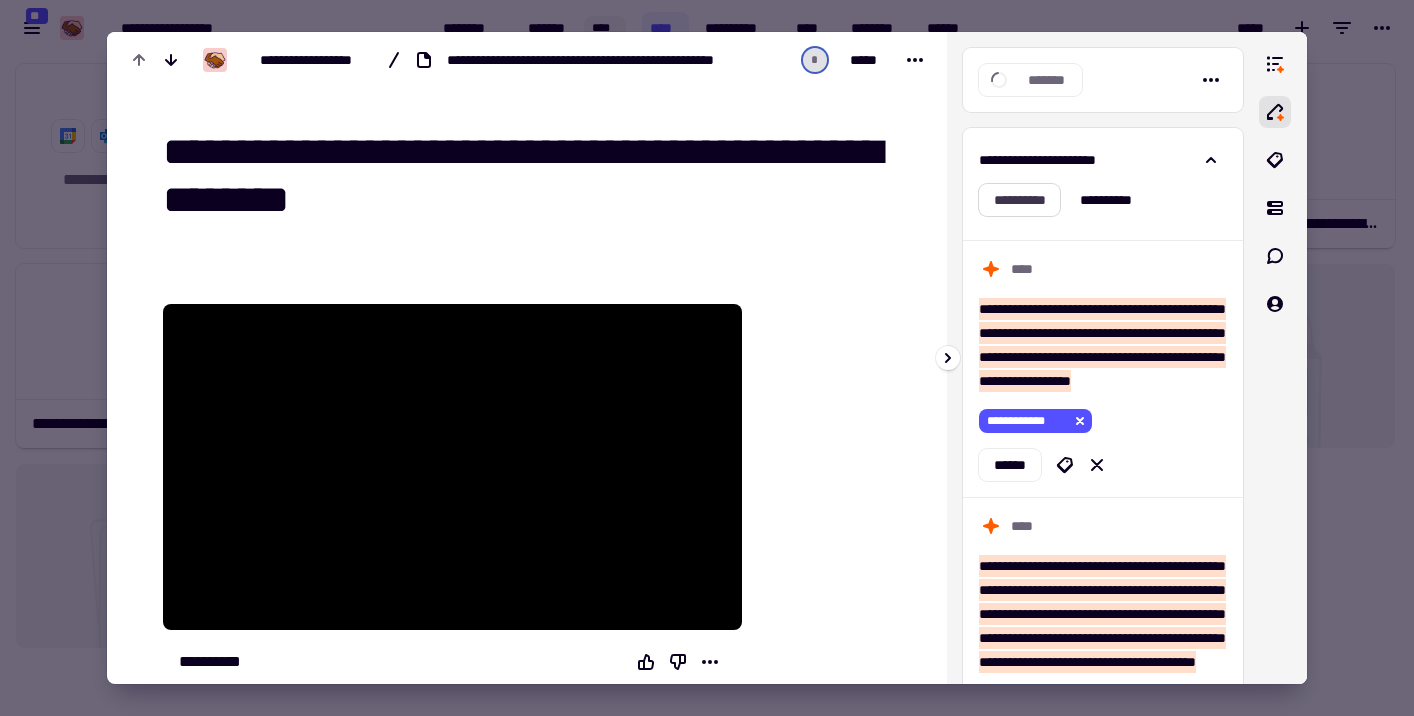 click on "**********" 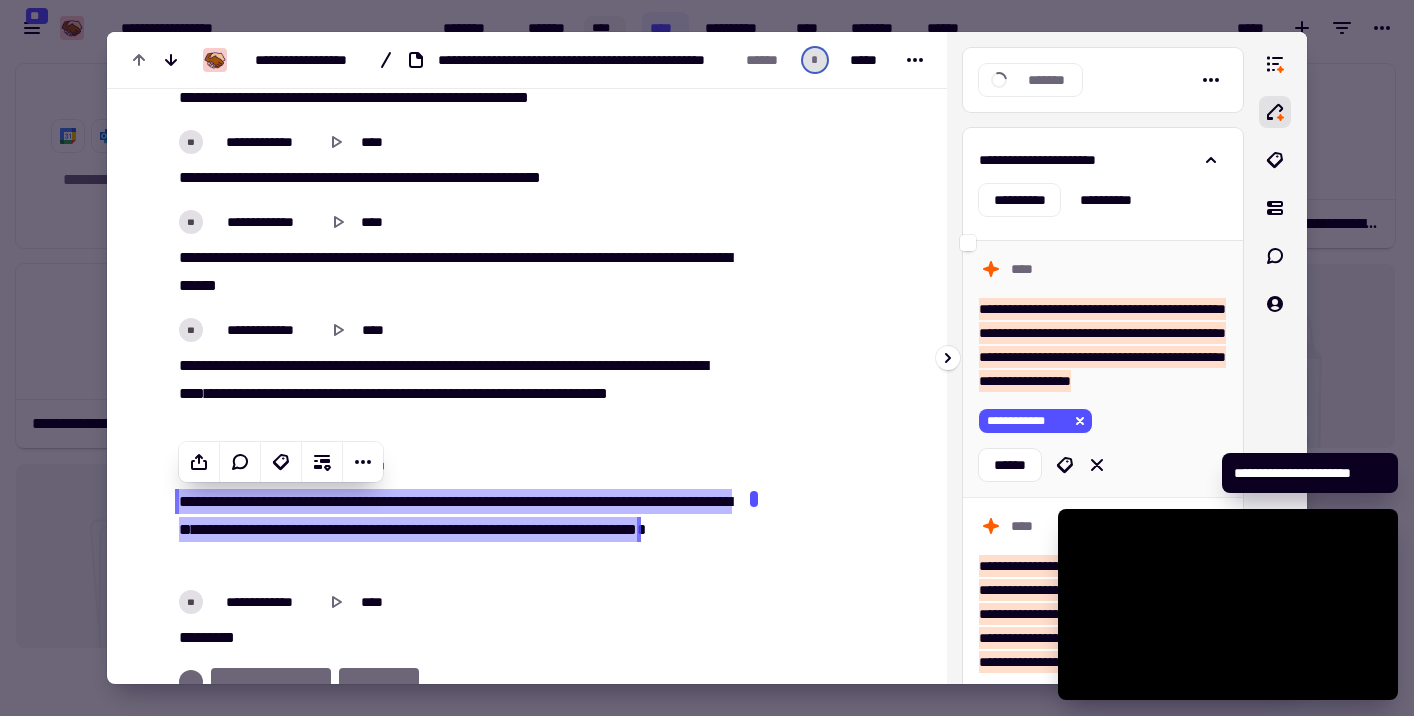 scroll, scrollTop: 2767, scrollLeft: 0, axis: vertical 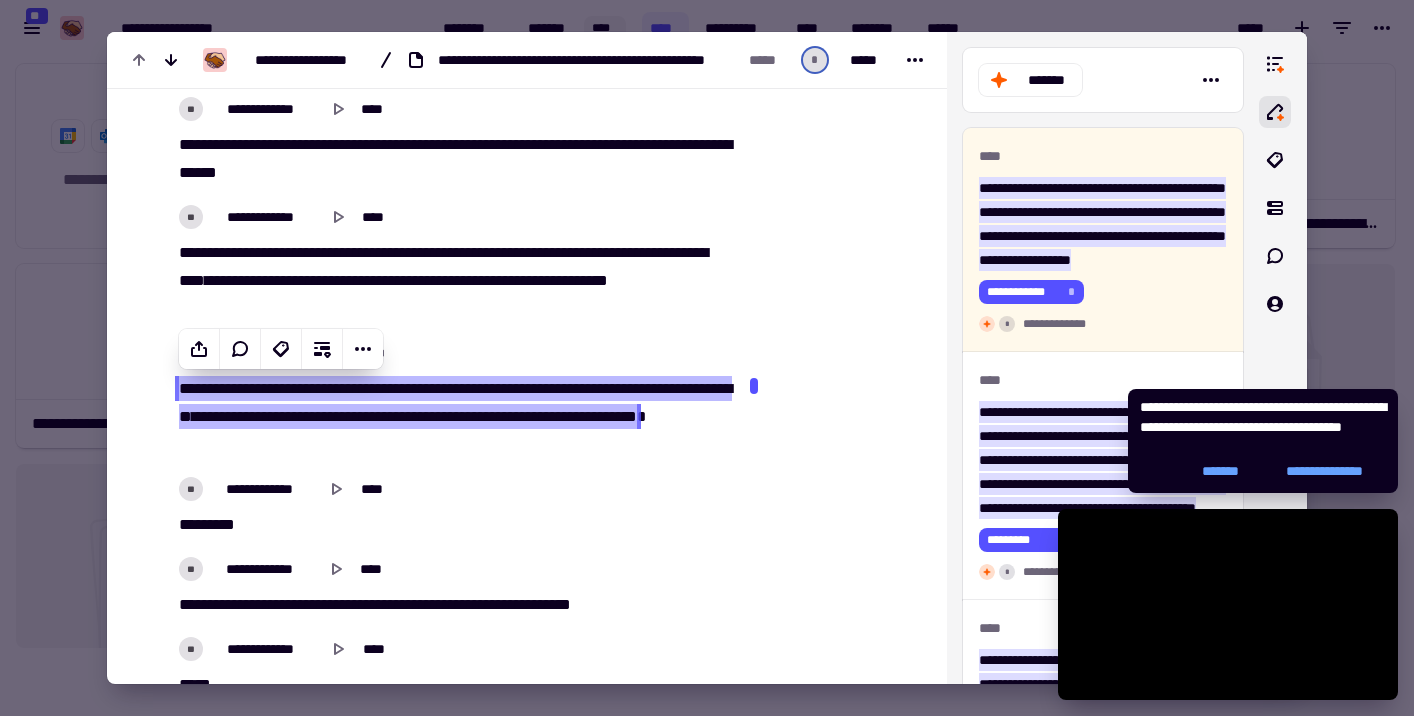 click at bounding box center (707, 358) 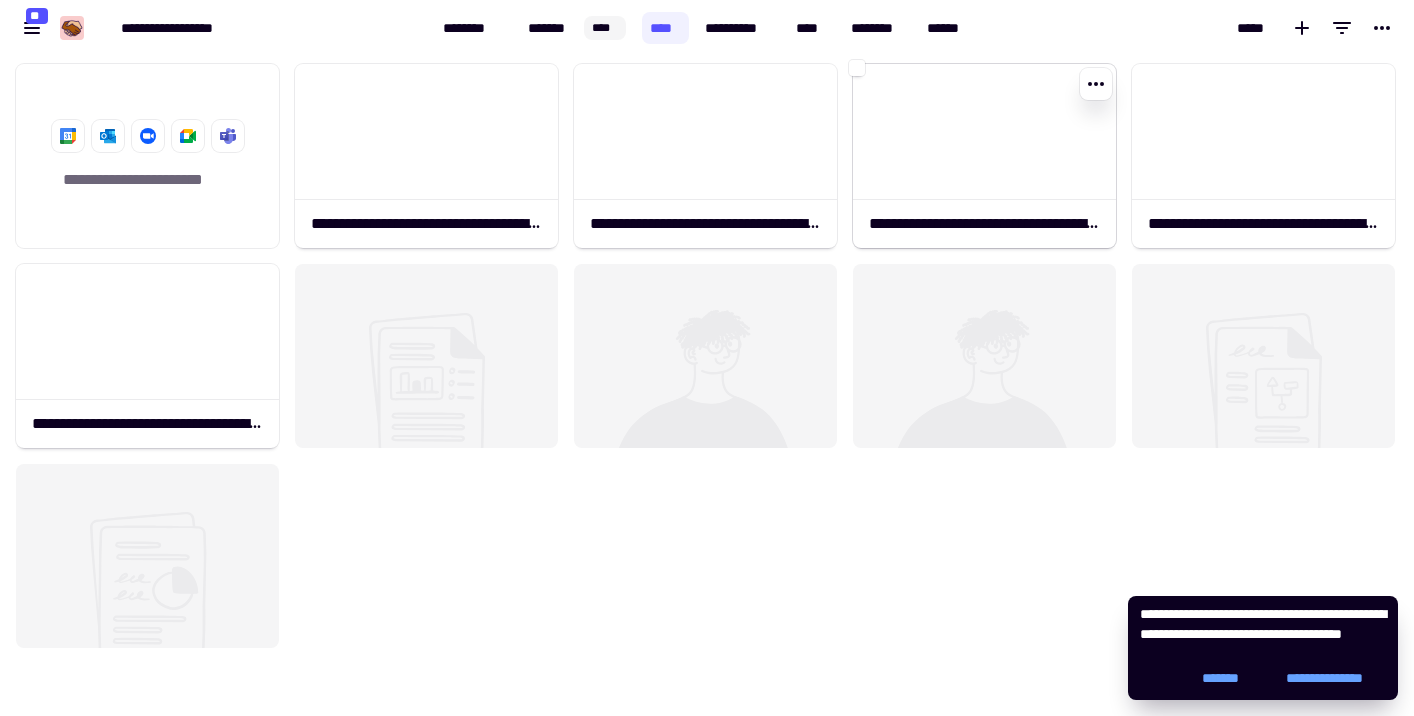 click 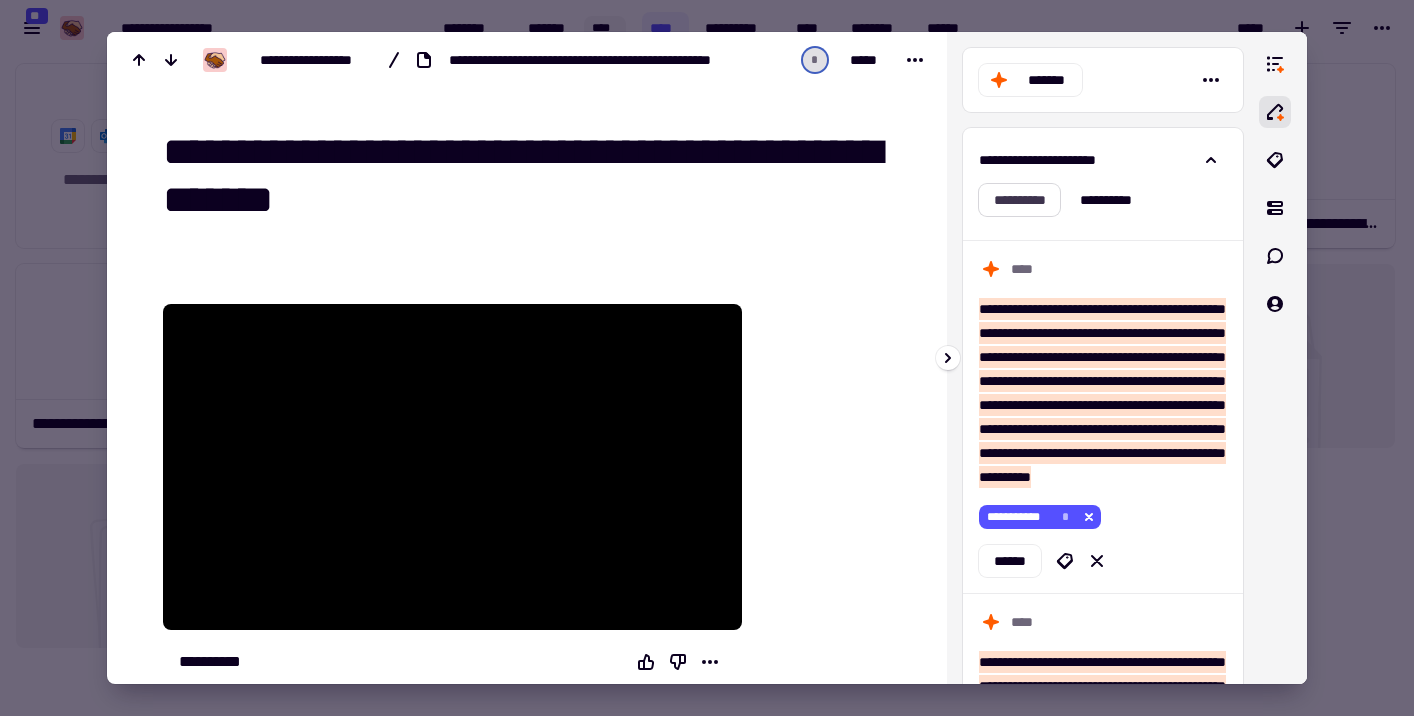 click on "**********" 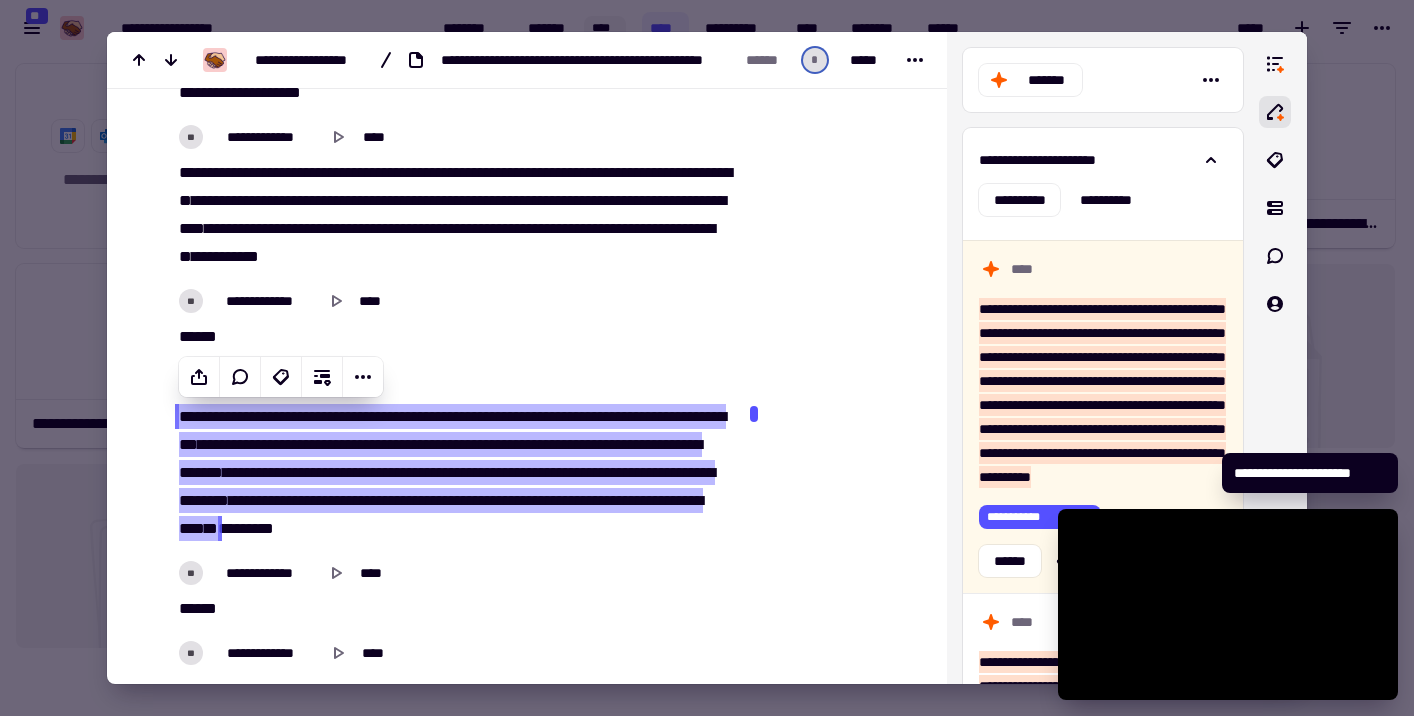 scroll, scrollTop: 1383, scrollLeft: 0, axis: vertical 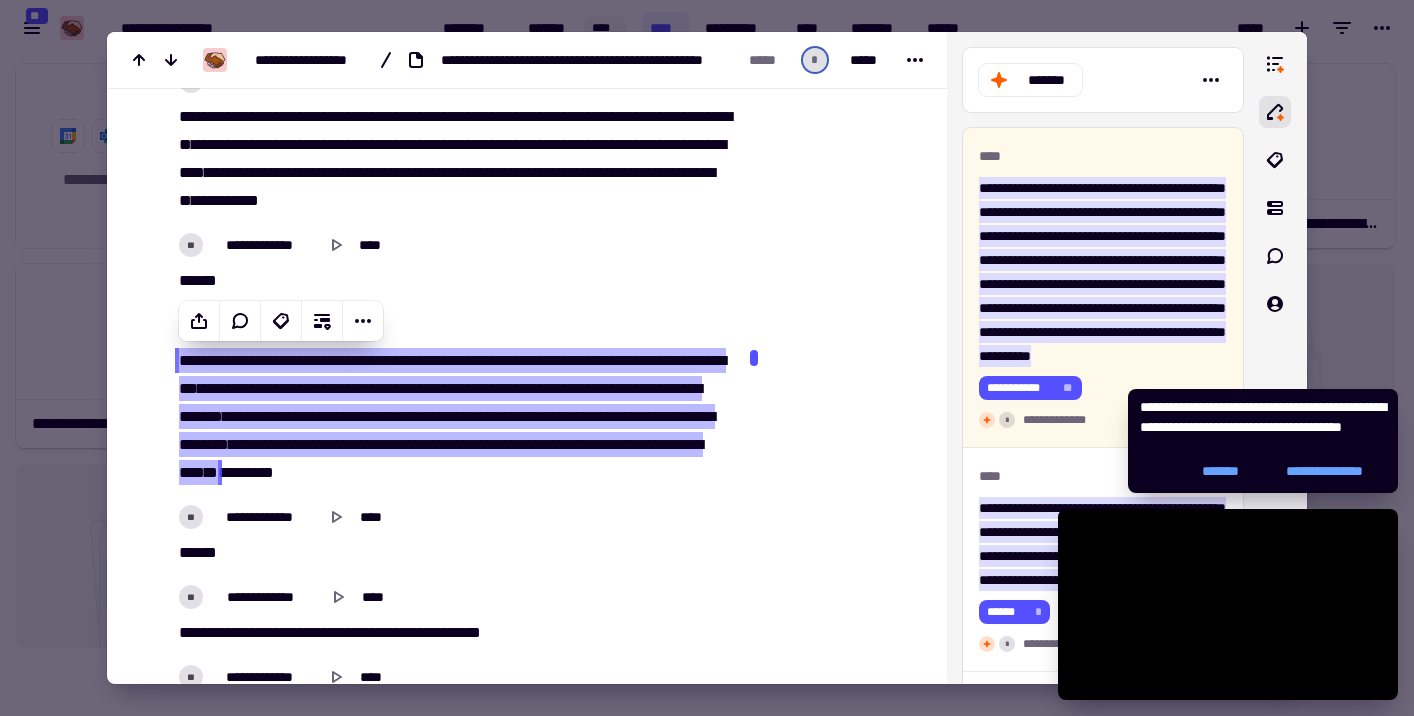 click at bounding box center (707, 358) 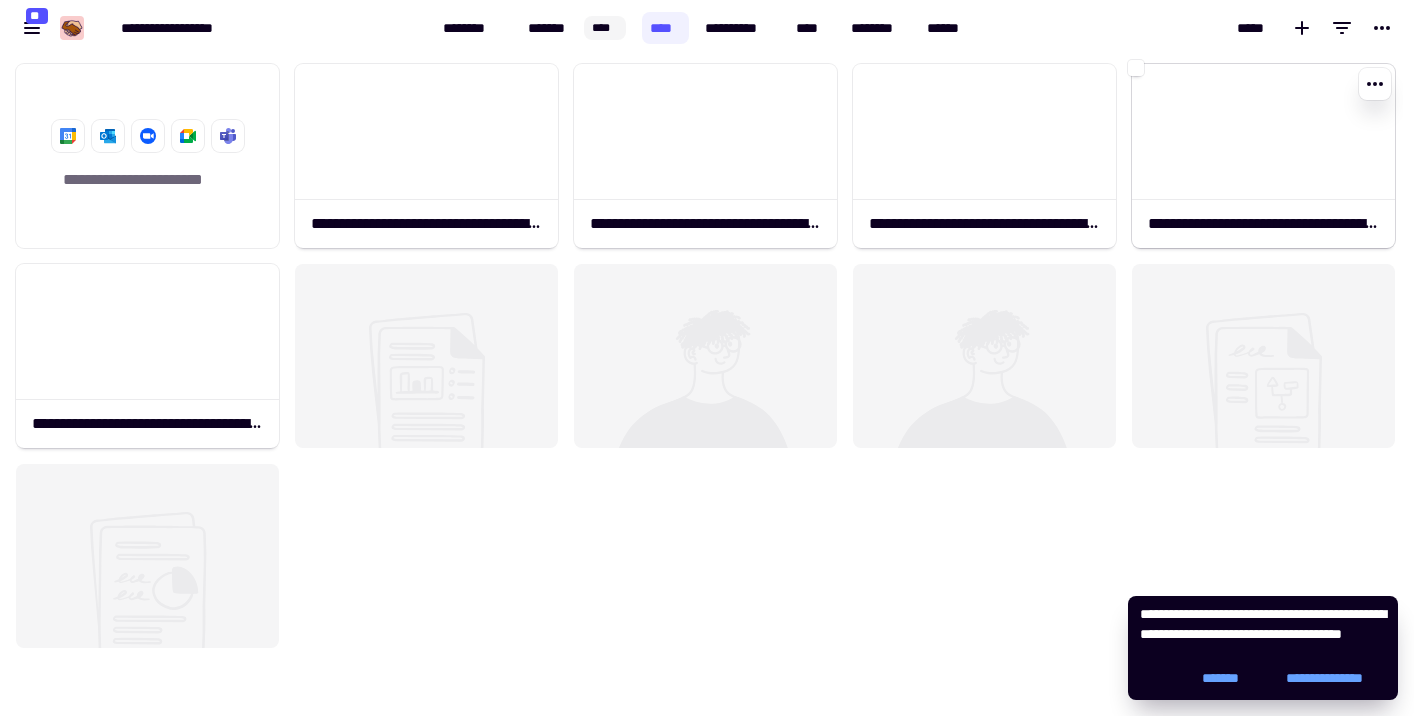 click 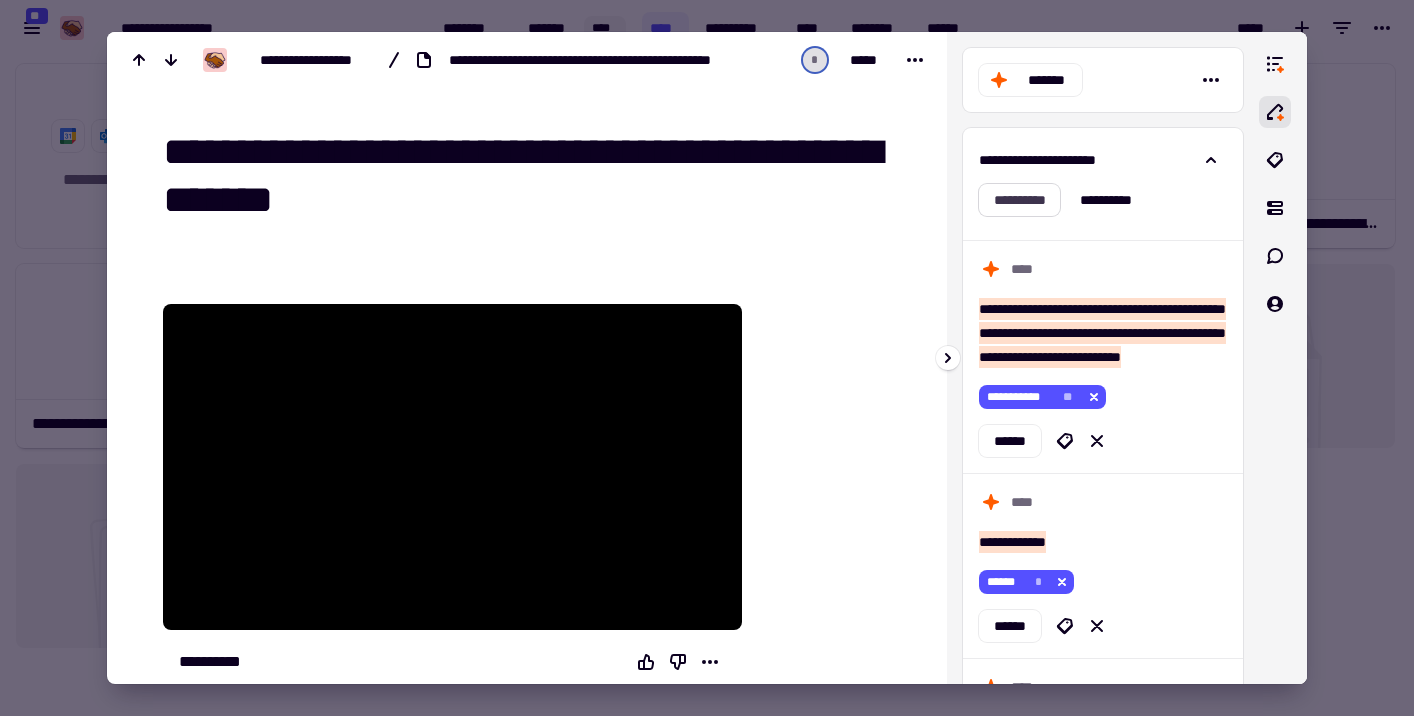 click on "**********" 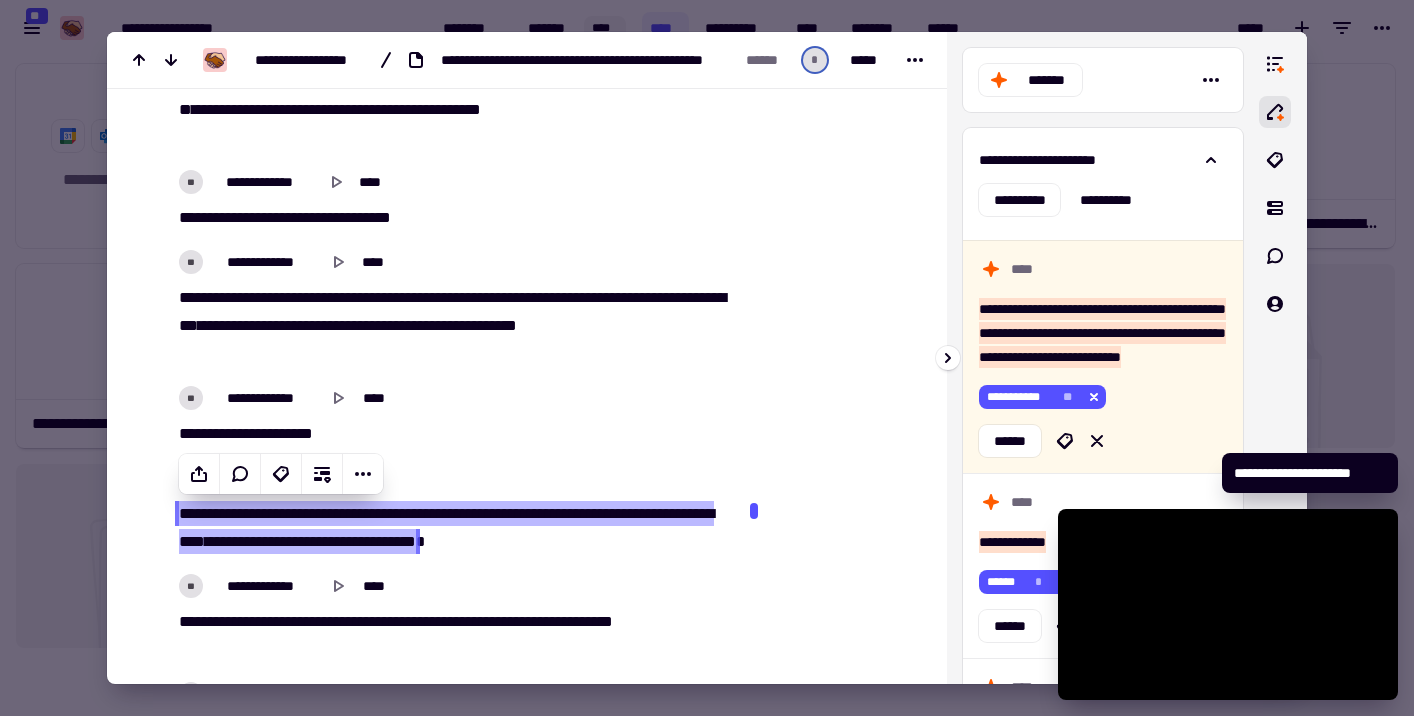 scroll, scrollTop: 2717, scrollLeft: 0, axis: vertical 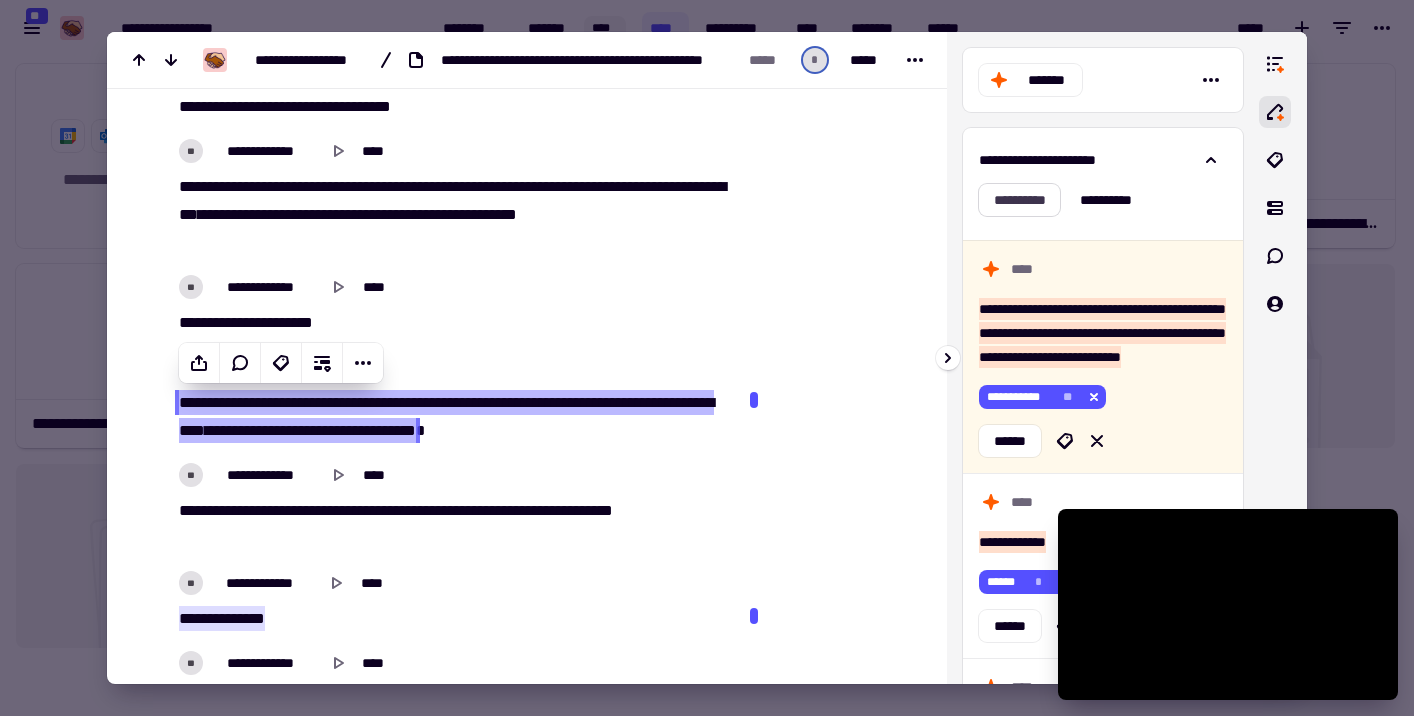 click on "**********" 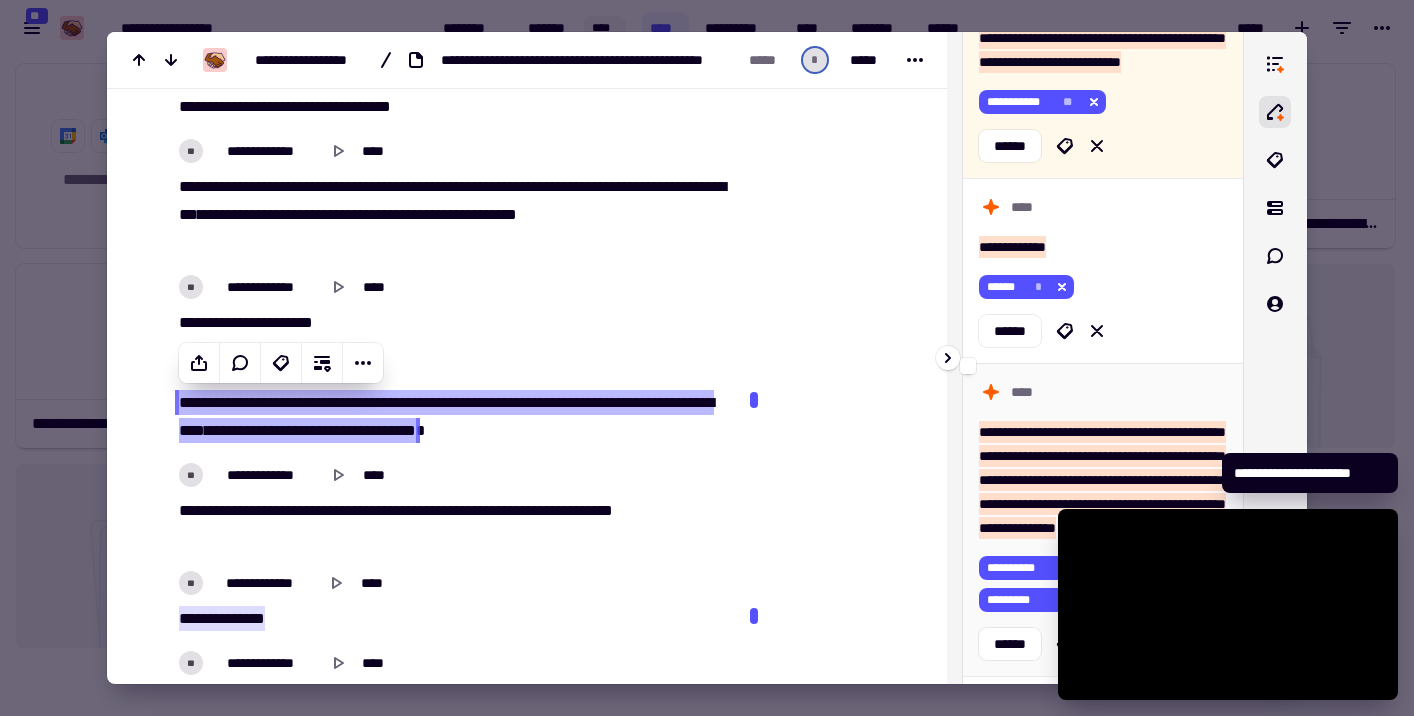 scroll, scrollTop: 0, scrollLeft: 0, axis: both 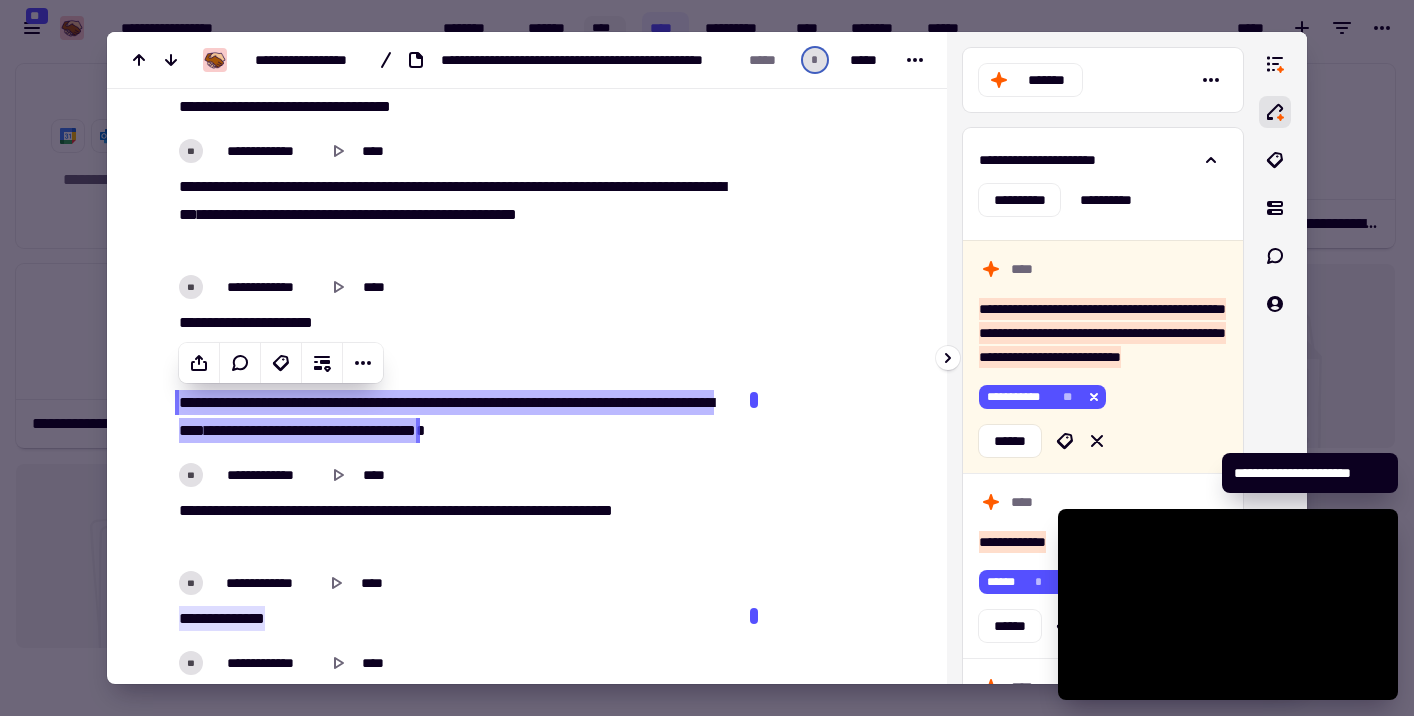 click at bounding box center (1275, 358) 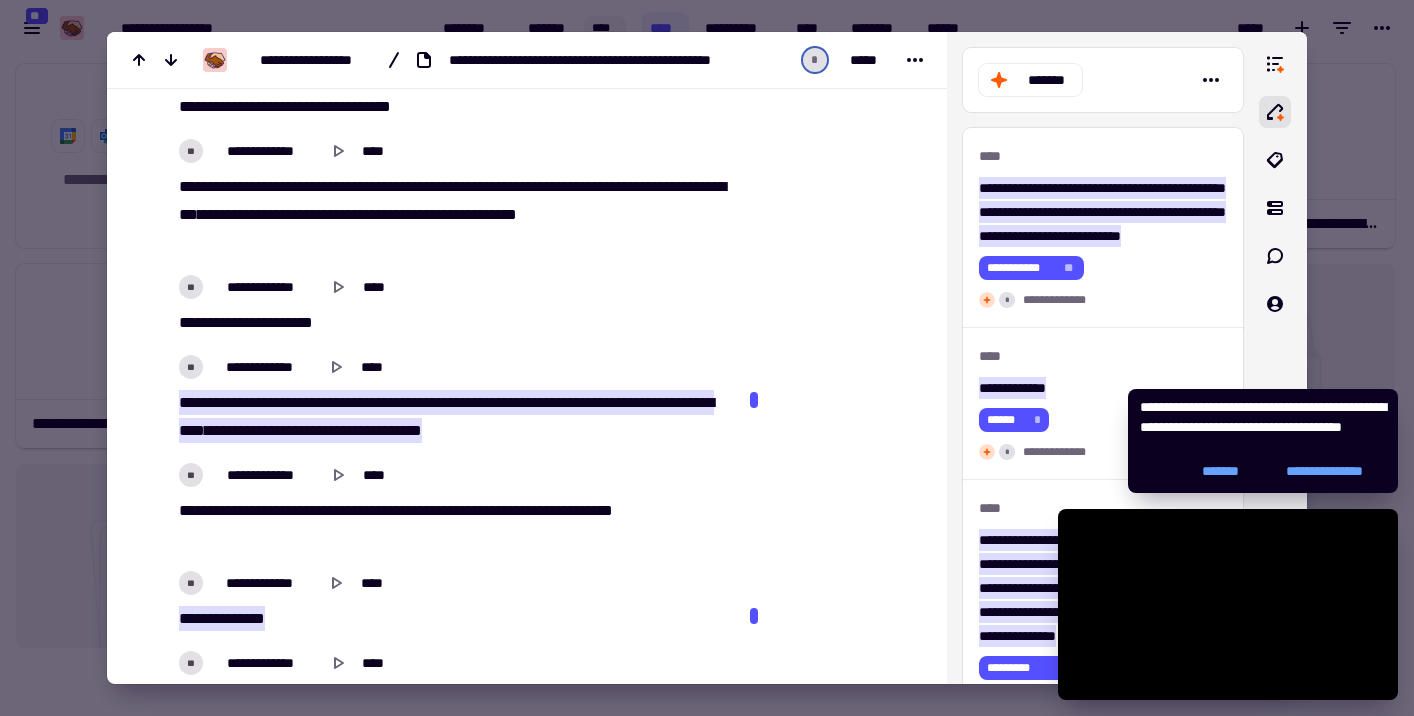 click at bounding box center (707, 358) 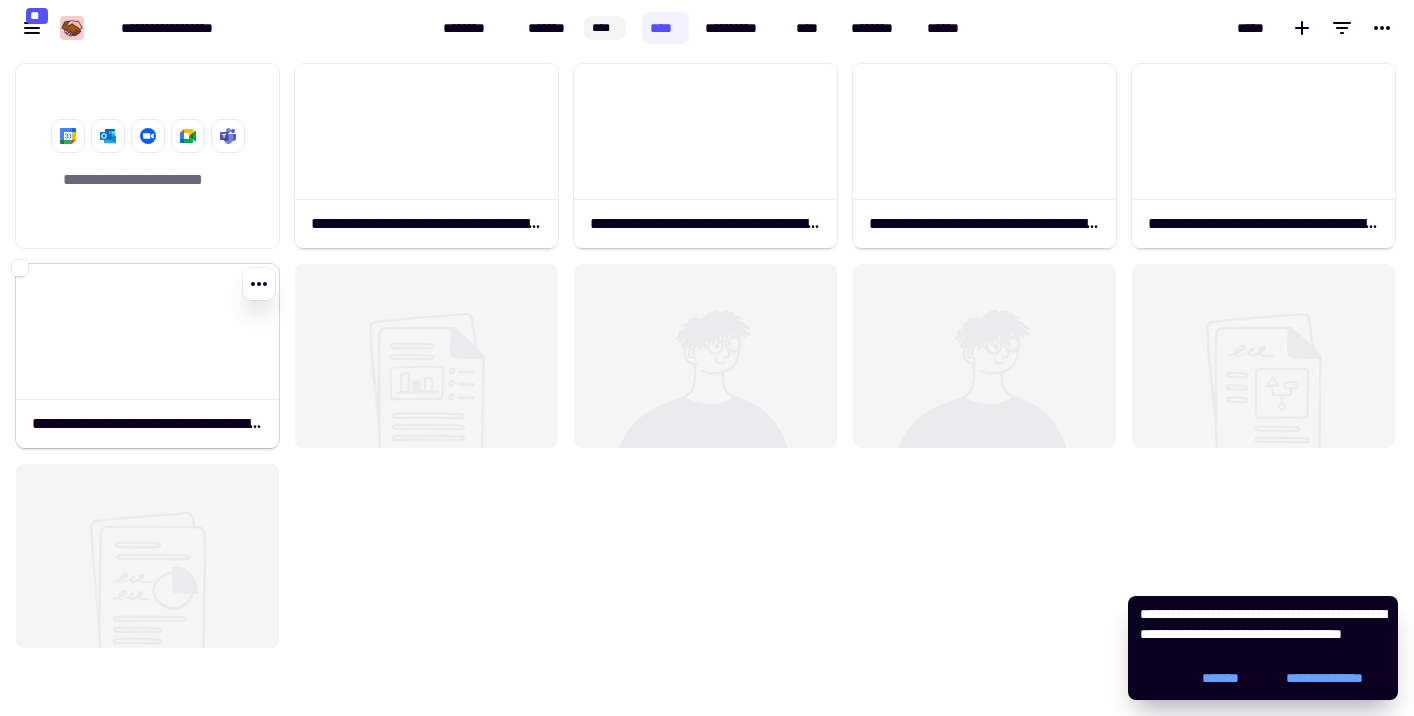 click 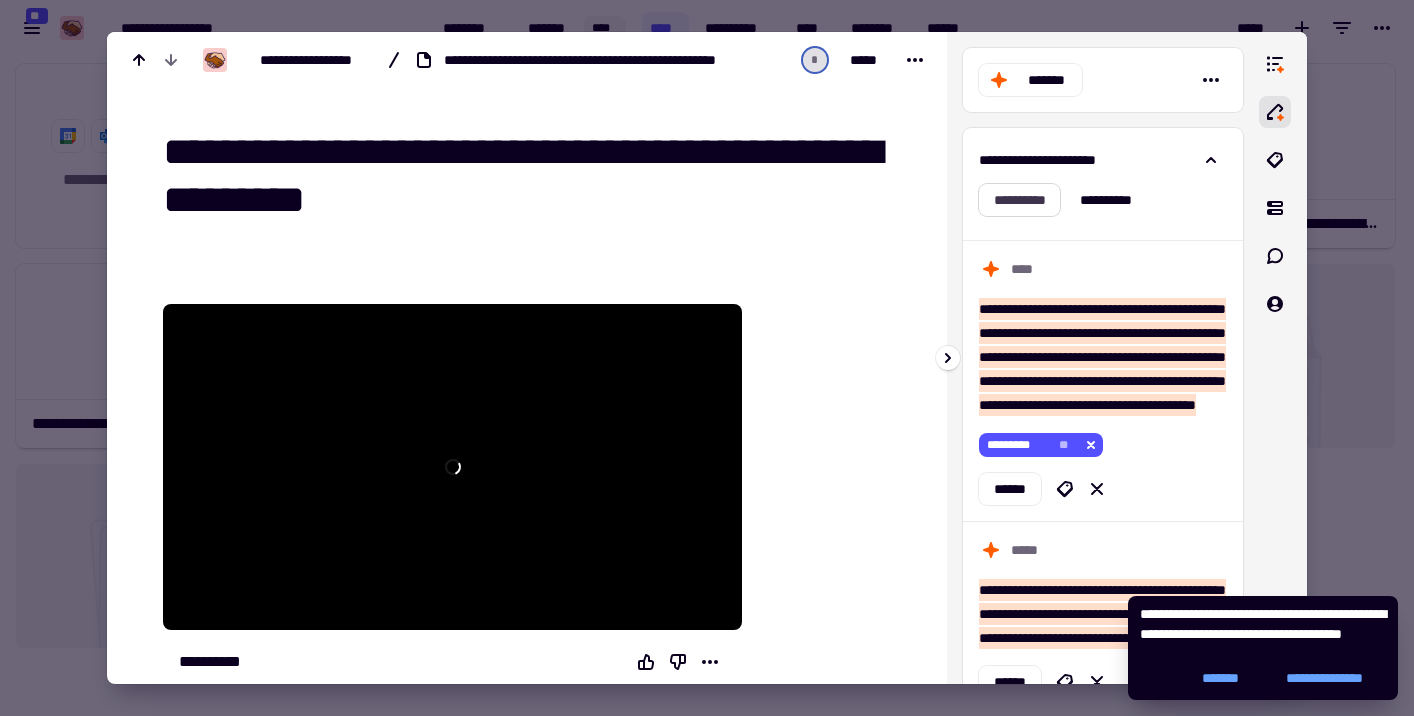 click on "**********" 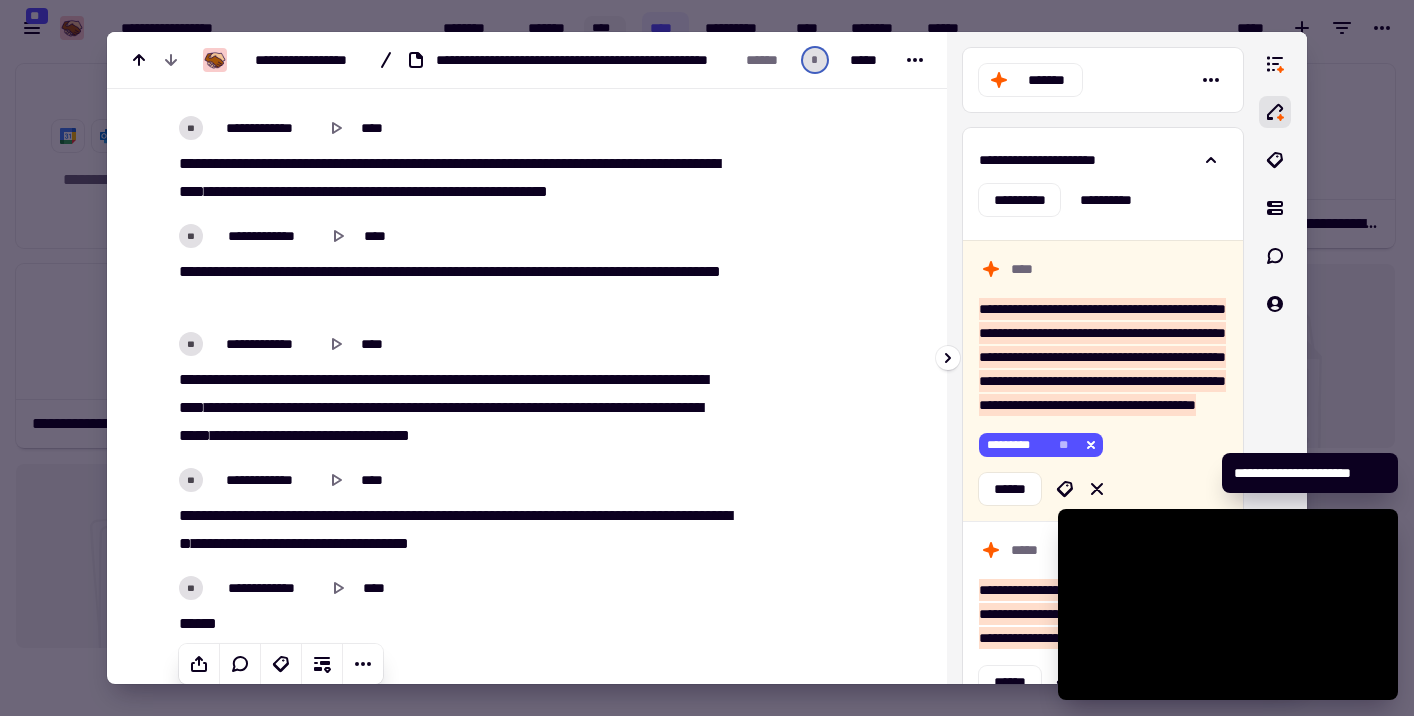 scroll, scrollTop: 1421, scrollLeft: 0, axis: vertical 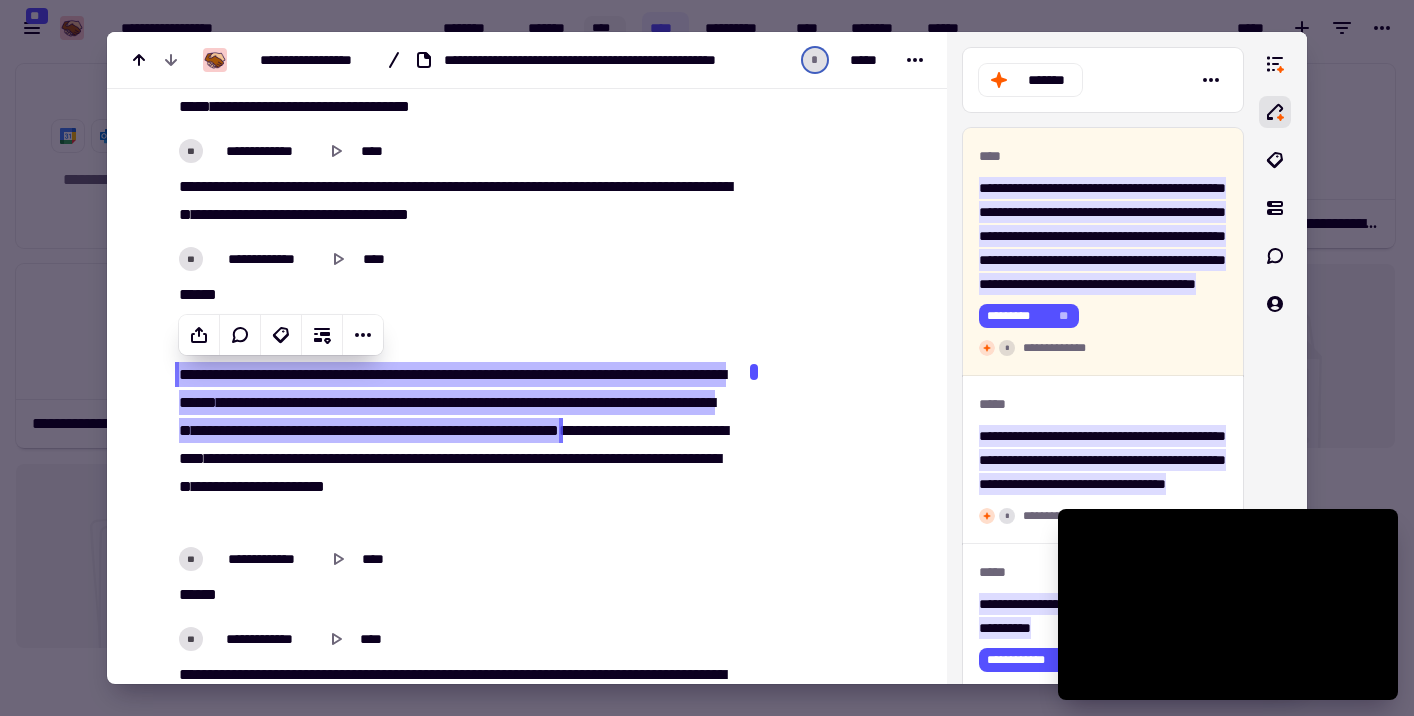 click at bounding box center (707, 358) 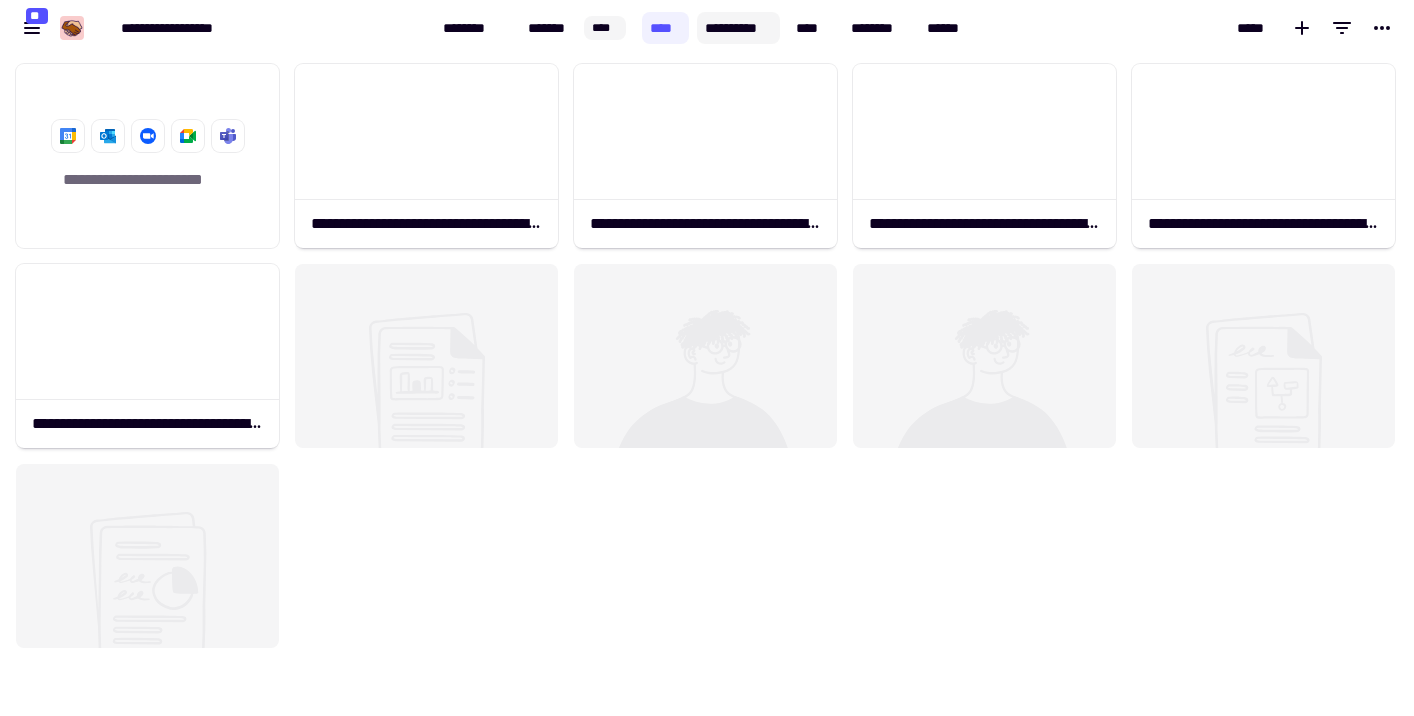 click on "**********" 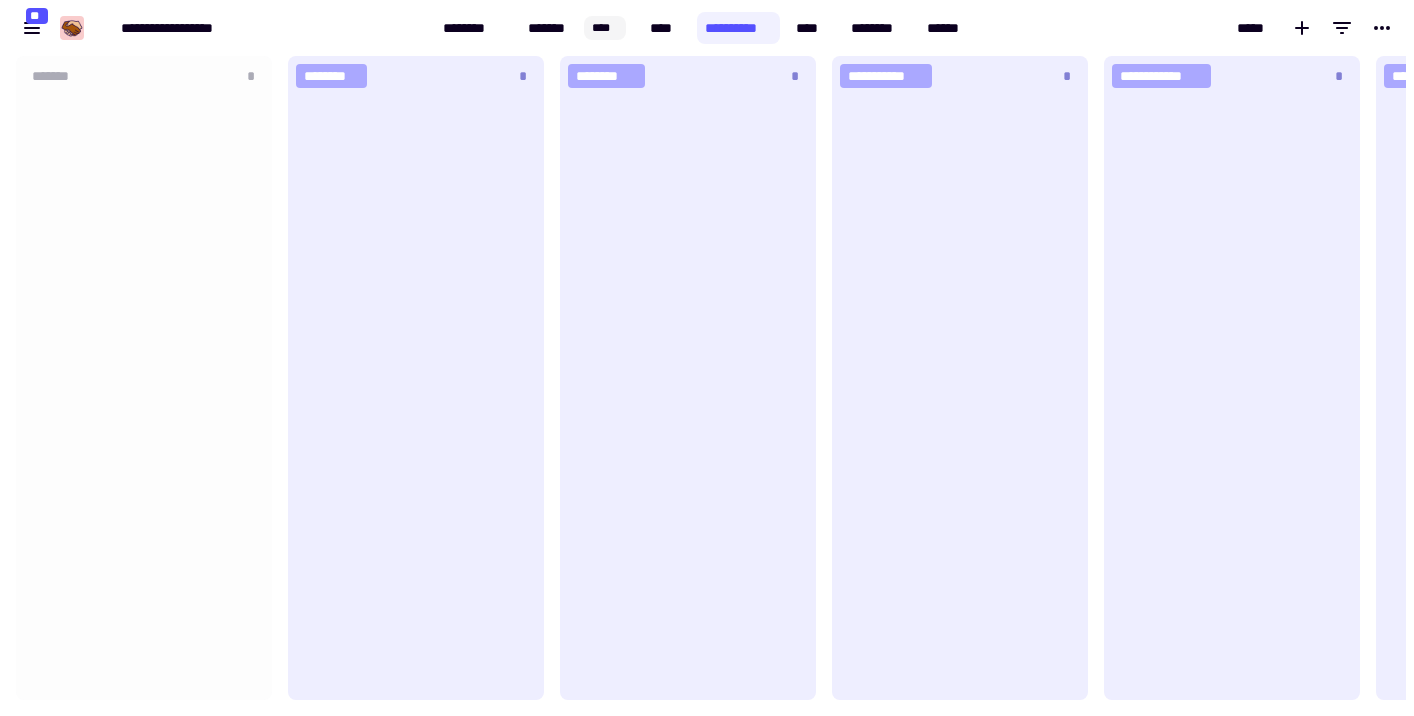 scroll, scrollTop: 1, scrollLeft: 1, axis: both 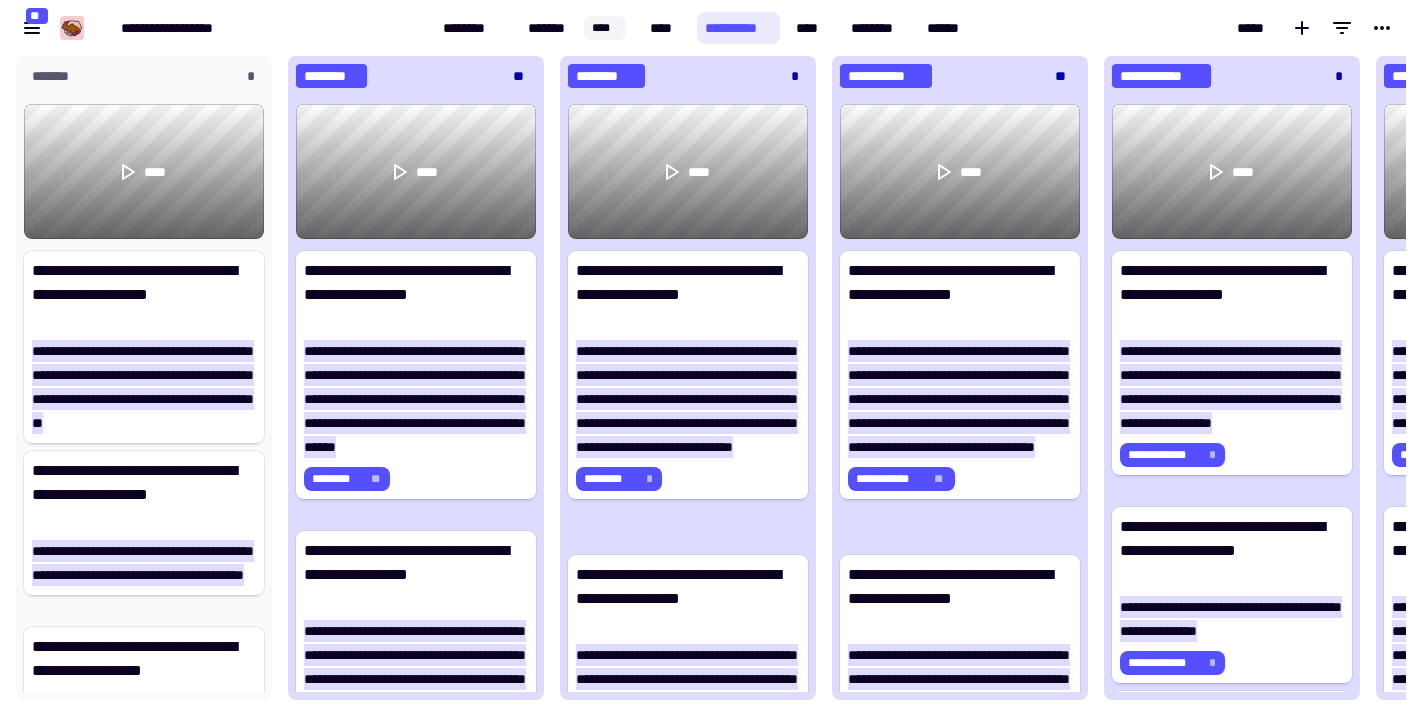 click on "**********" 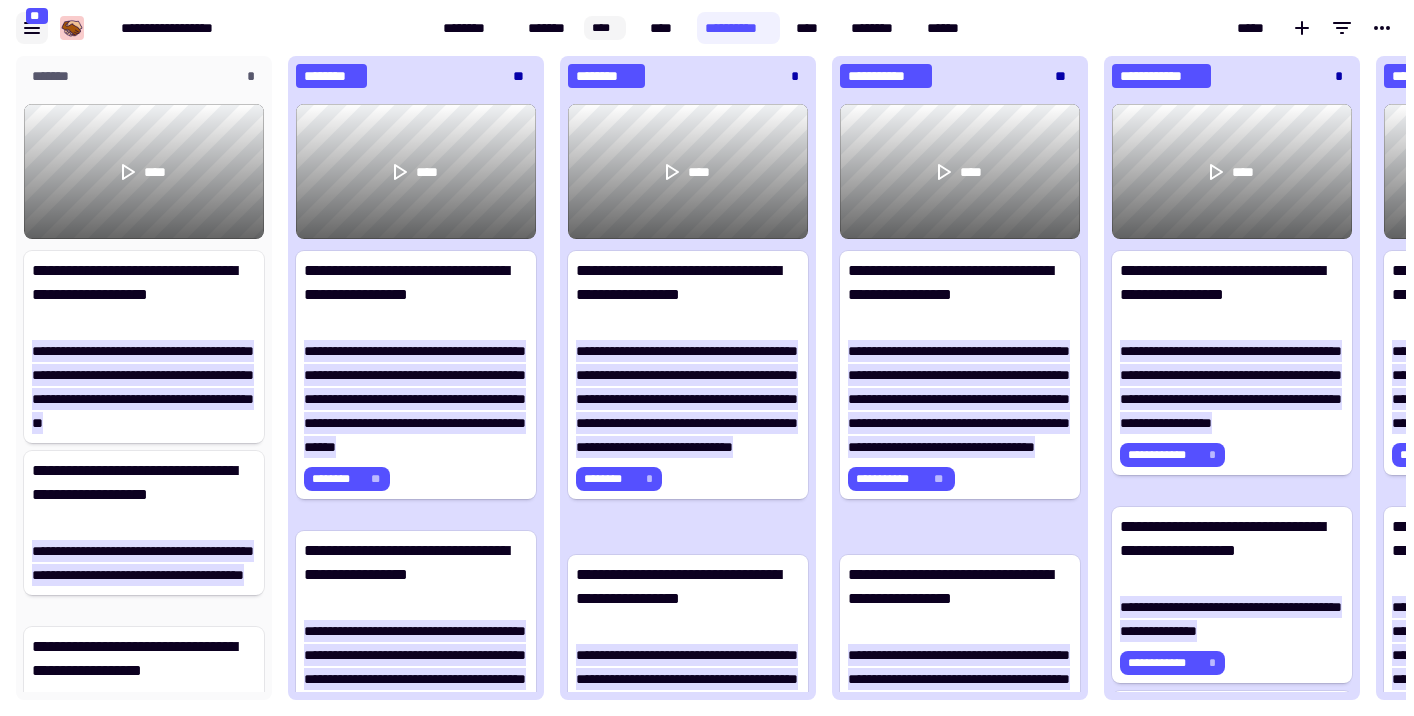 click 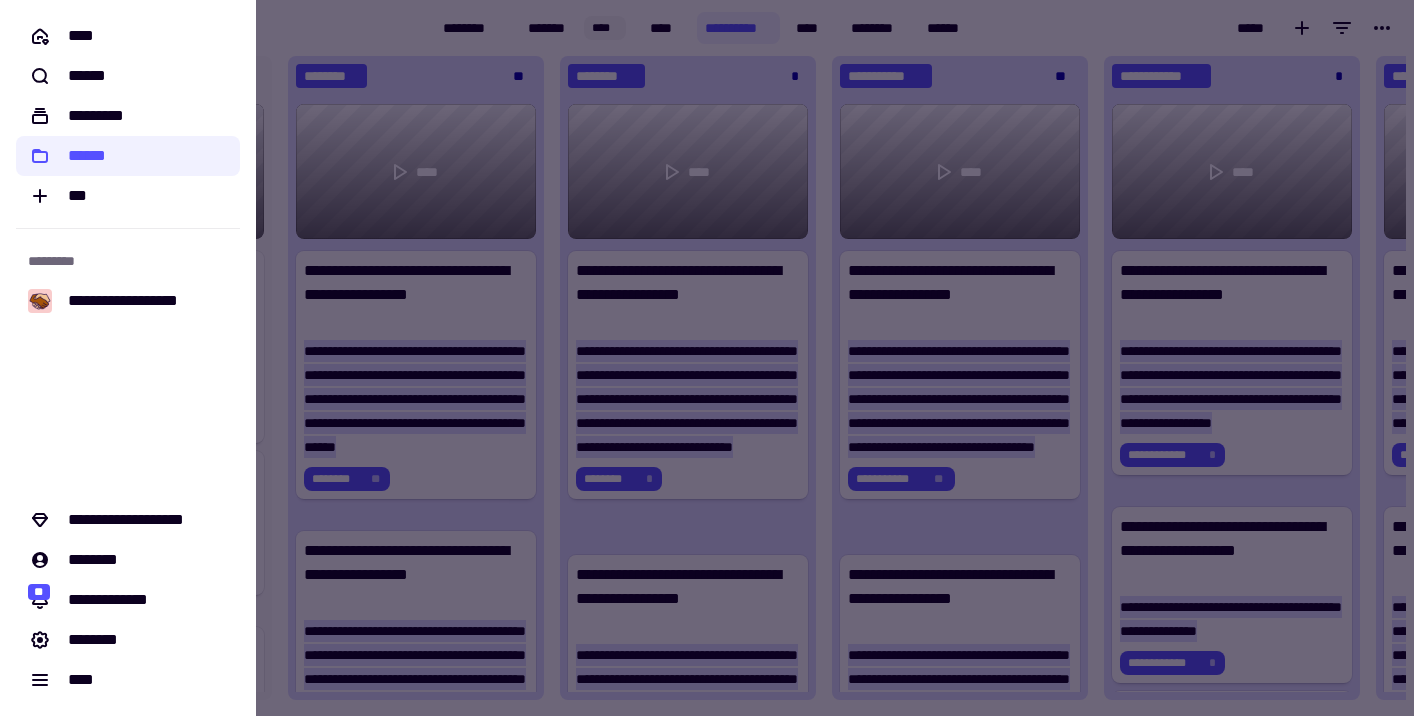 click at bounding box center (707, 358) 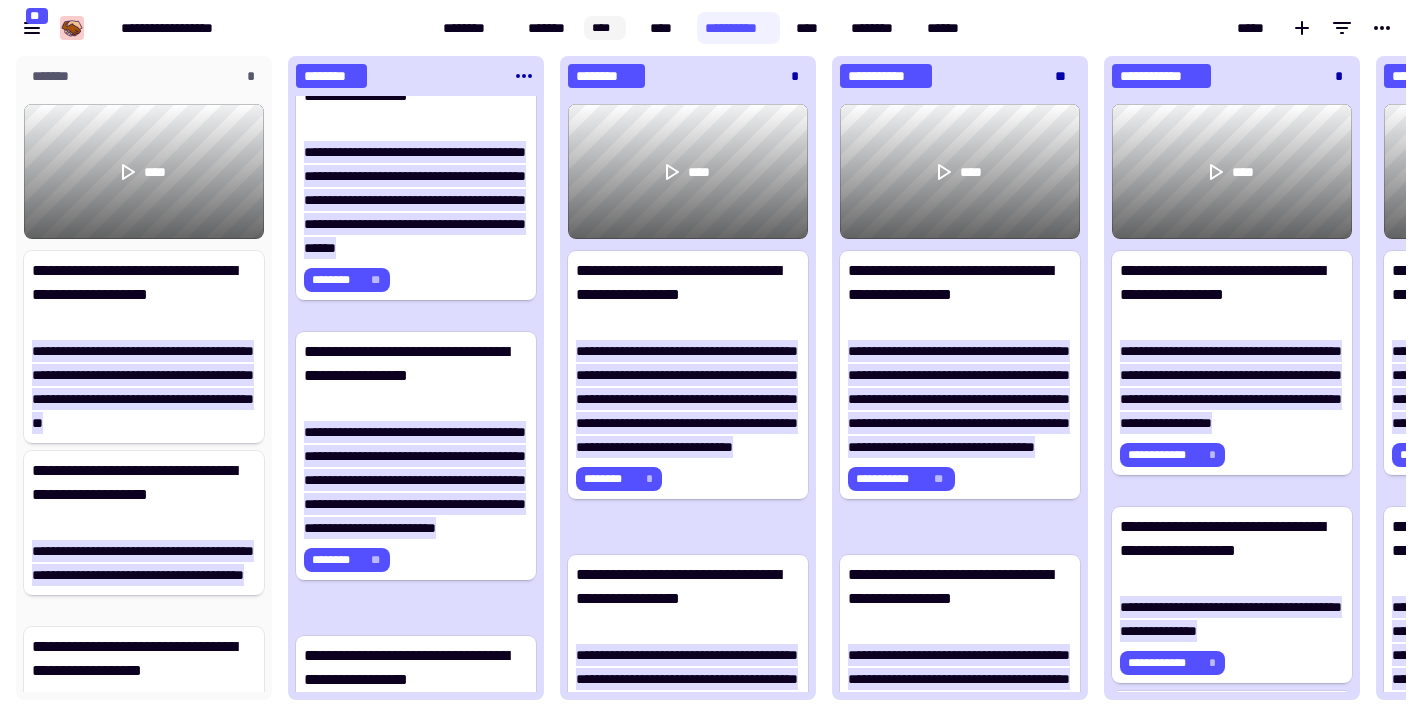 scroll, scrollTop: 0, scrollLeft: 0, axis: both 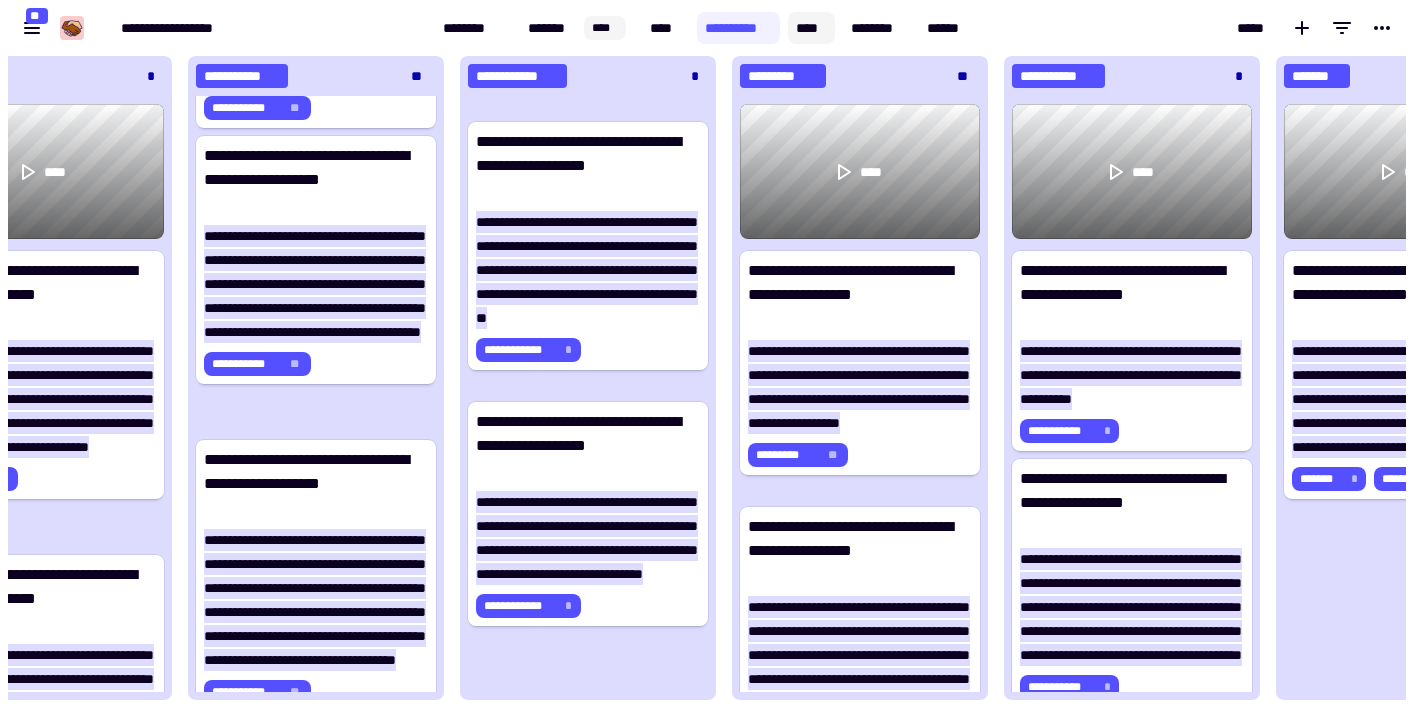 click on "****" 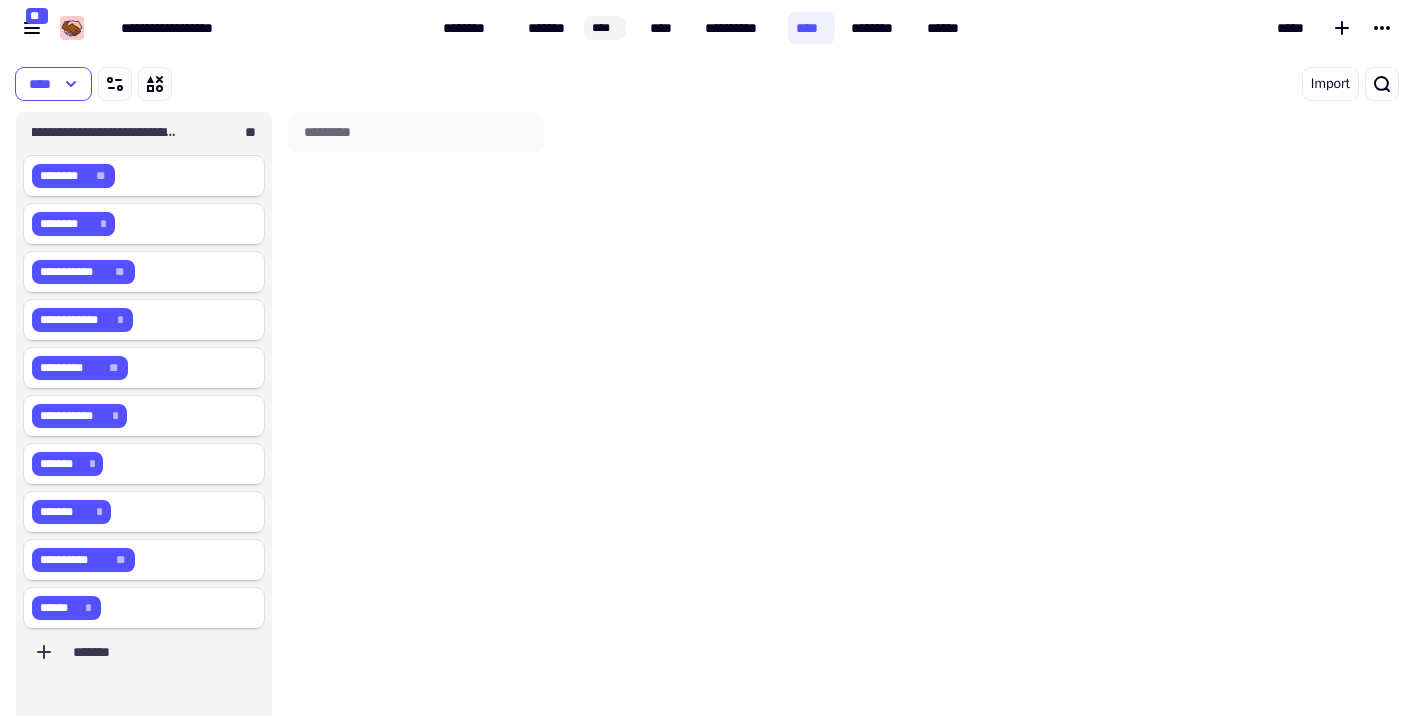 click on "*********" at bounding box center (416, 434) 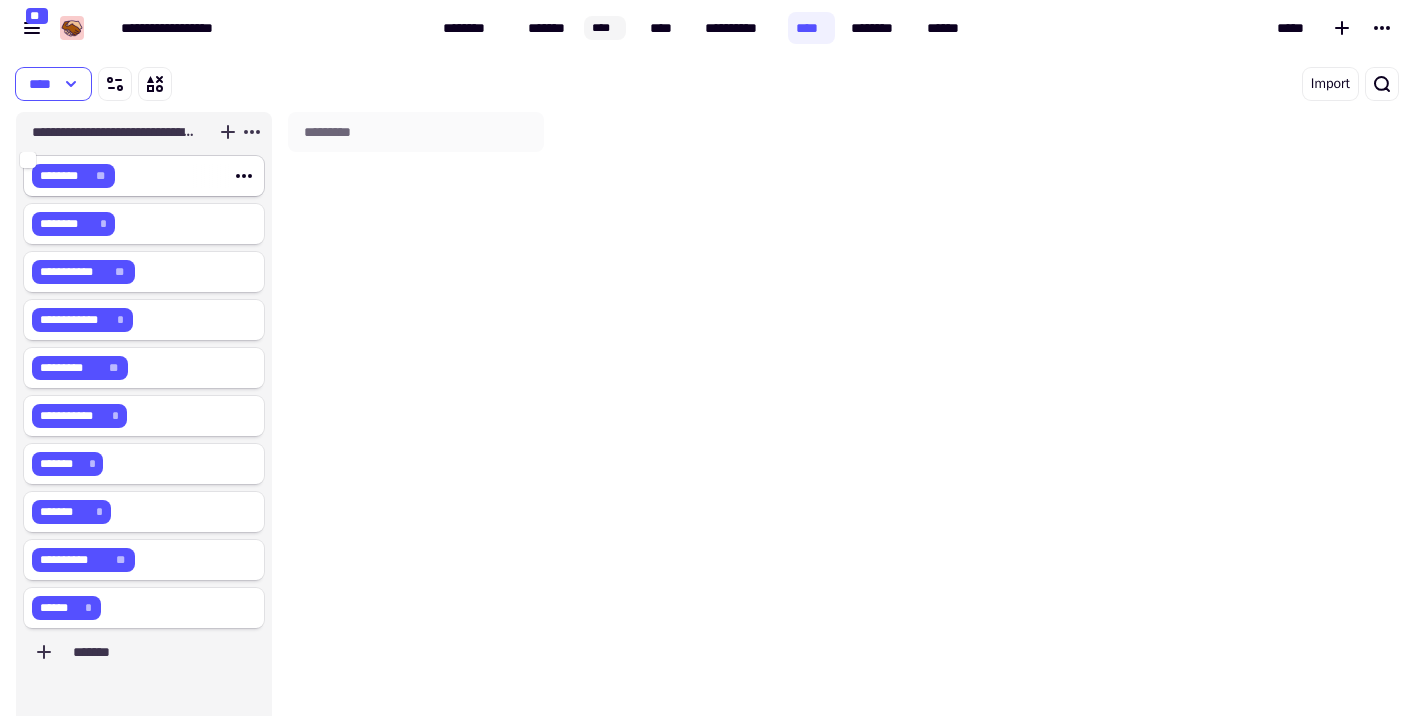 click on "******** **" 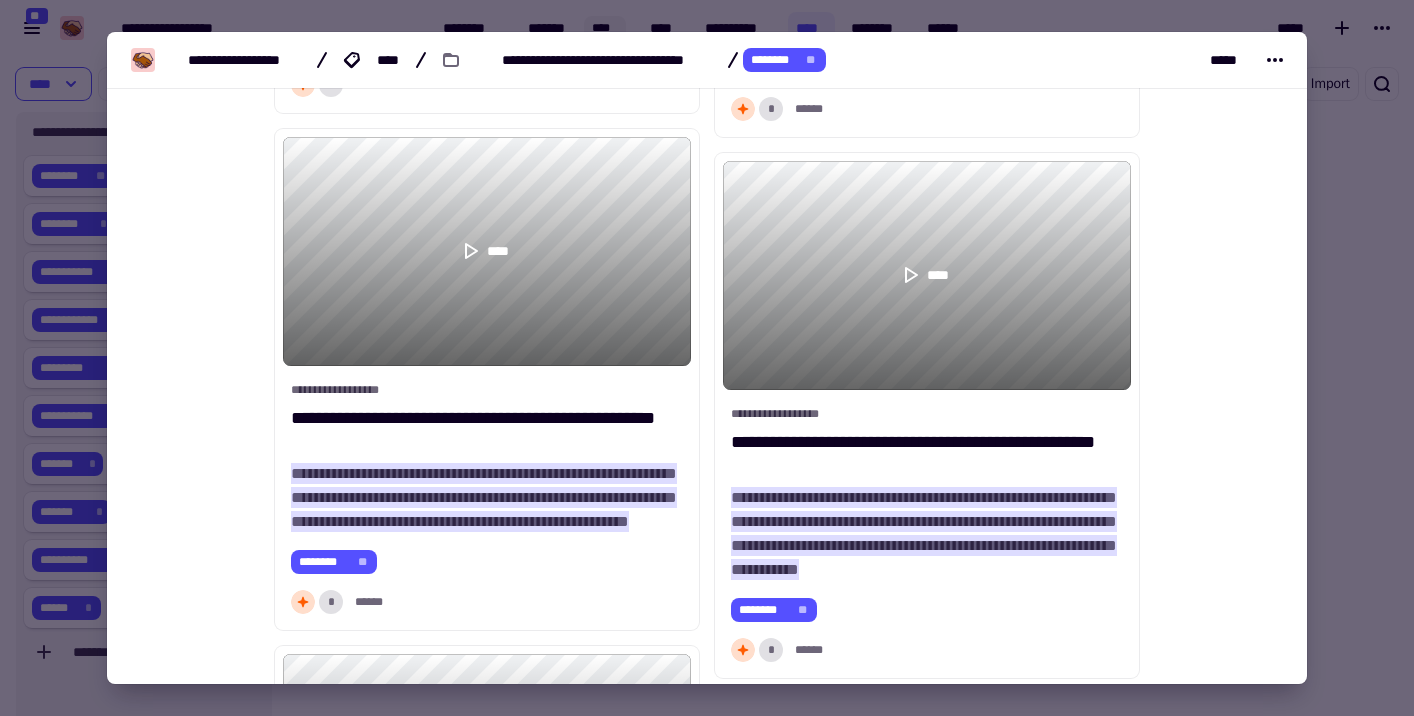 click at bounding box center (707, 358) 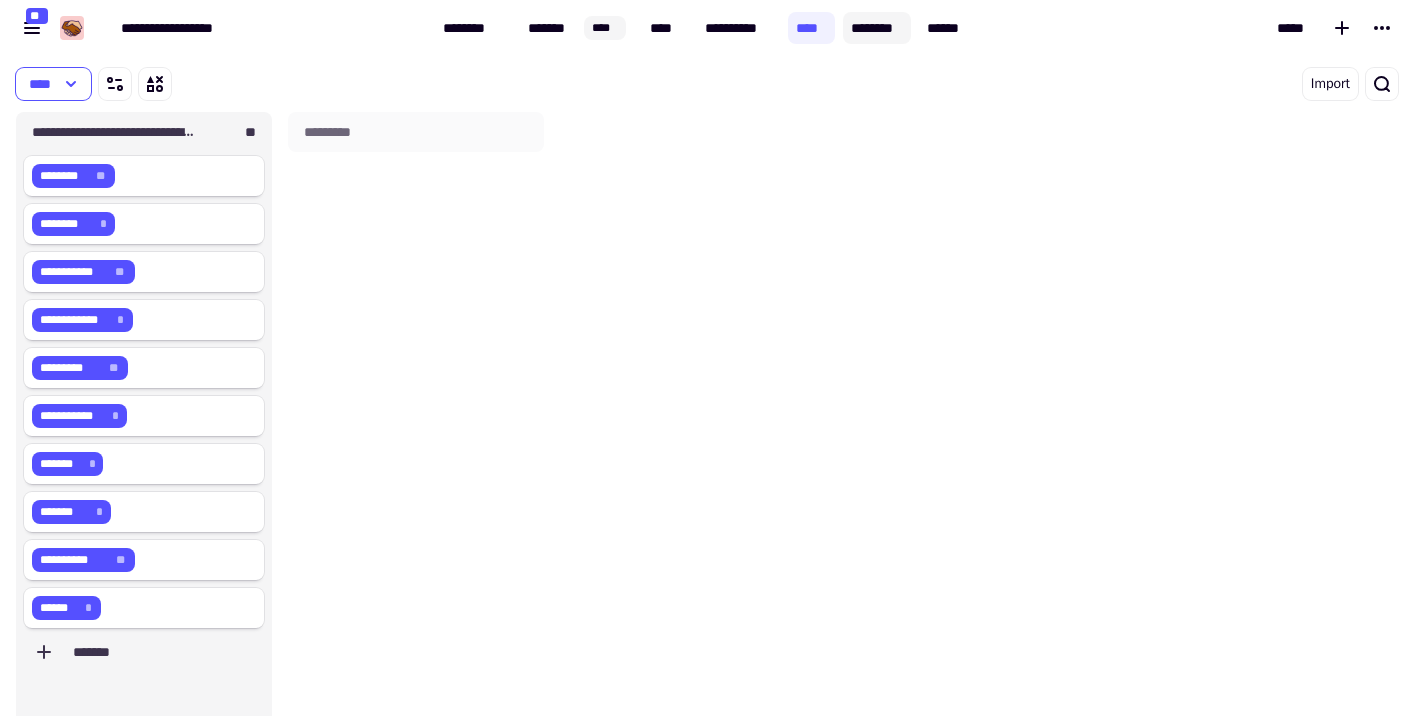 click on "********" 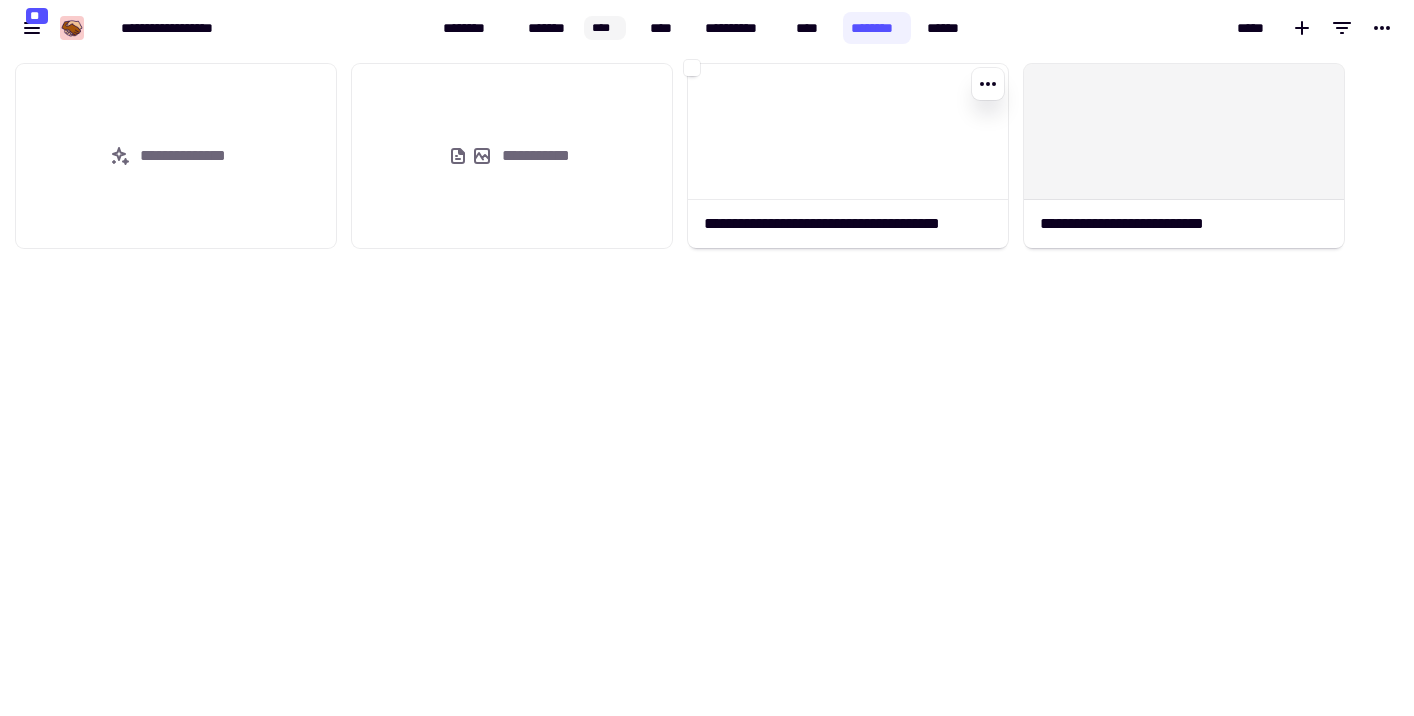 scroll, scrollTop: 1, scrollLeft: 1, axis: both 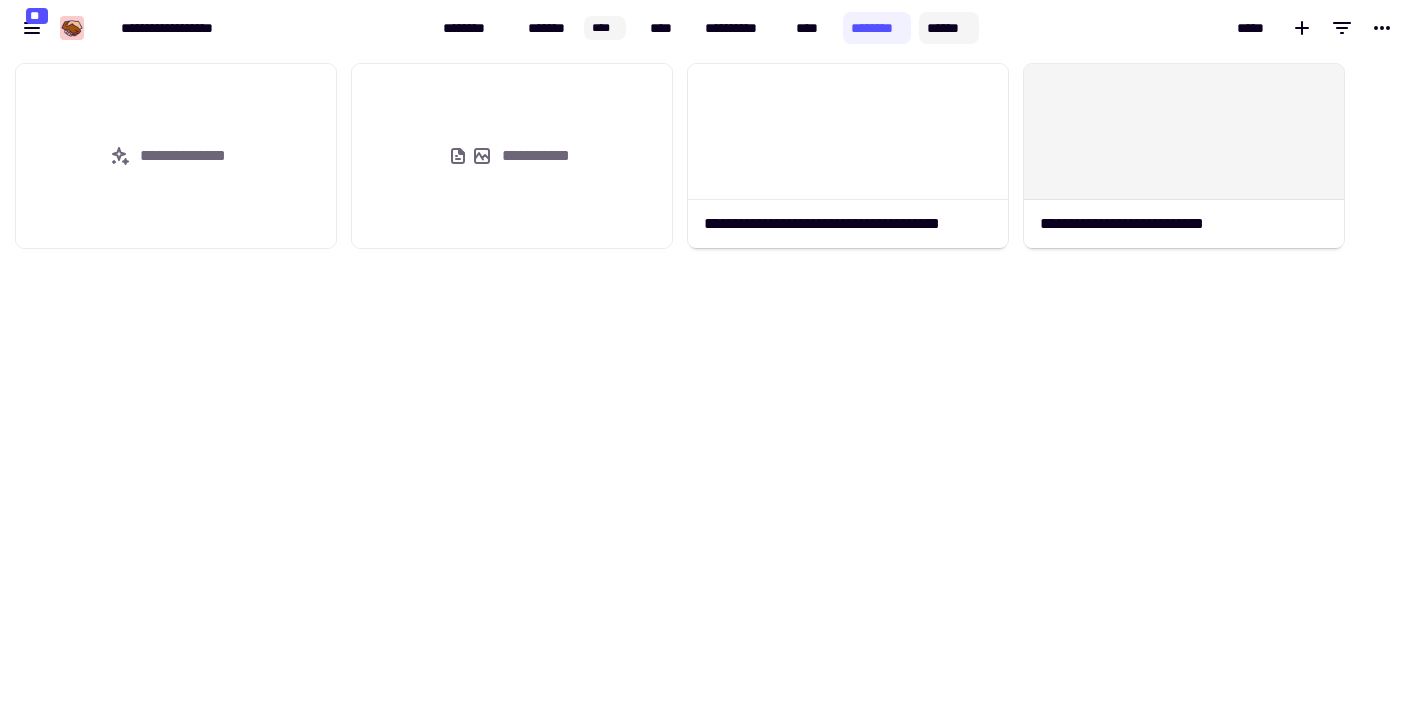 click on "******" 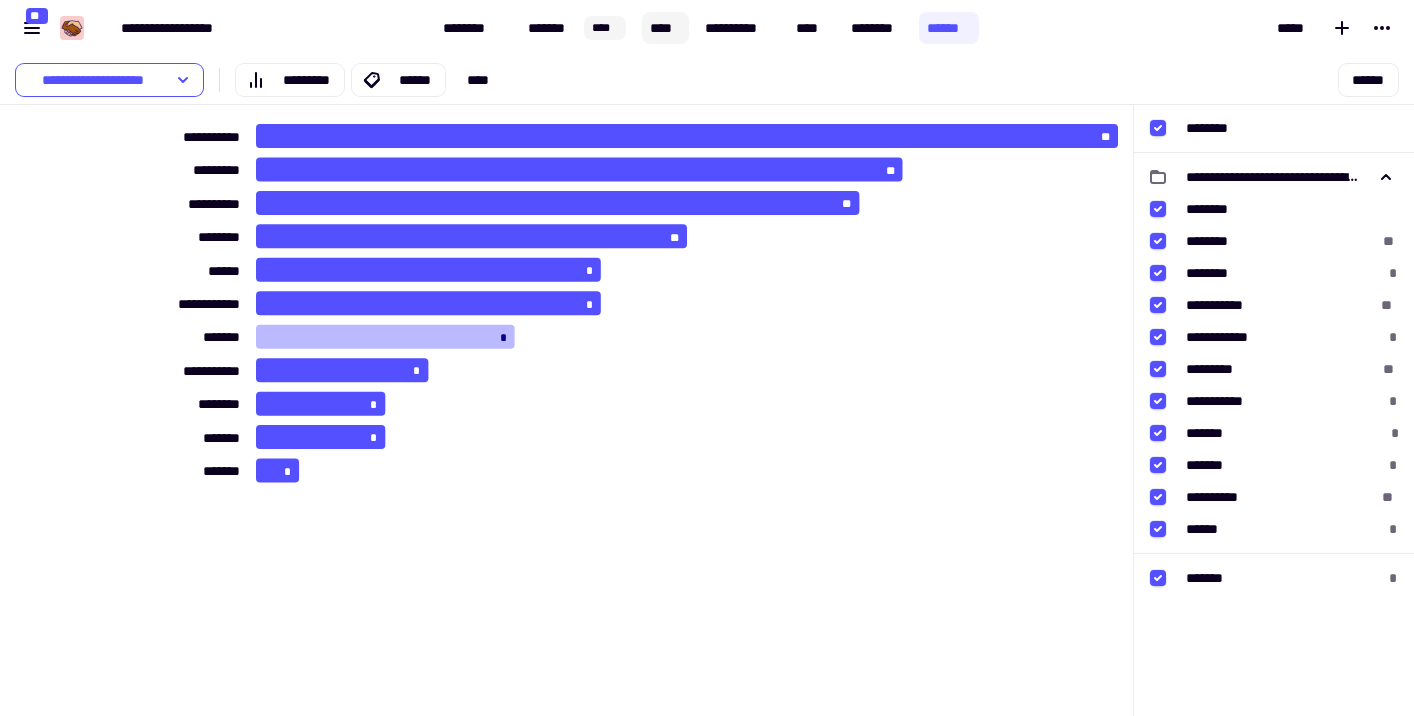 click on "****" 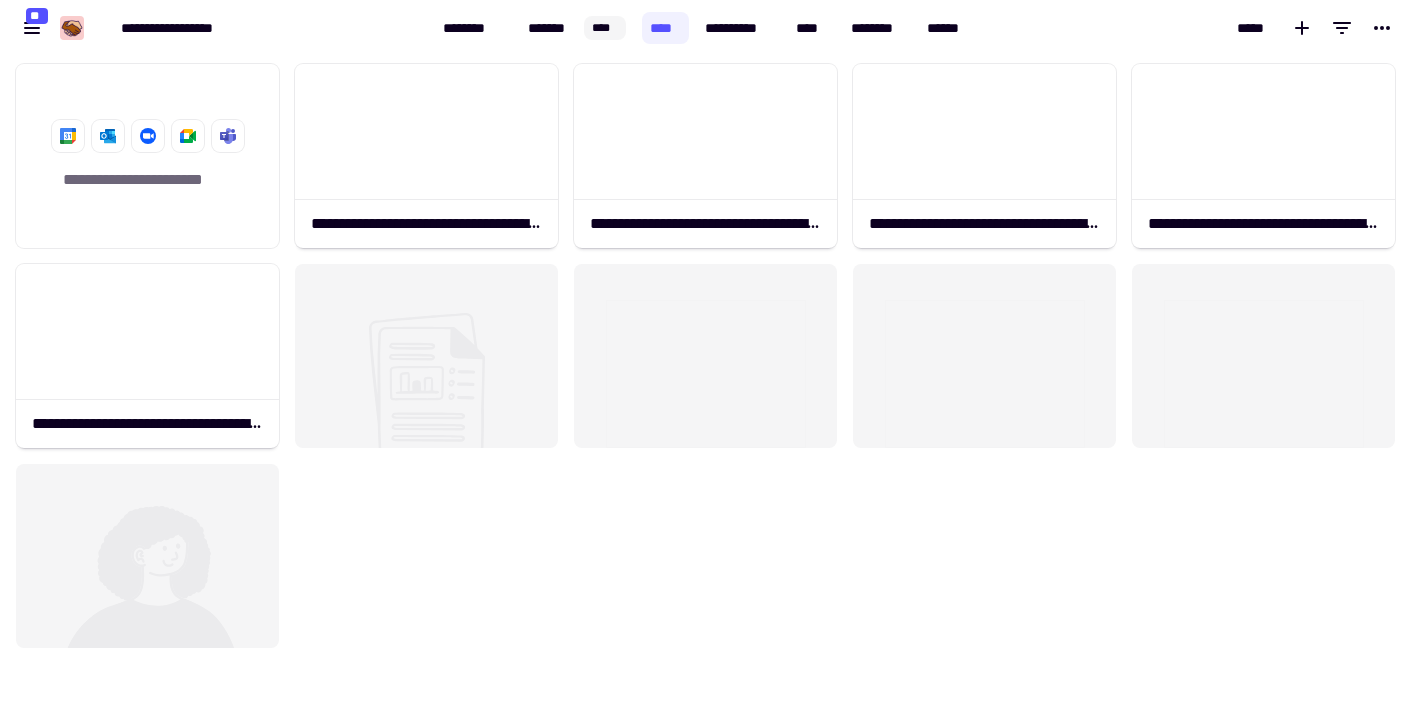 scroll, scrollTop: 1, scrollLeft: 1, axis: both 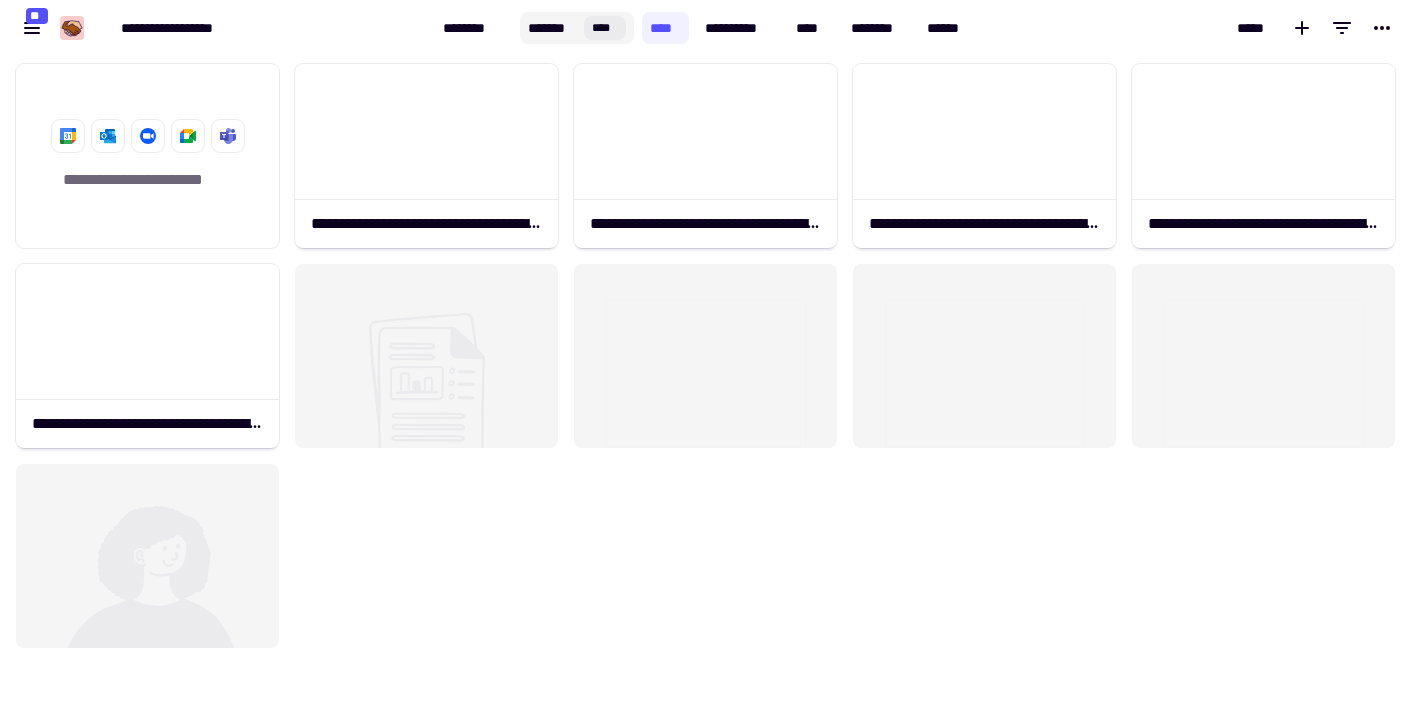 click on "****" 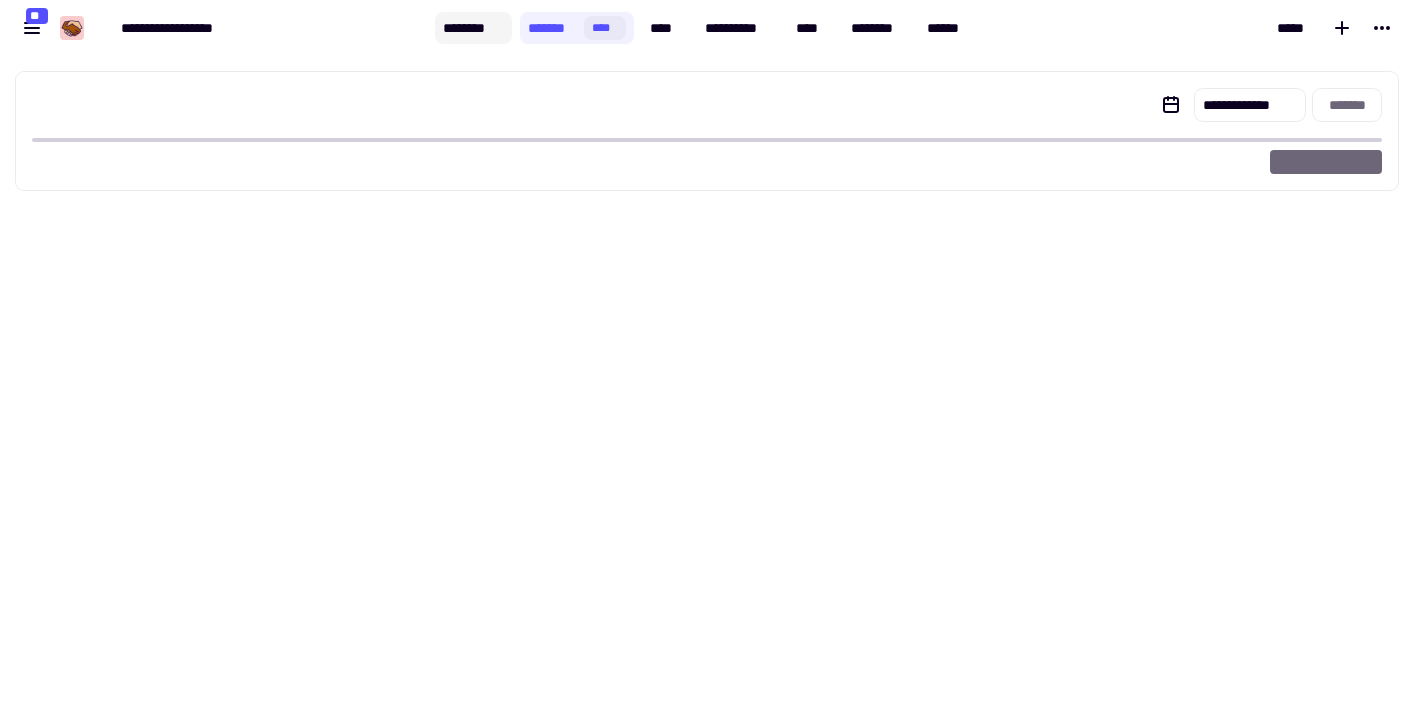 click on "********" 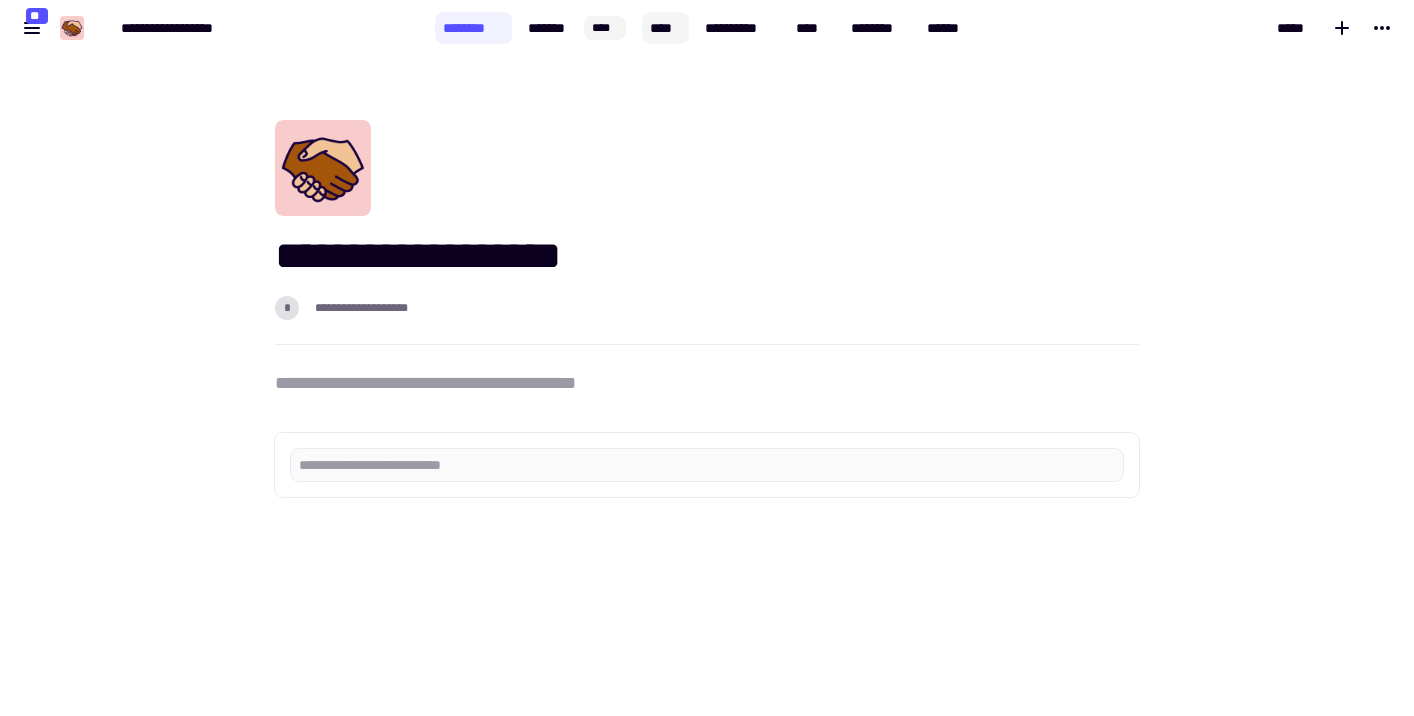 click on "****" 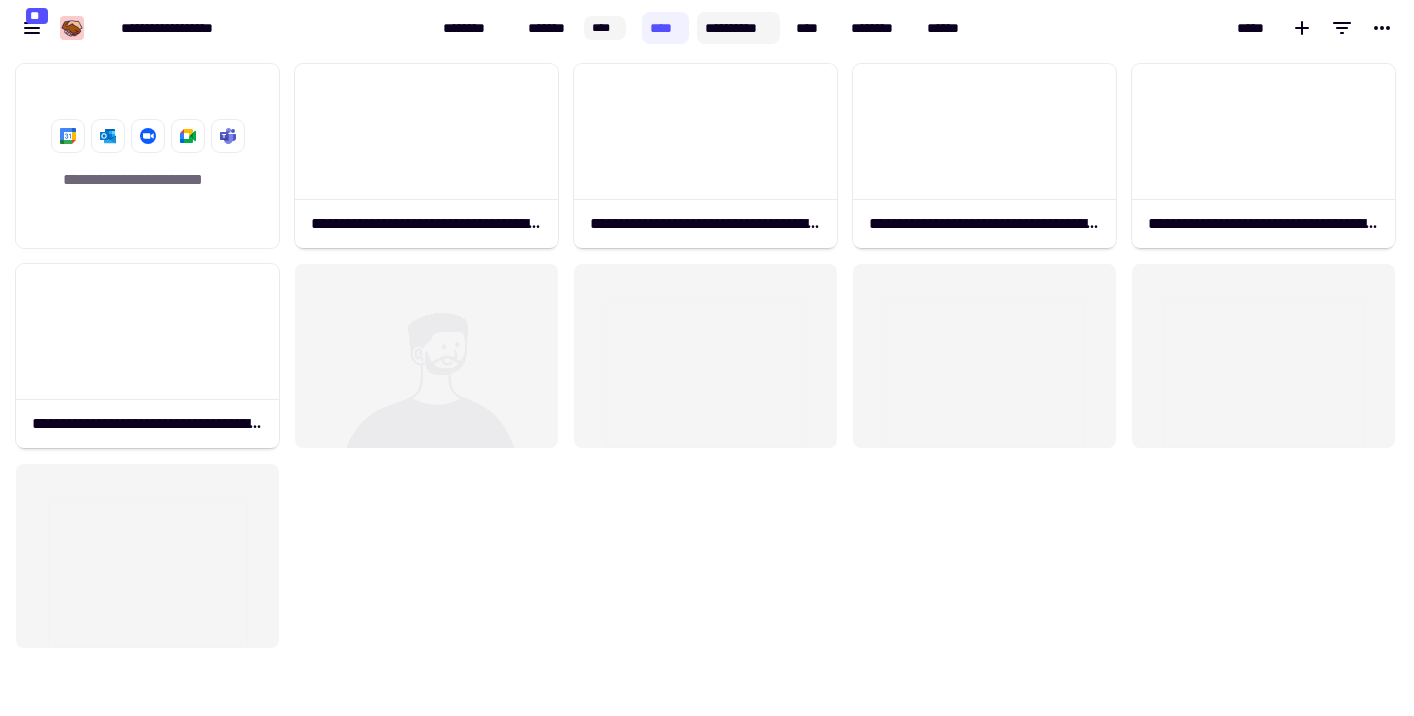 scroll, scrollTop: 1, scrollLeft: 1, axis: both 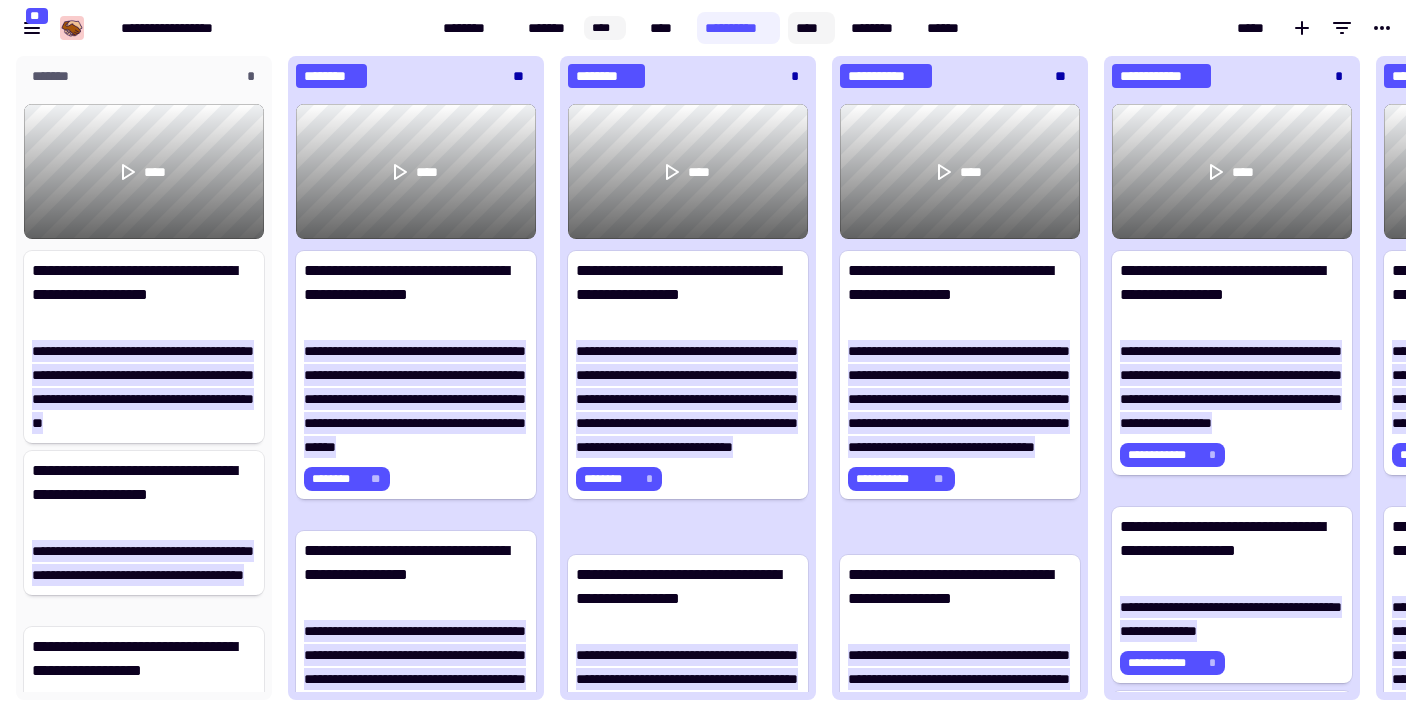 click on "****" 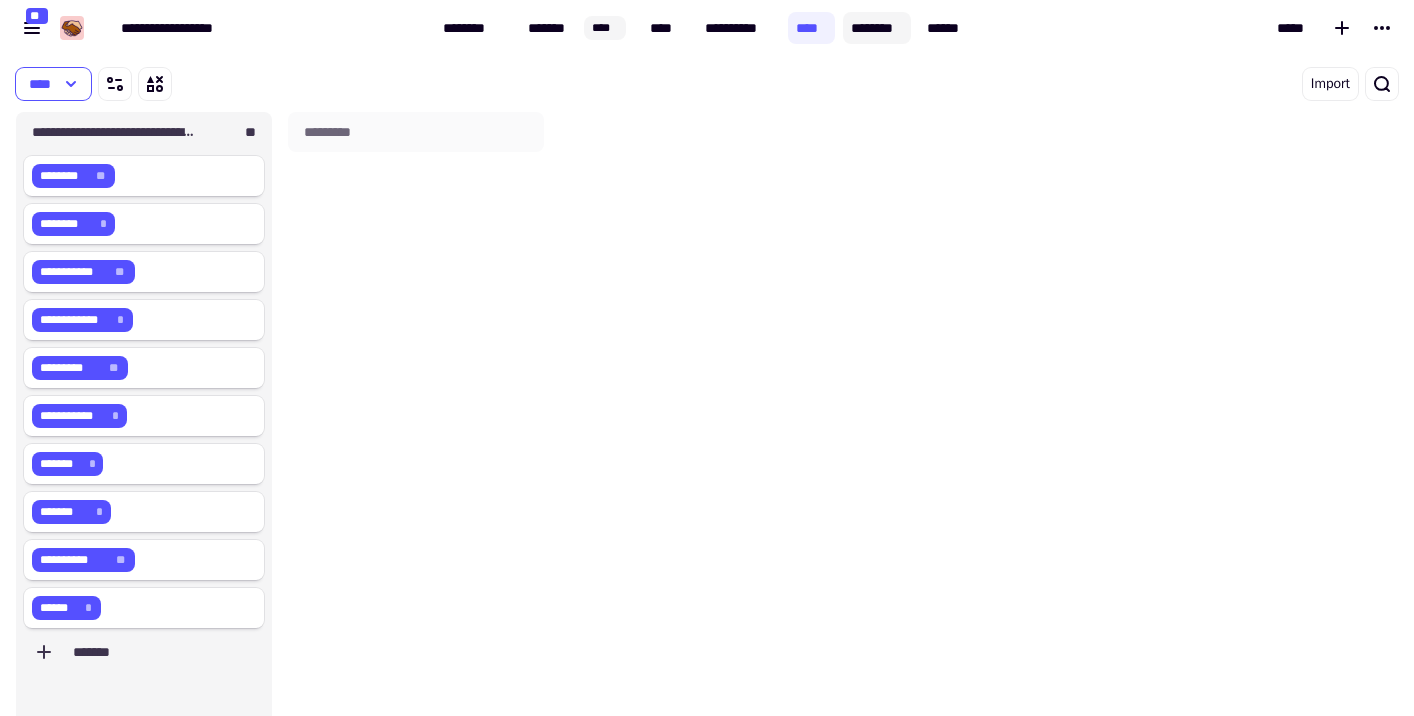 click on "********" 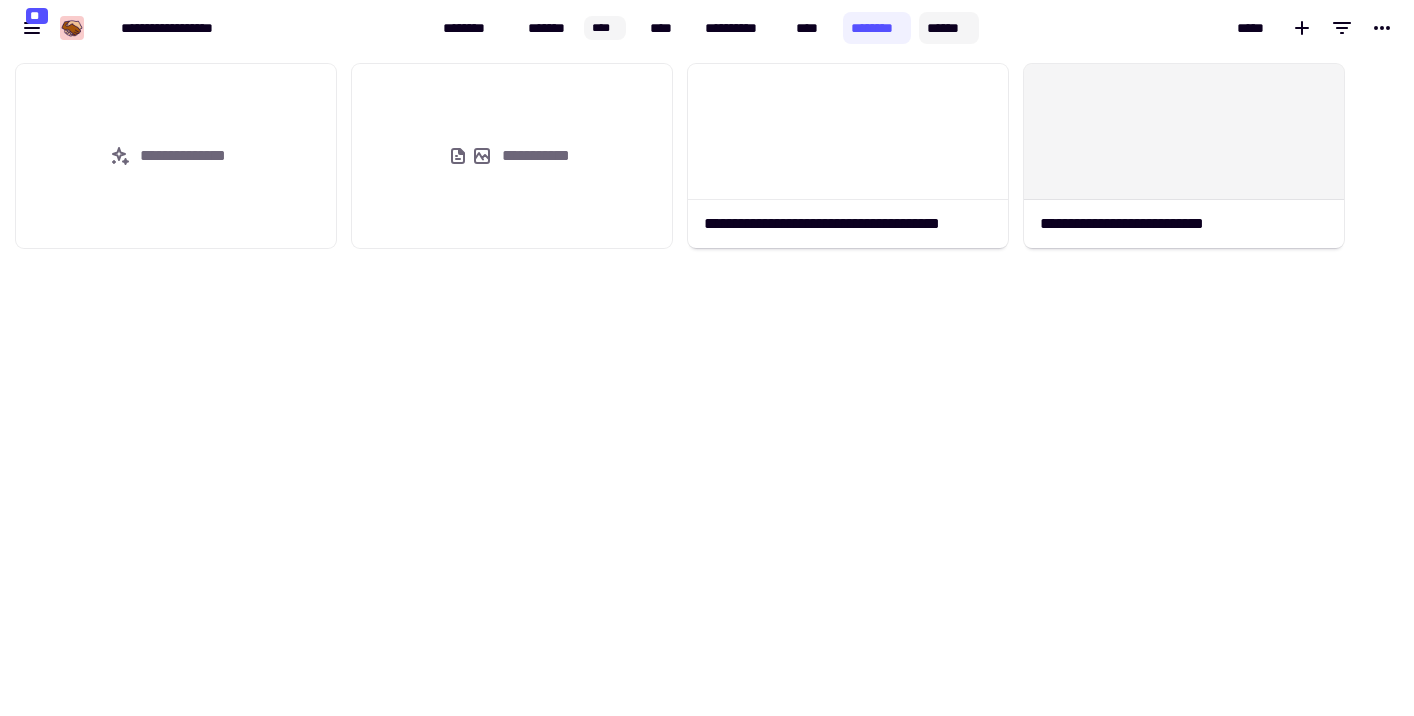 click on "******" 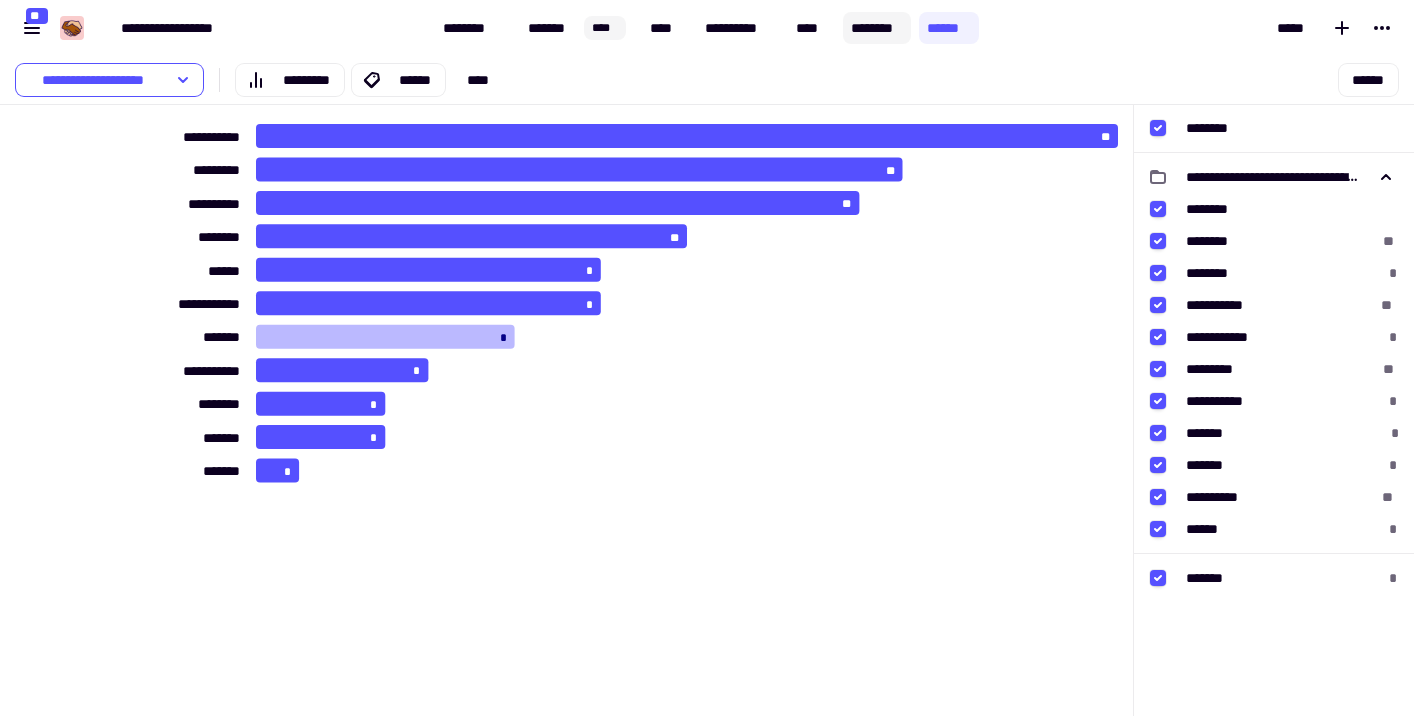 click on "********" 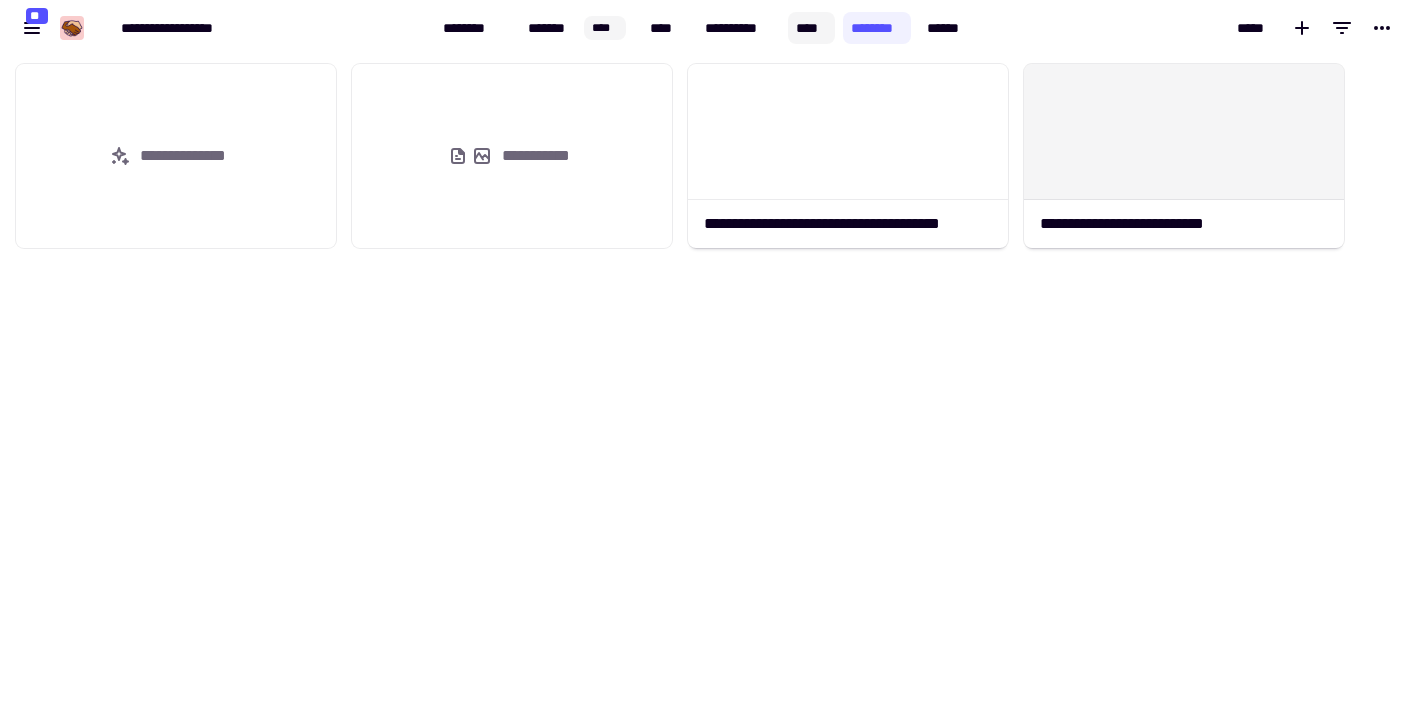 click on "****" 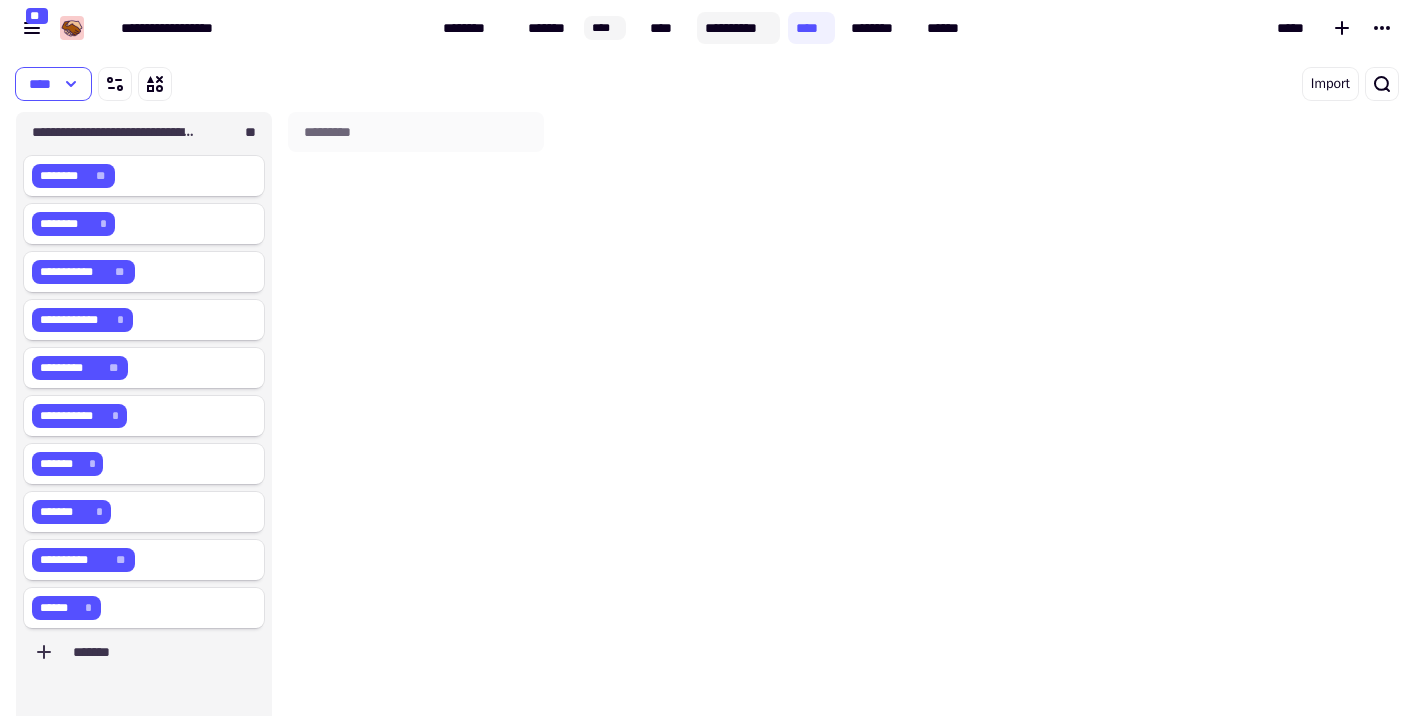 click on "**********" 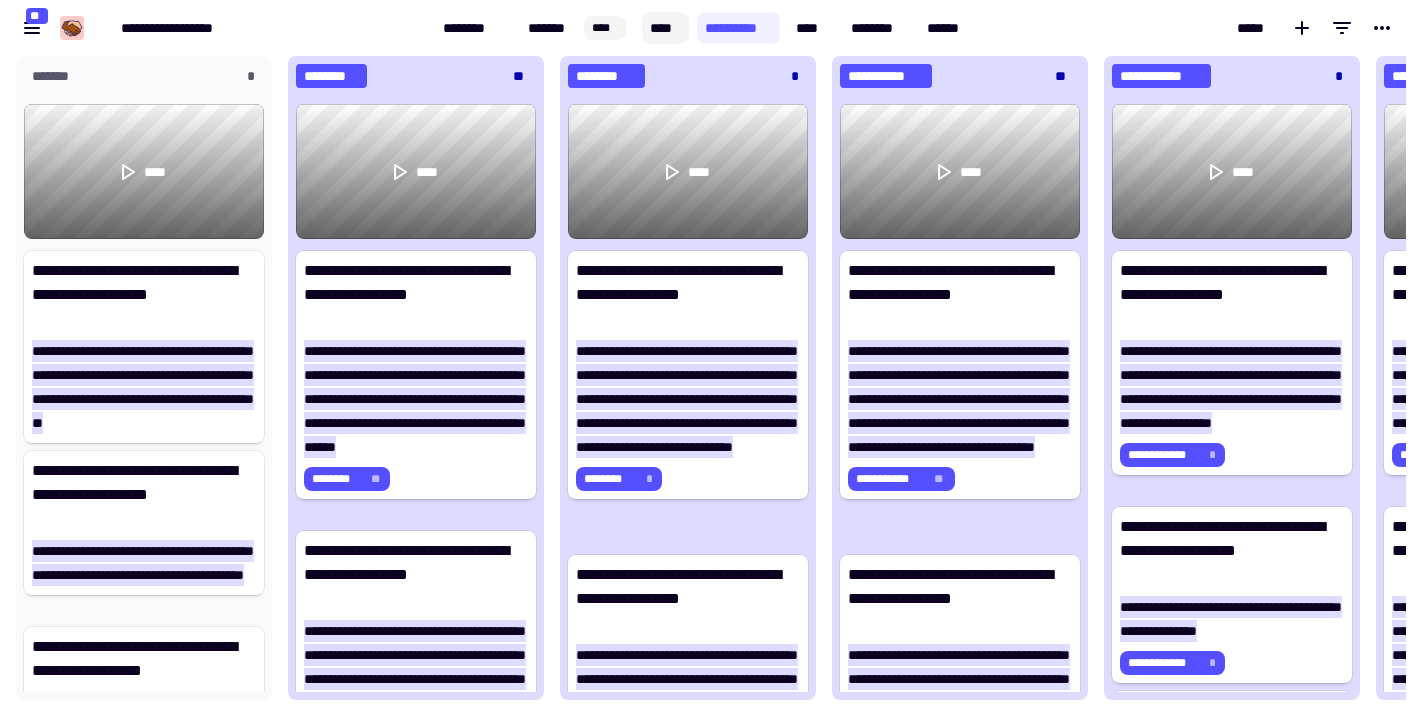 click on "****" 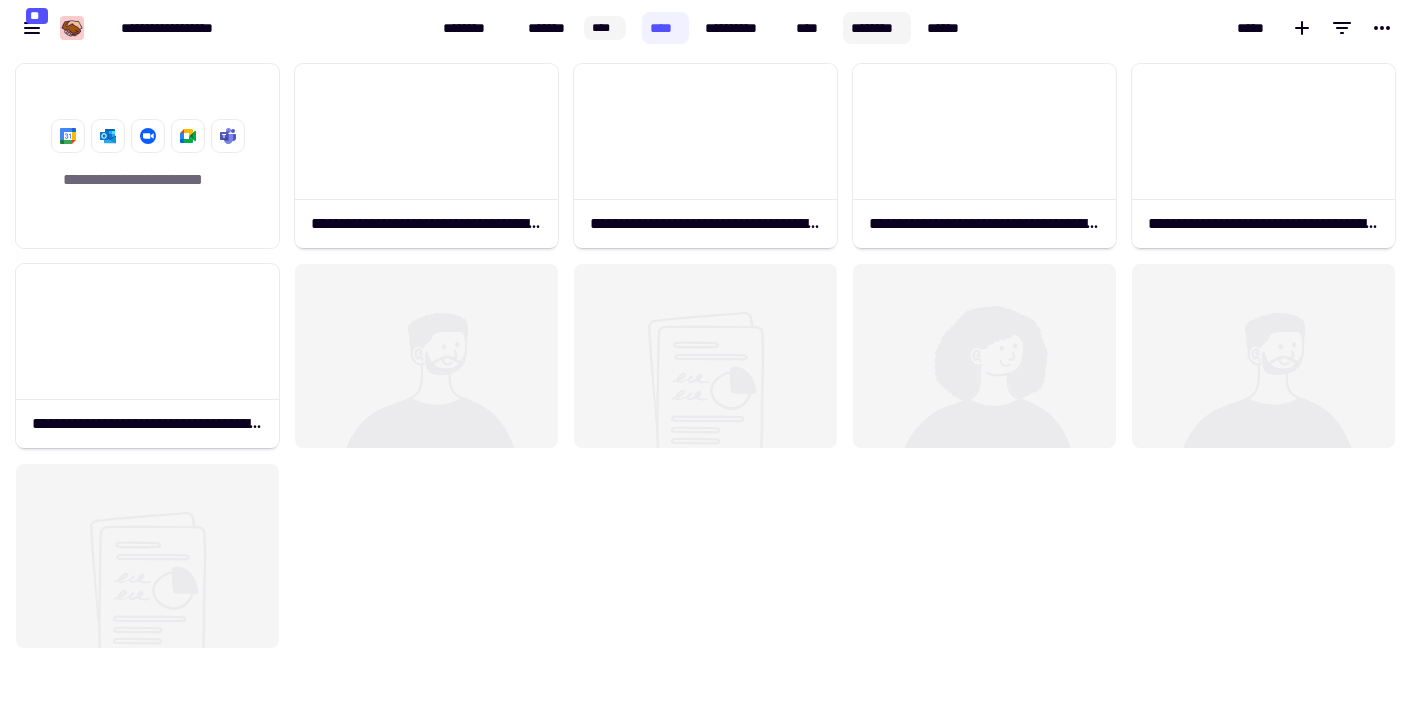 click on "********" 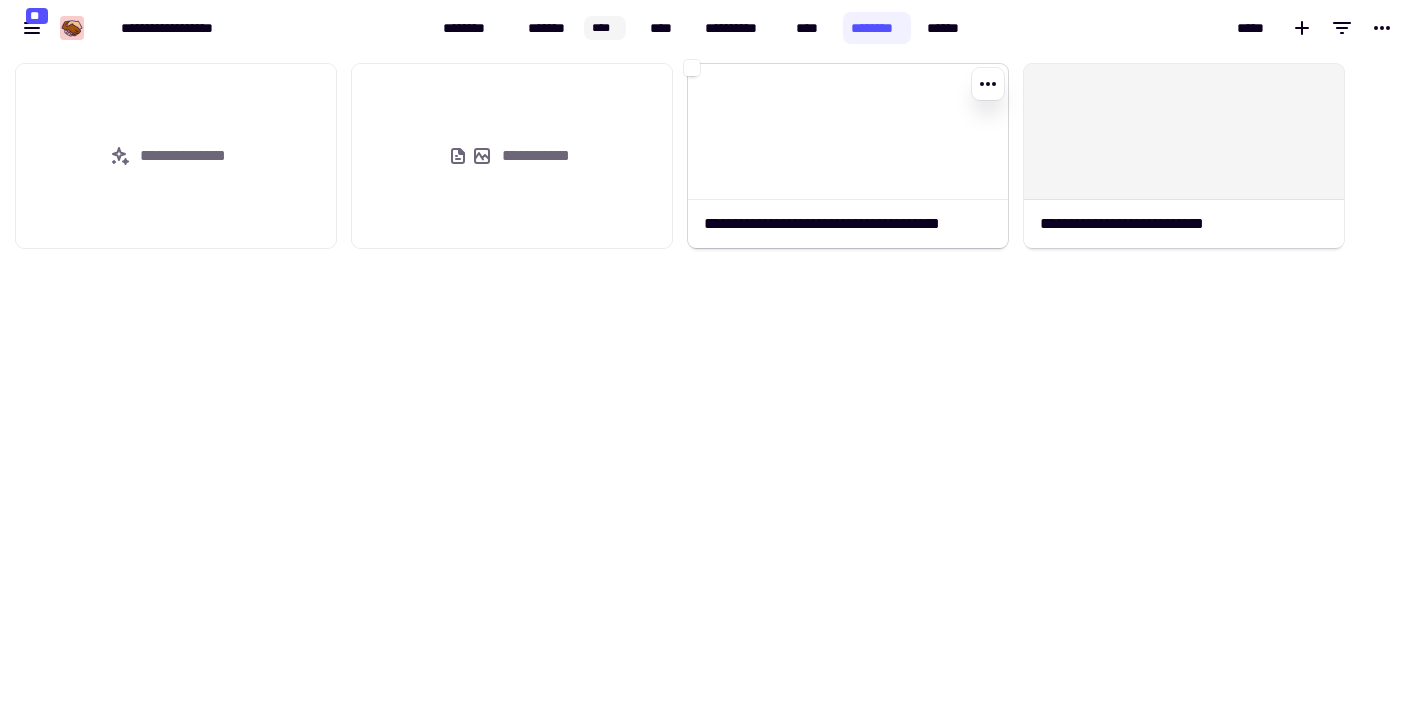 click 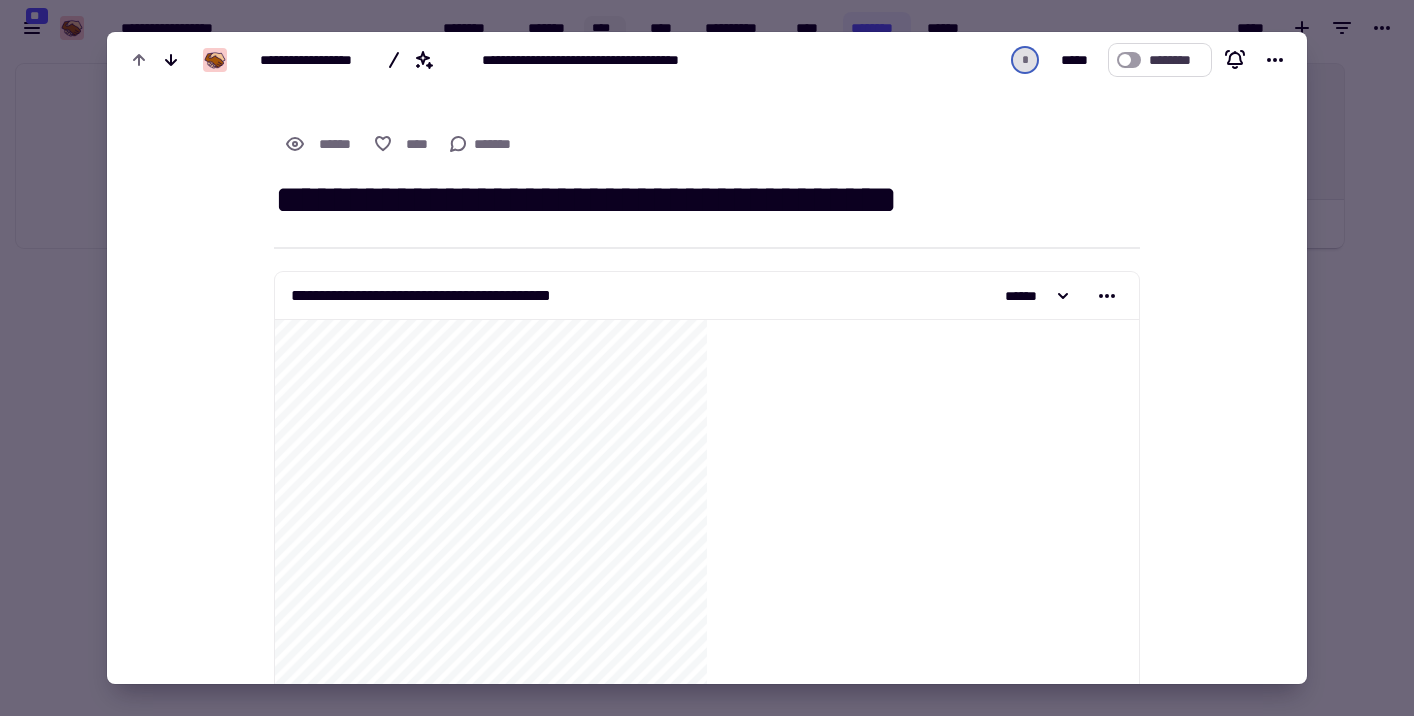 click 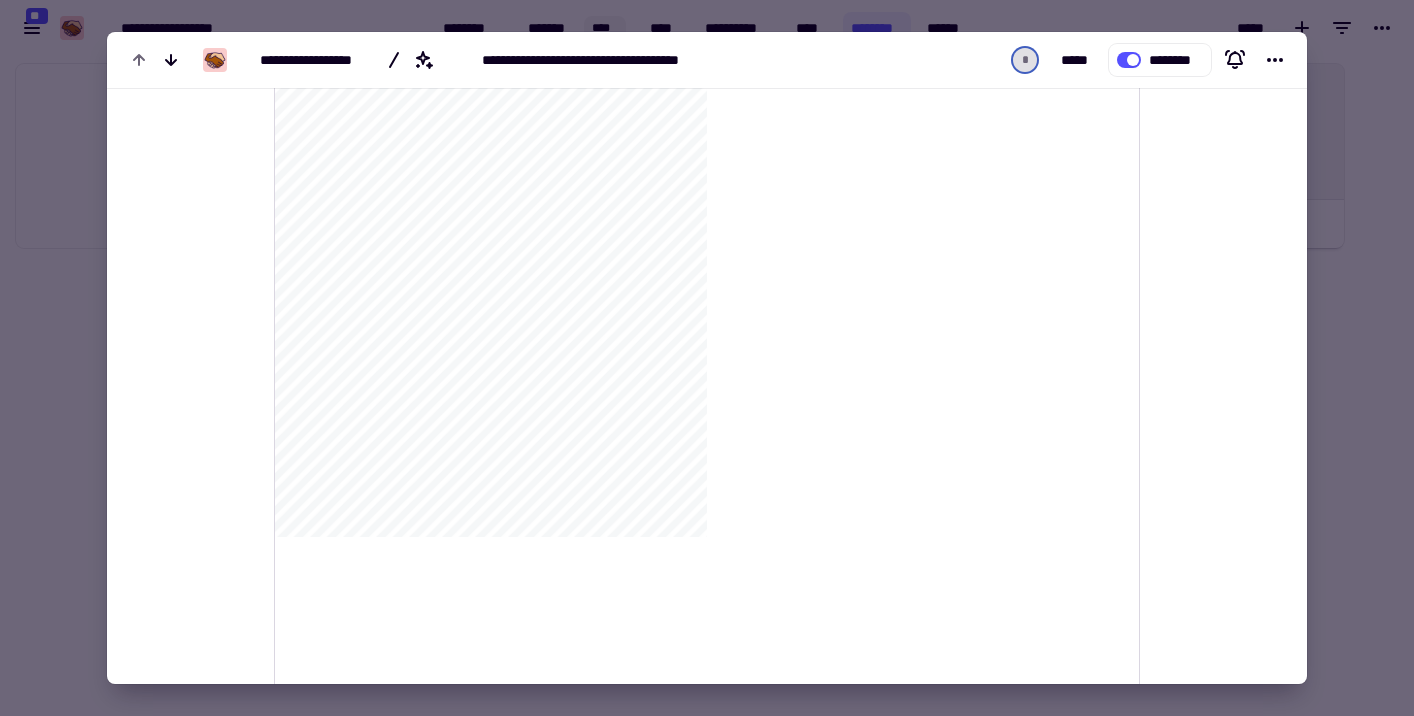 click on "**********" 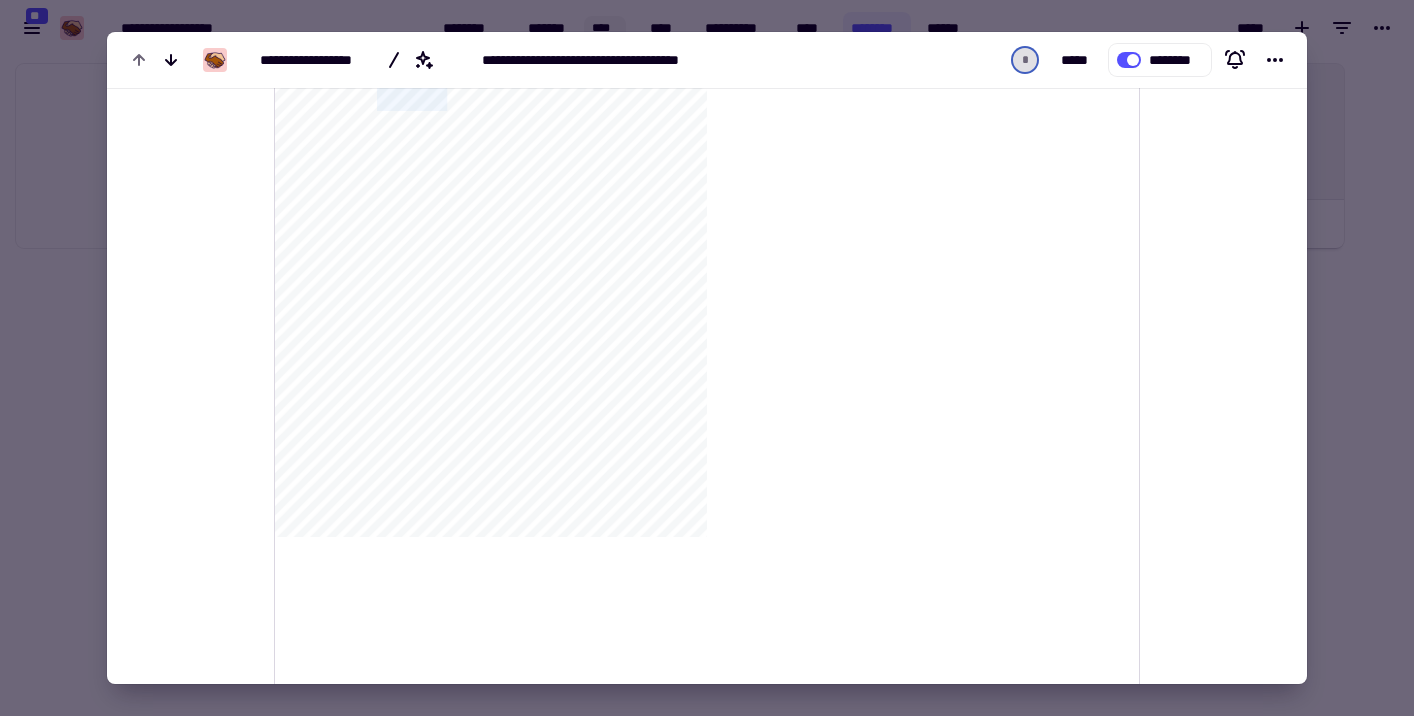 click on "**********" 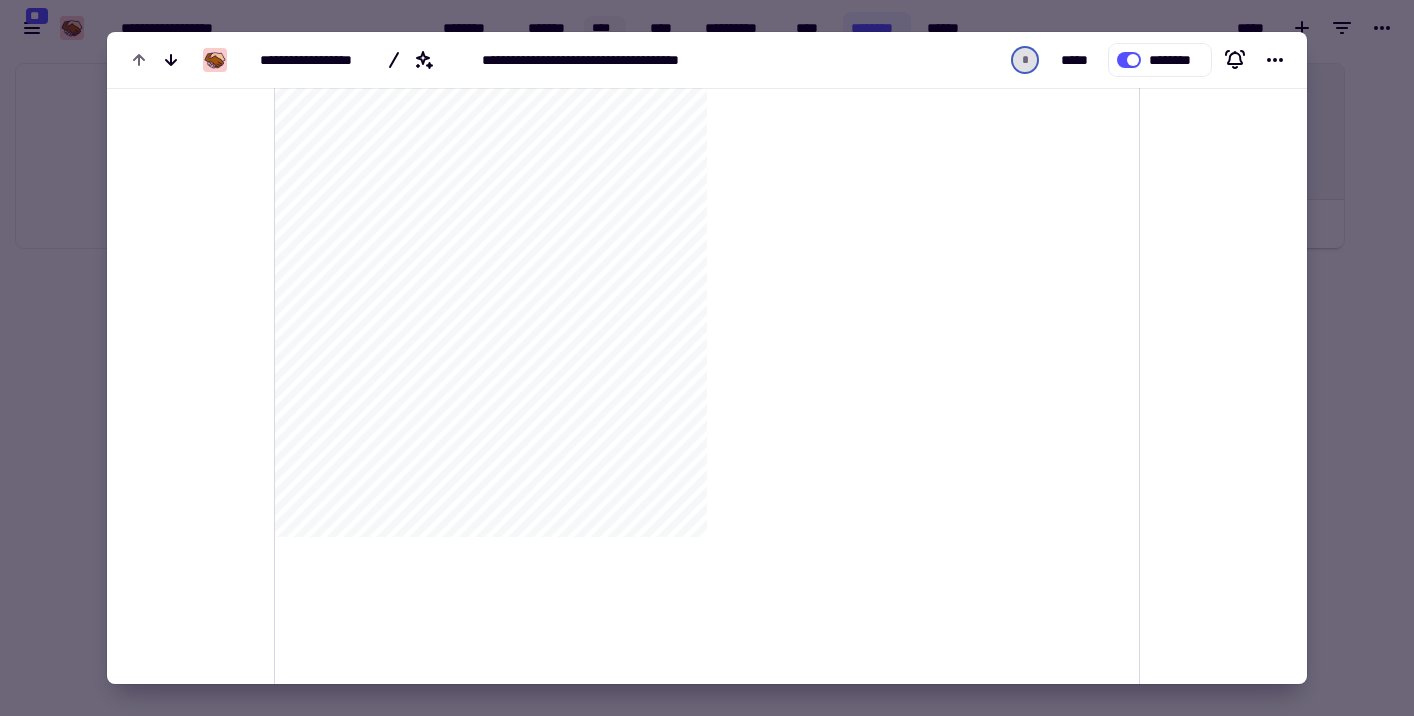click on "**********" 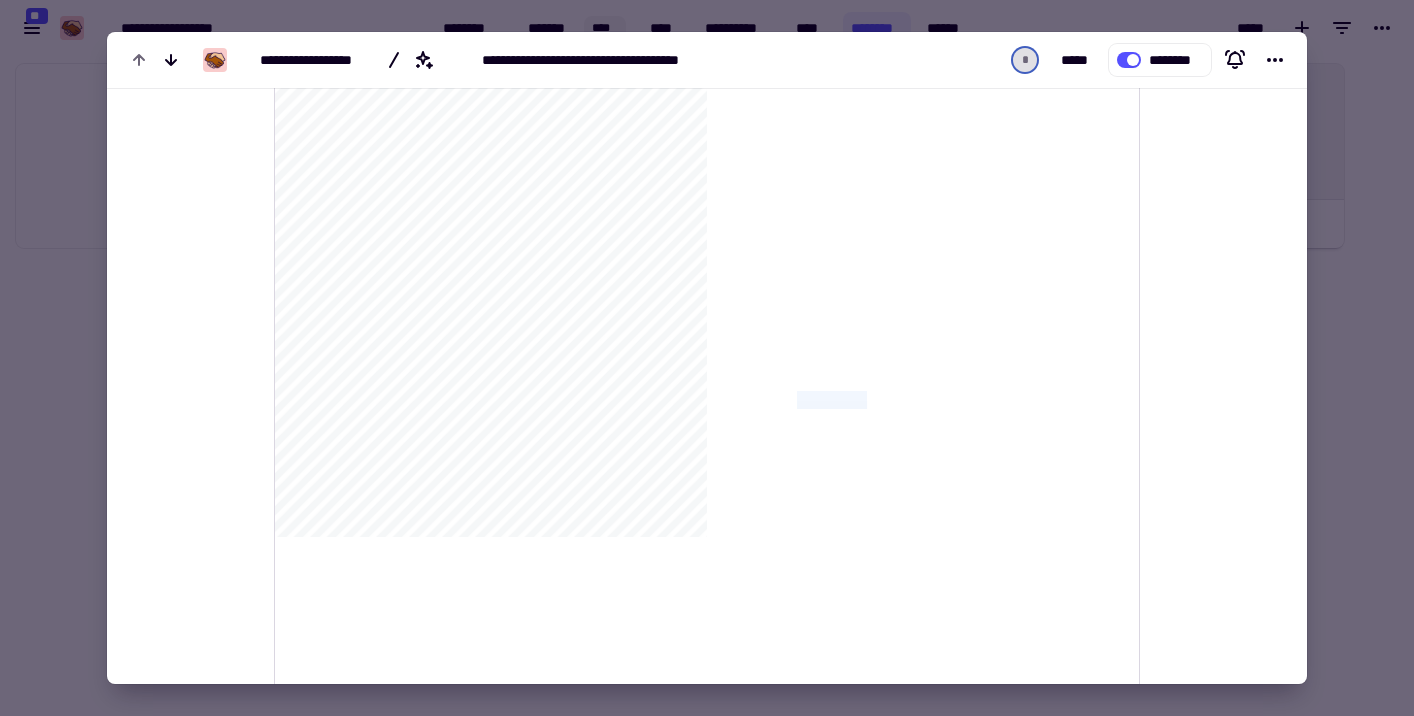 drag, startPoint x: 804, startPoint y: 394, endPoint x: 873, endPoint y: 401, distance: 69.354164 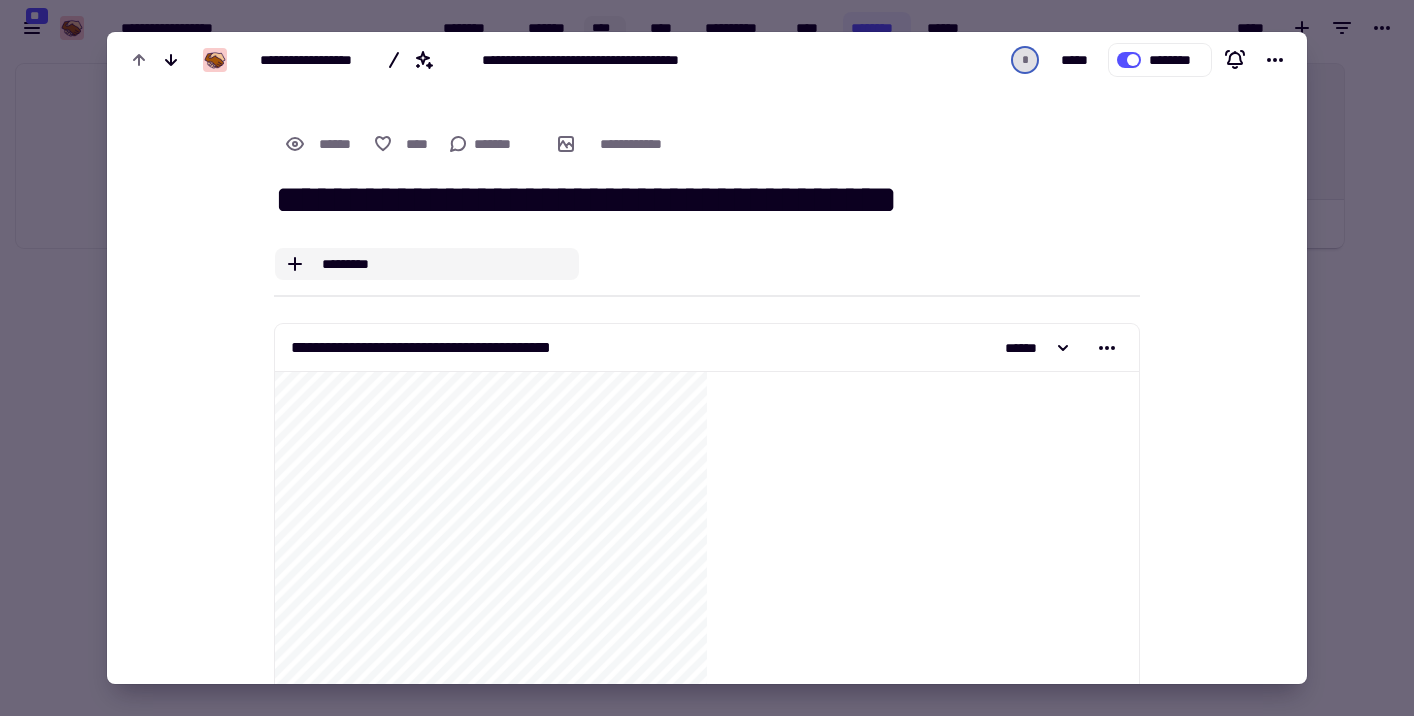 click on "*********" 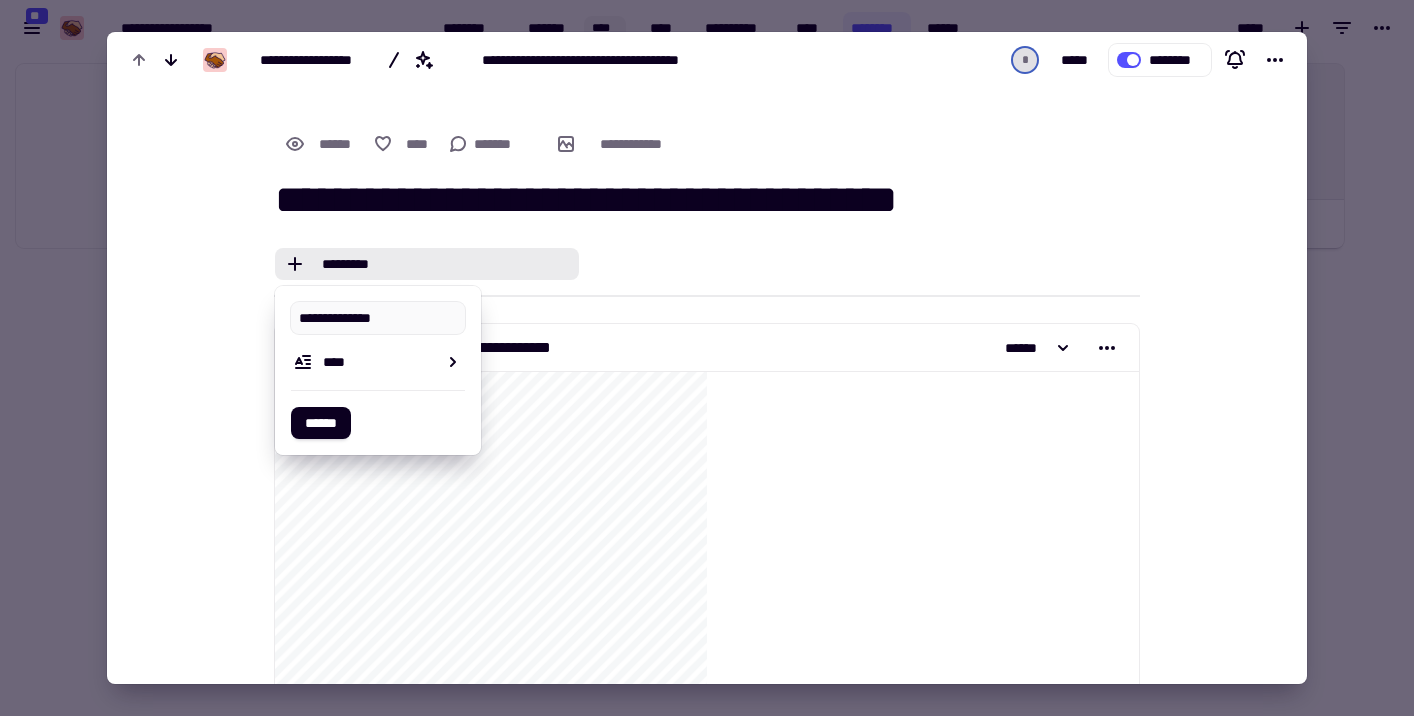 click on "**********" at bounding box center (707, 2047) 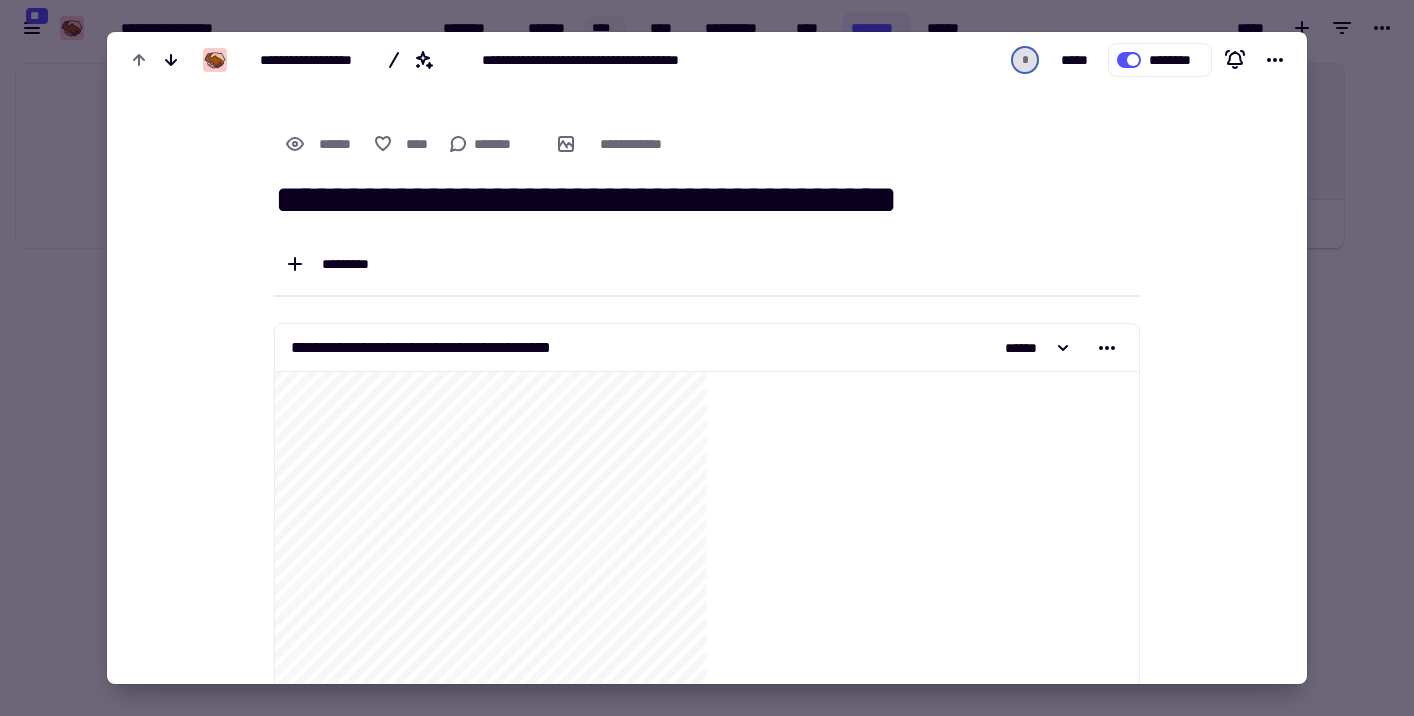click at bounding box center (707, 358) 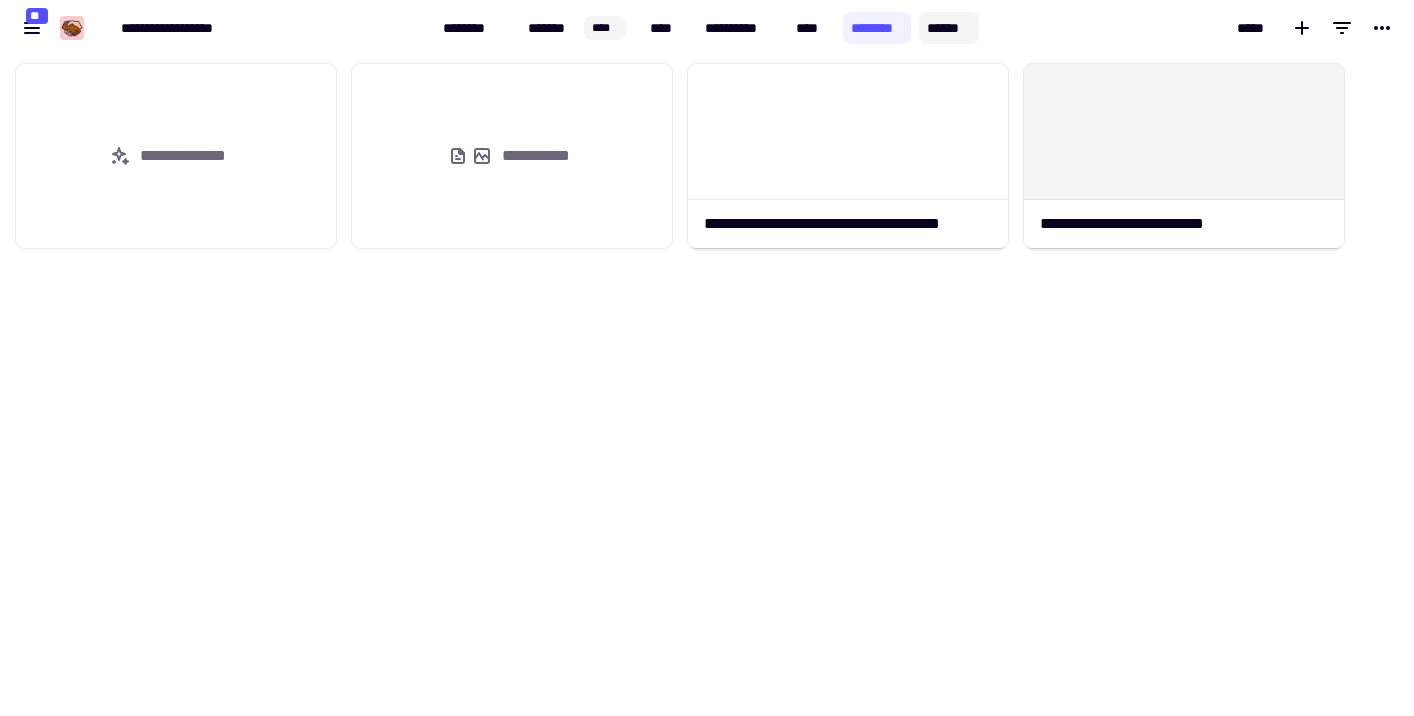 click on "******" 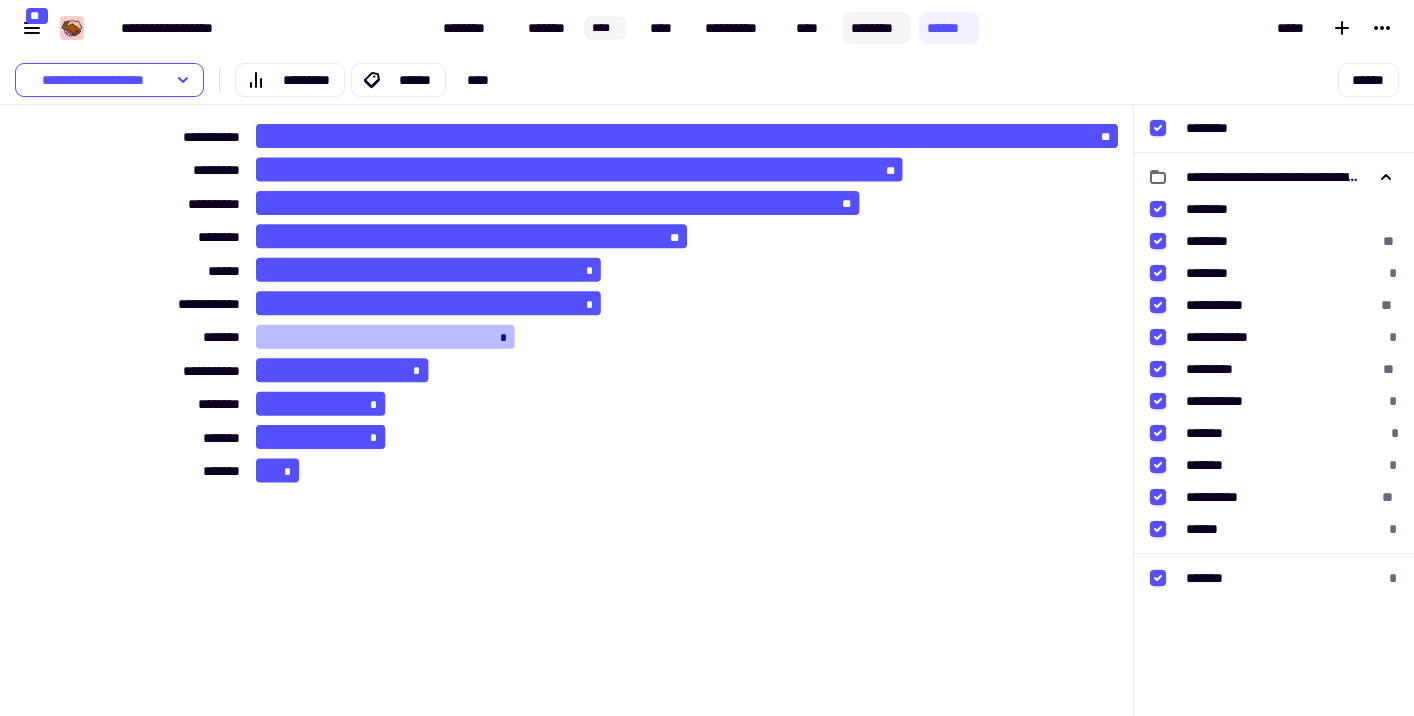 click on "********" 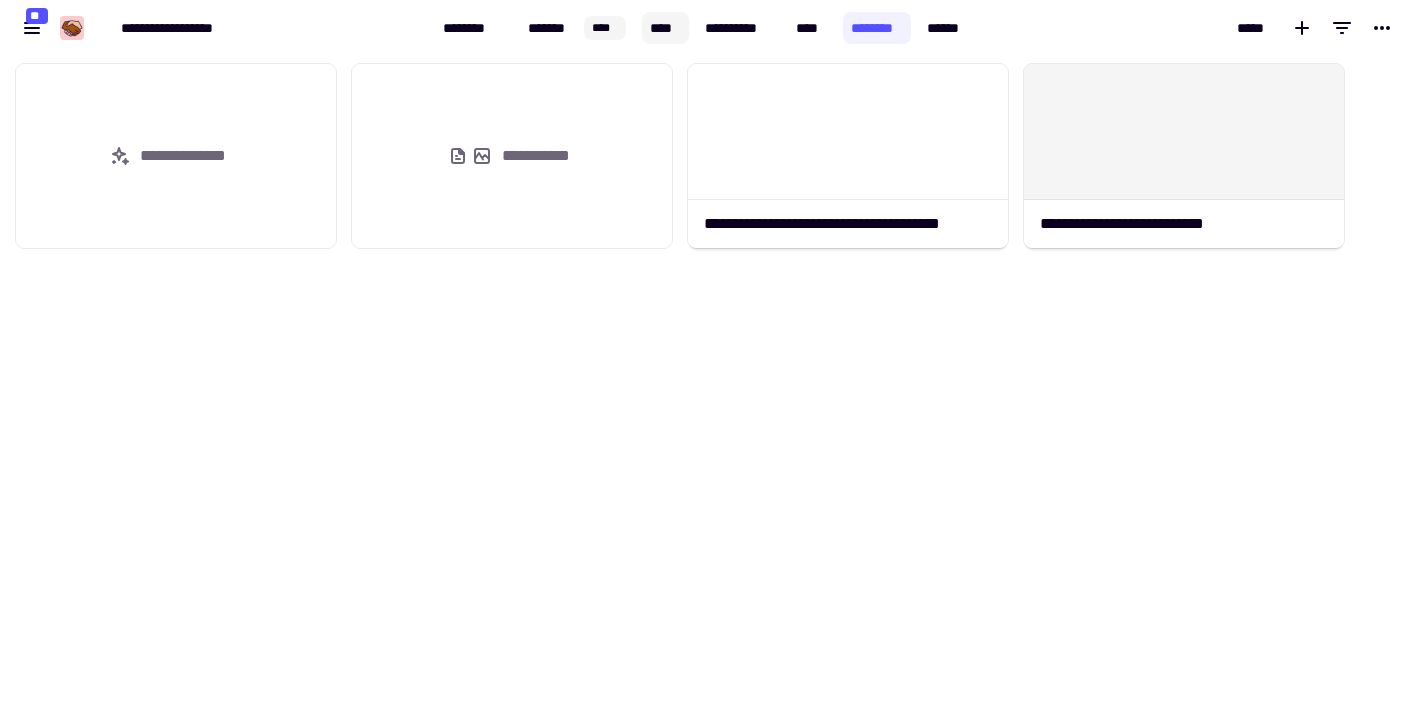 click on "****" 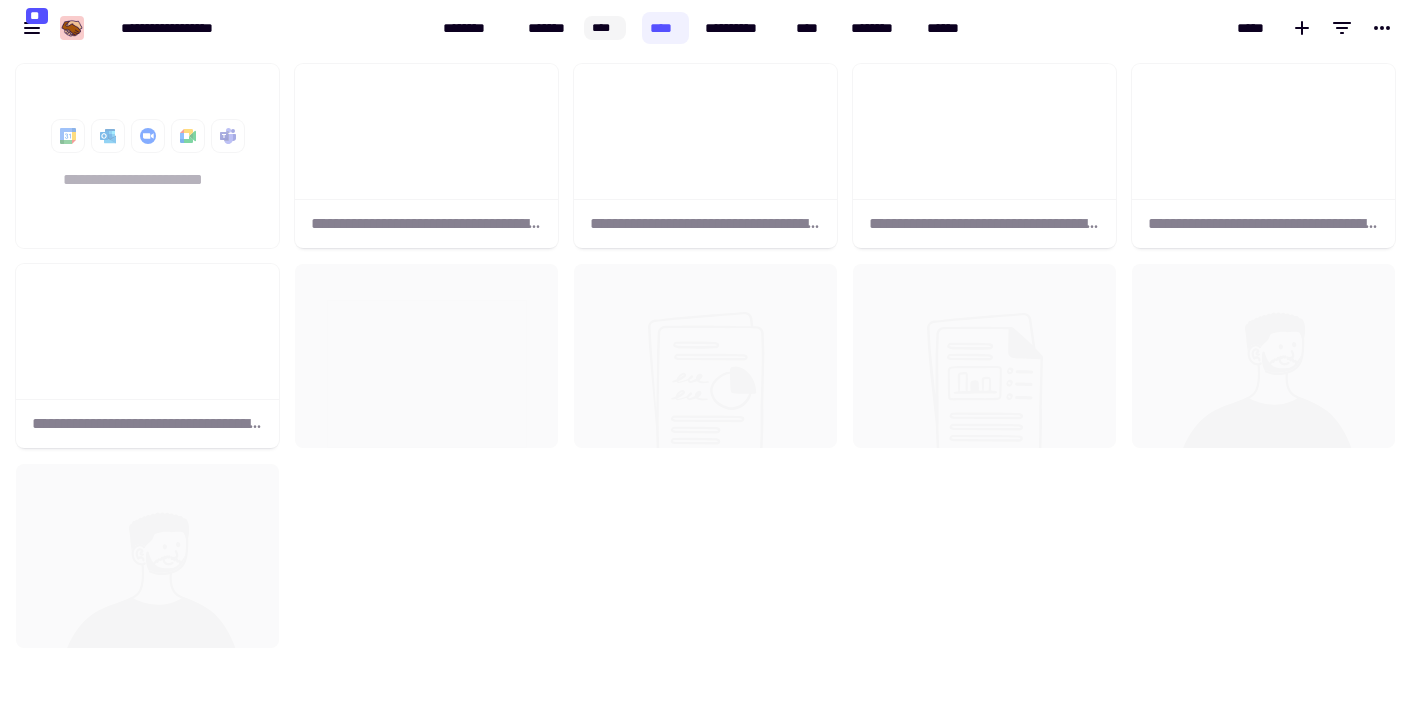 scroll, scrollTop: 1, scrollLeft: 1, axis: both 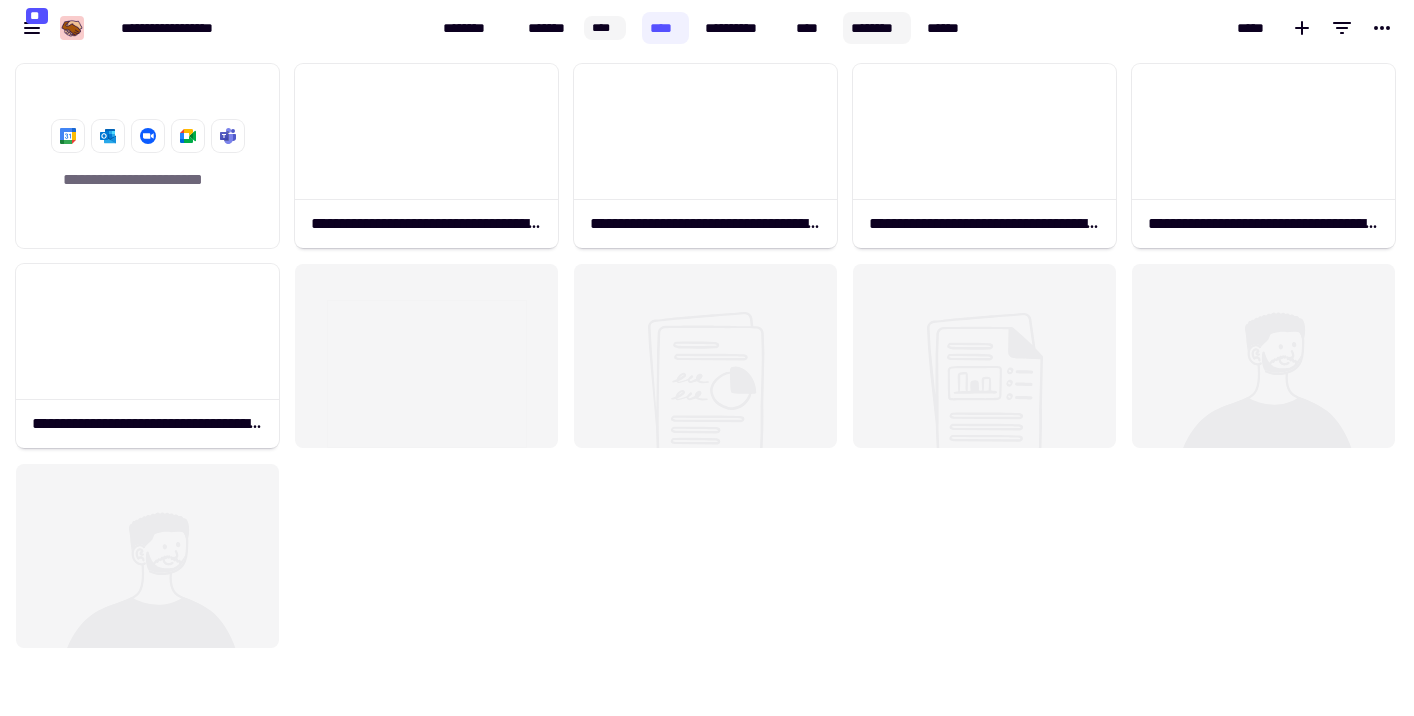 click on "********" 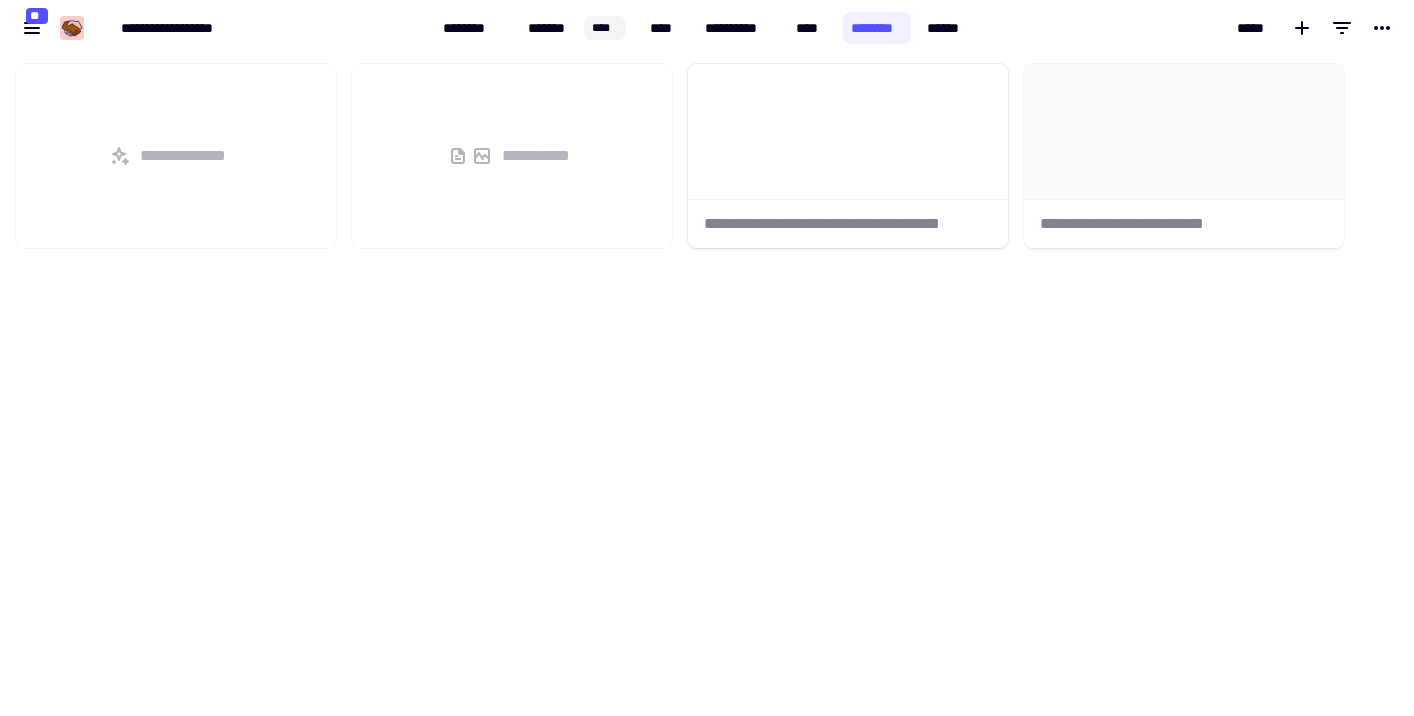 scroll, scrollTop: 1, scrollLeft: 1, axis: both 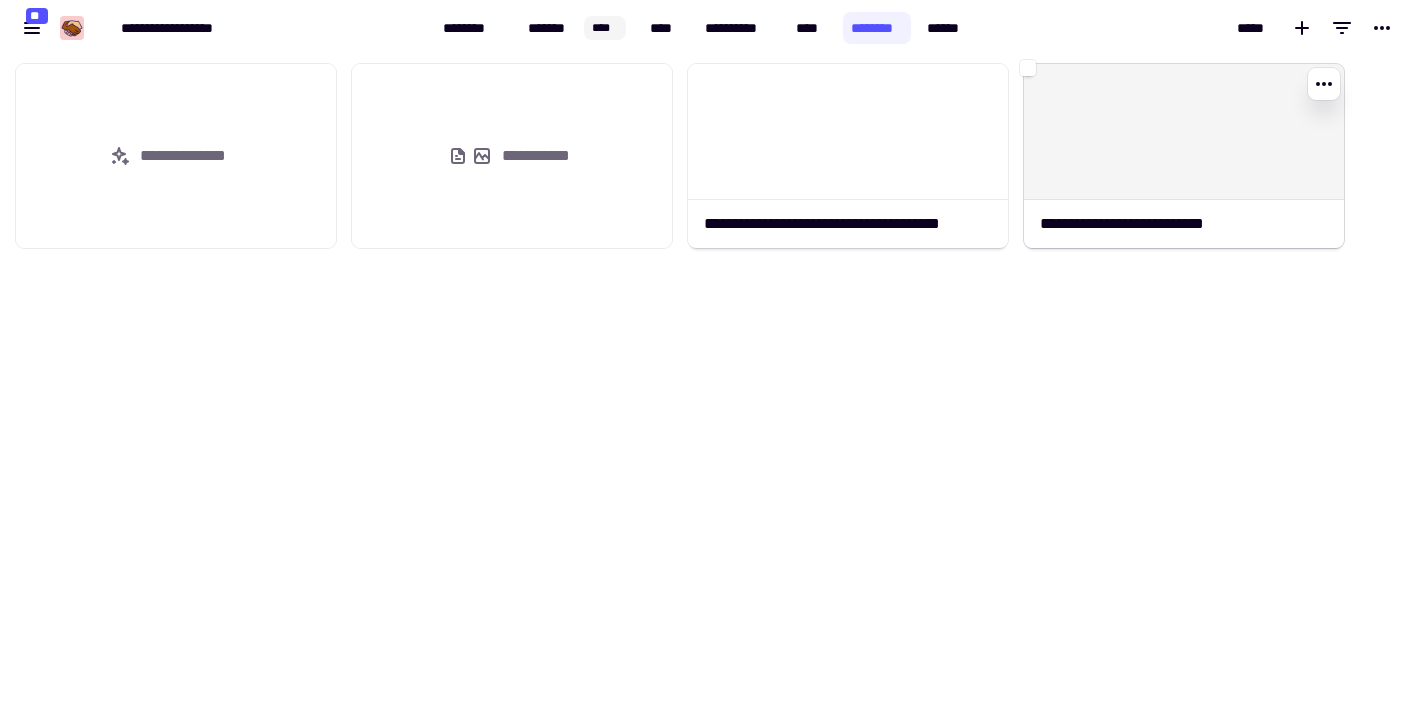 click 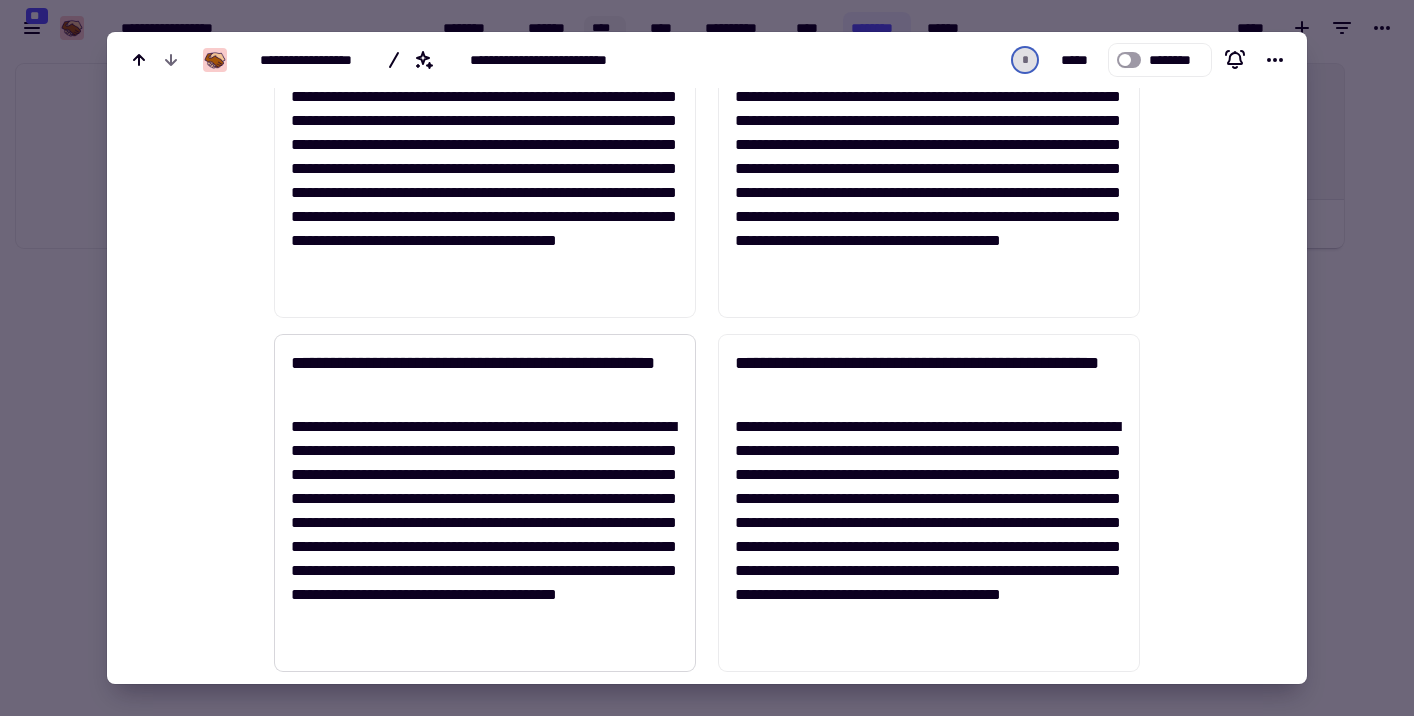 scroll, scrollTop: 0, scrollLeft: 0, axis: both 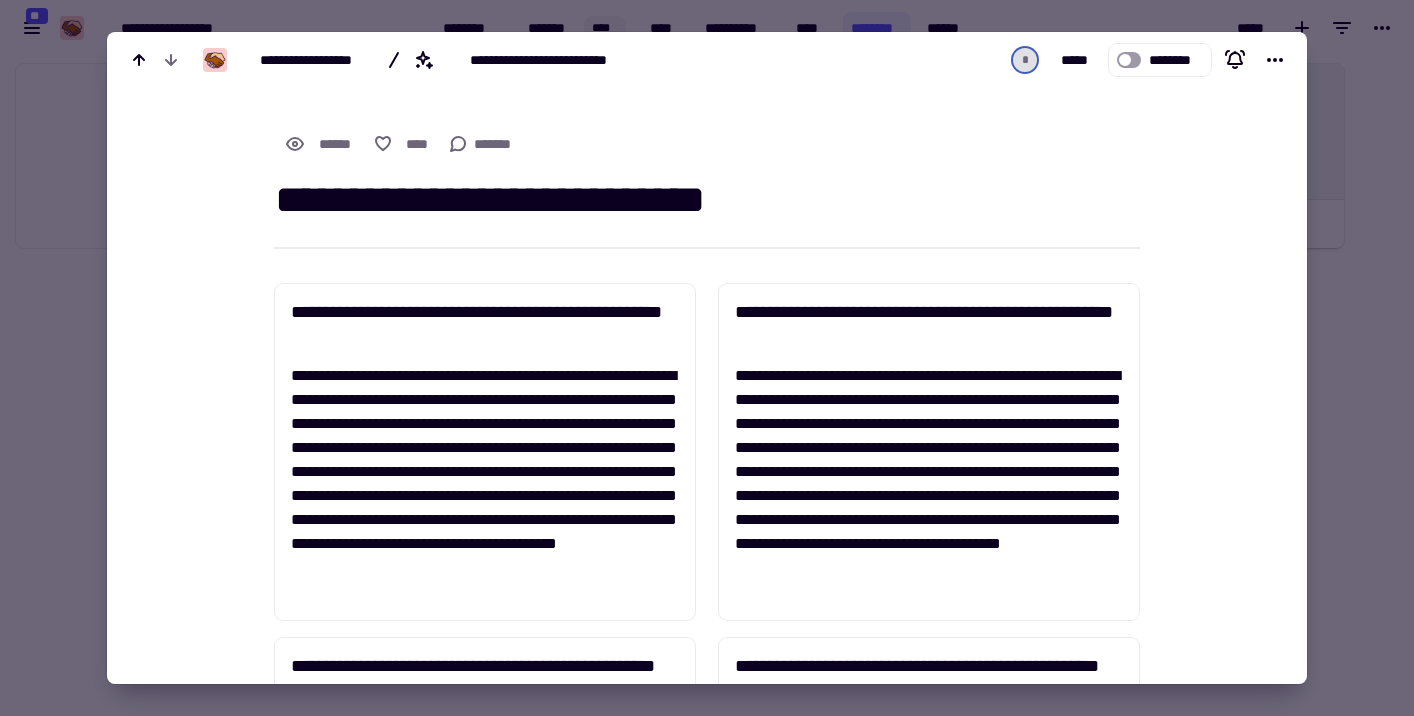 click at bounding box center (707, 358) 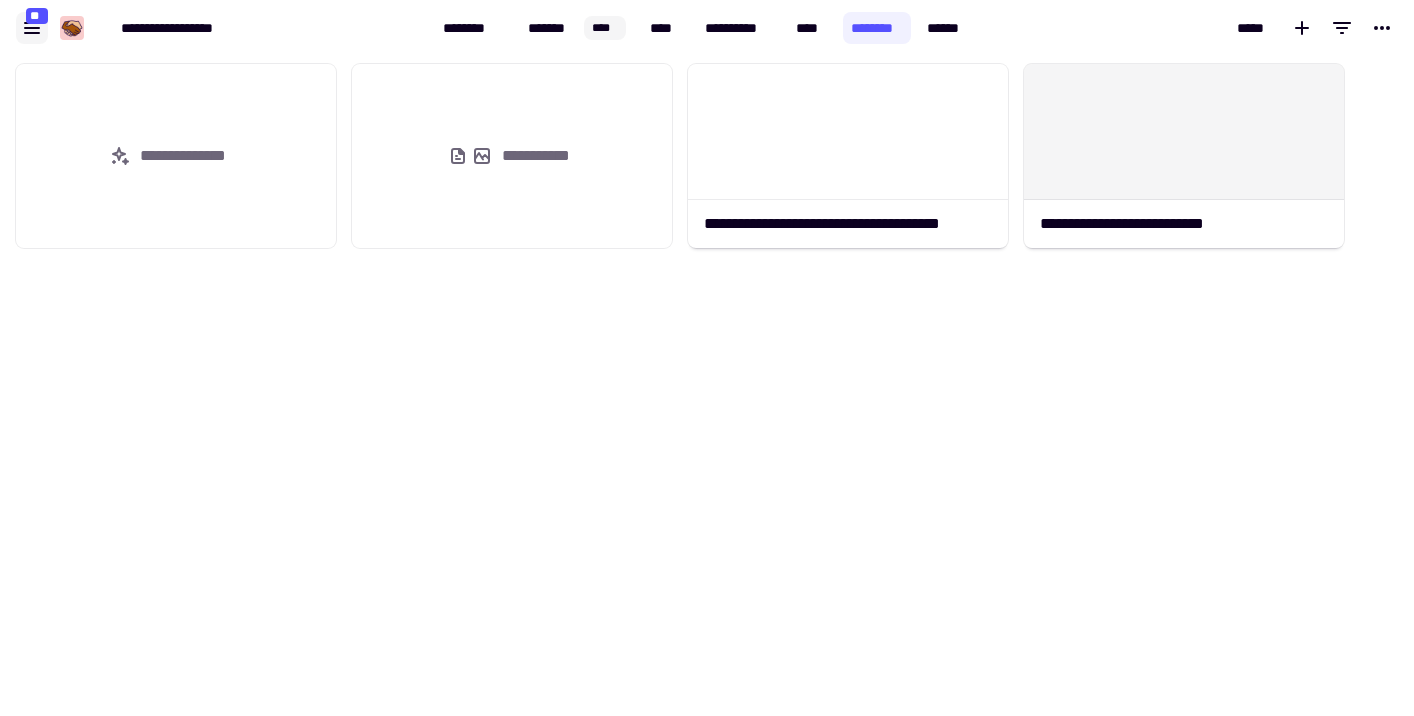 click 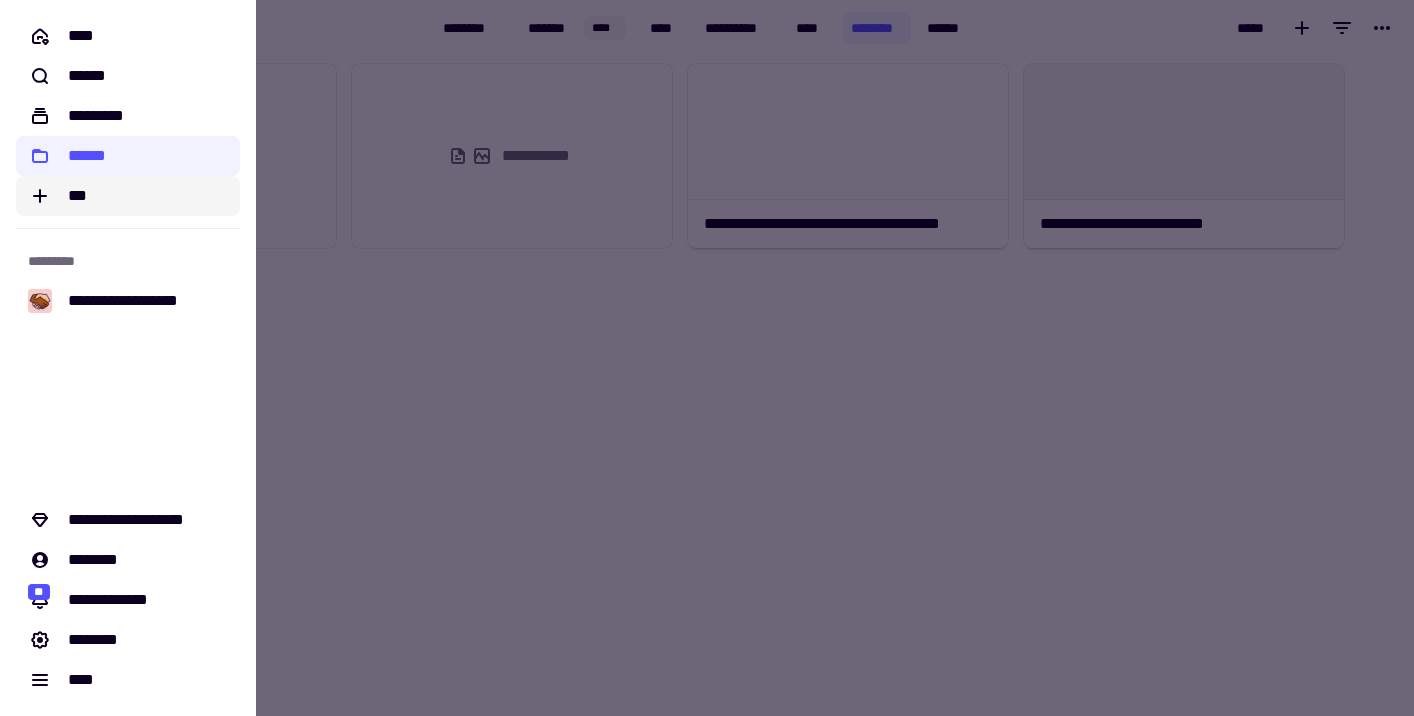 click on "***" 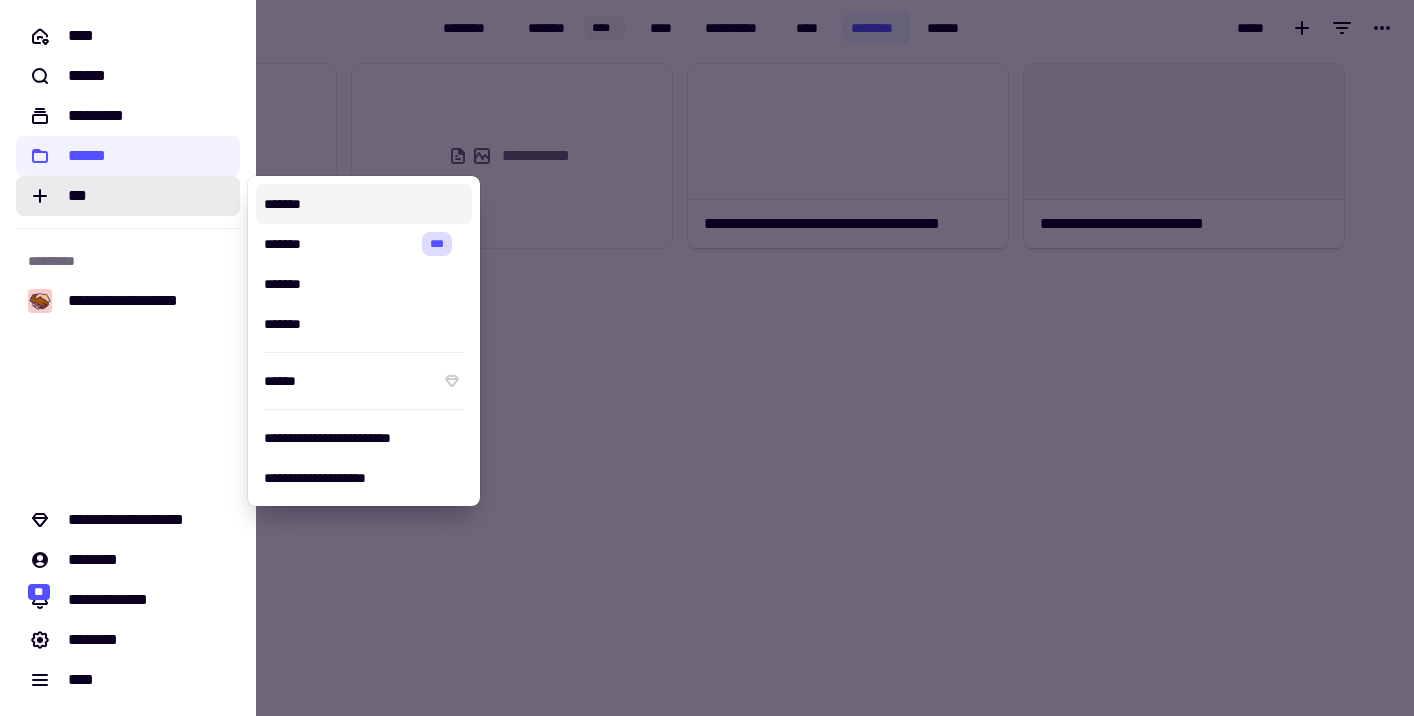 click on "*******" at bounding box center (364, 204) 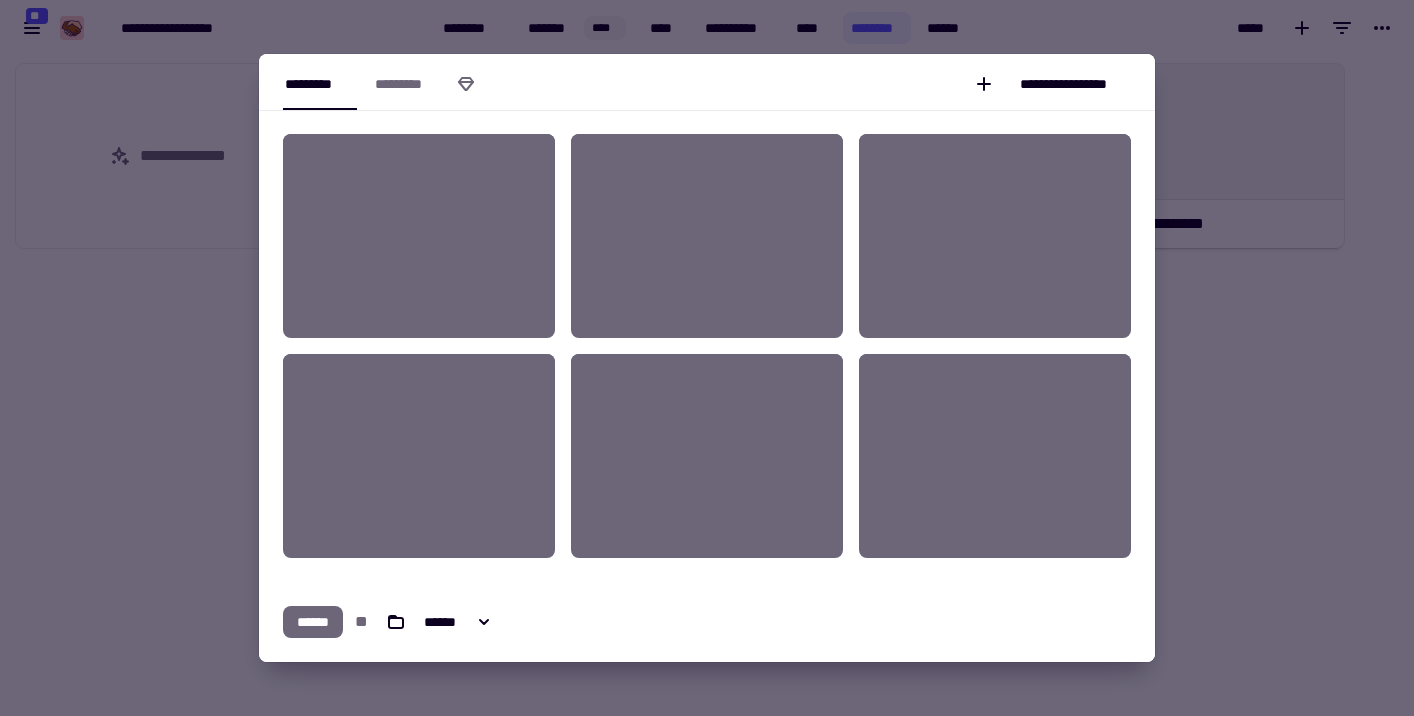 click at bounding box center (419, 208) 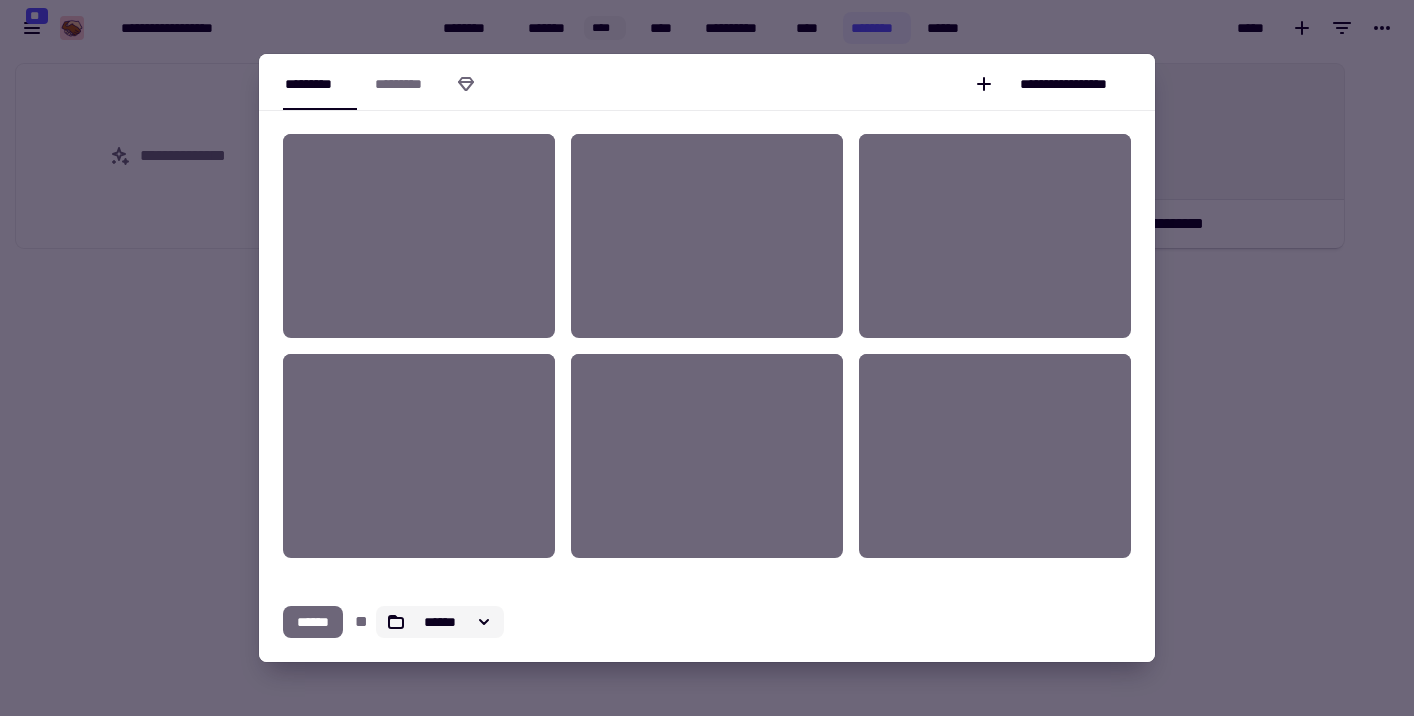 click on "******" 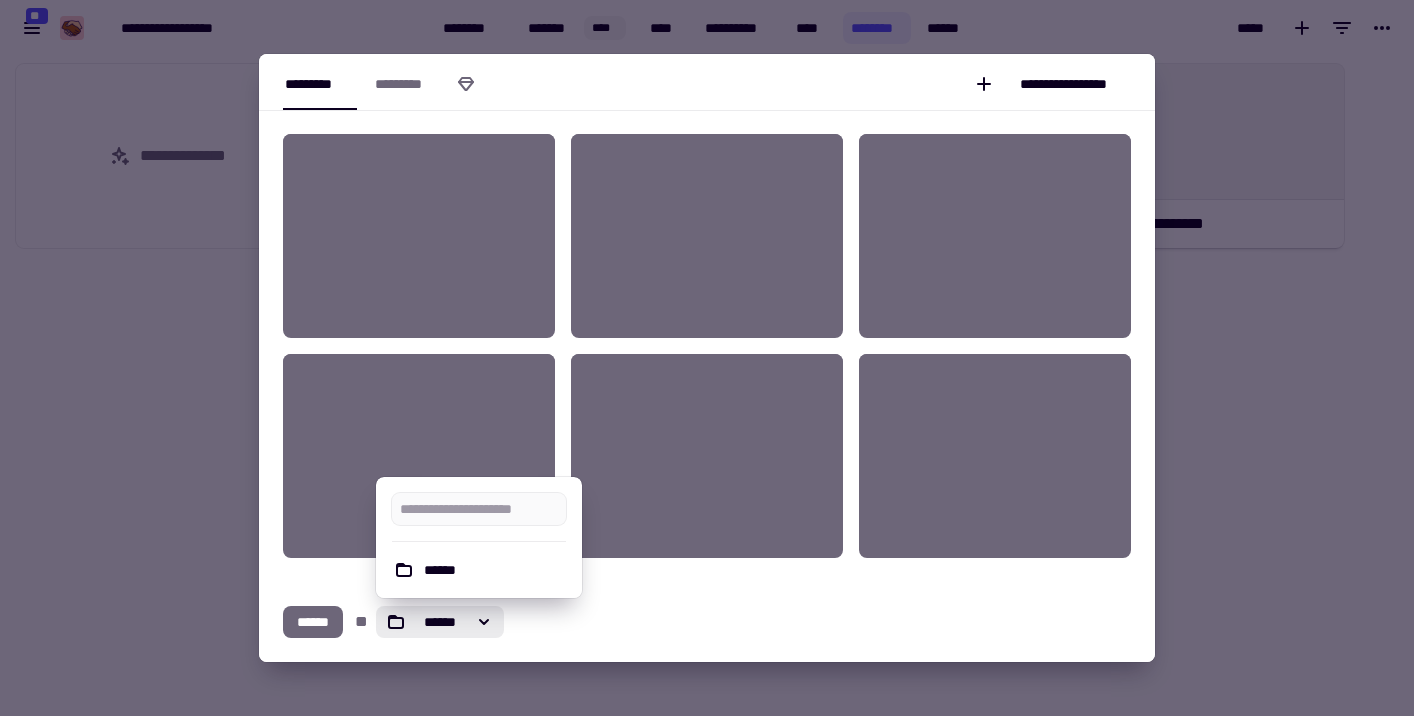 click on "**" at bounding box center [359, 622] 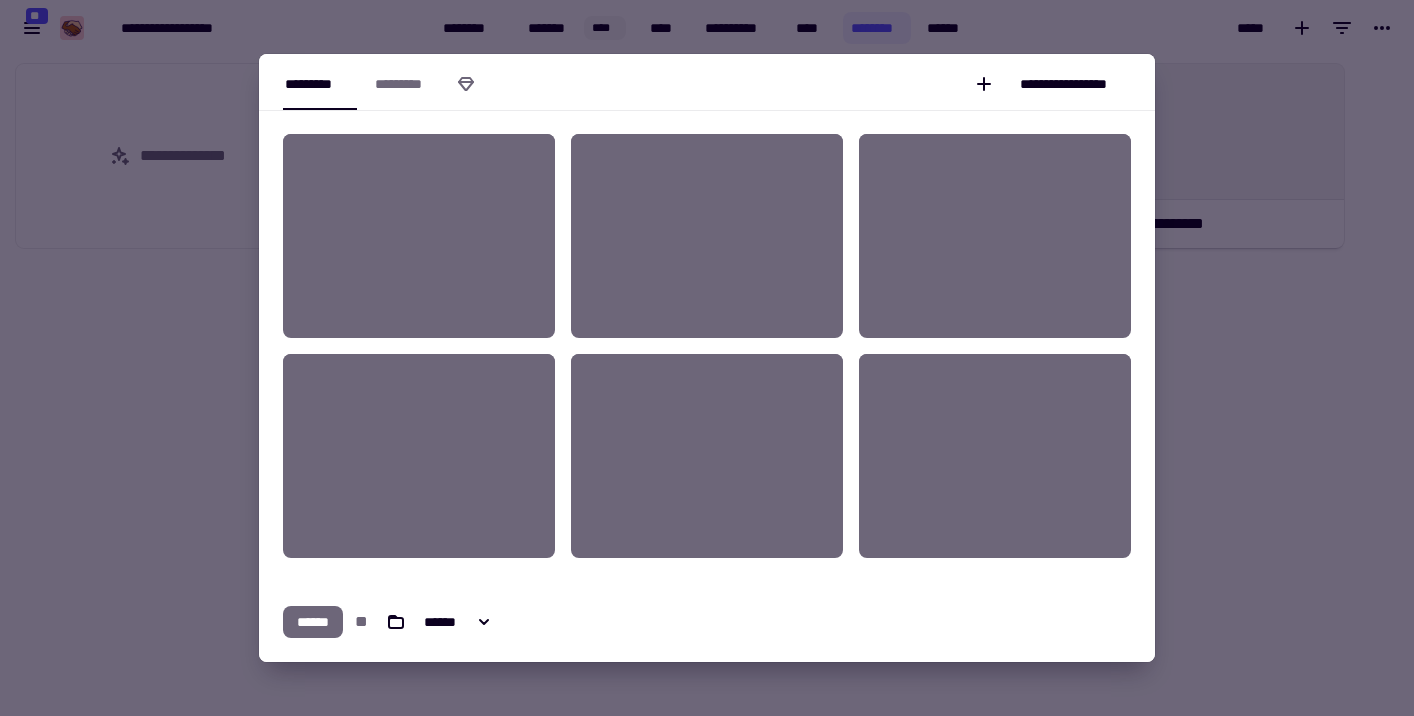 click on "******" 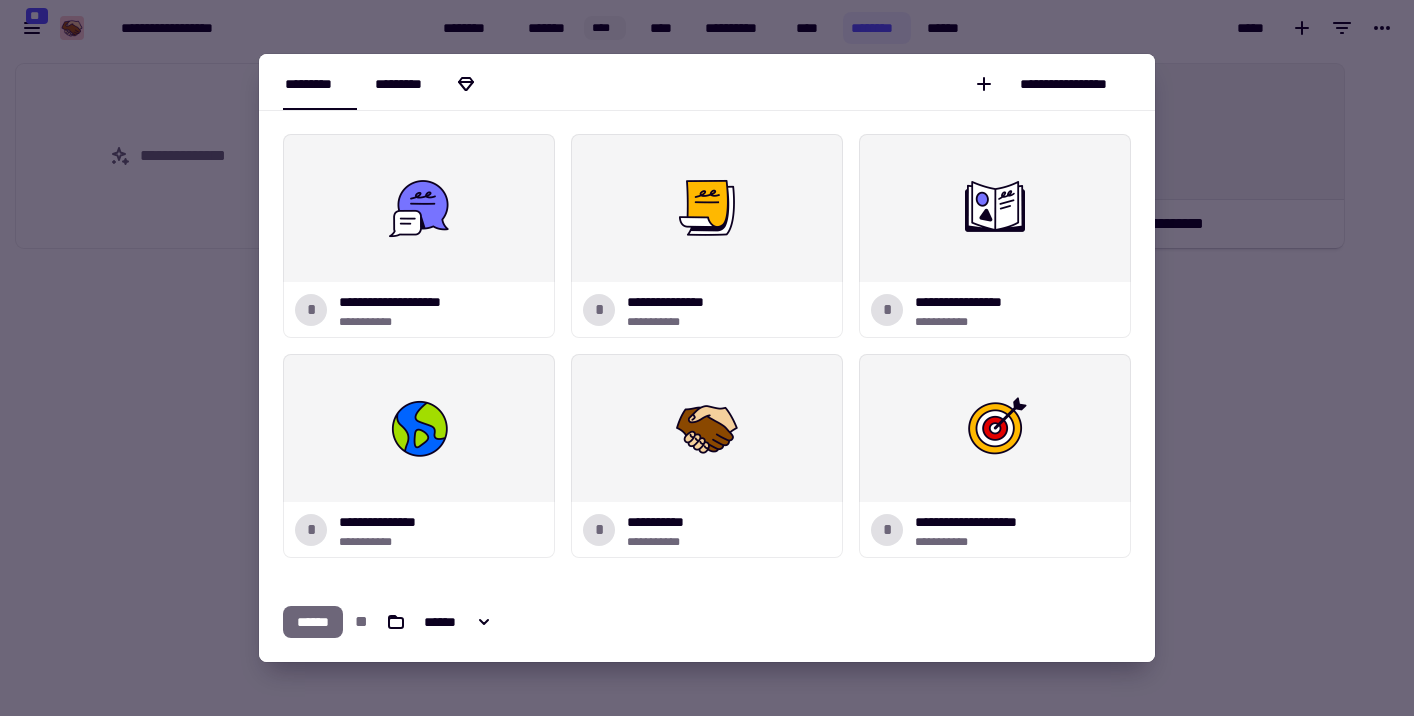 click on "*********" at bounding box center [426, 83] 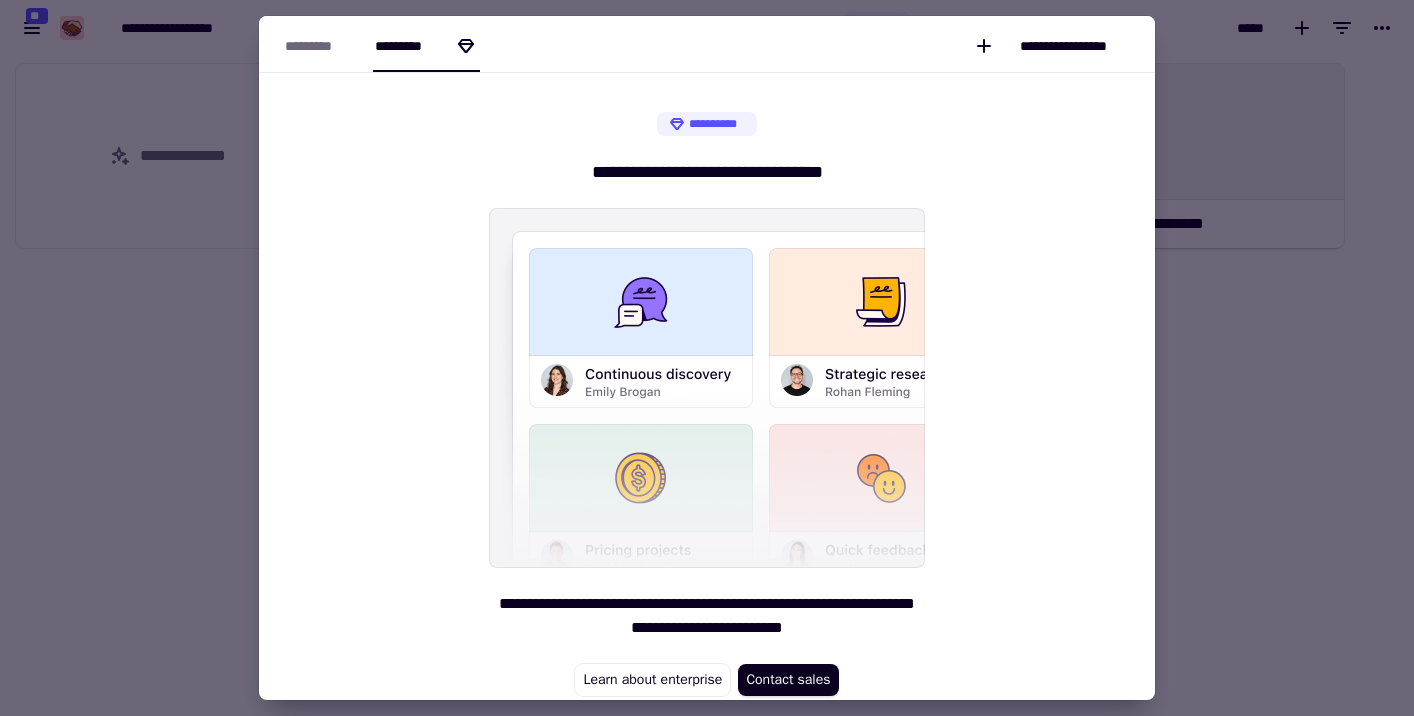 click on "*********" at bounding box center (320, 46) 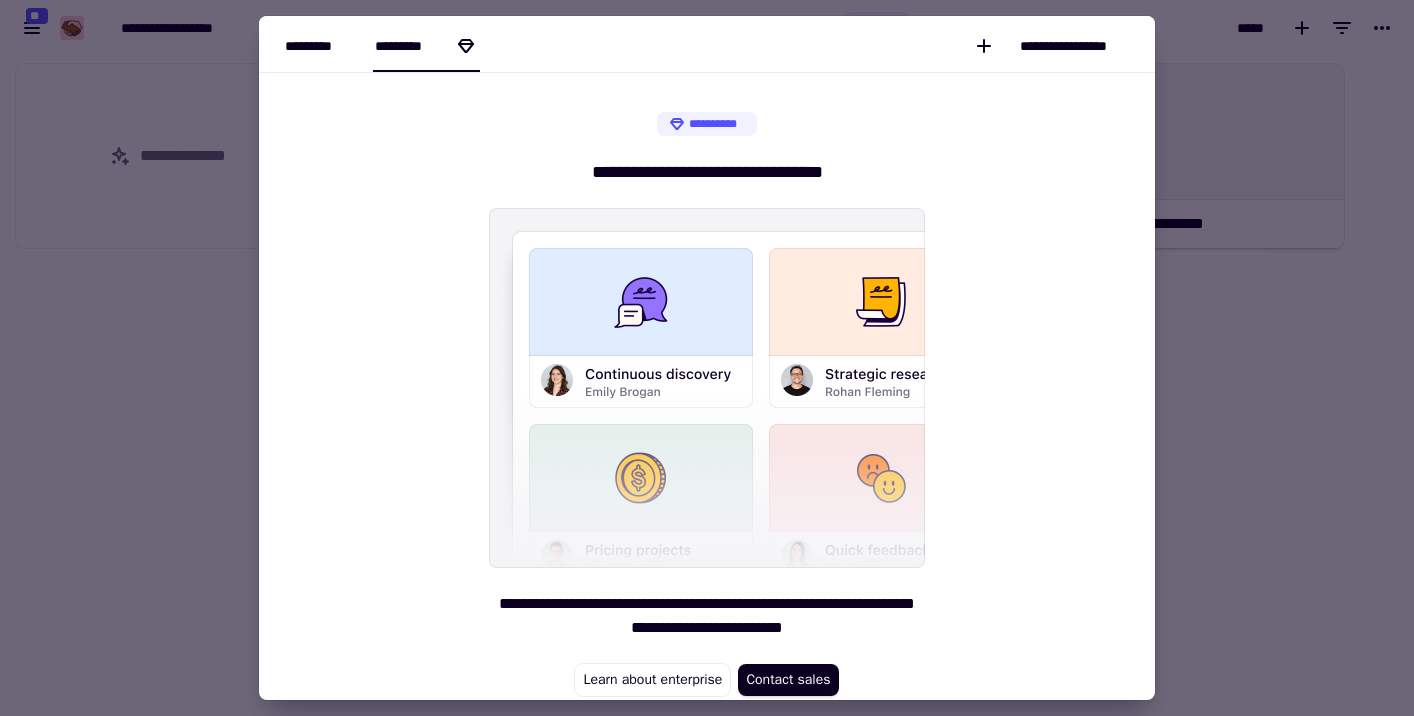 click on "*********" at bounding box center [320, 46] 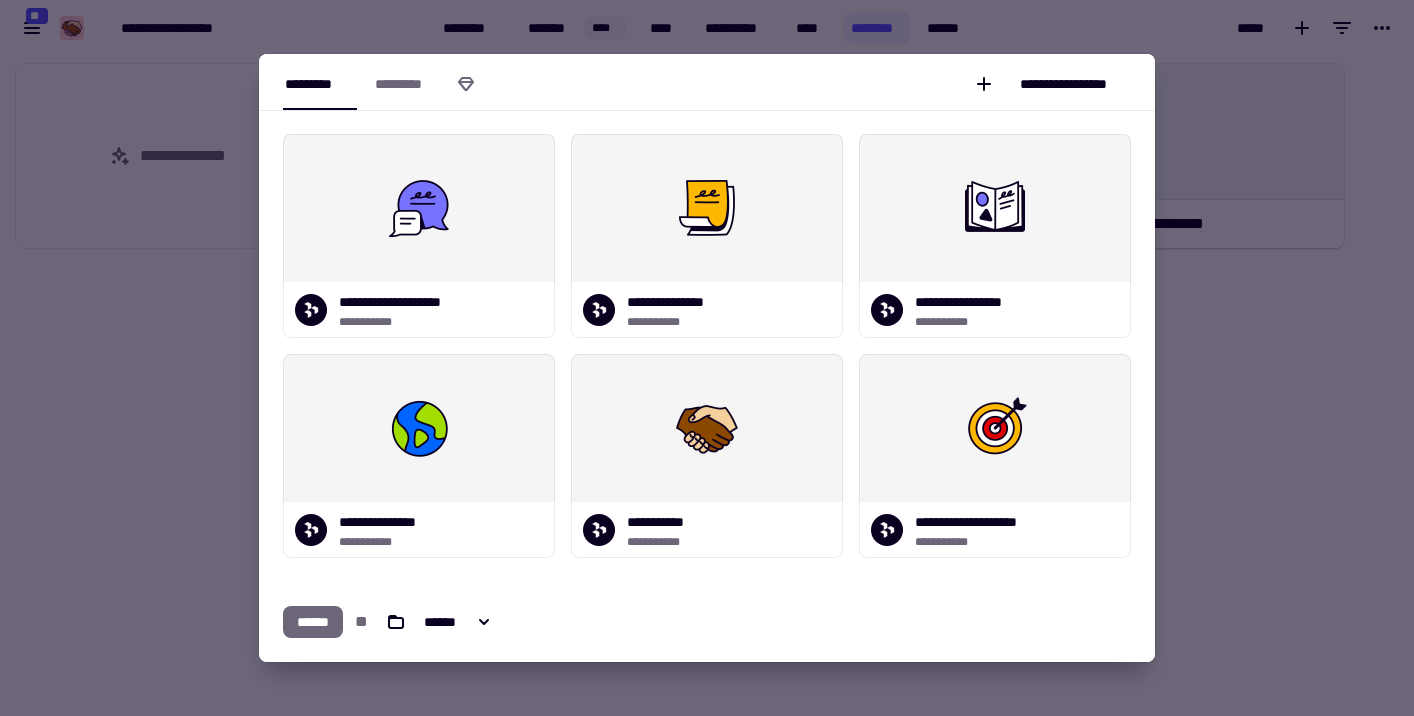 click at bounding box center (707, 358) 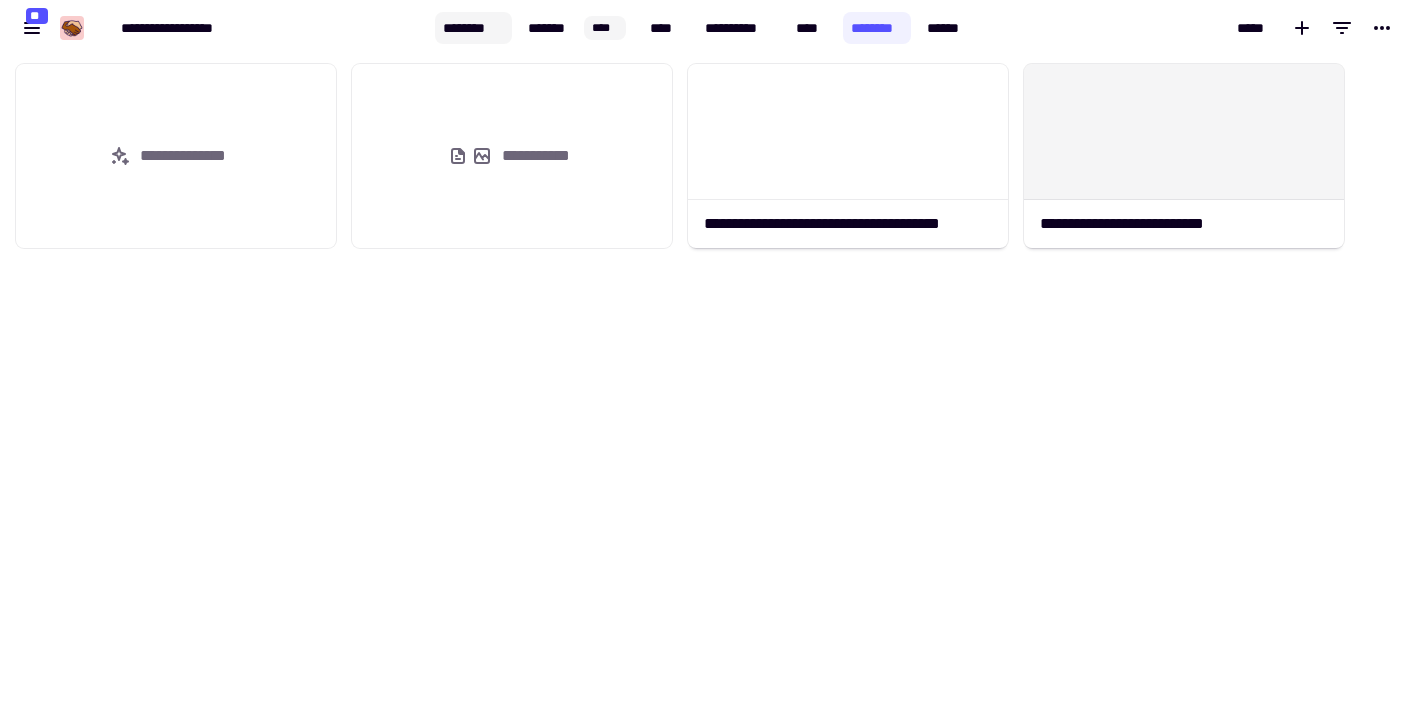 click on "********" 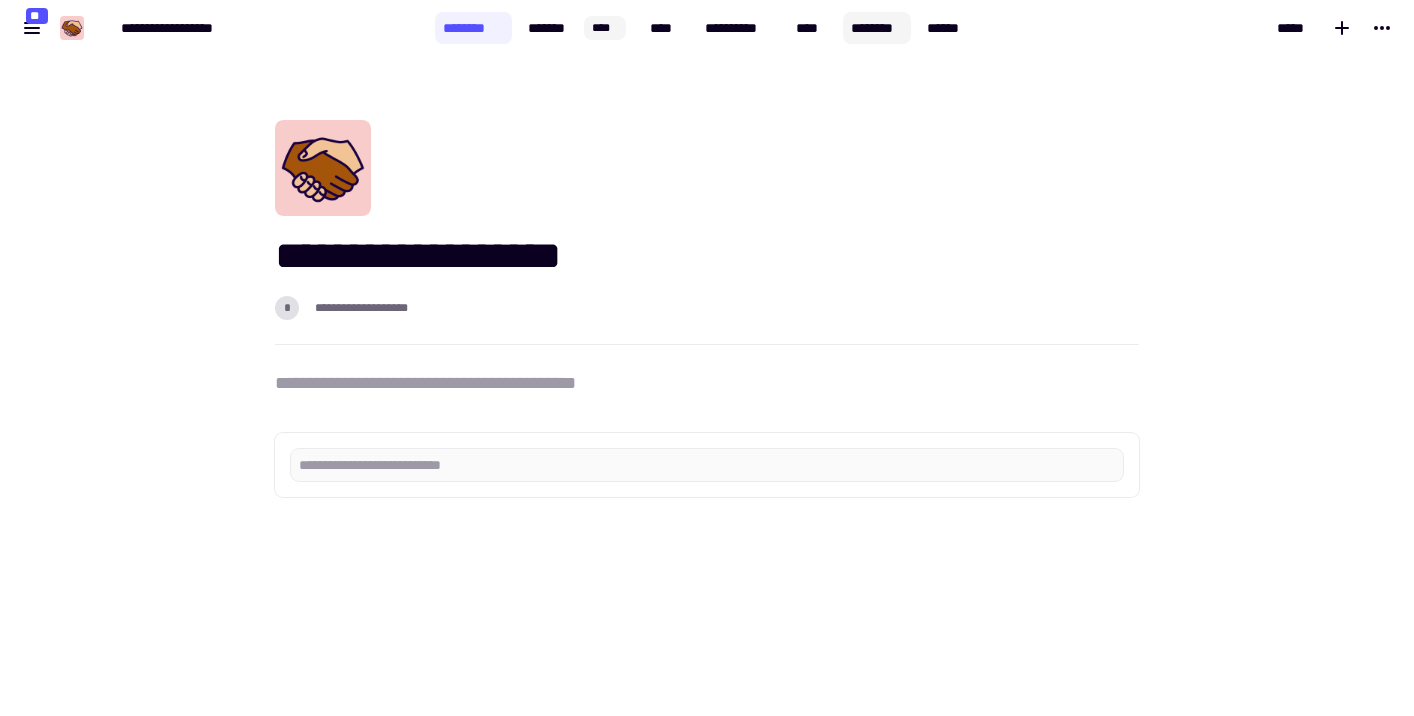 click on "********" 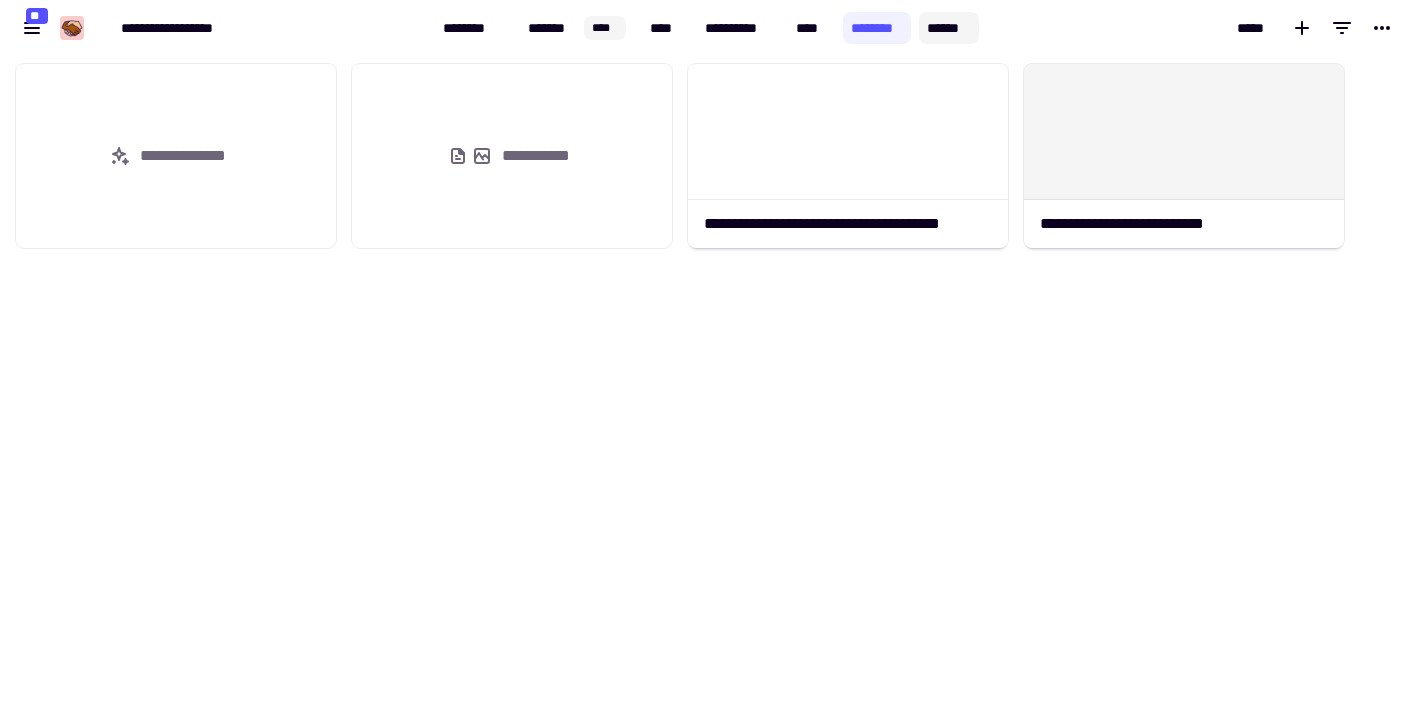 scroll, scrollTop: 1, scrollLeft: 1, axis: both 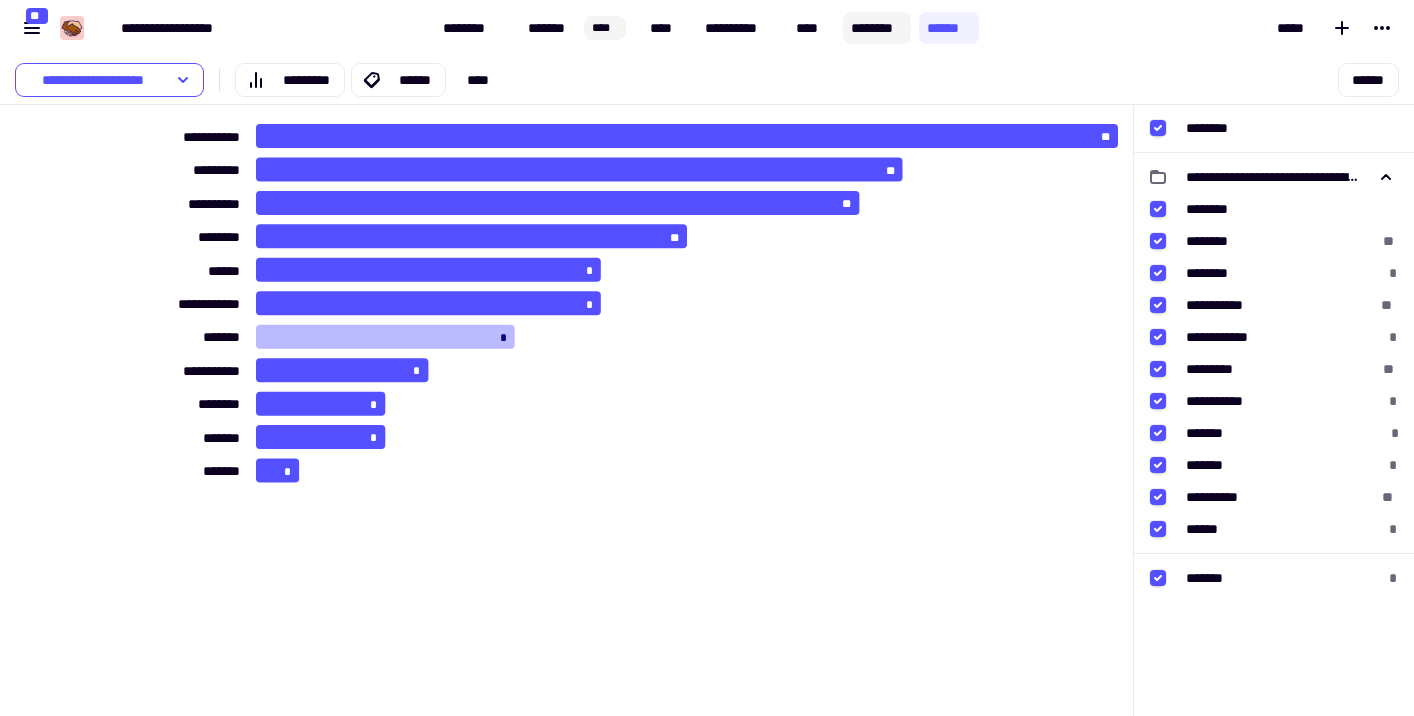 click on "********" 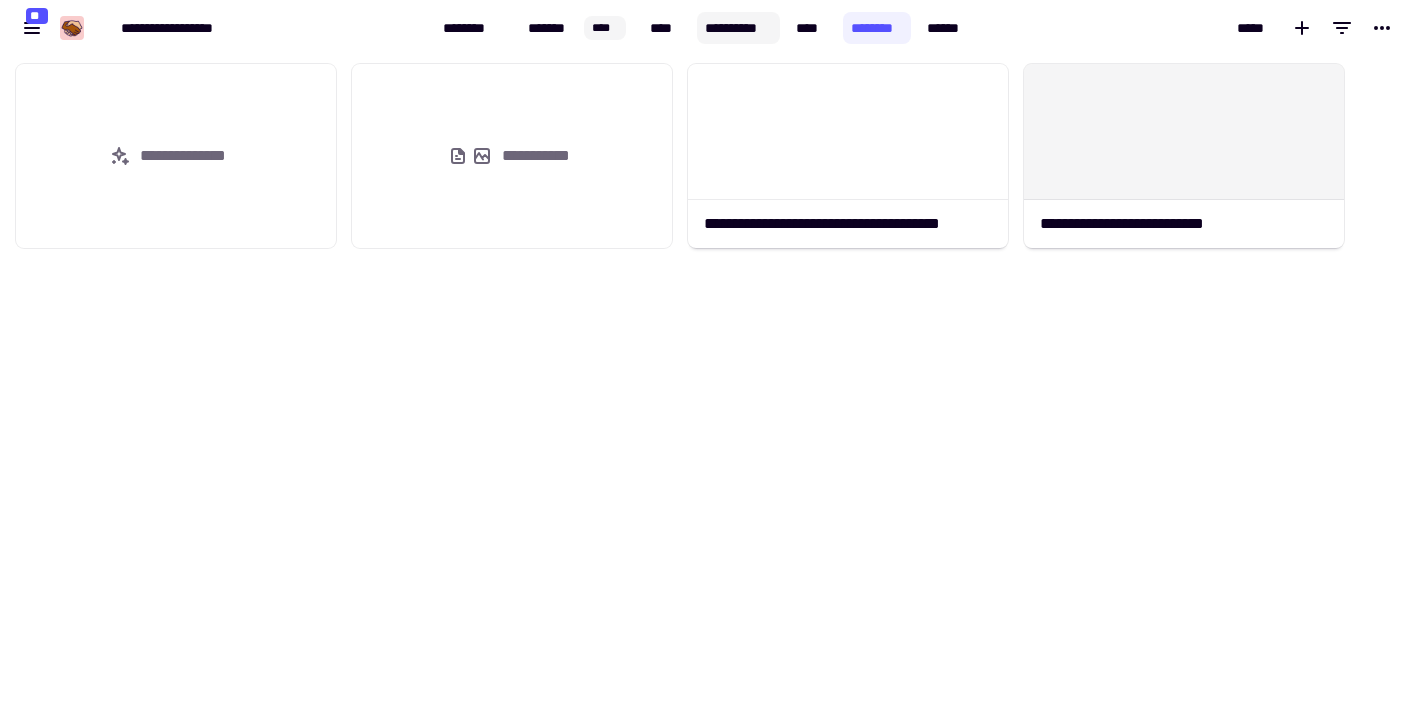 scroll, scrollTop: 1, scrollLeft: 1, axis: both 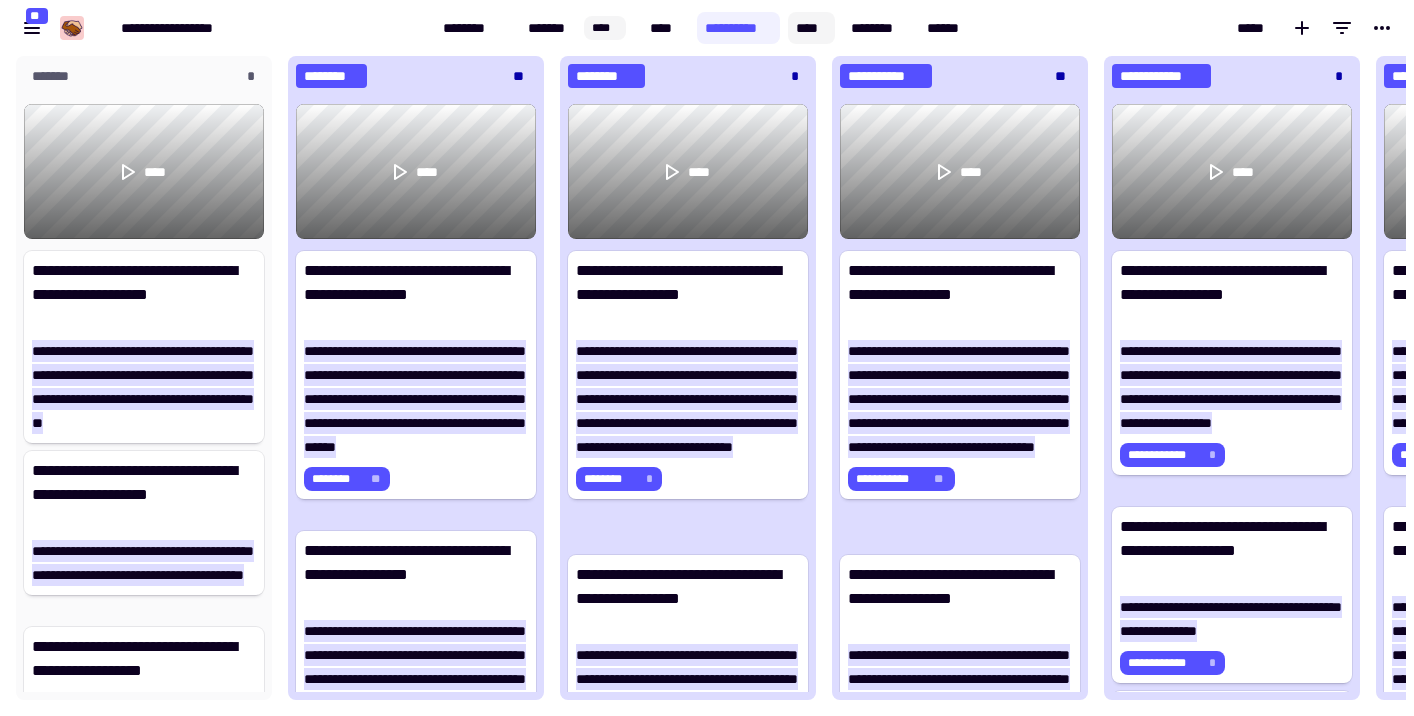 click on "****" 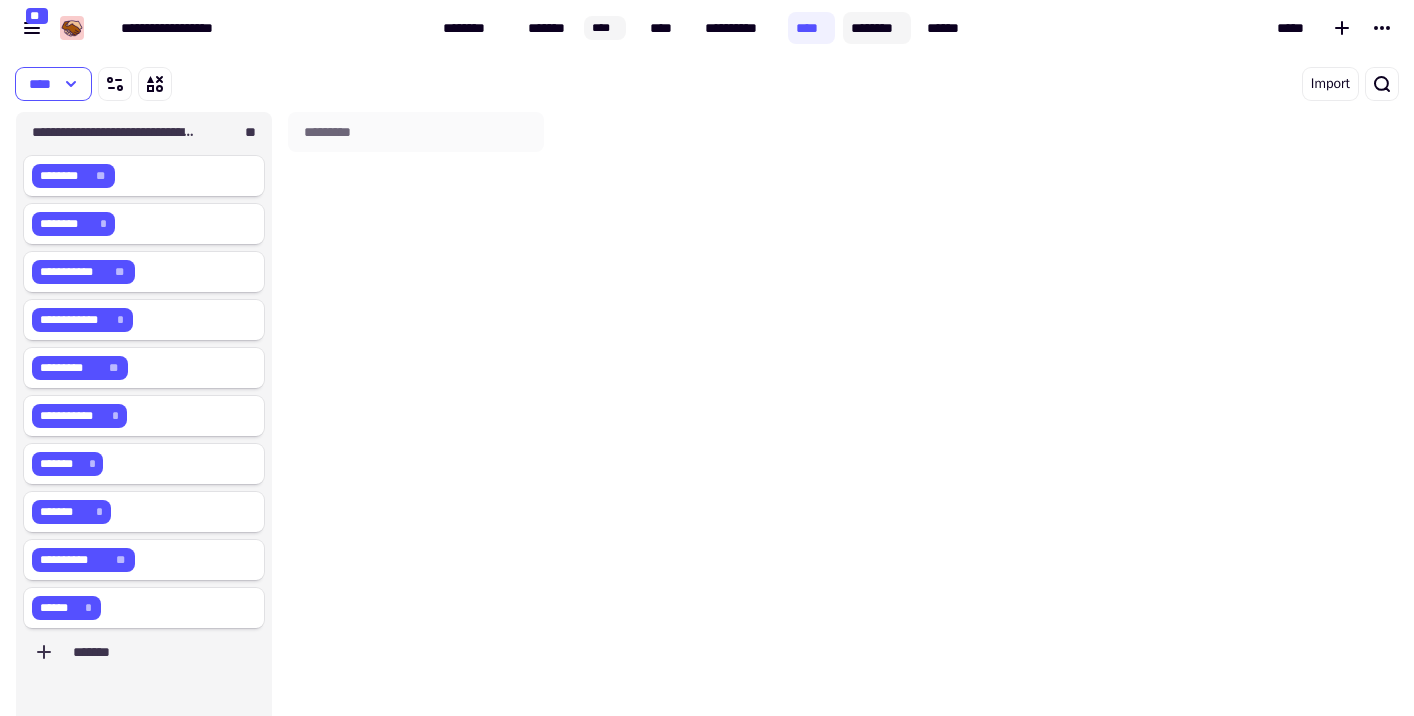 click on "********" 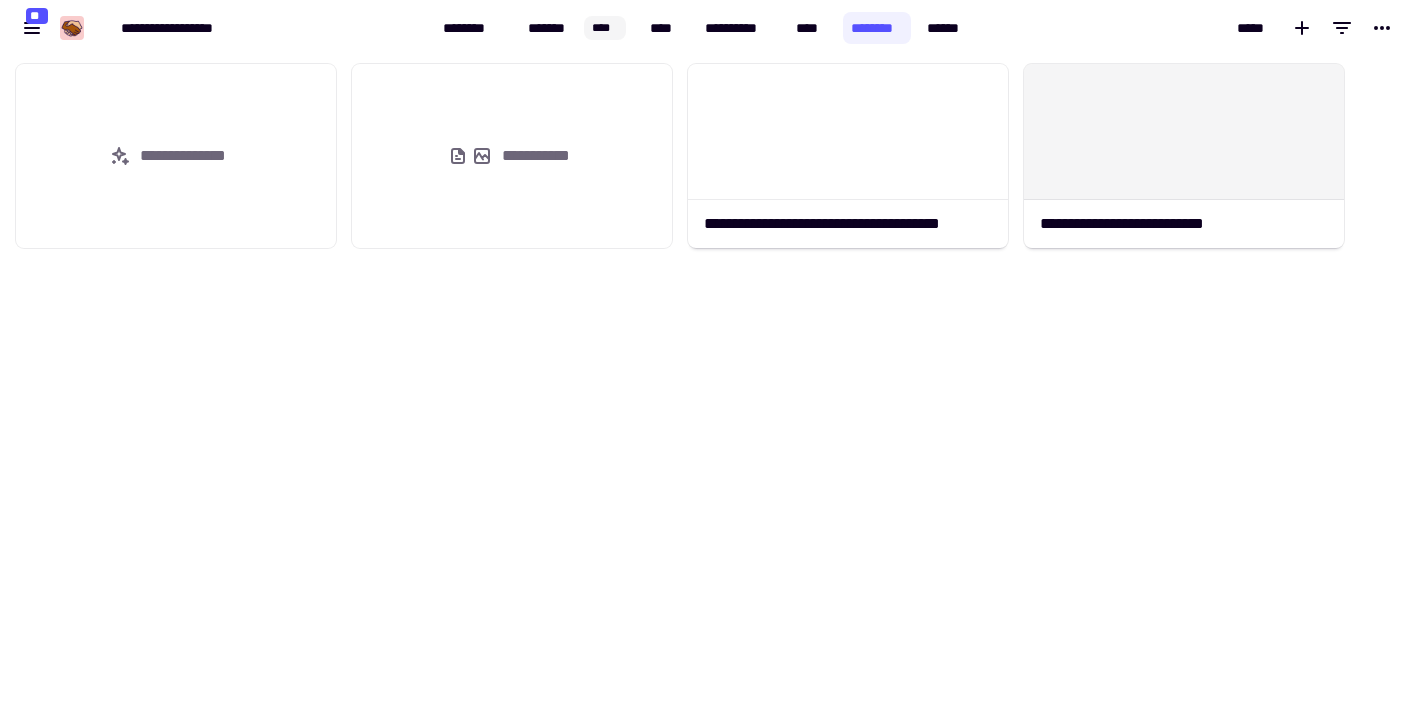 click on "**********" 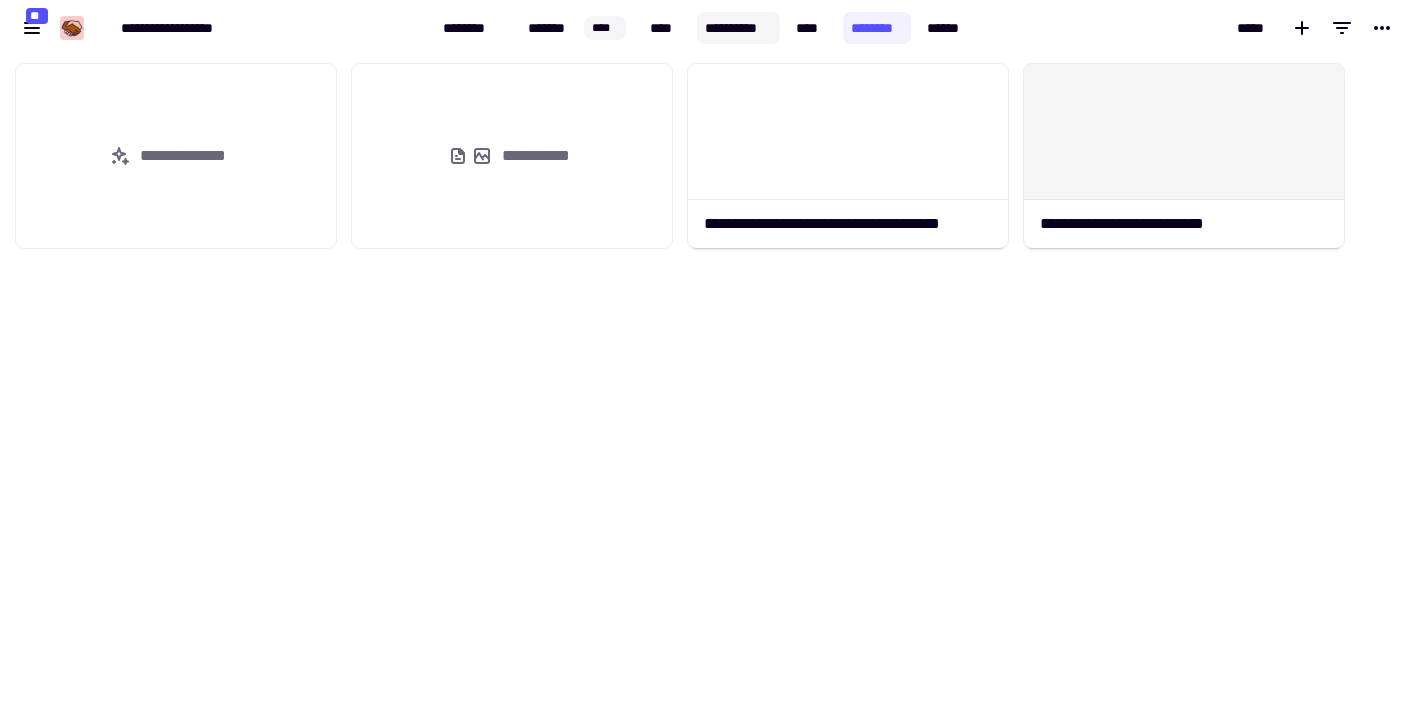 click on "**********" 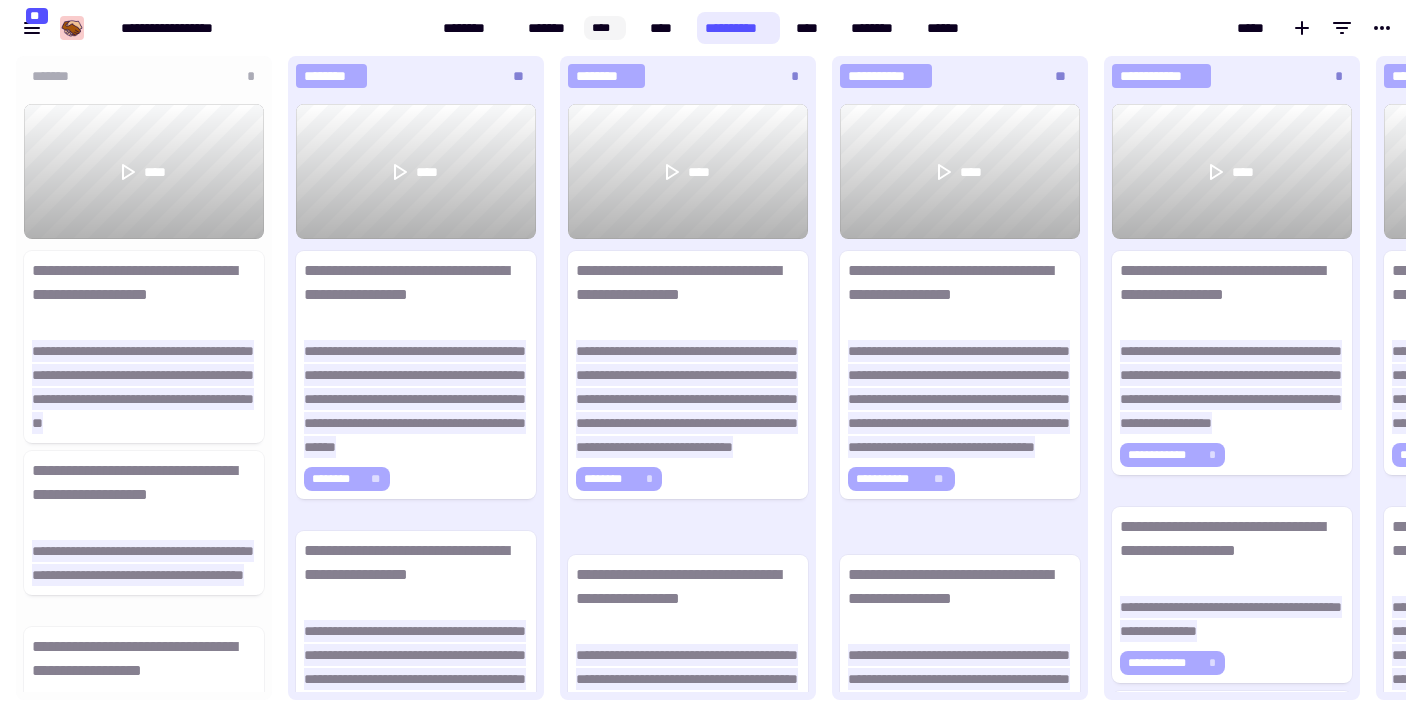 scroll, scrollTop: 1, scrollLeft: 1, axis: both 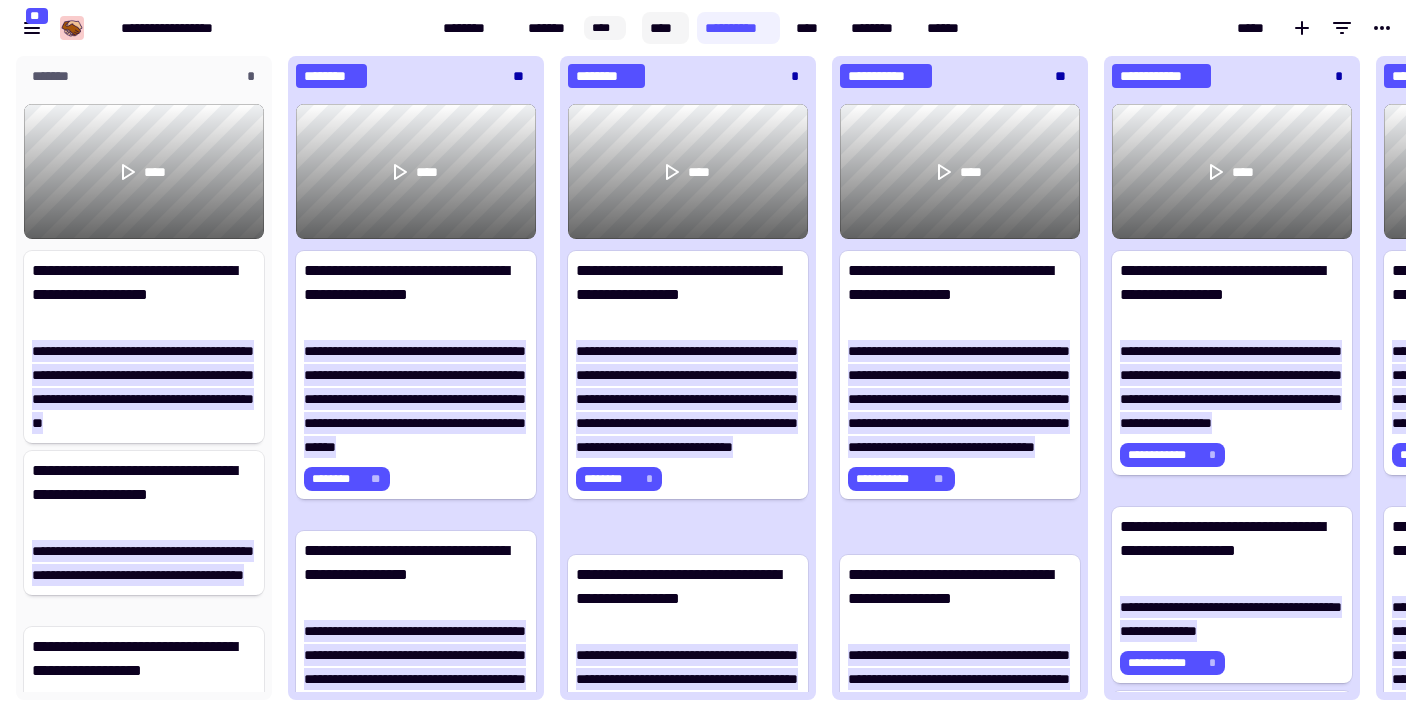 click on "****" 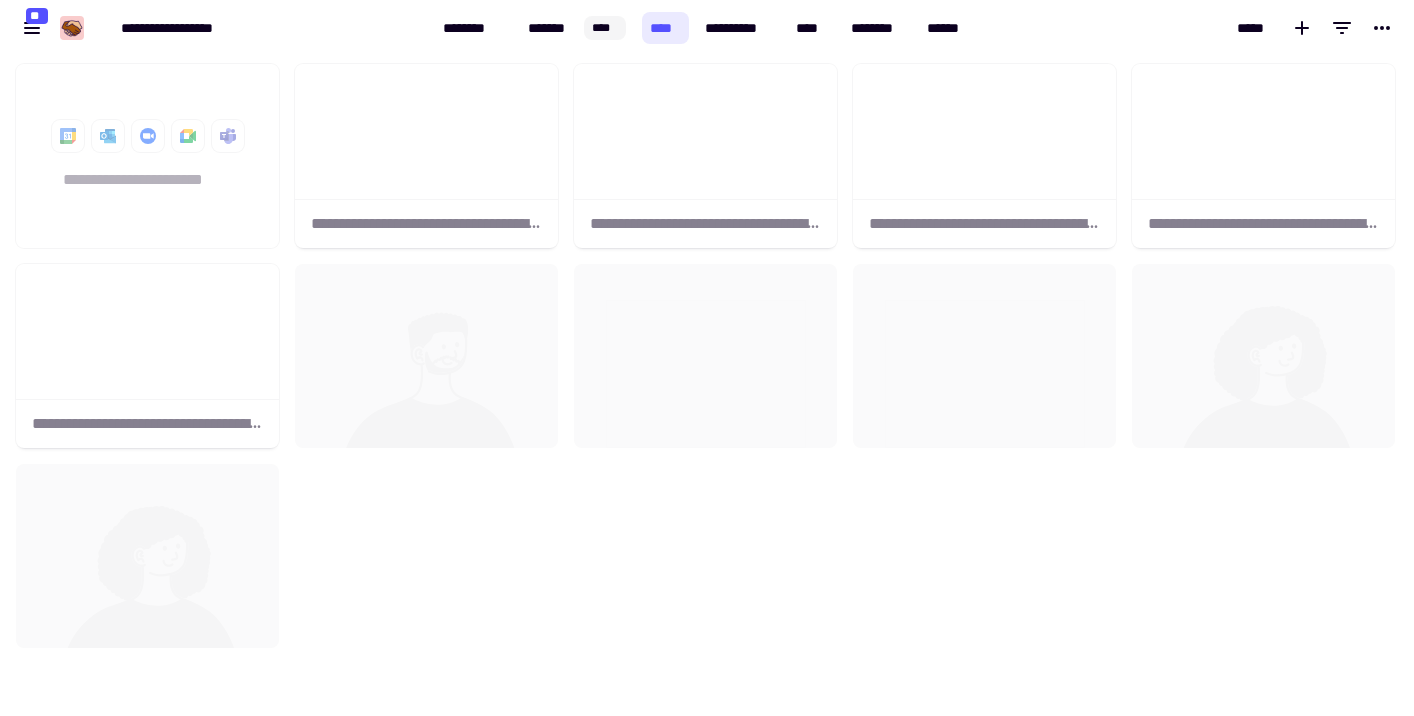 scroll, scrollTop: 1, scrollLeft: 1, axis: both 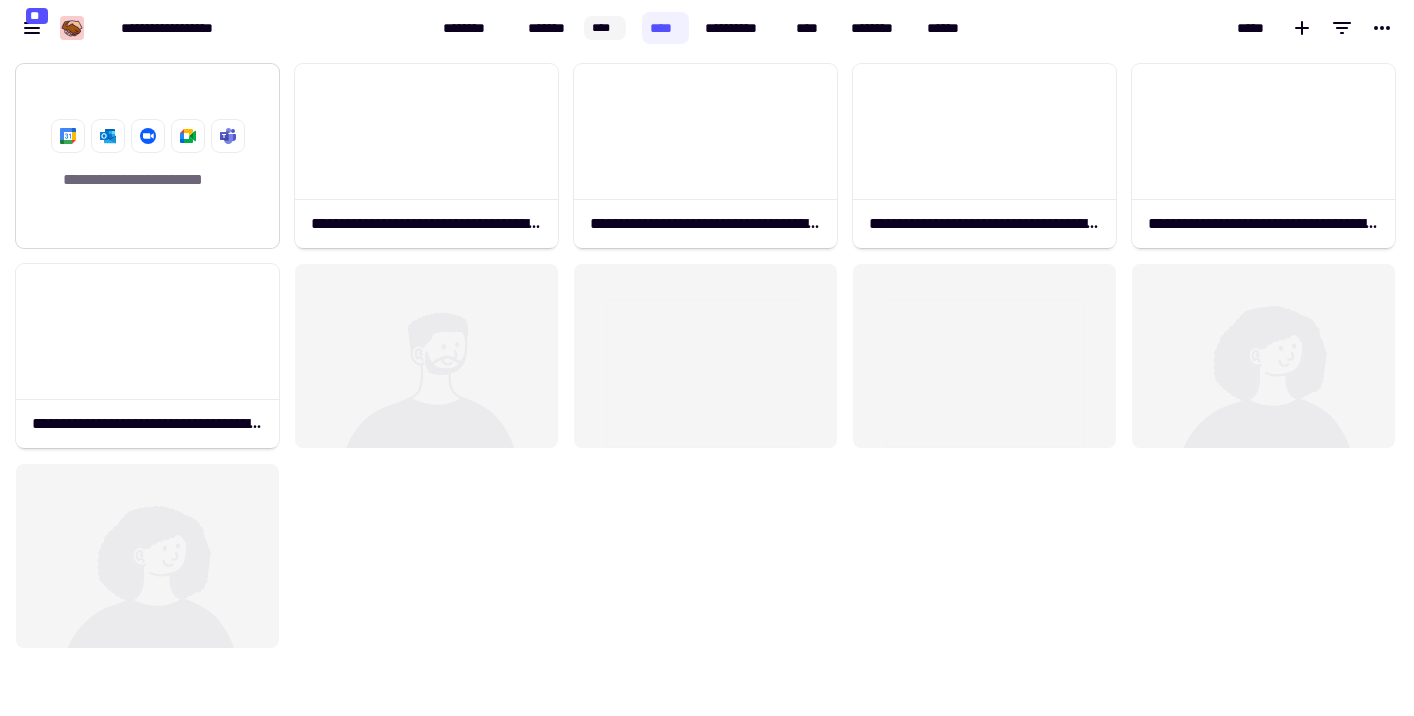 click on "**********" 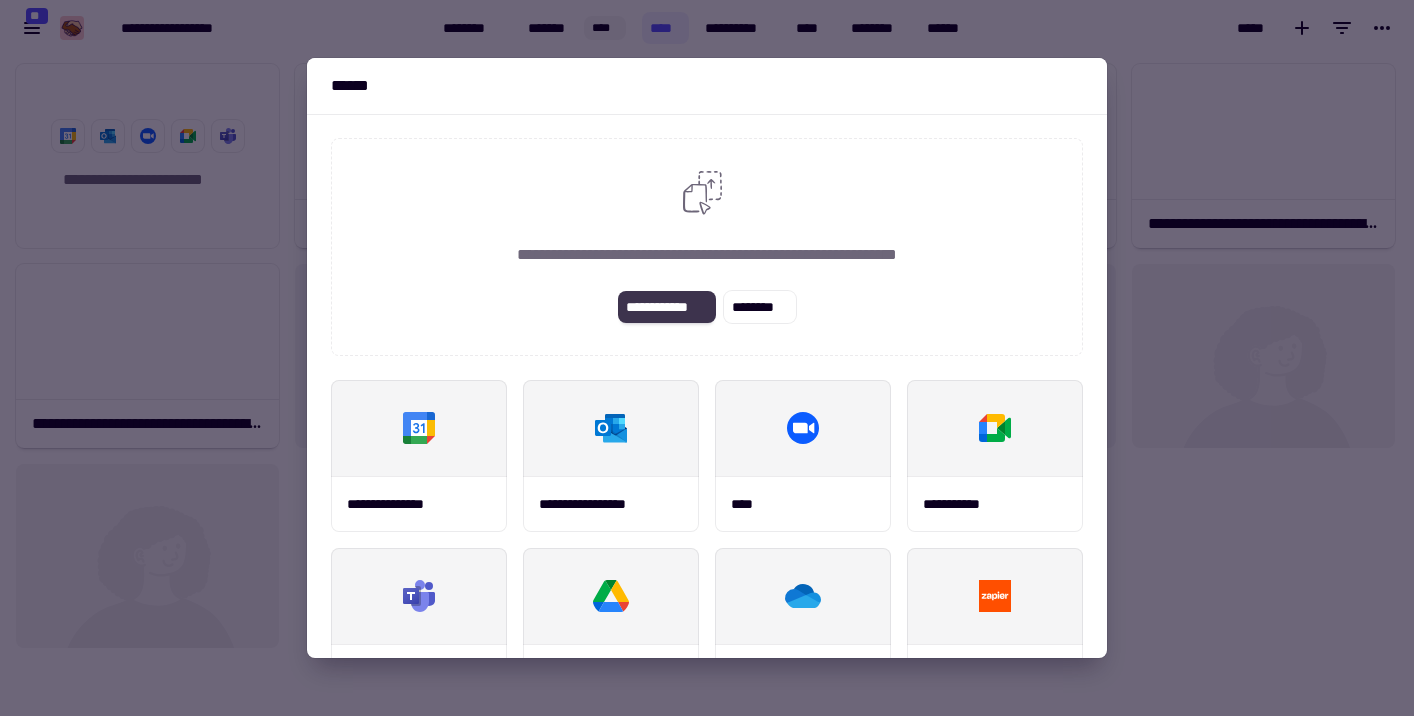 click on "**********" 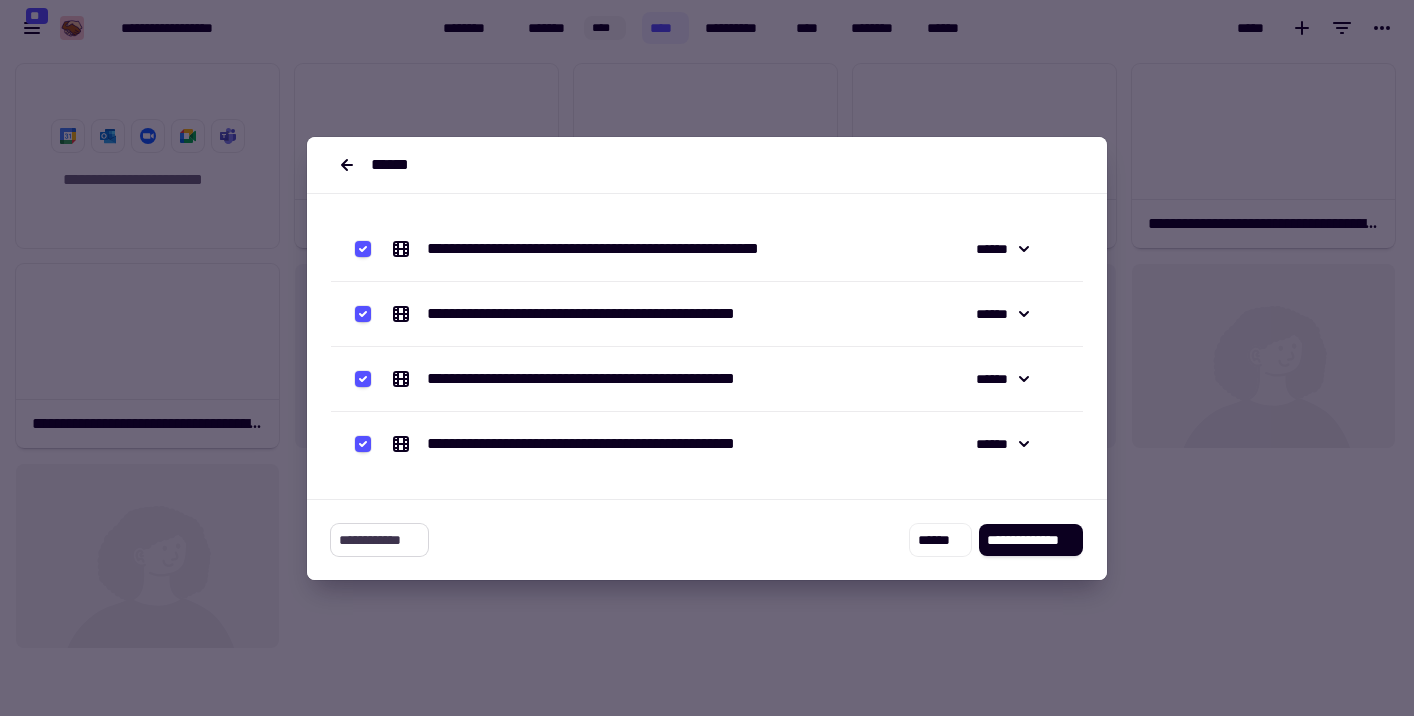 click on "**********" 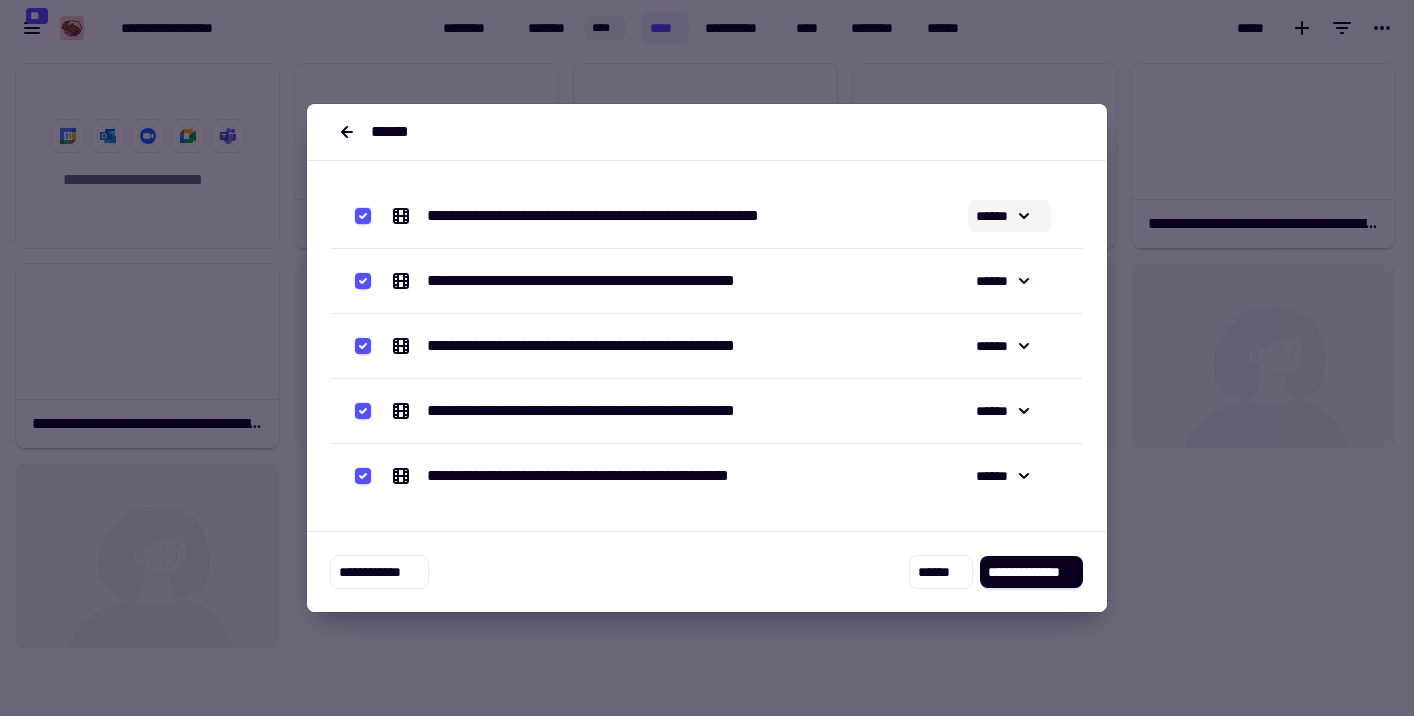 click 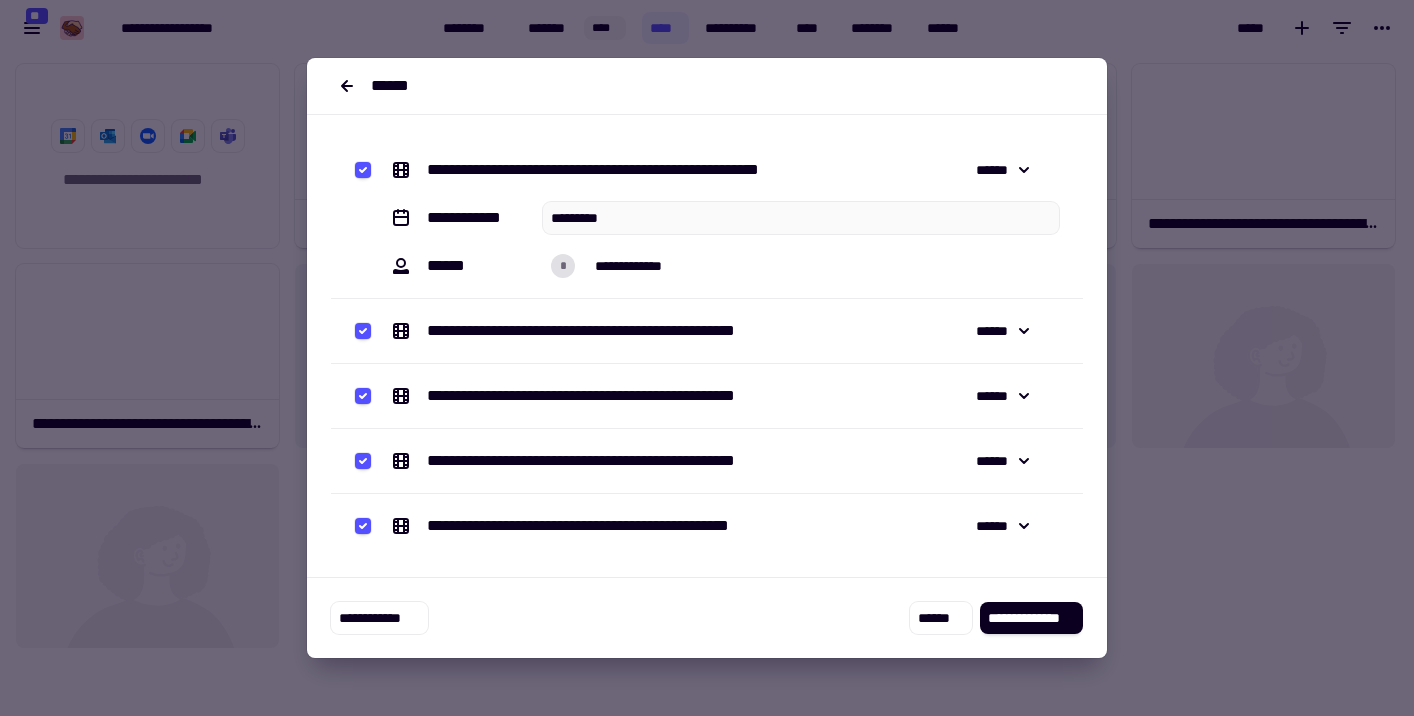 click on "**********" at bounding box center [707, 218] 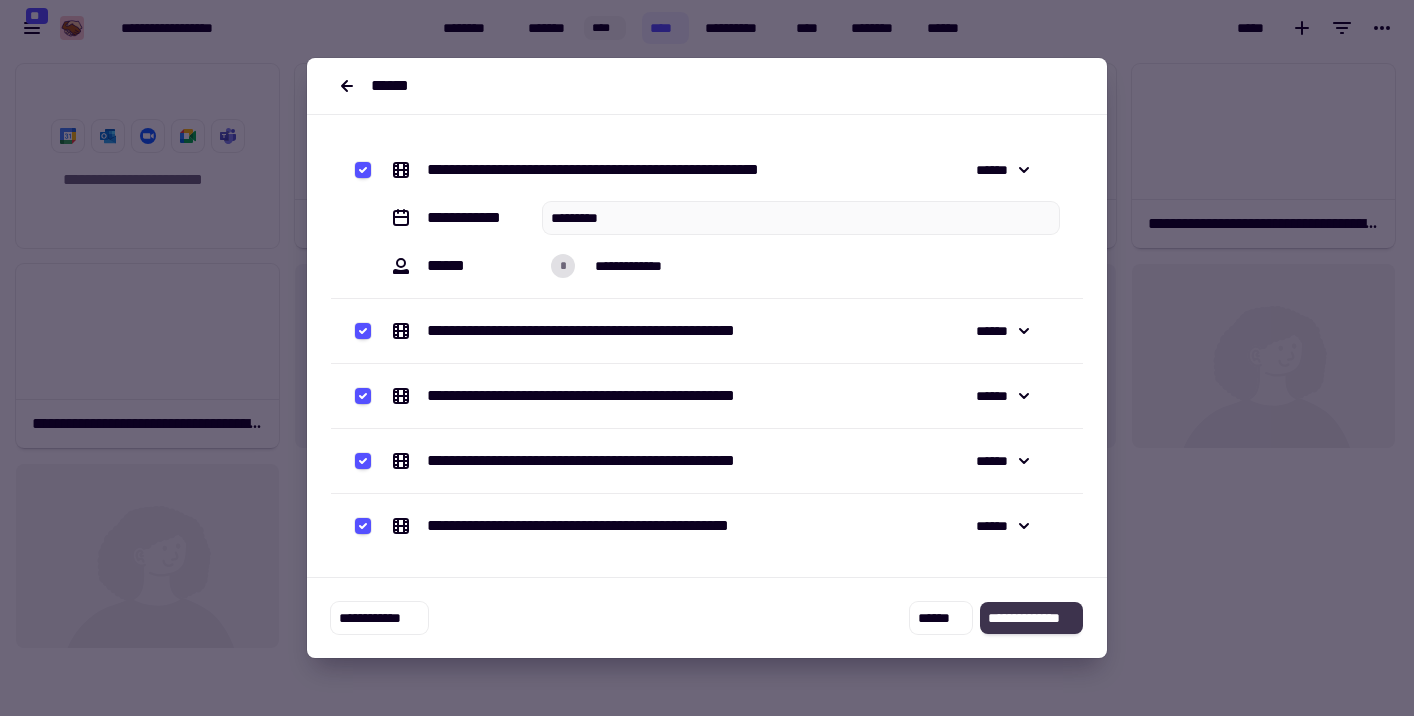 click on "**********" 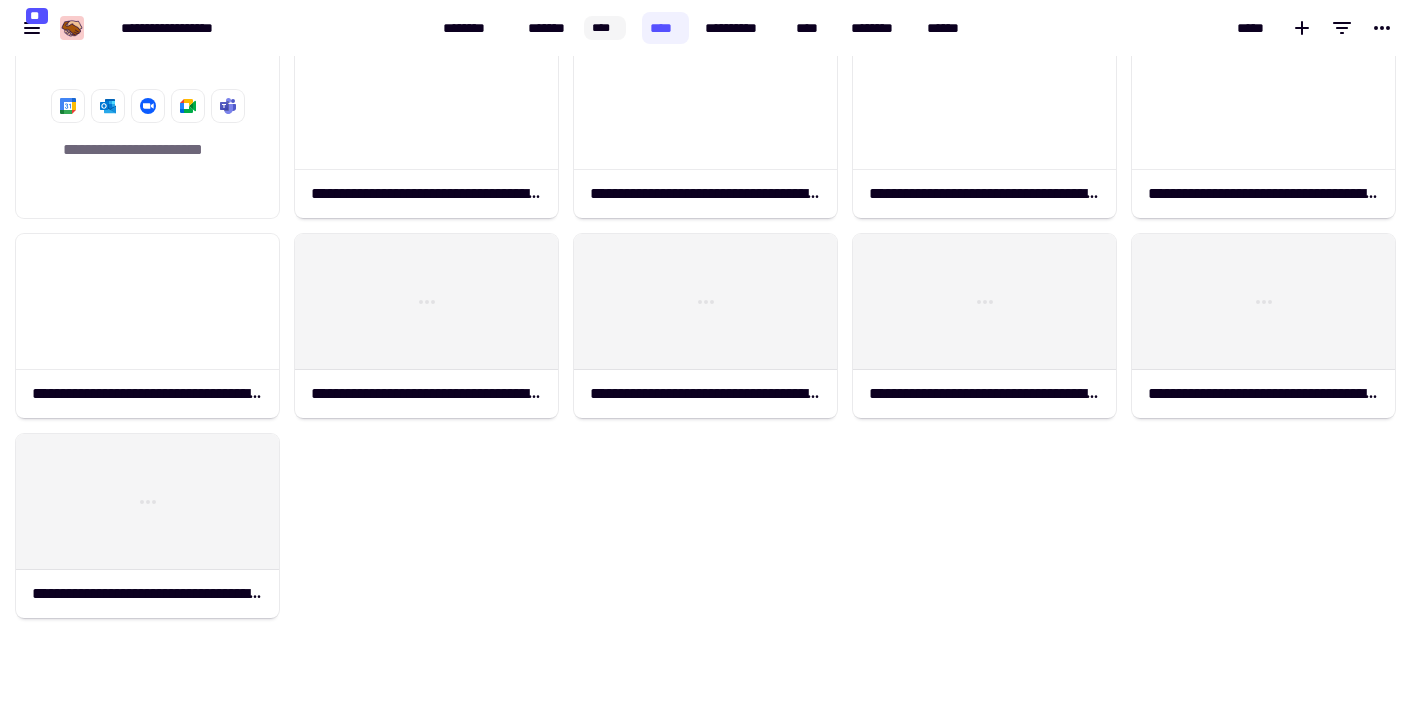 scroll, scrollTop: 0, scrollLeft: 0, axis: both 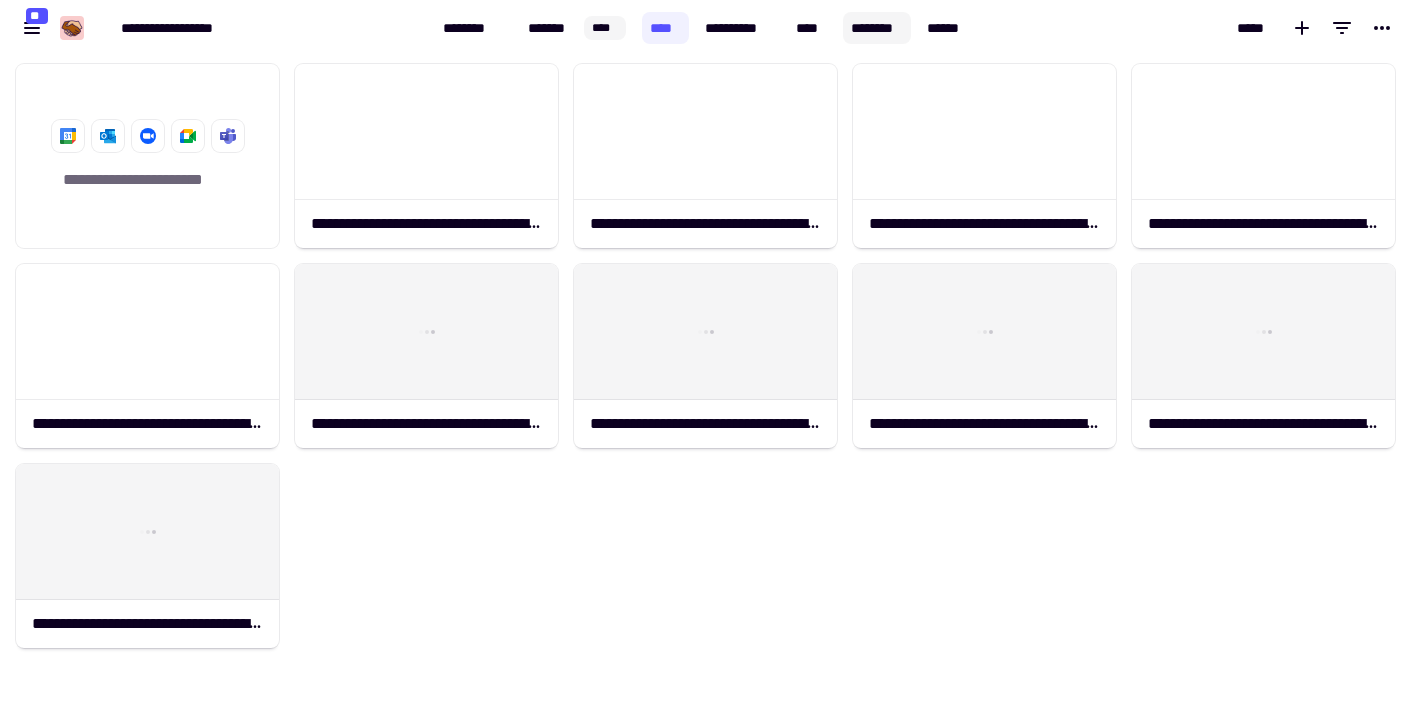 click on "********" 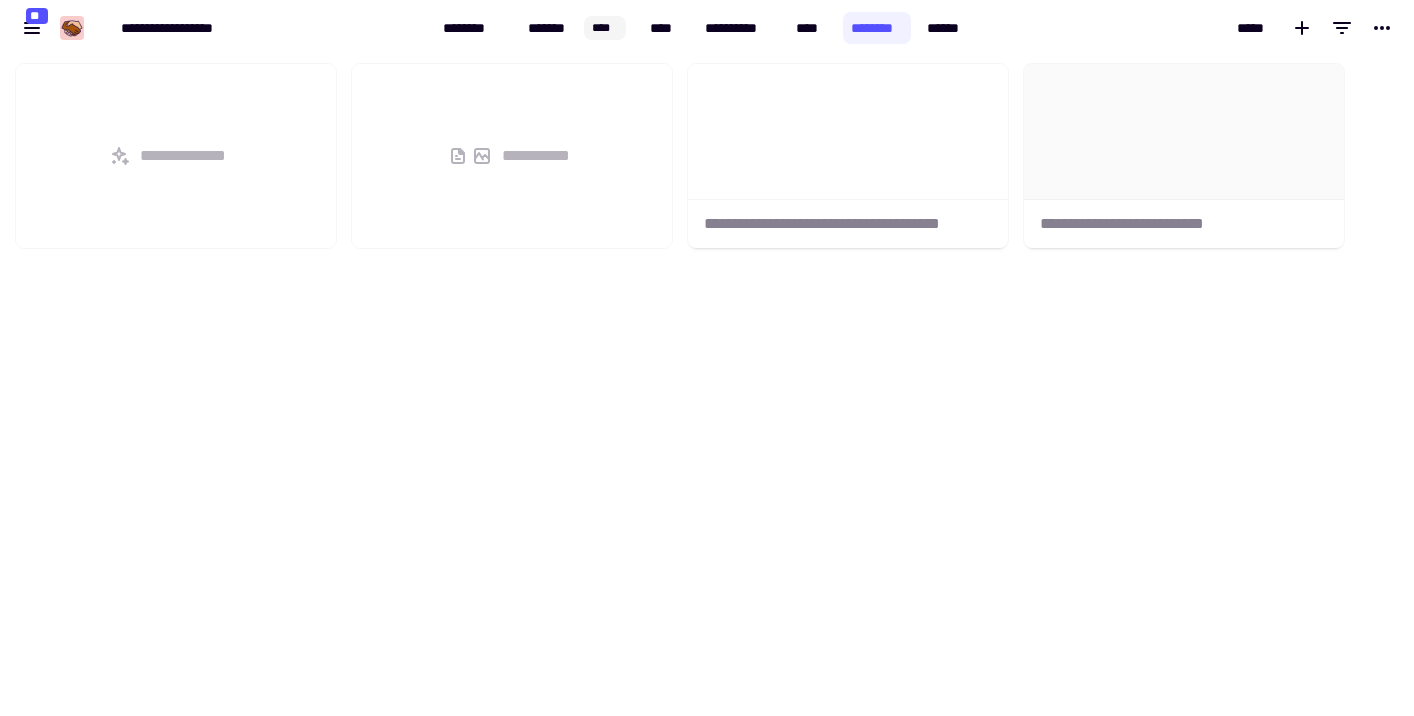 scroll, scrollTop: 1, scrollLeft: 1, axis: both 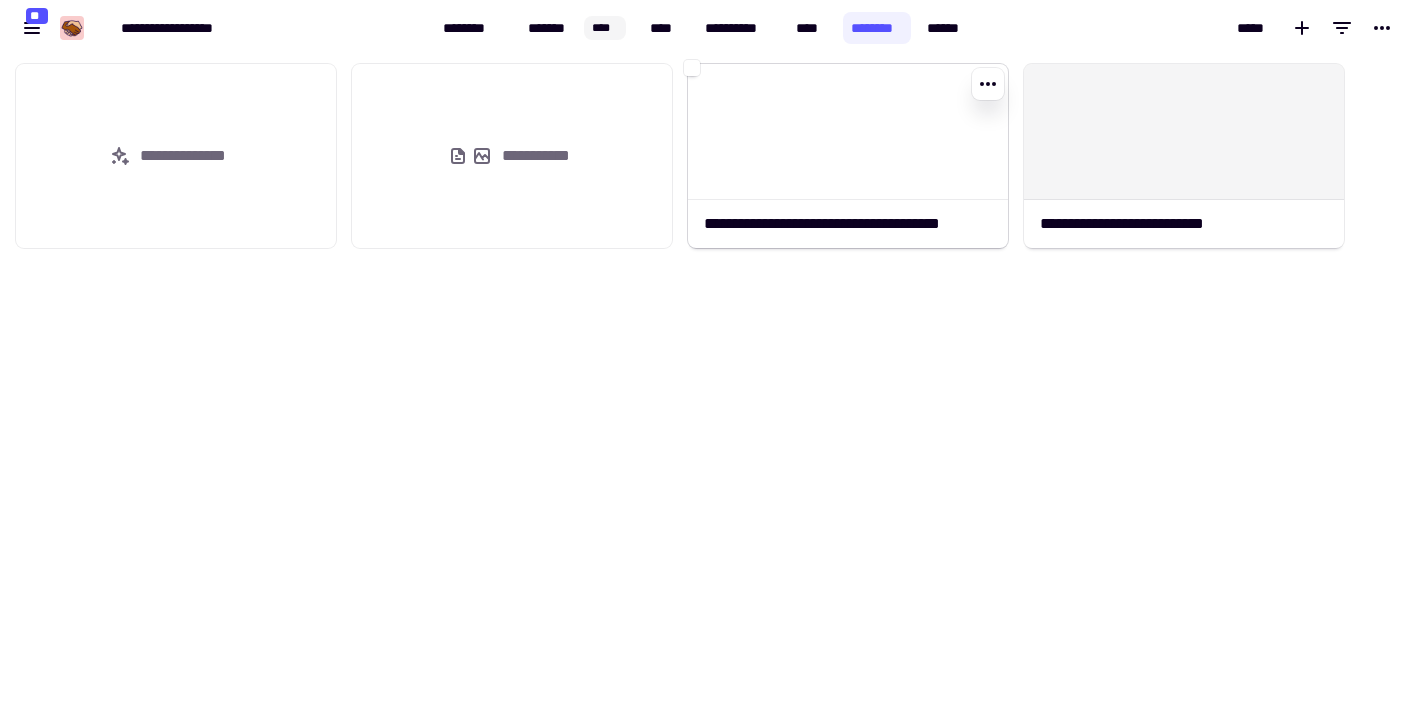 click 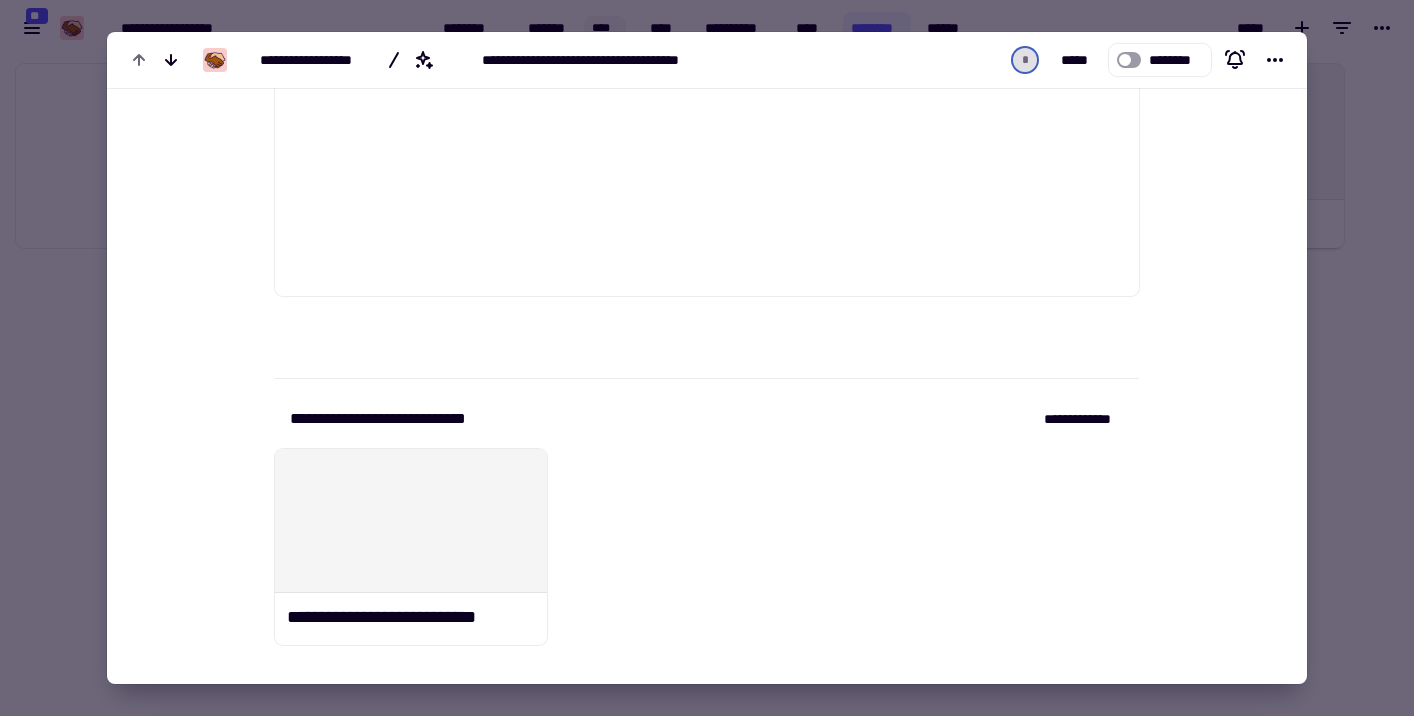 scroll, scrollTop: 3449, scrollLeft: 0, axis: vertical 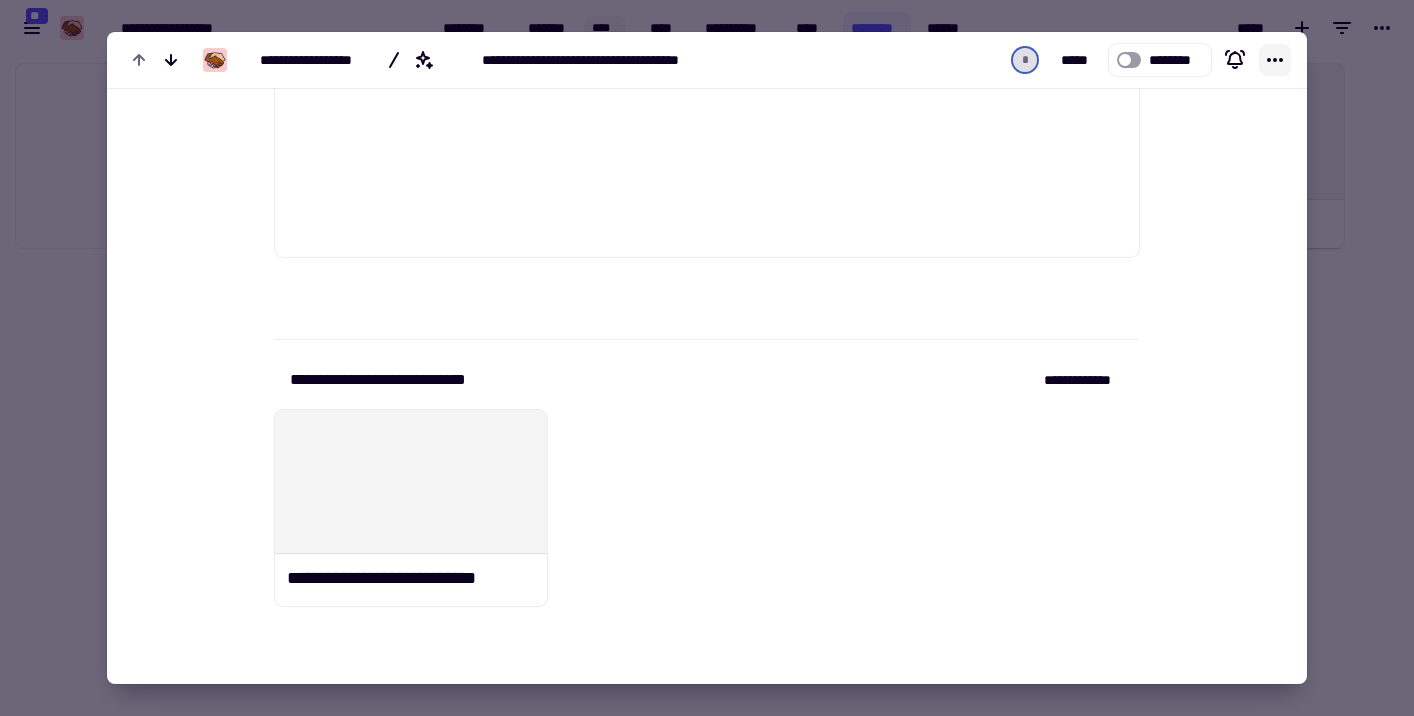 click 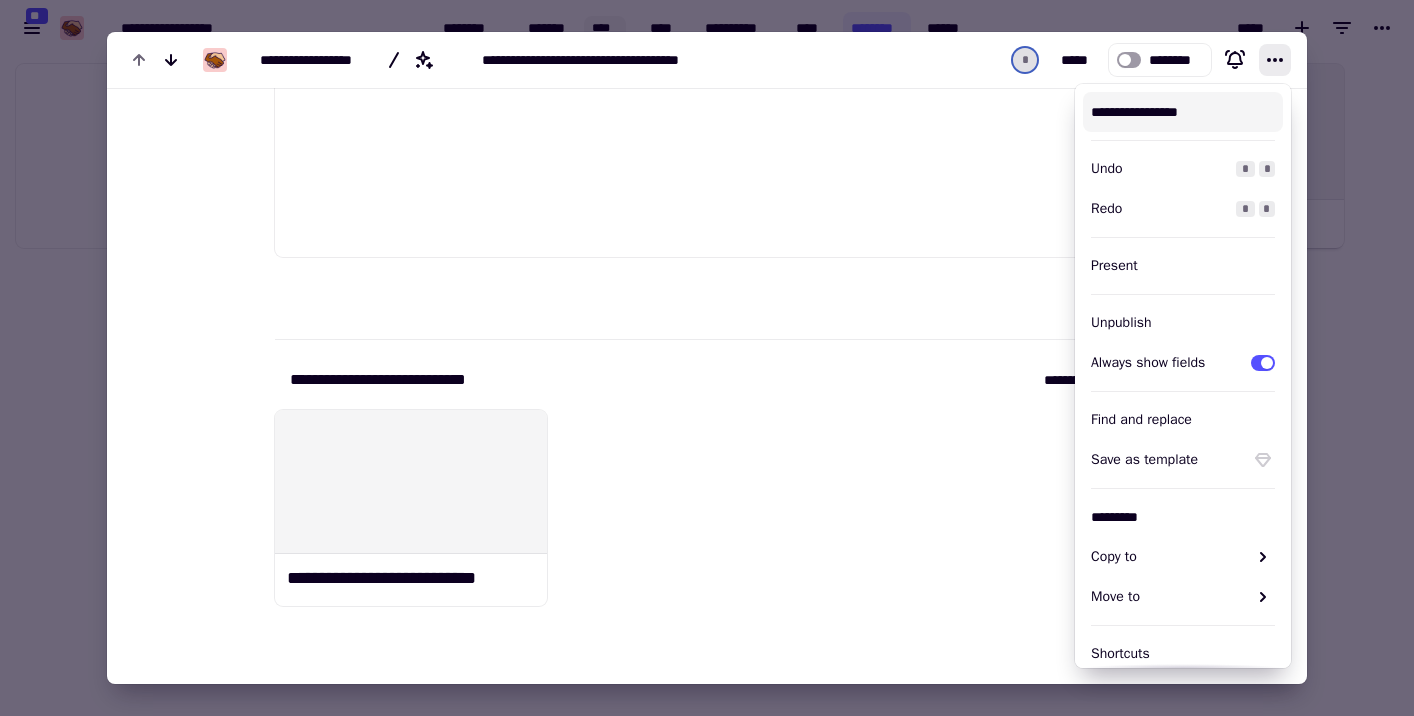 click at bounding box center [707, 358] 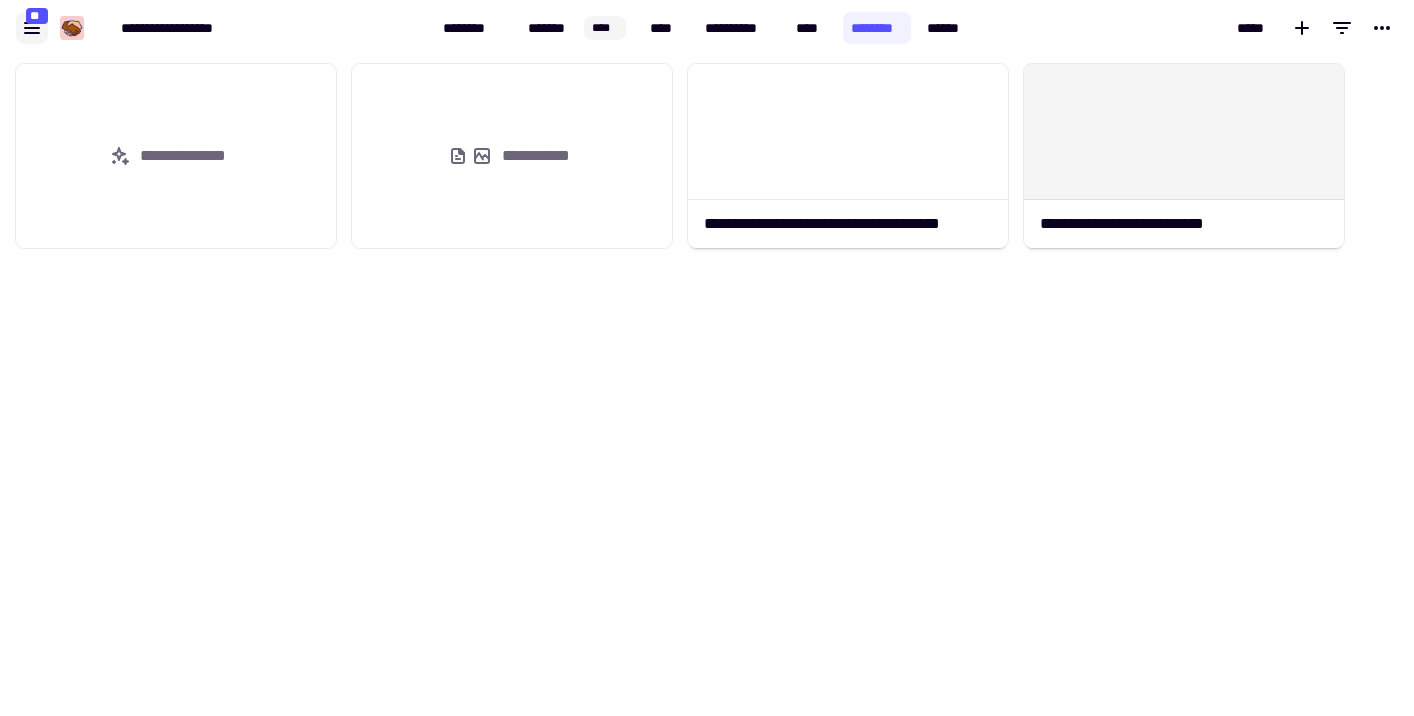 click 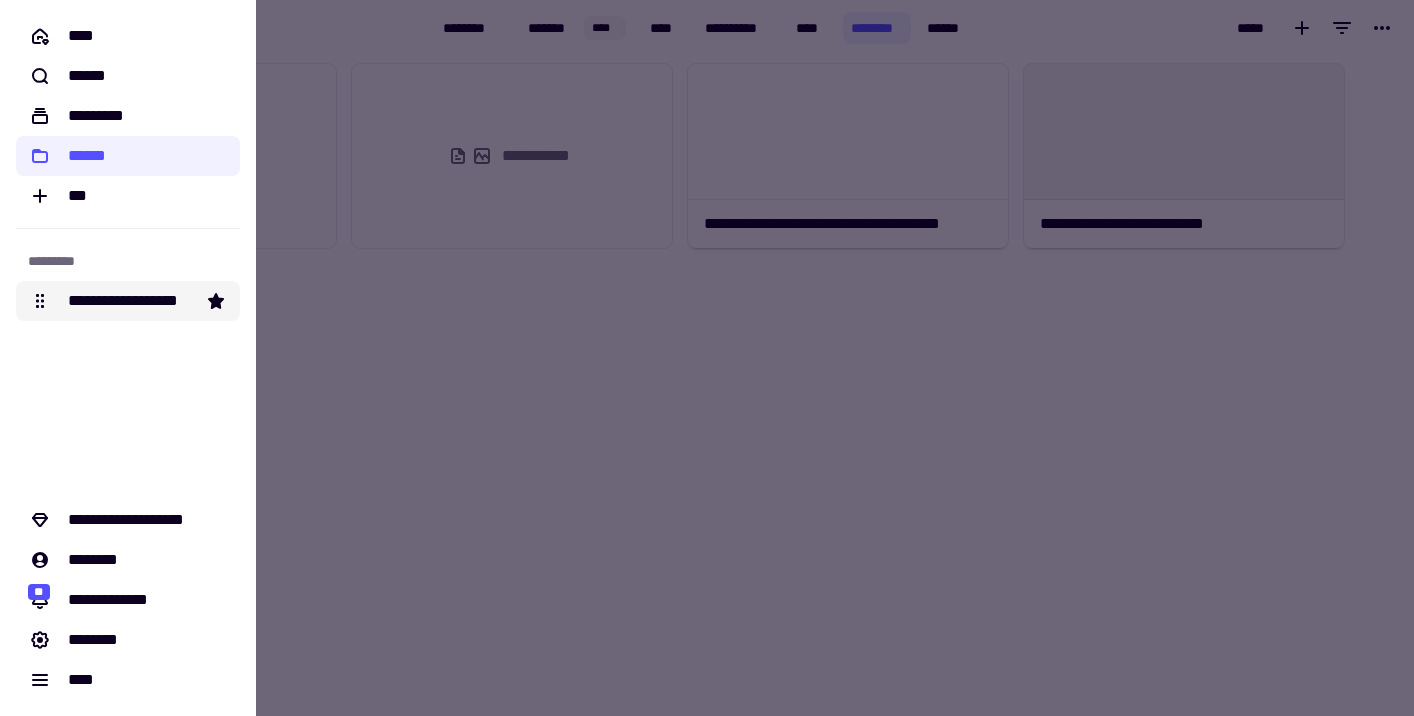 click on "**********" 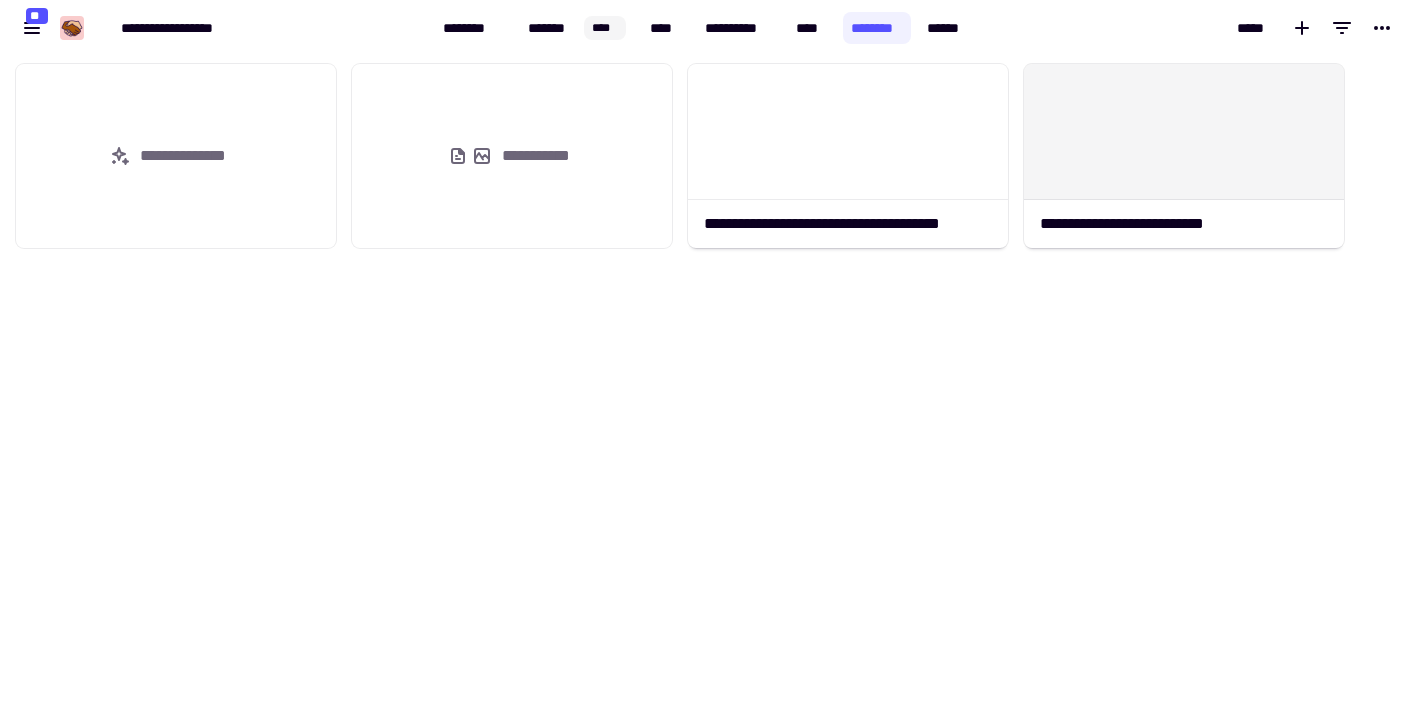 scroll, scrollTop: 1, scrollLeft: 1, axis: both 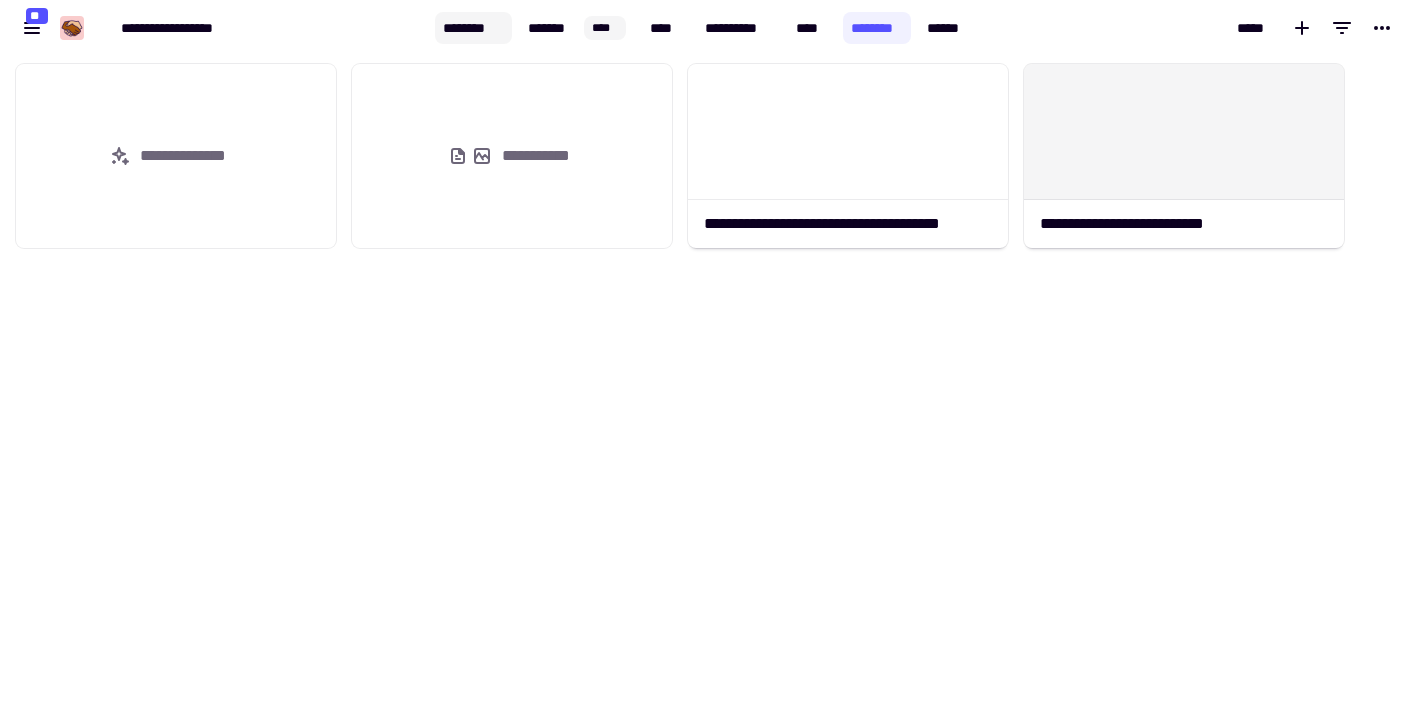click on "********" 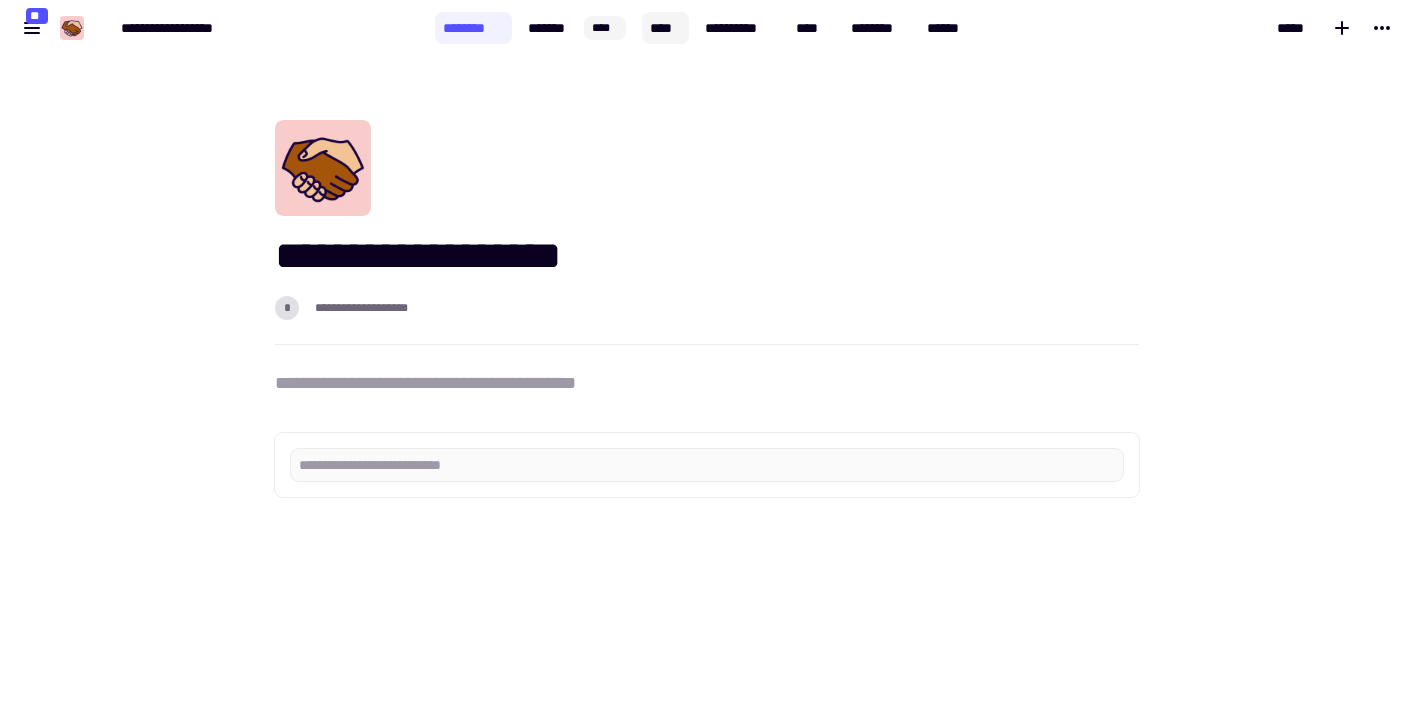 click on "****" 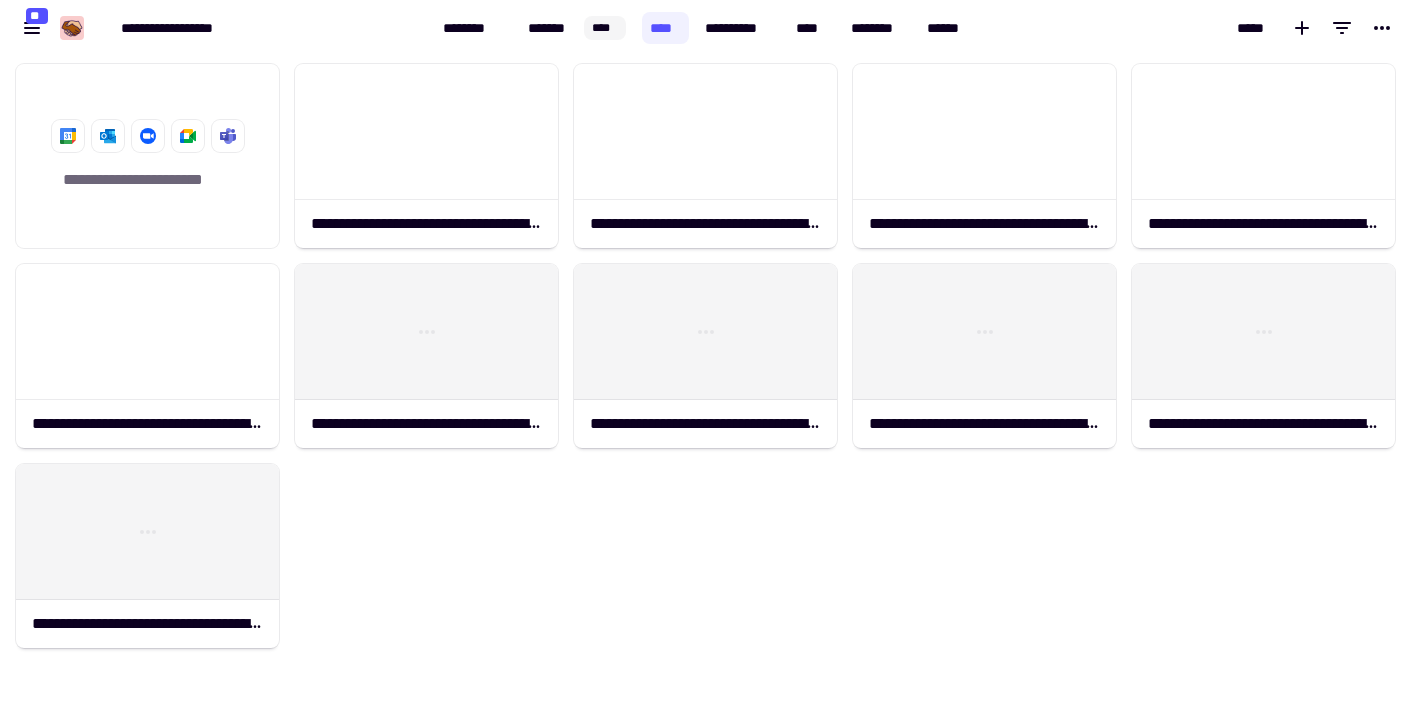 scroll, scrollTop: 1, scrollLeft: 1, axis: both 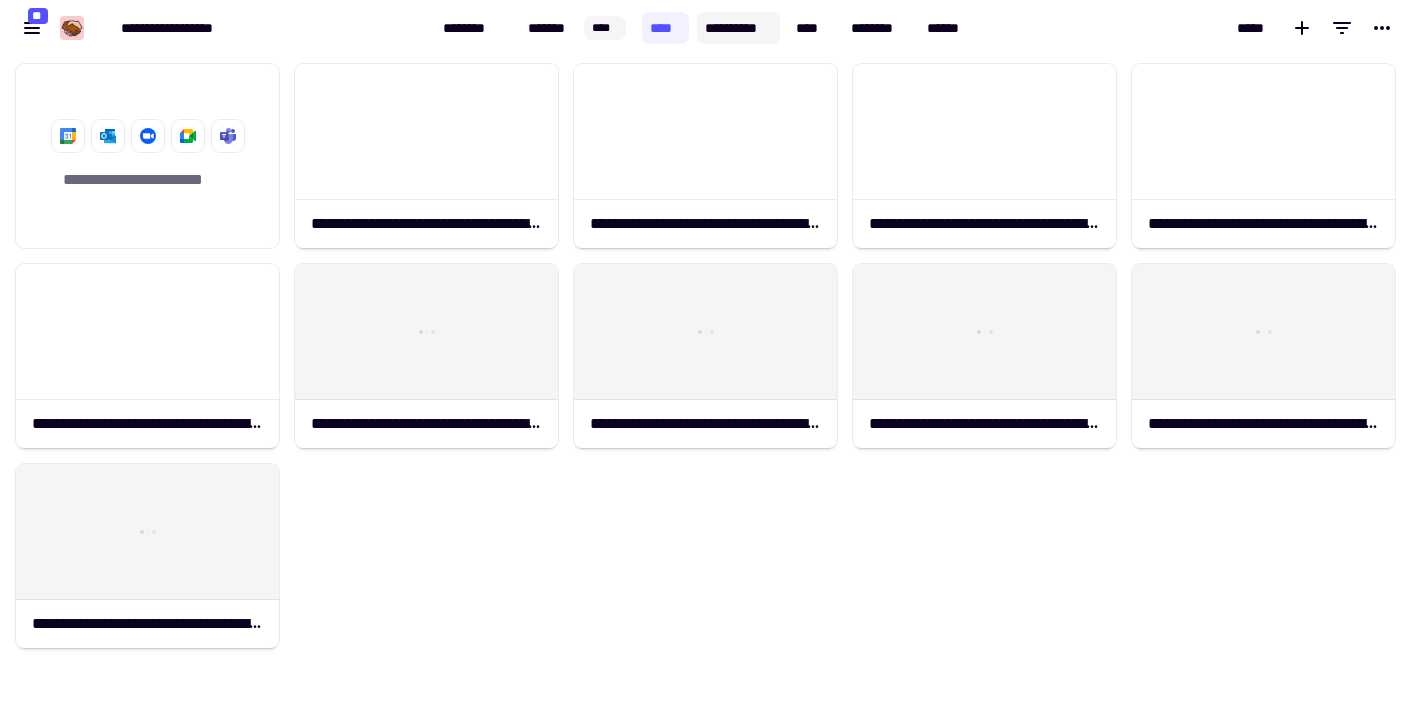 click on "**********" 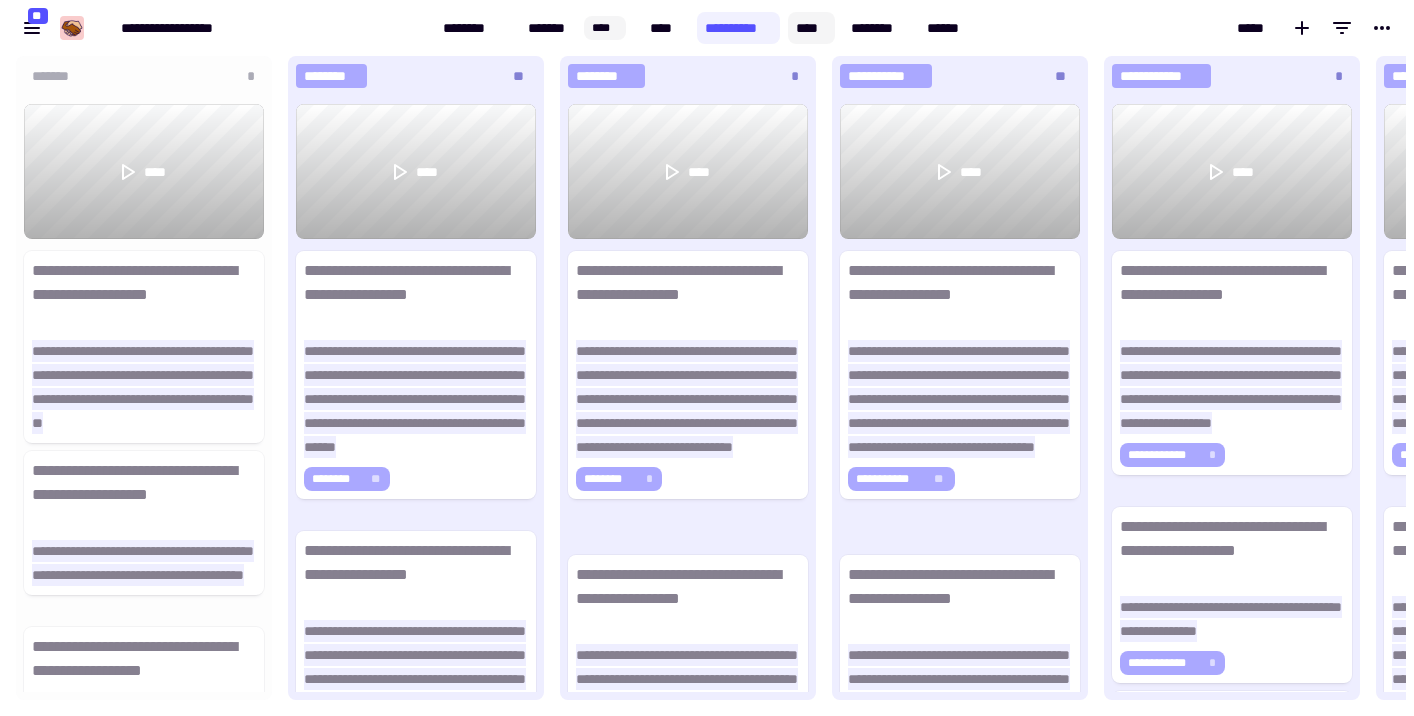 scroll, scrollTop: 1, scrollLeft: 1, axis: both 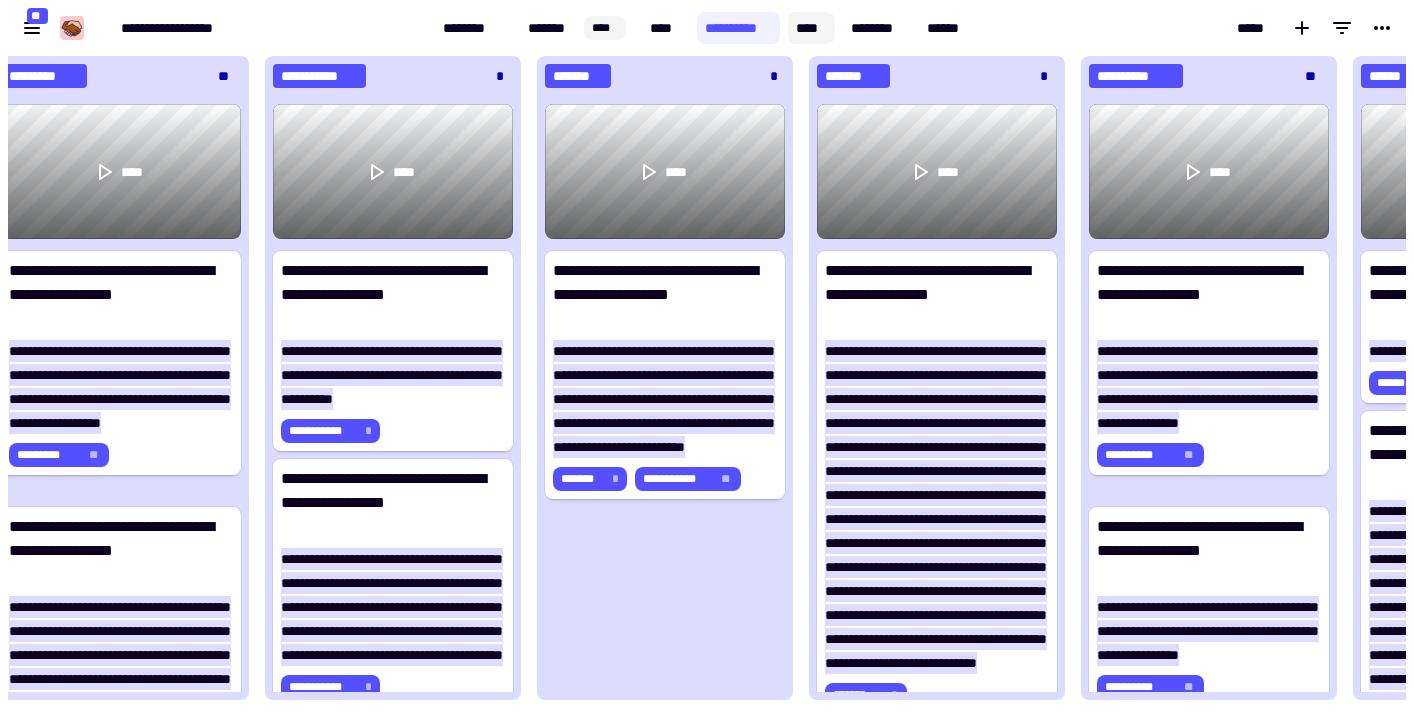 click on "****" 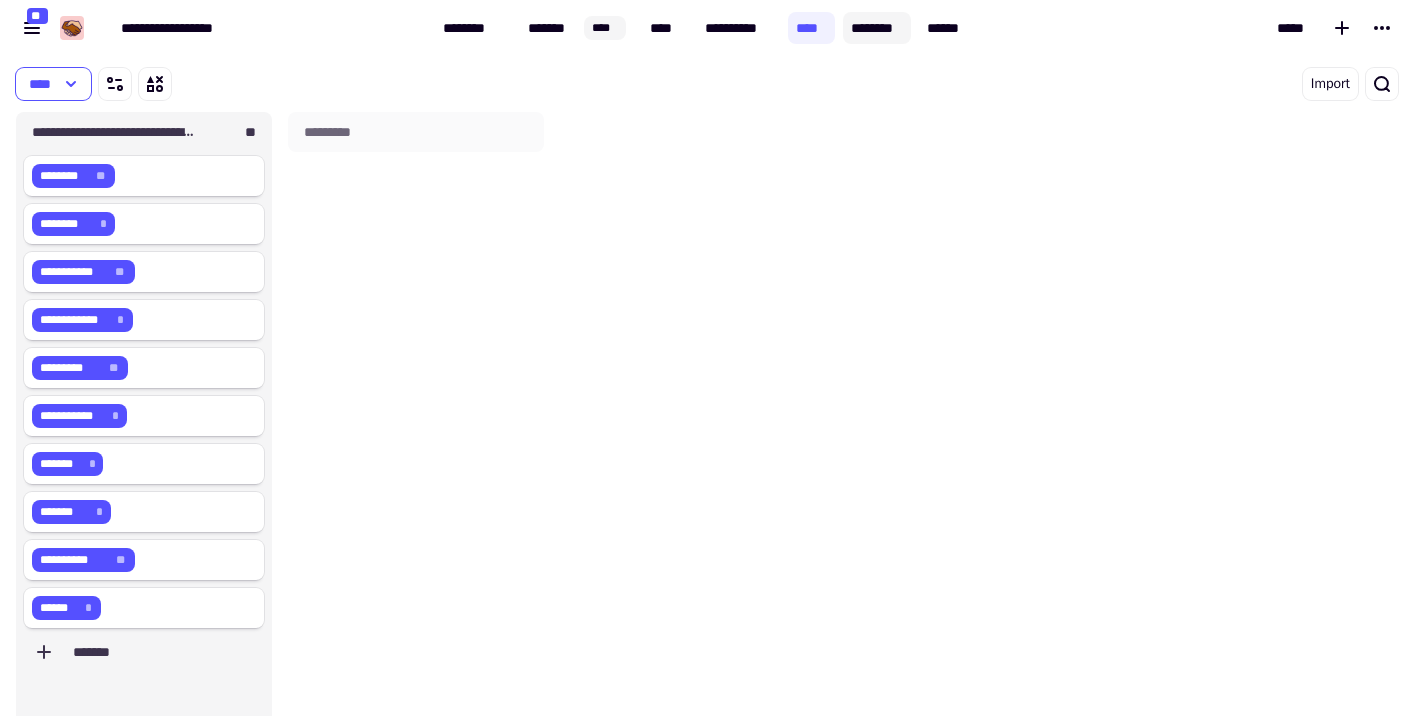 click on "********" 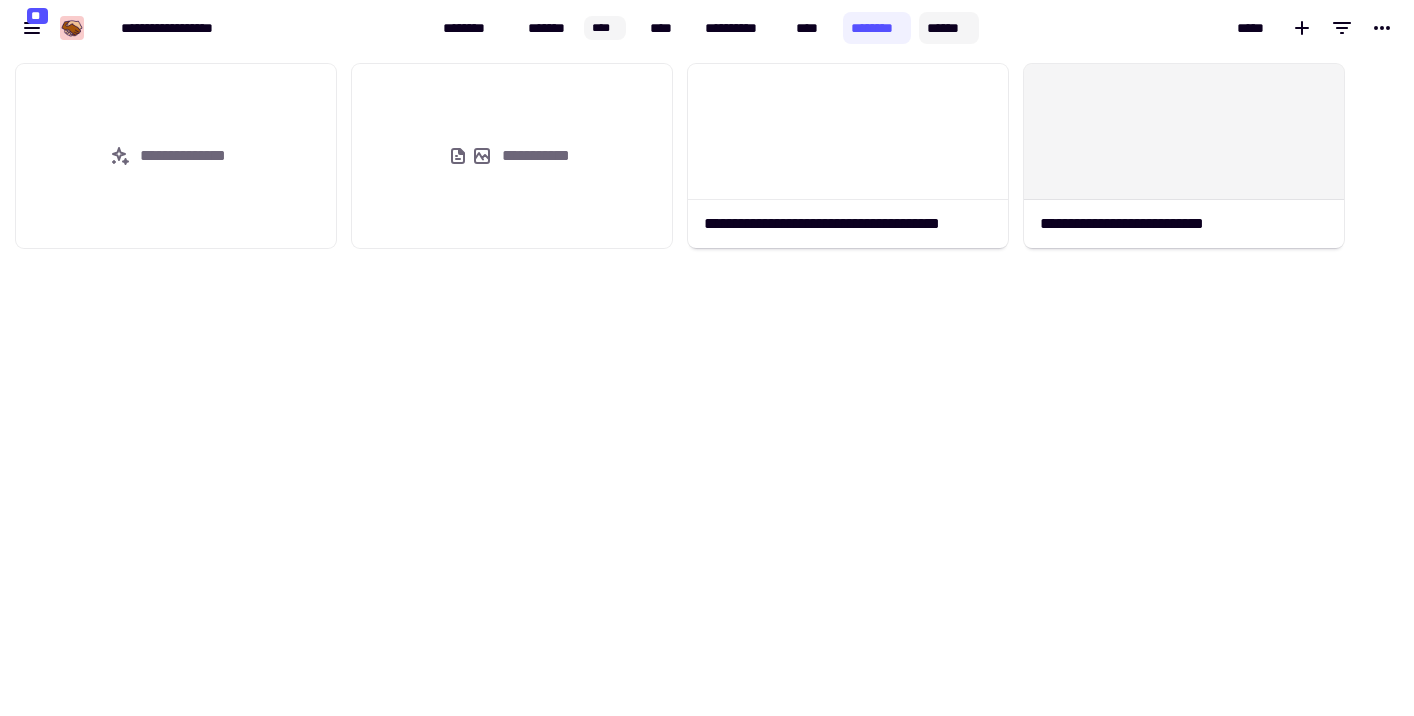 click on "******" 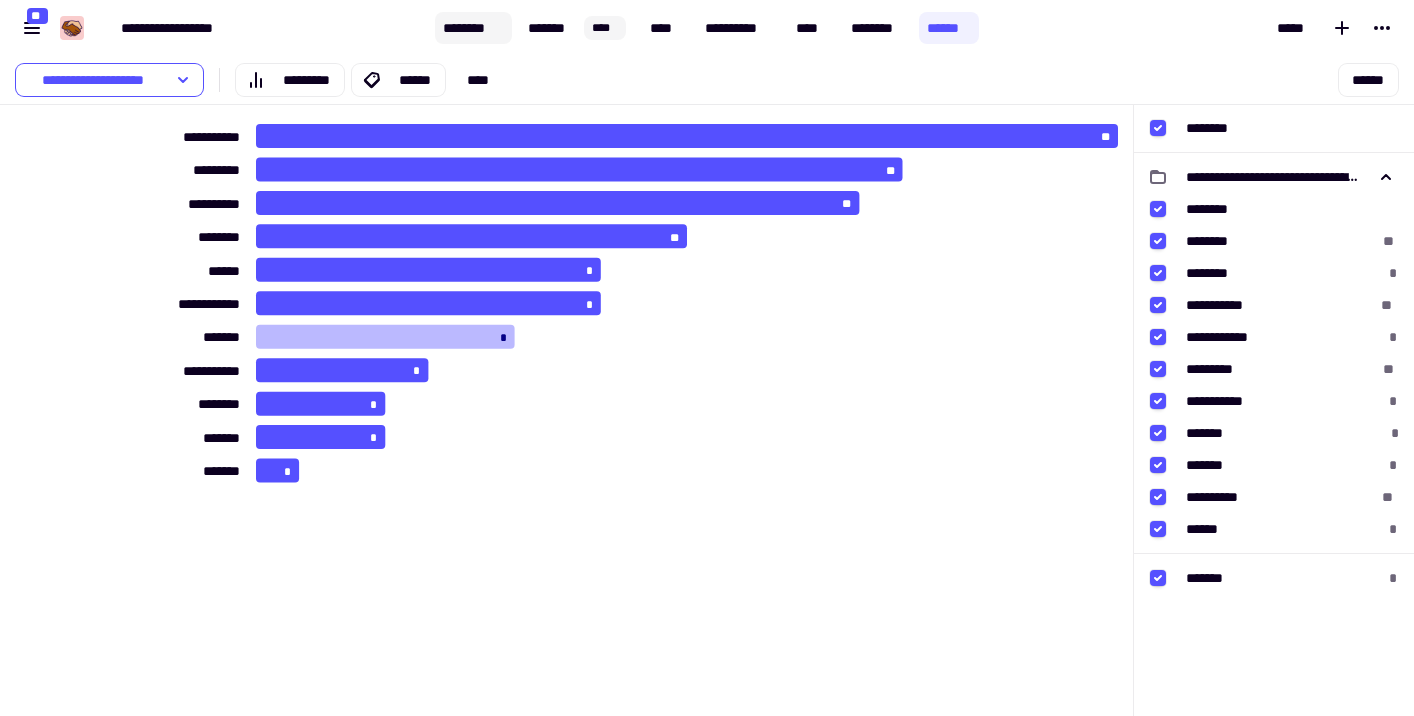 click on "********" 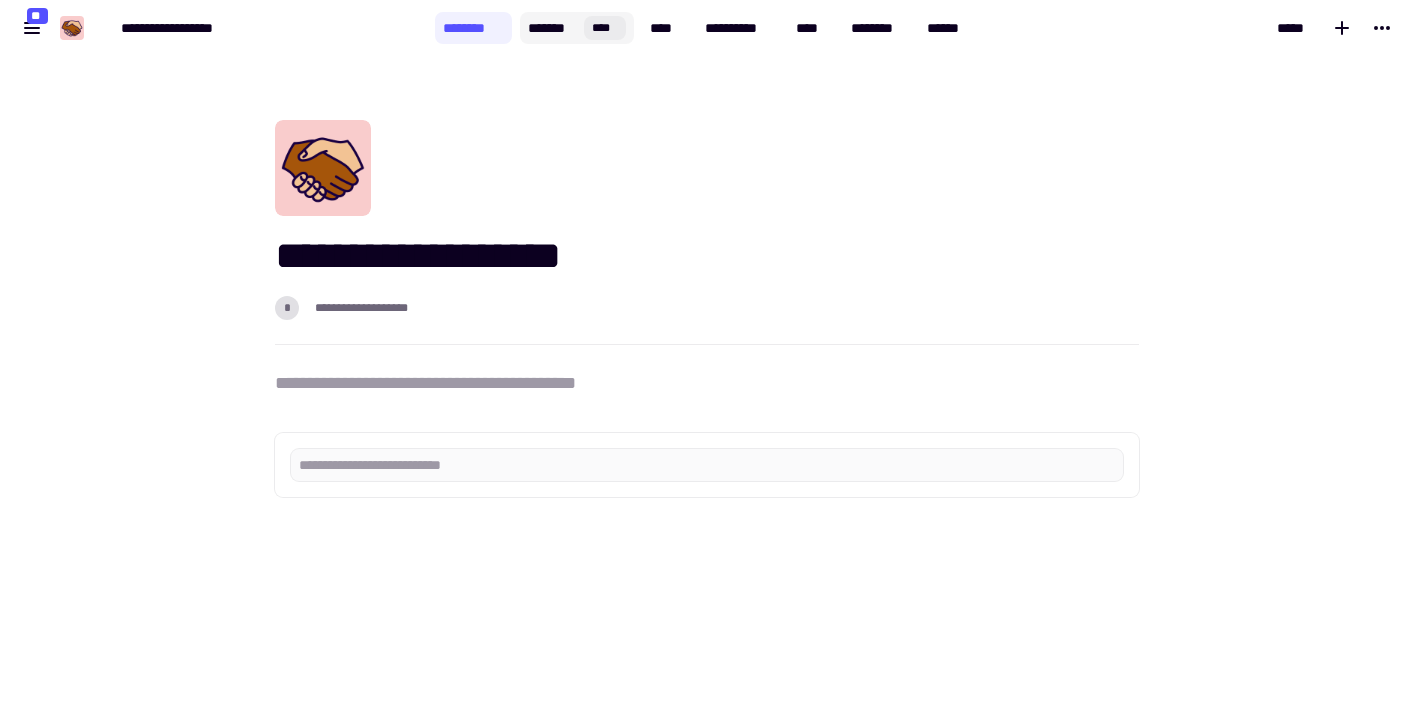 click on "*******" 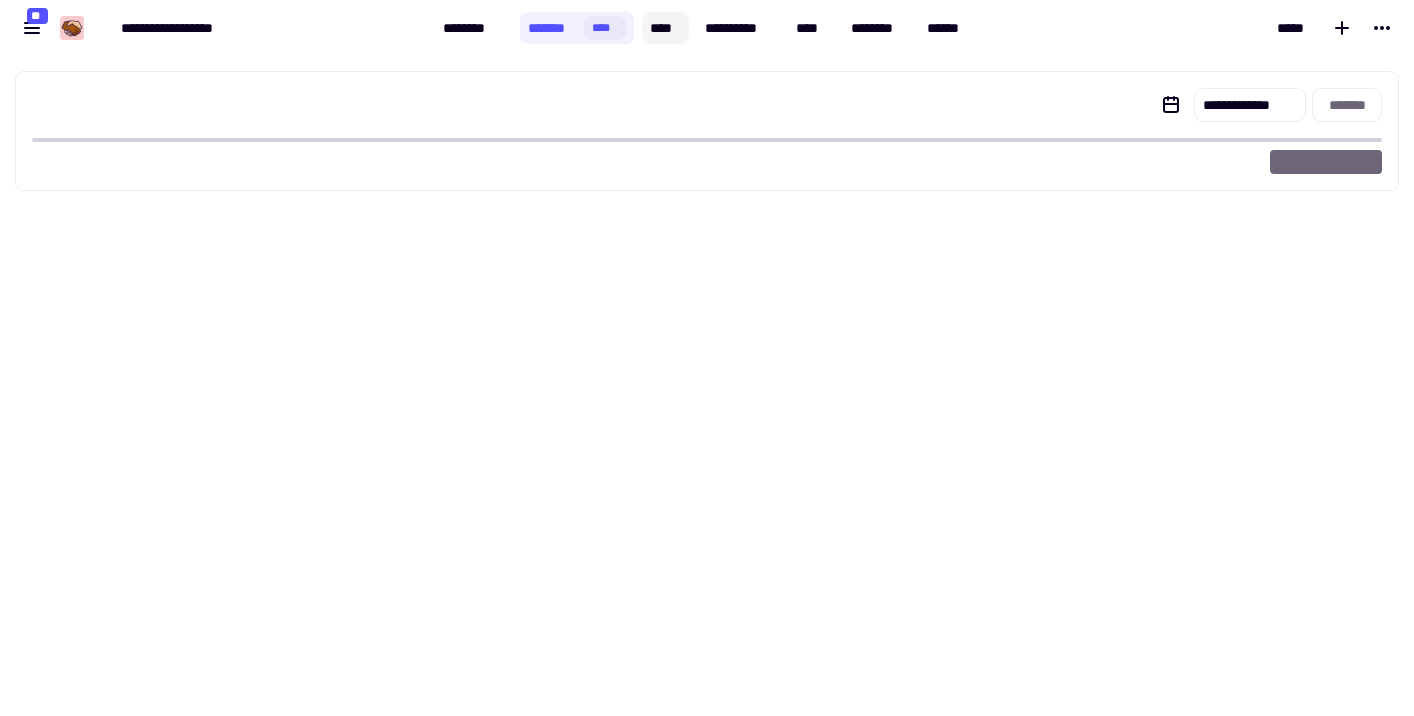 click on "****" 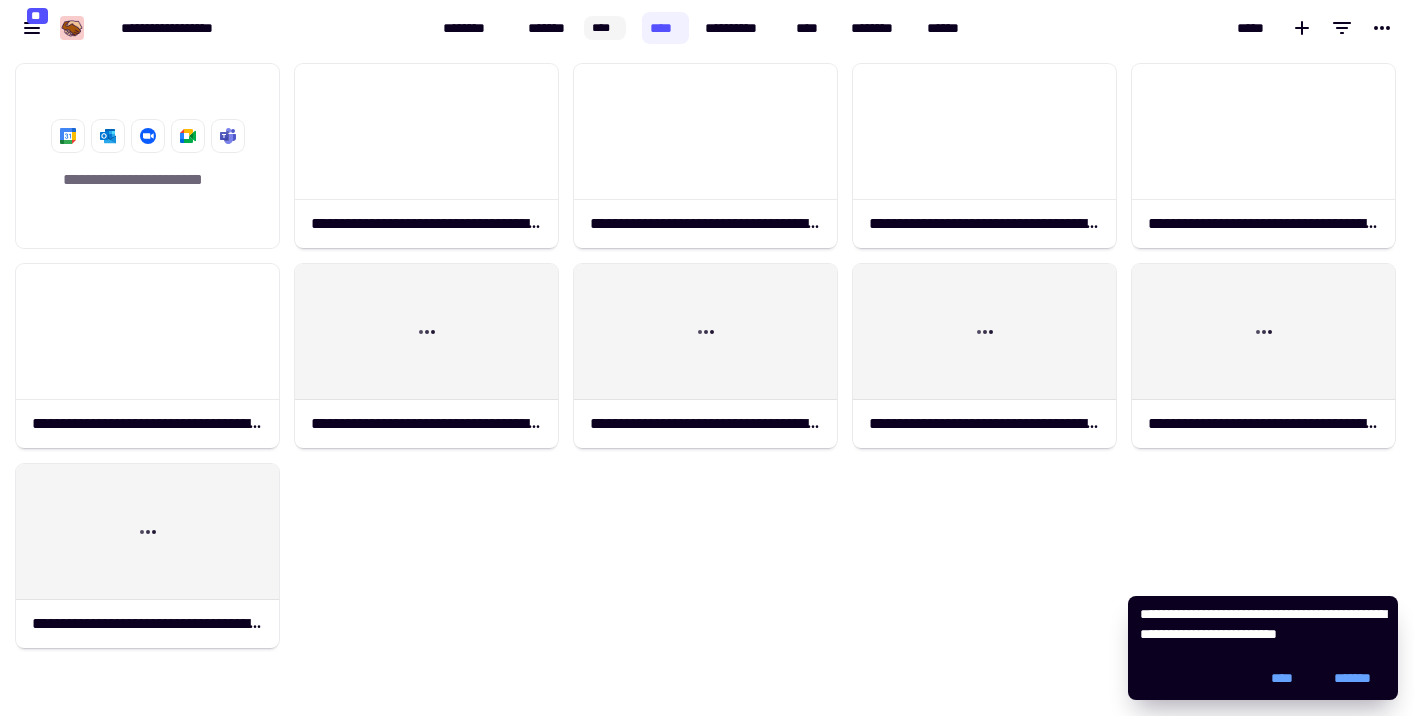 click on "**********" 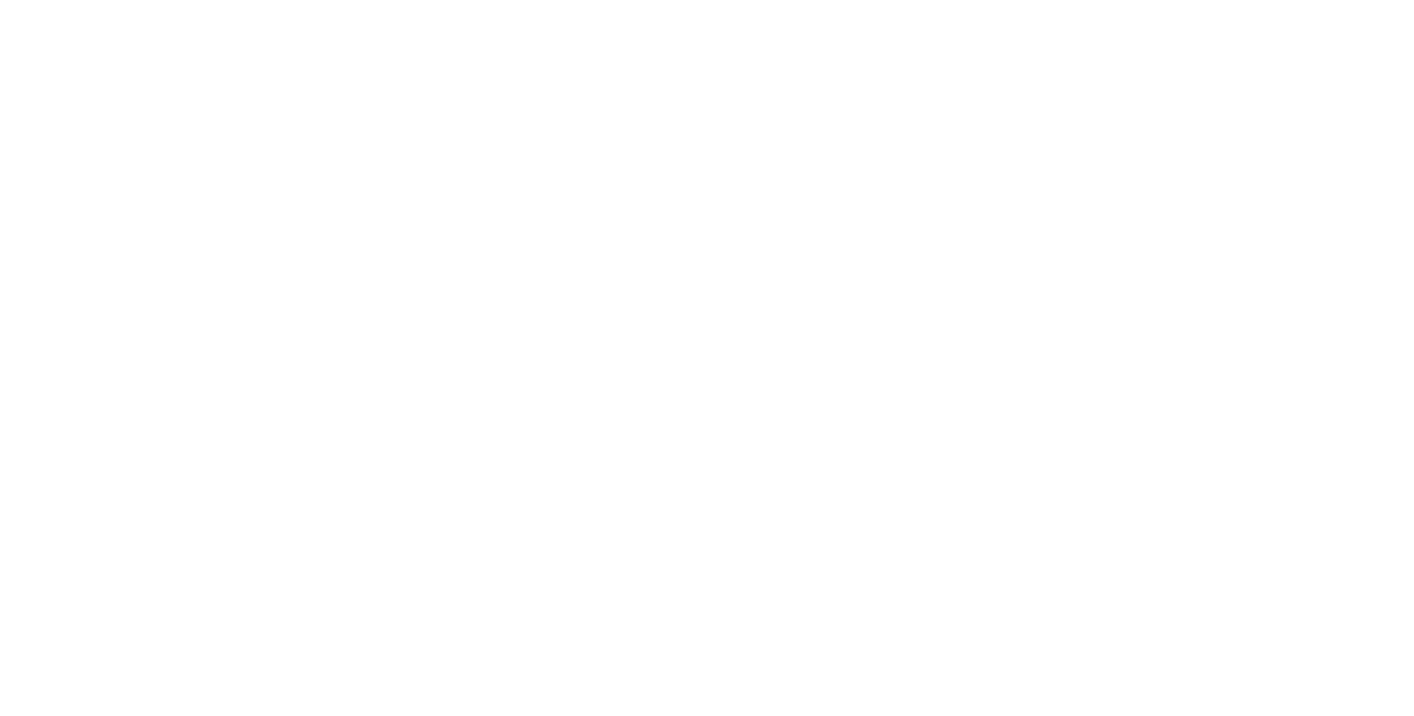 scroll, scrollTop: 0, scrollLeft: 0, axis: both 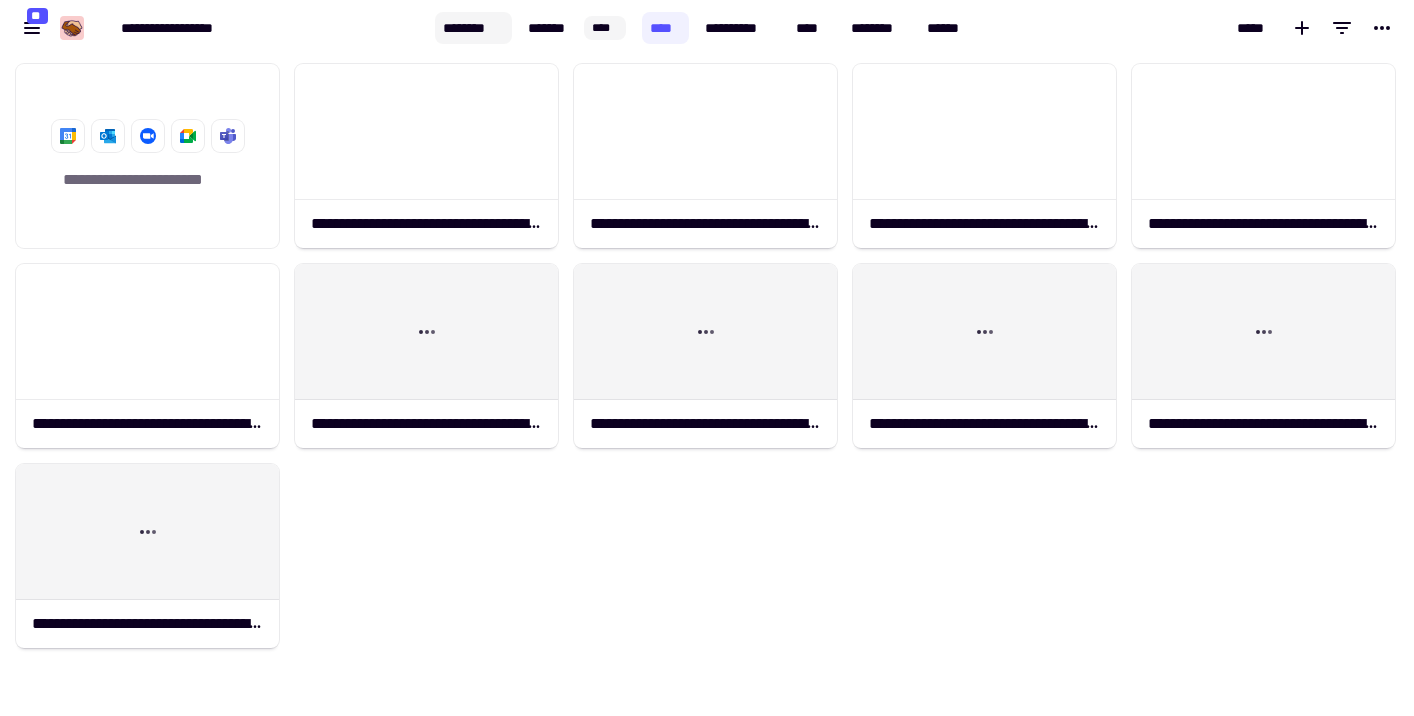 click on "********" 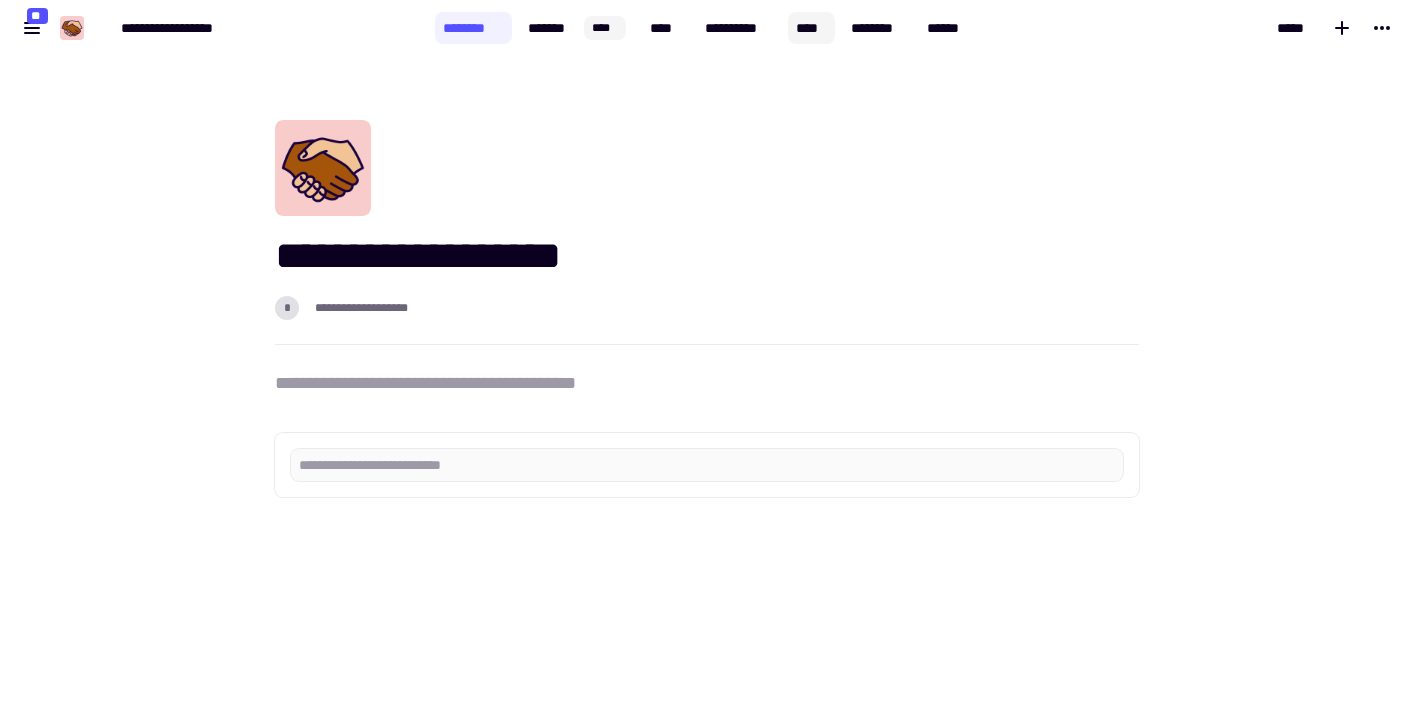 click on "****" 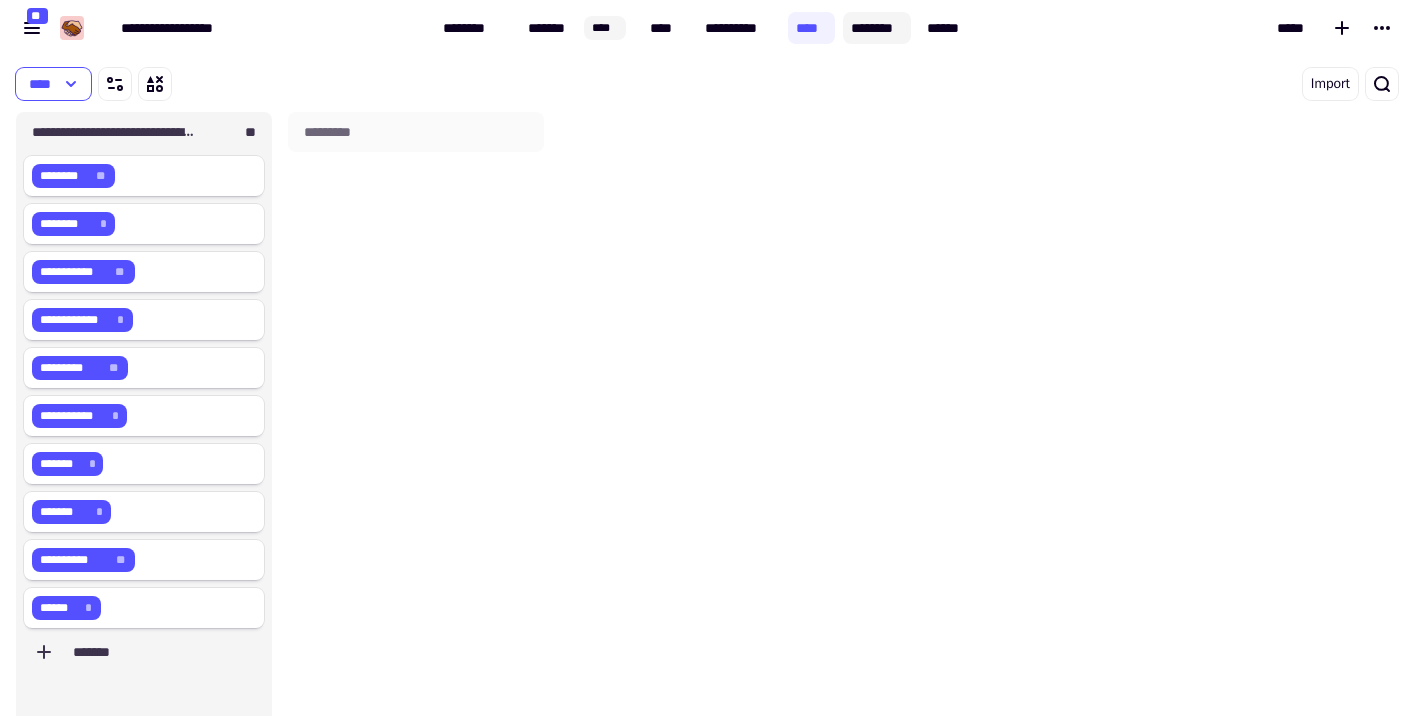 scroll, scrollTop: 1, scrollLeft: 1, axis: both 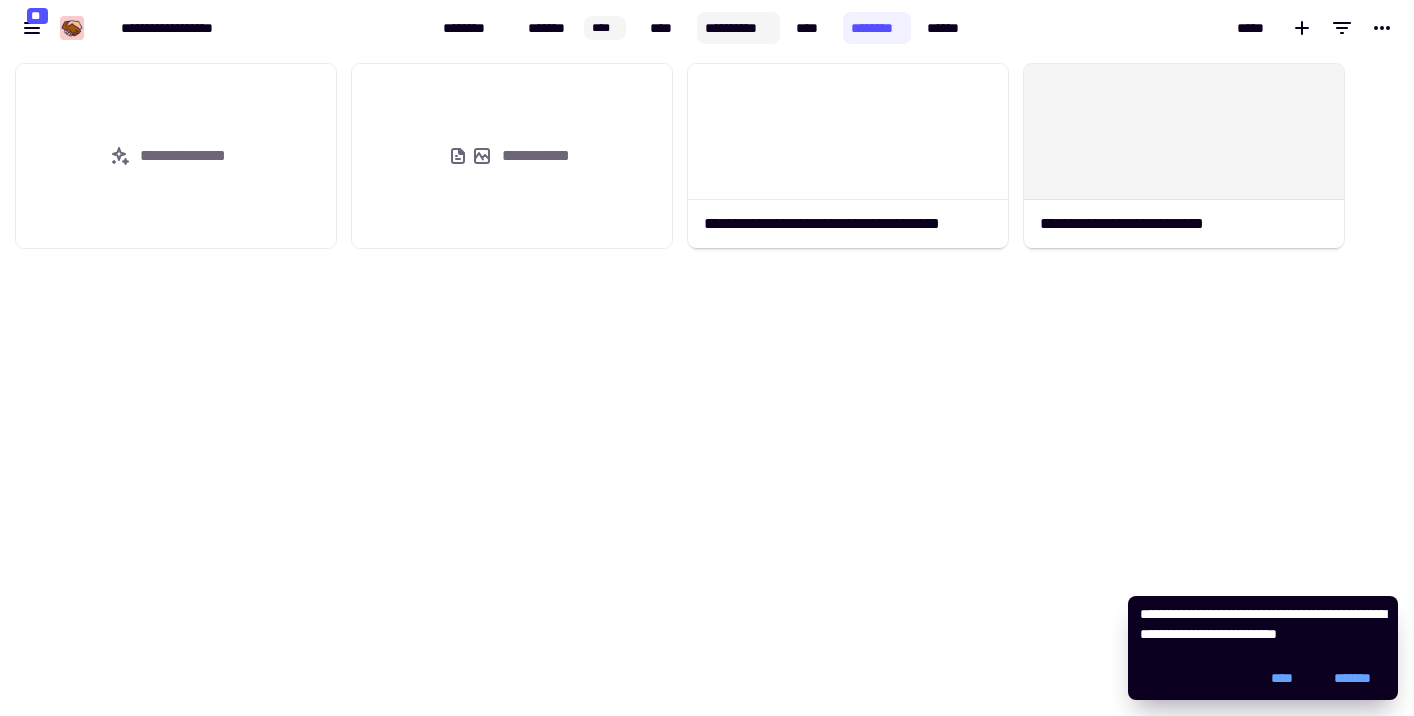 click on "**********" 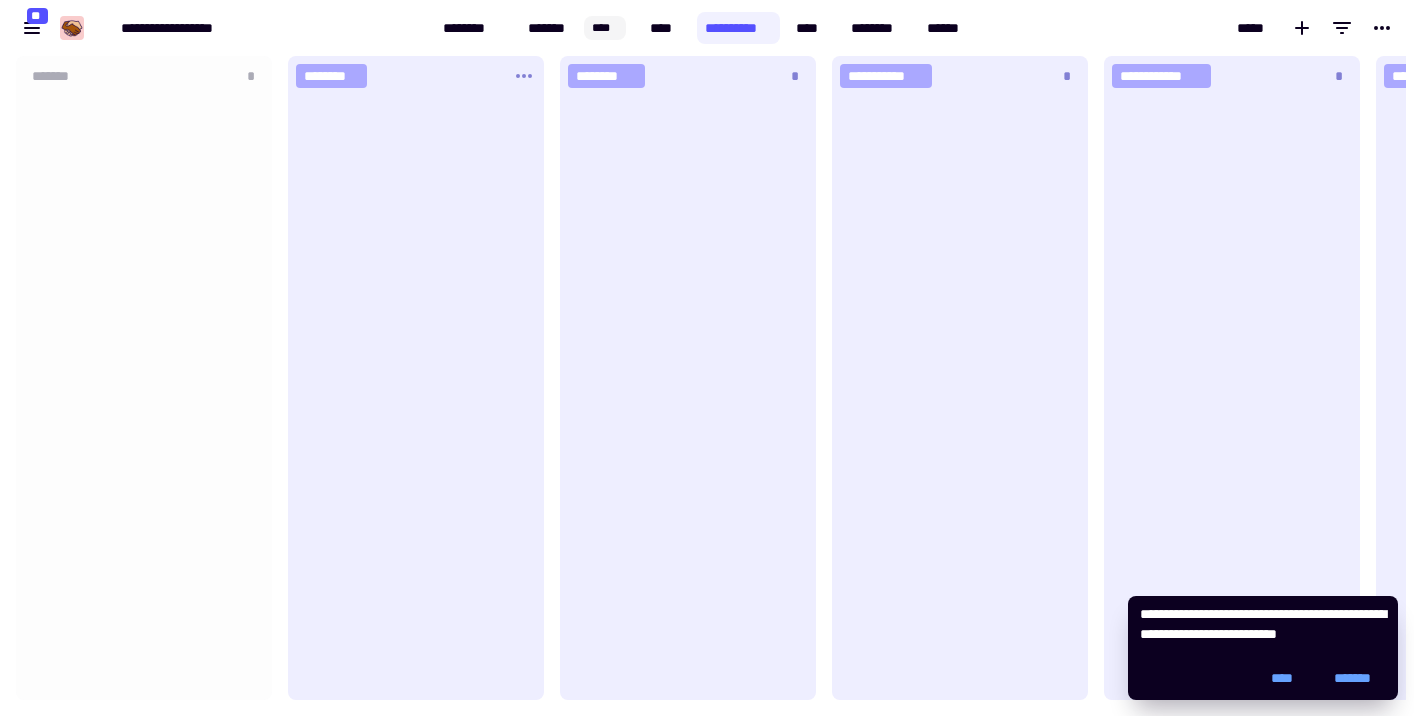 scroll, scrollTop: 1, scrollLeft: 1, axis: both 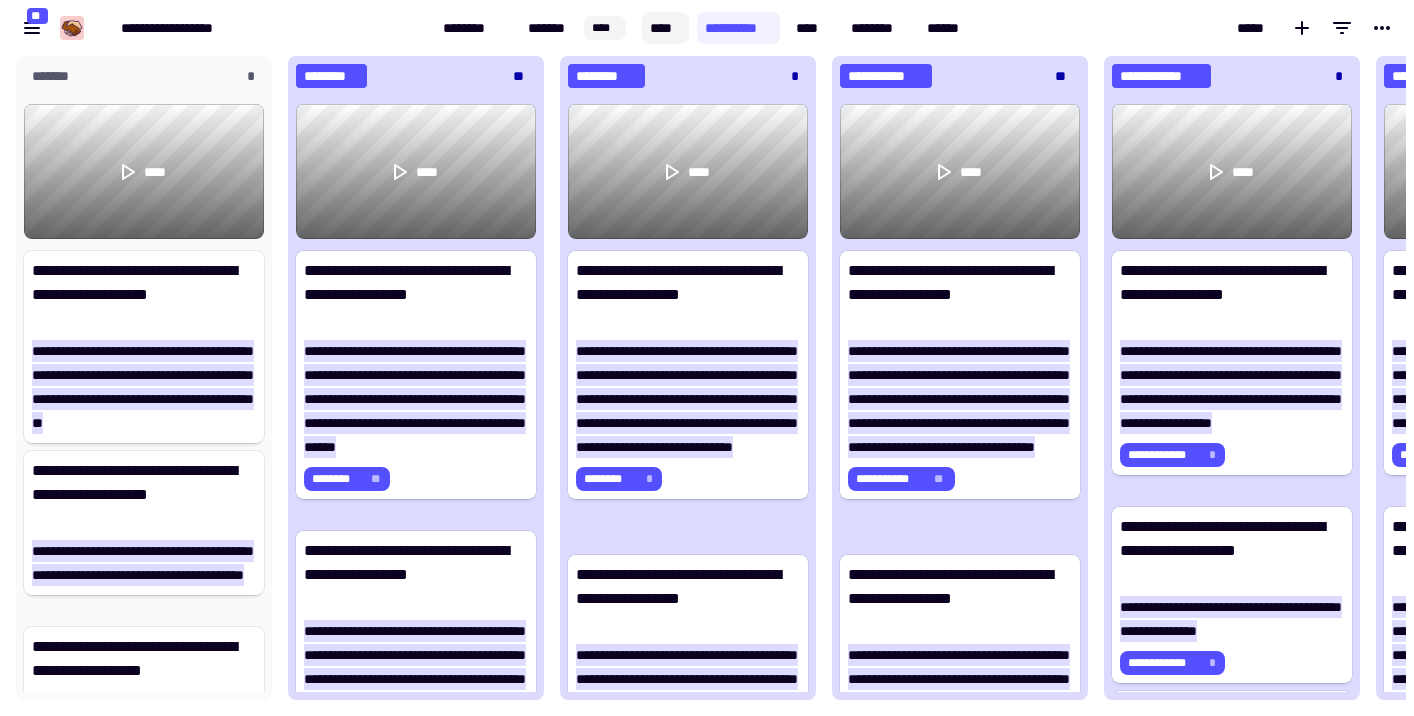 click on "****" 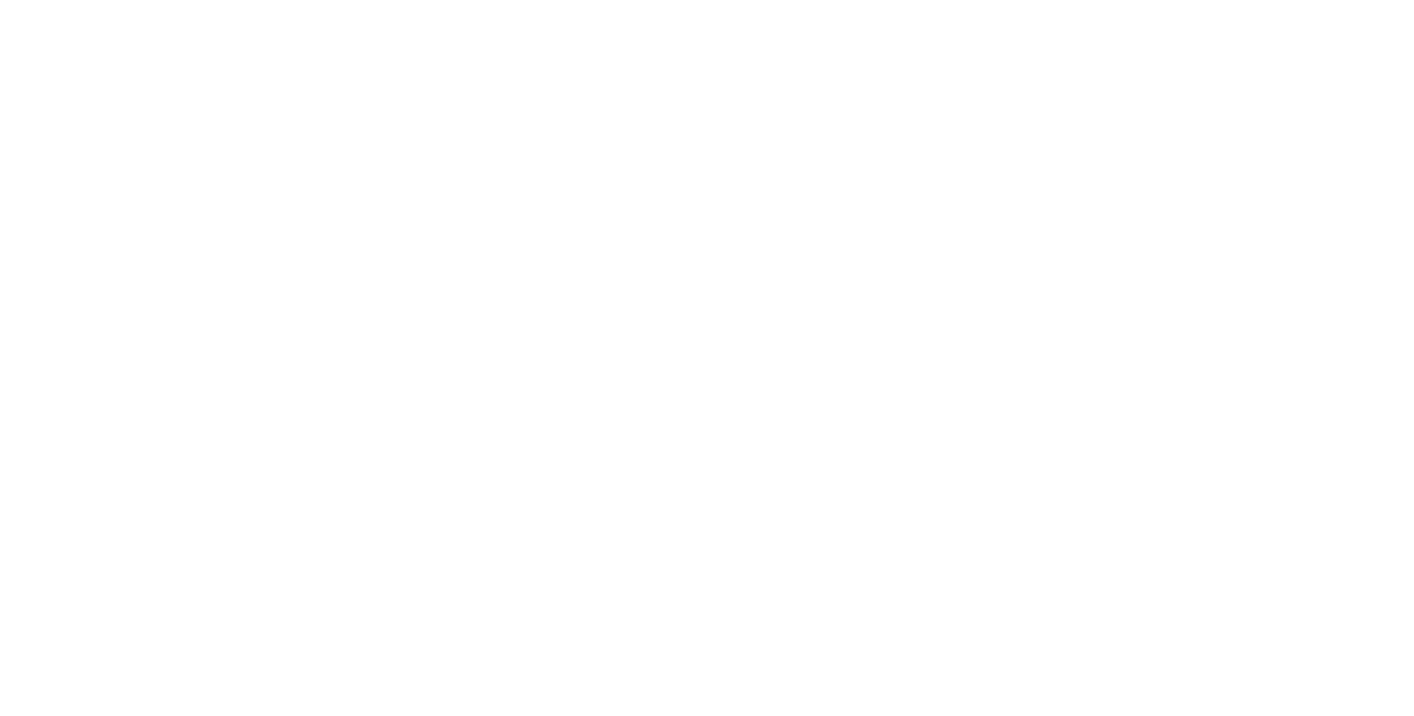 scroll, scrollTop: 0, scrollLeft: 0, axis: both 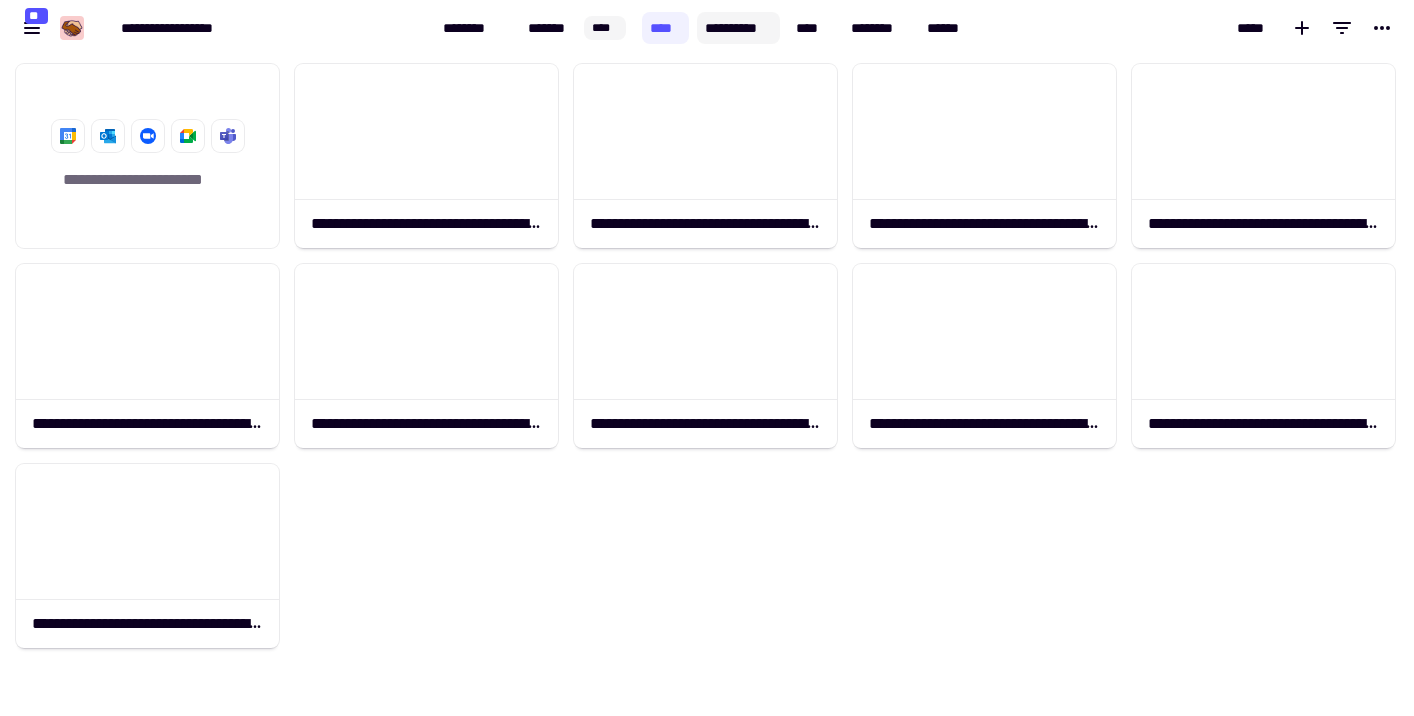 click on "**********" 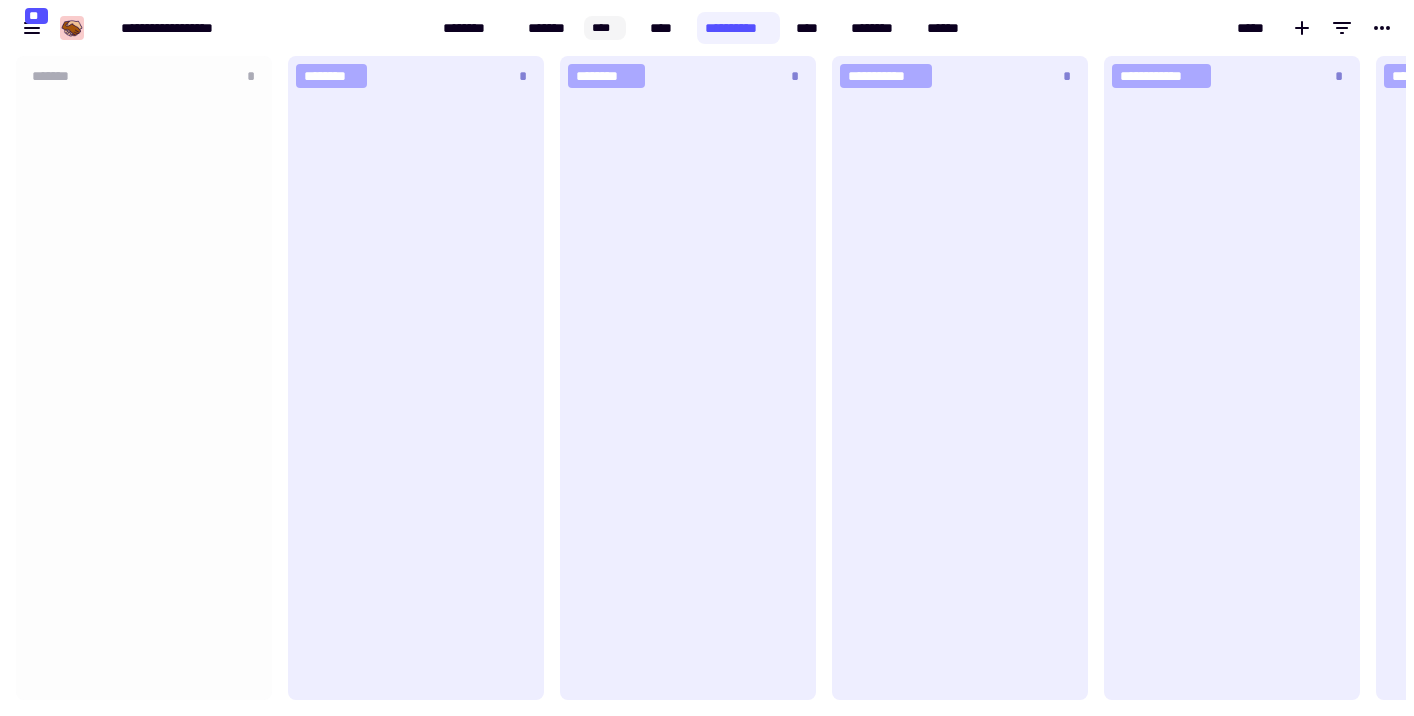scroll, scrollTop: 1, scrollLeft: 1, axis: both 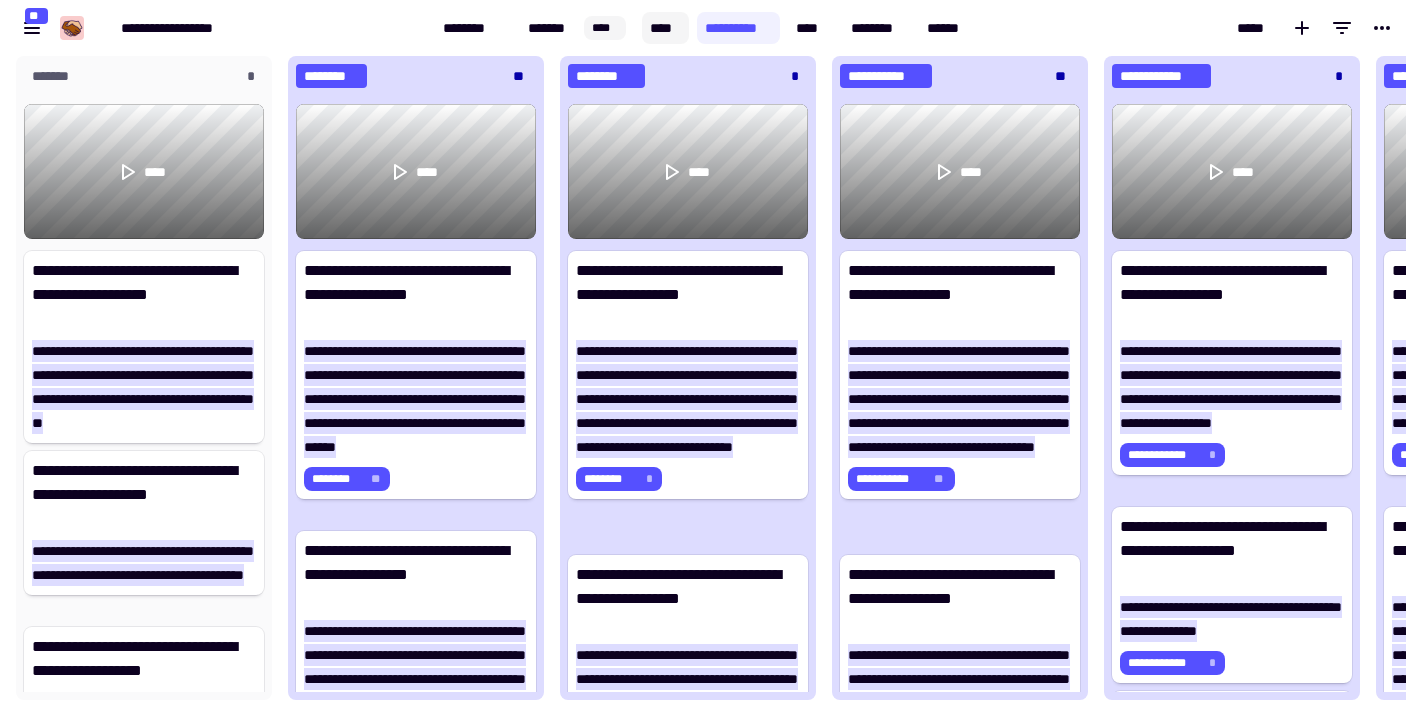 click on "****" 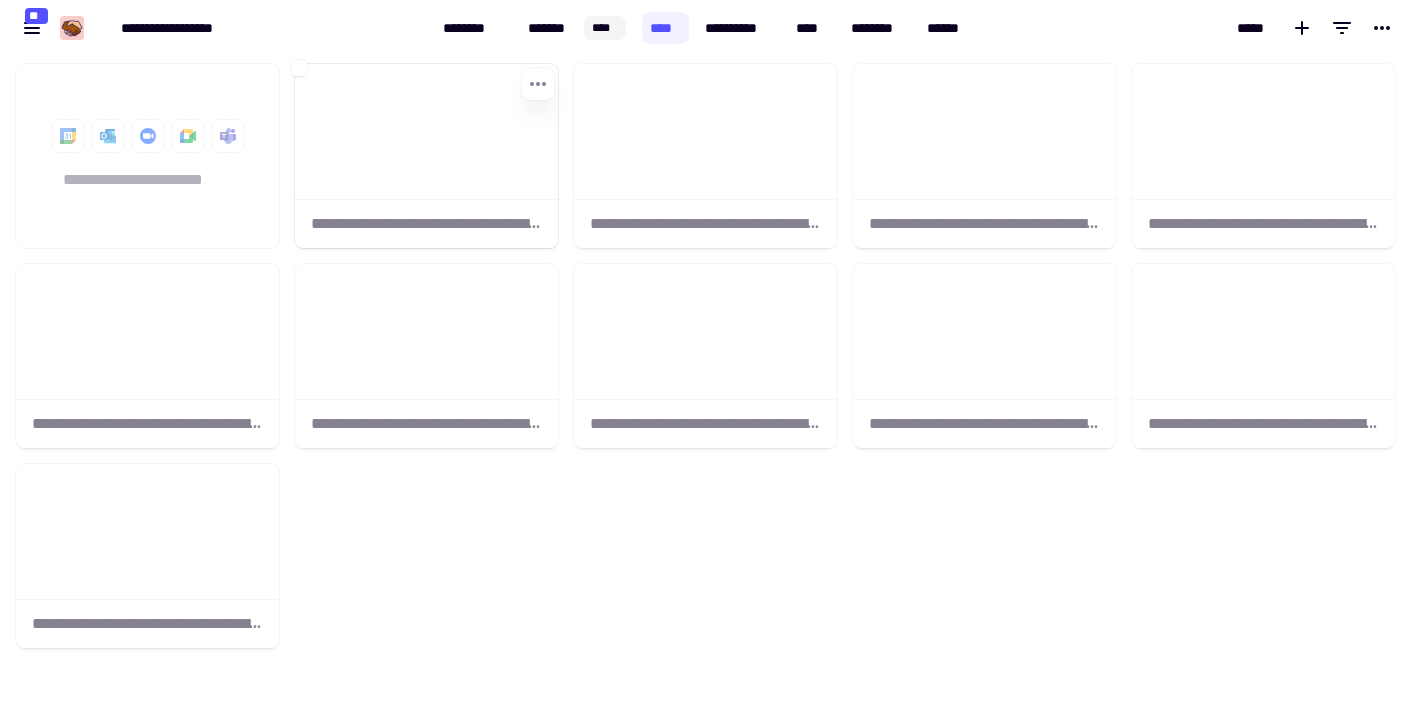 scroll, scrollTop: 1, scrollLeft: 1, axis: both 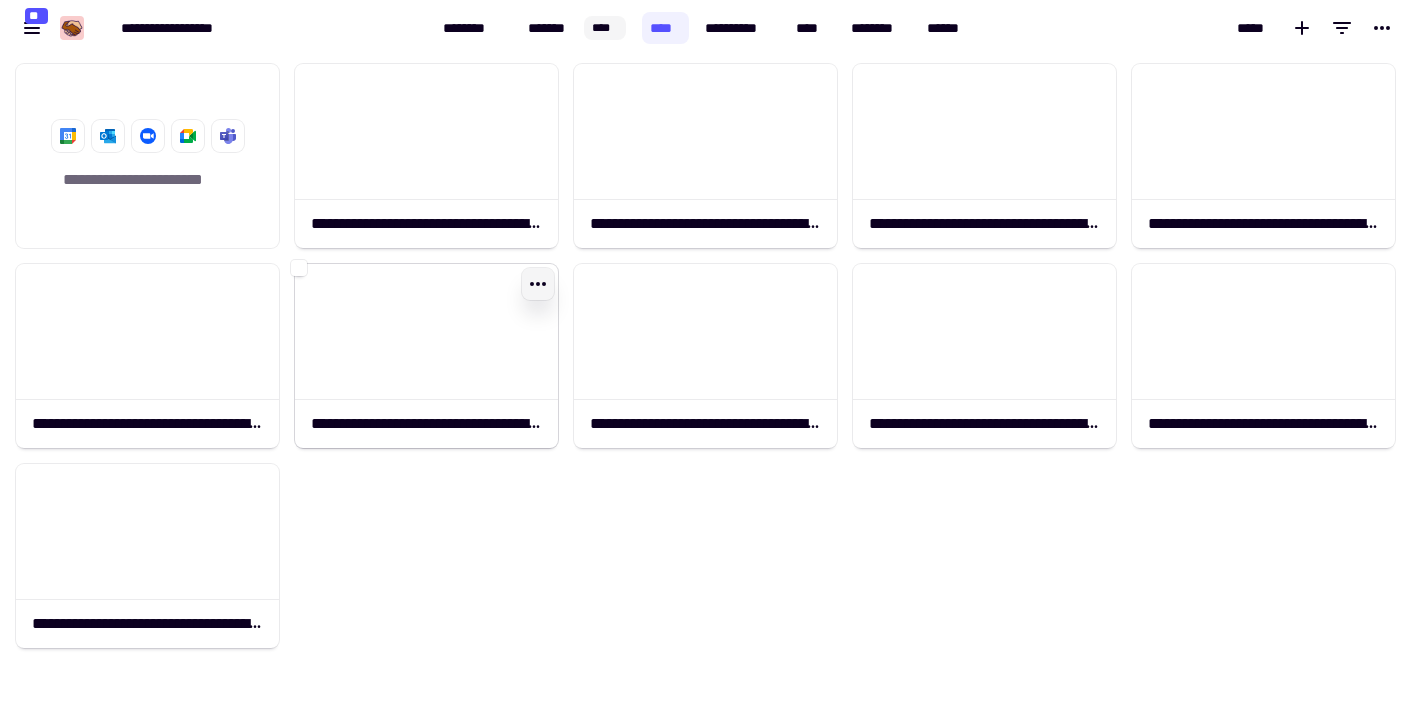click 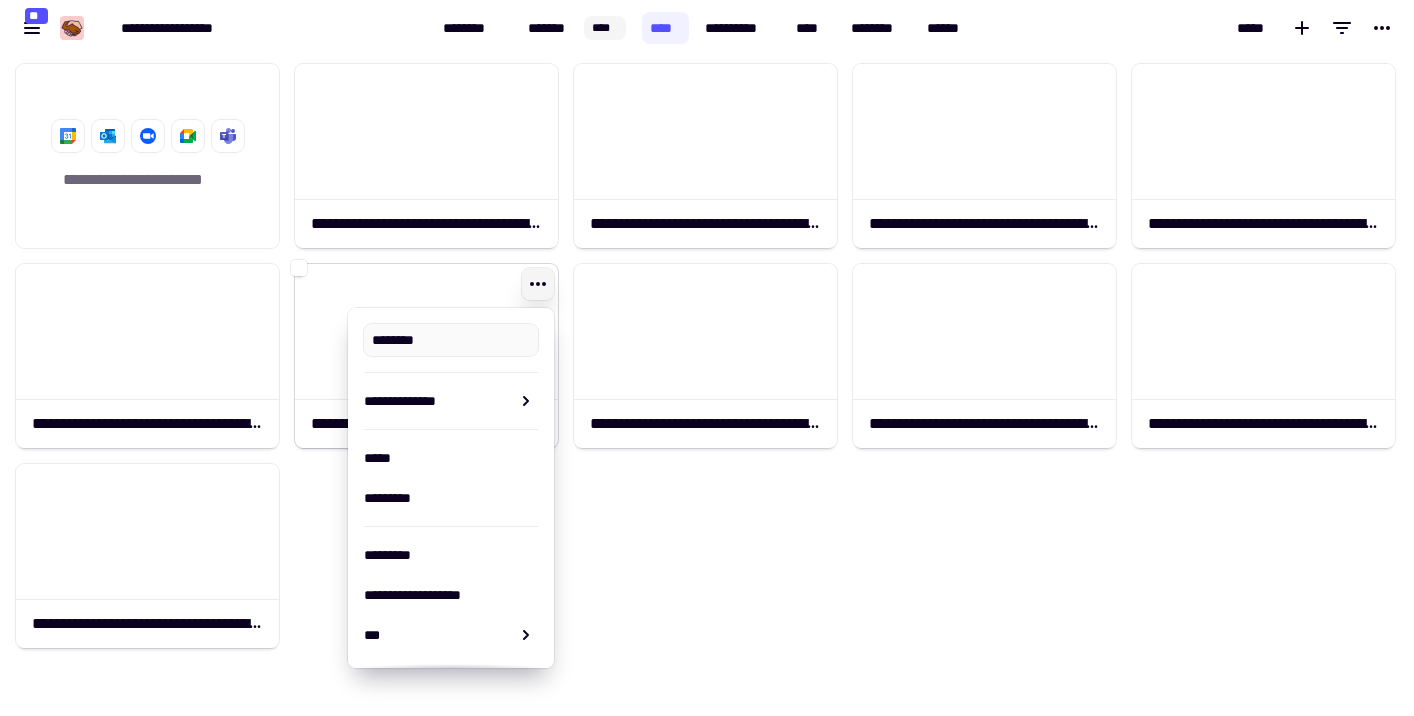 type on "**********" 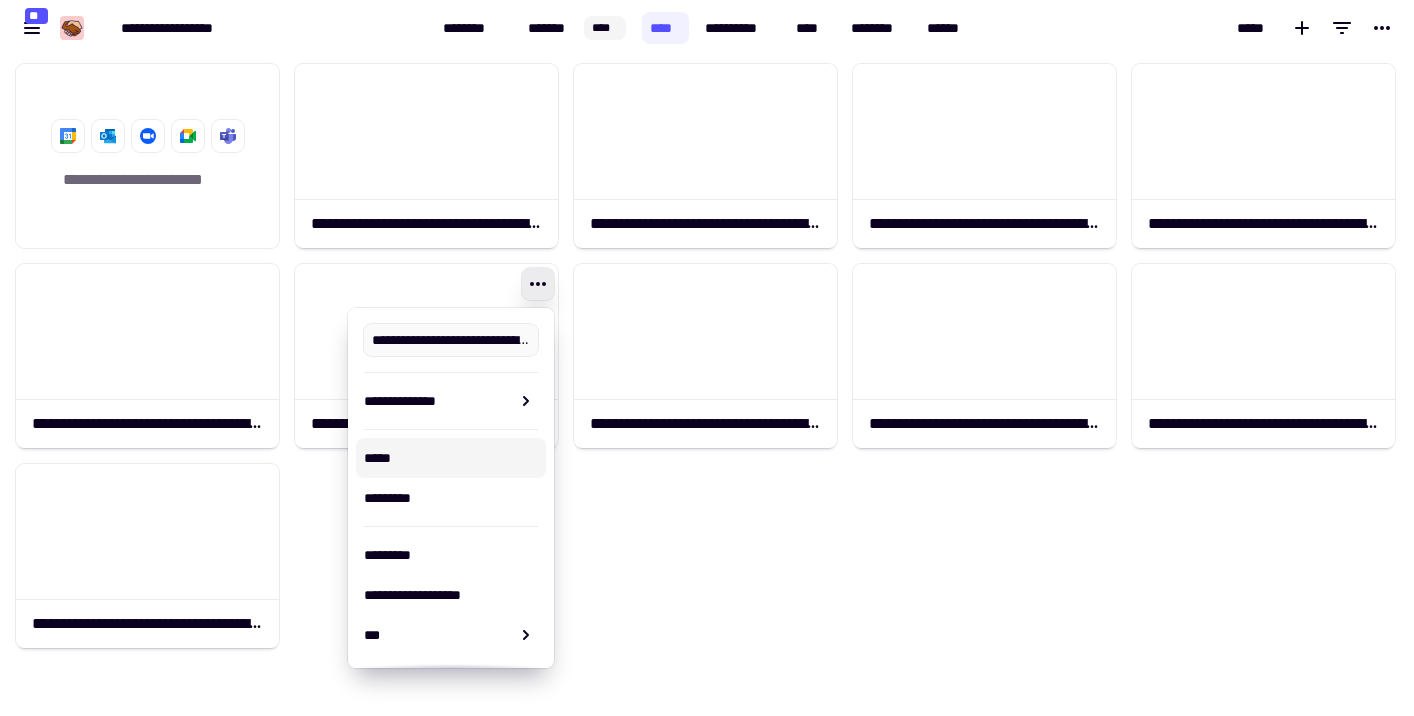 click on "**********" 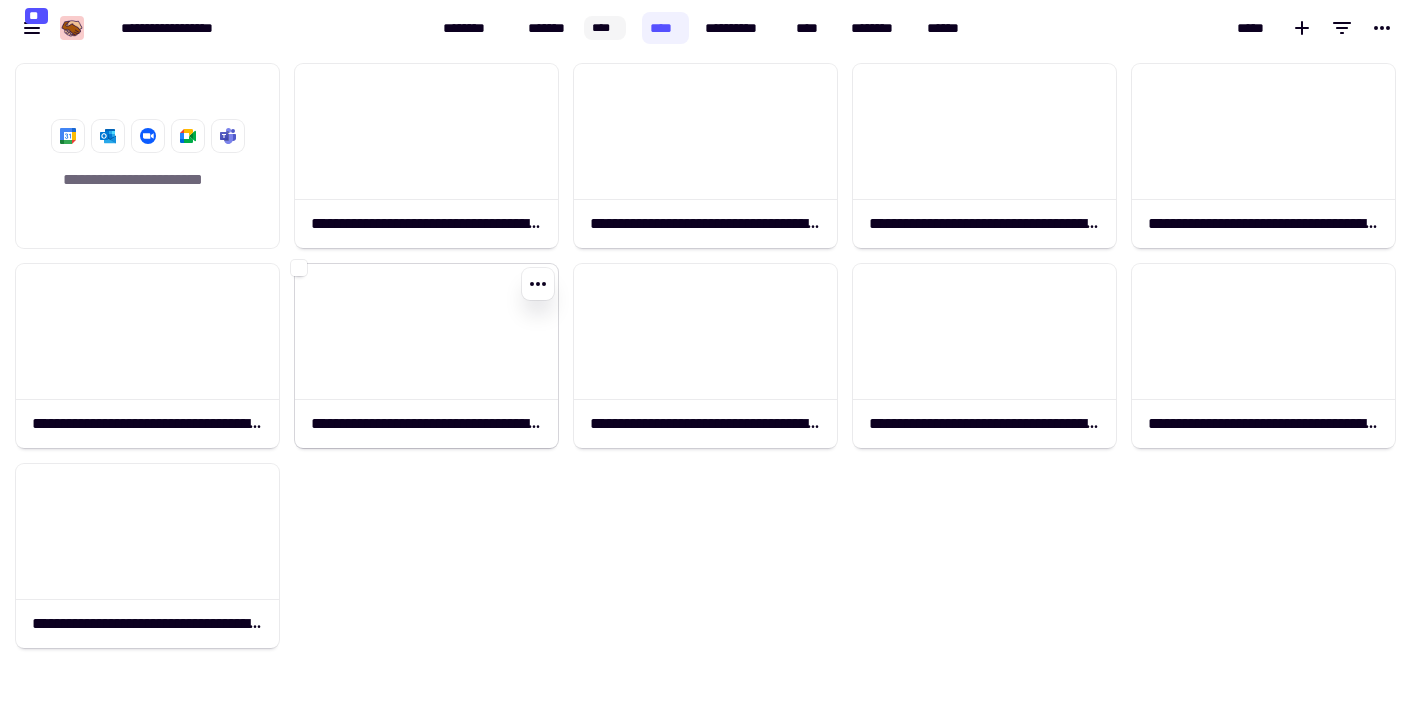 click 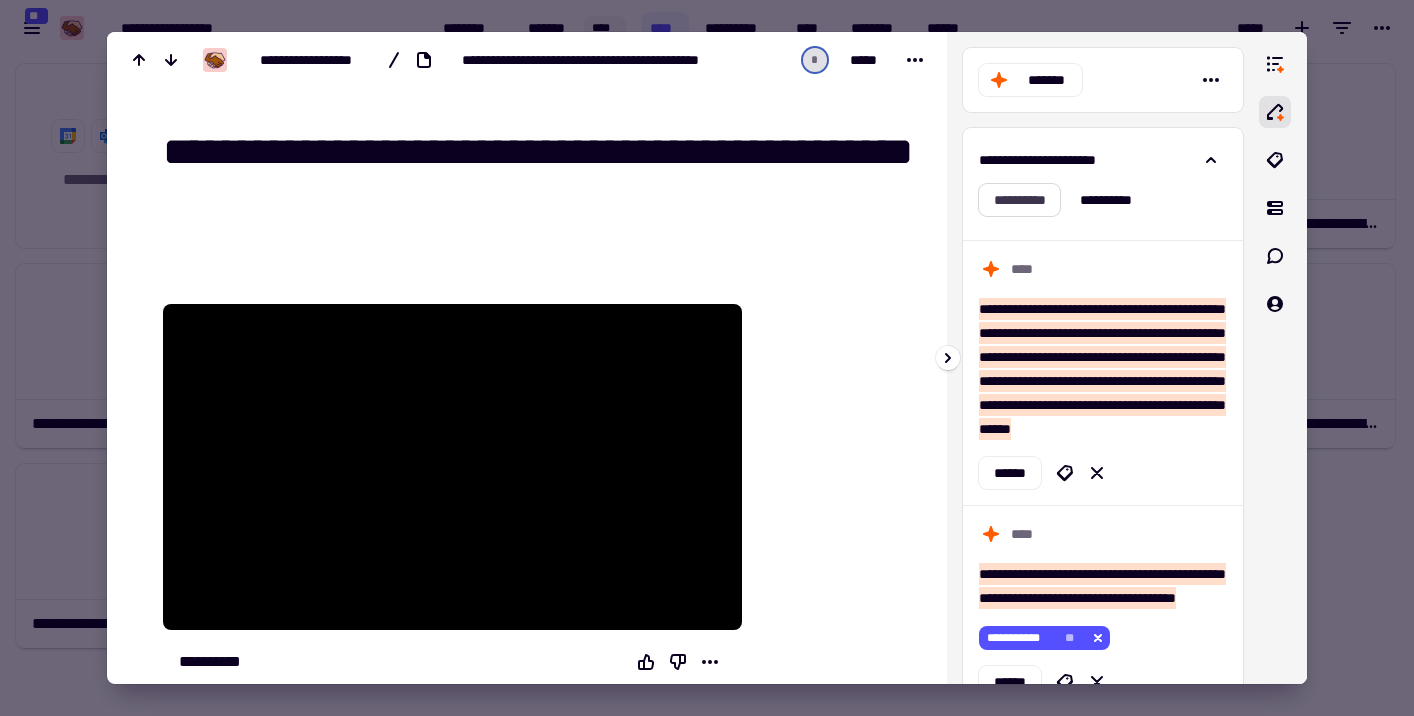click on "**********" 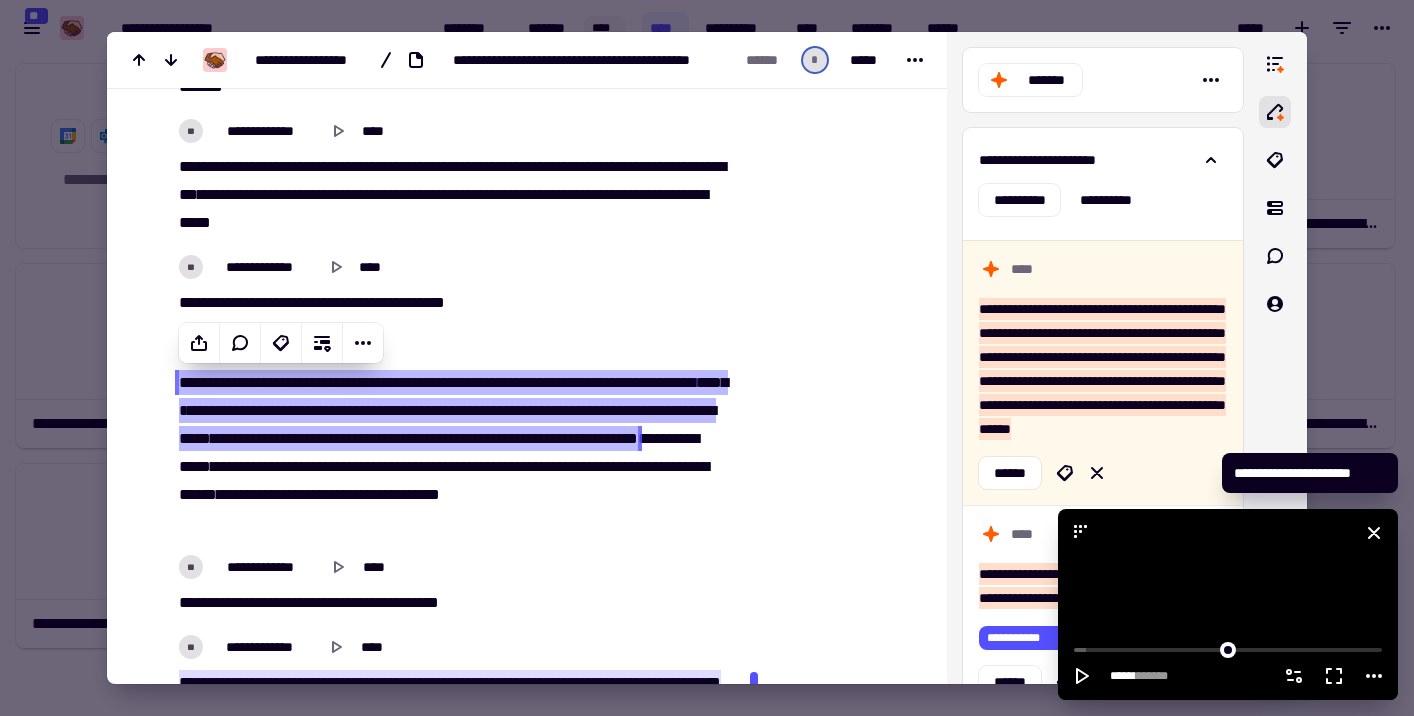 scroll, scrollTop: 1809, scrollLeft: 0, axis: vertical 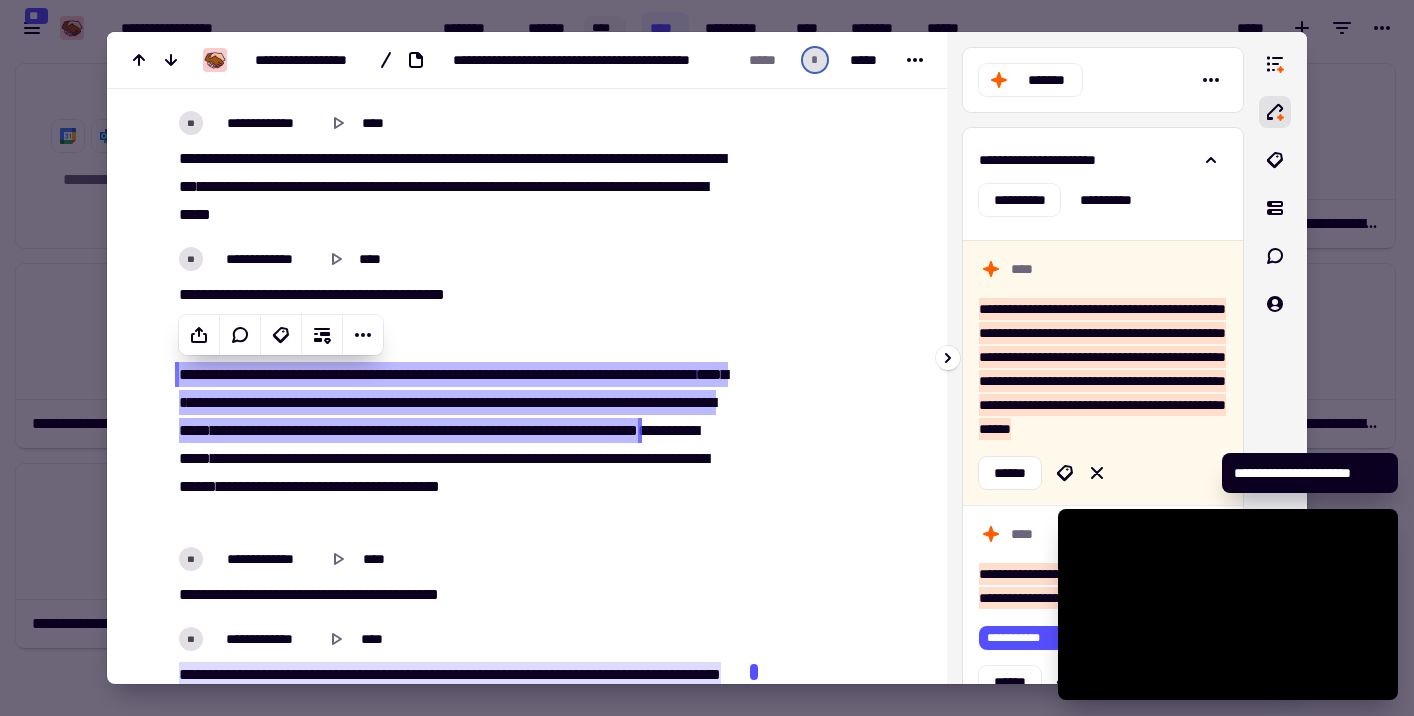 click at bounding box center (1275, 358) 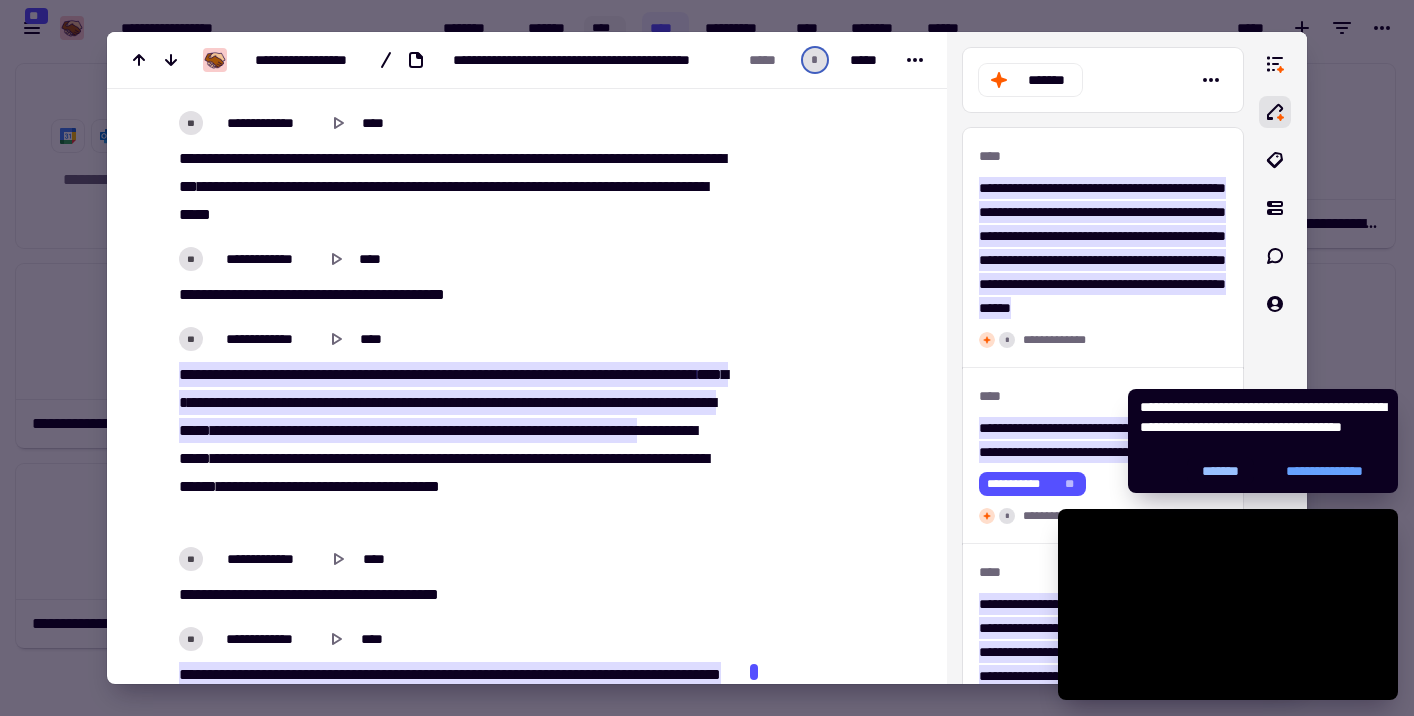 click on "*******" 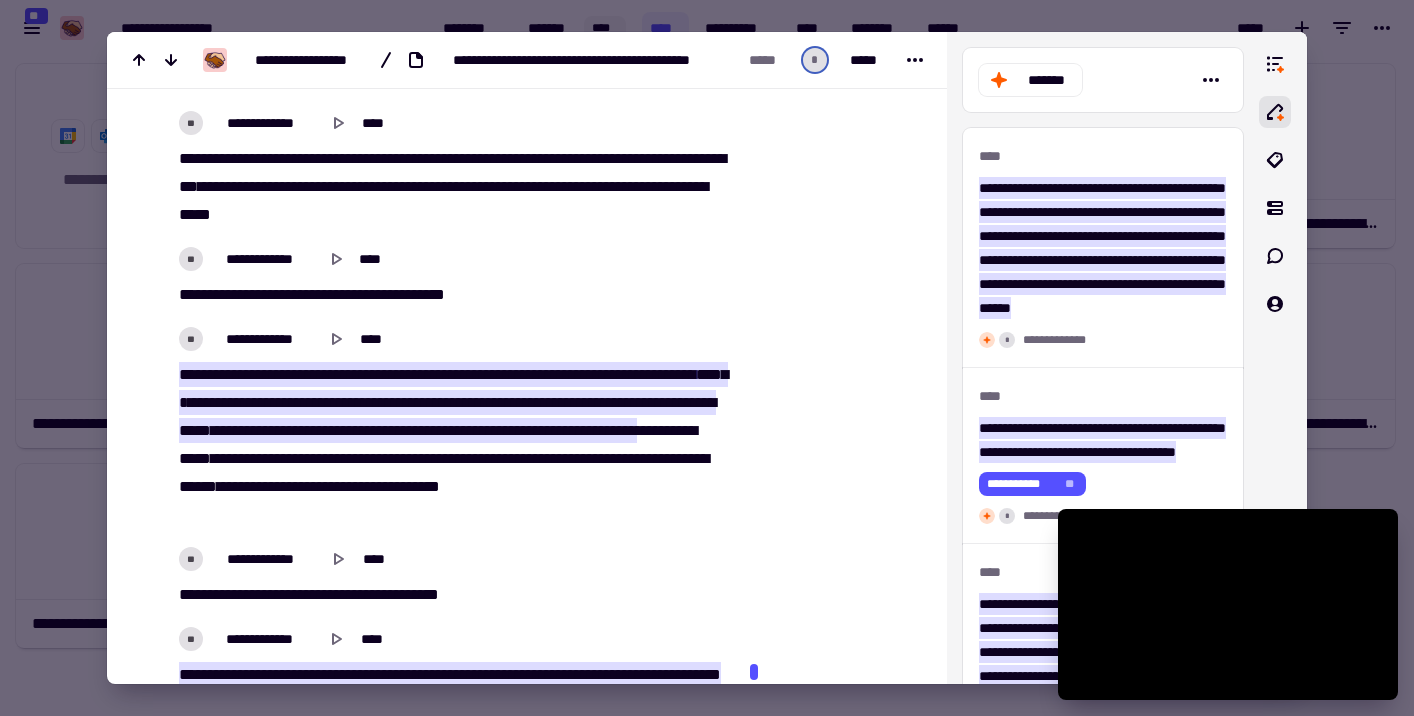 click at bounding box center (707, 358) 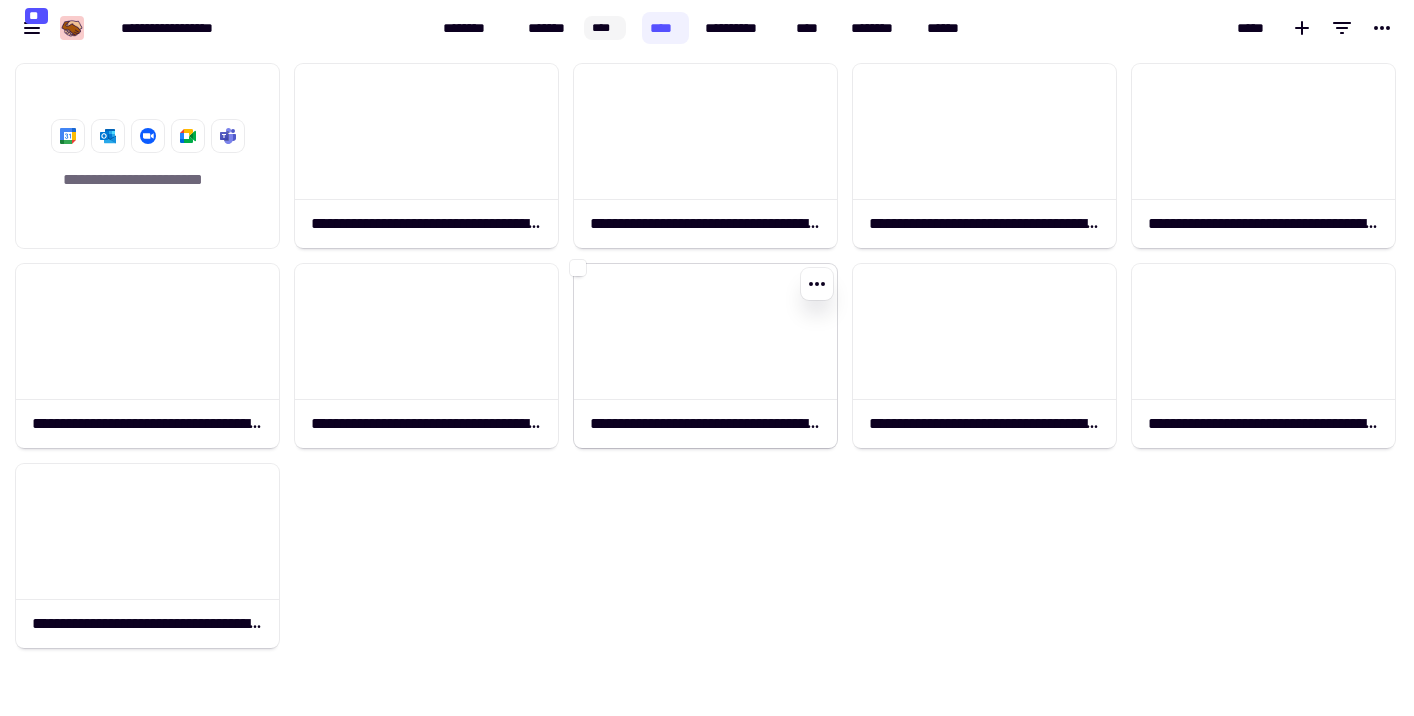 click 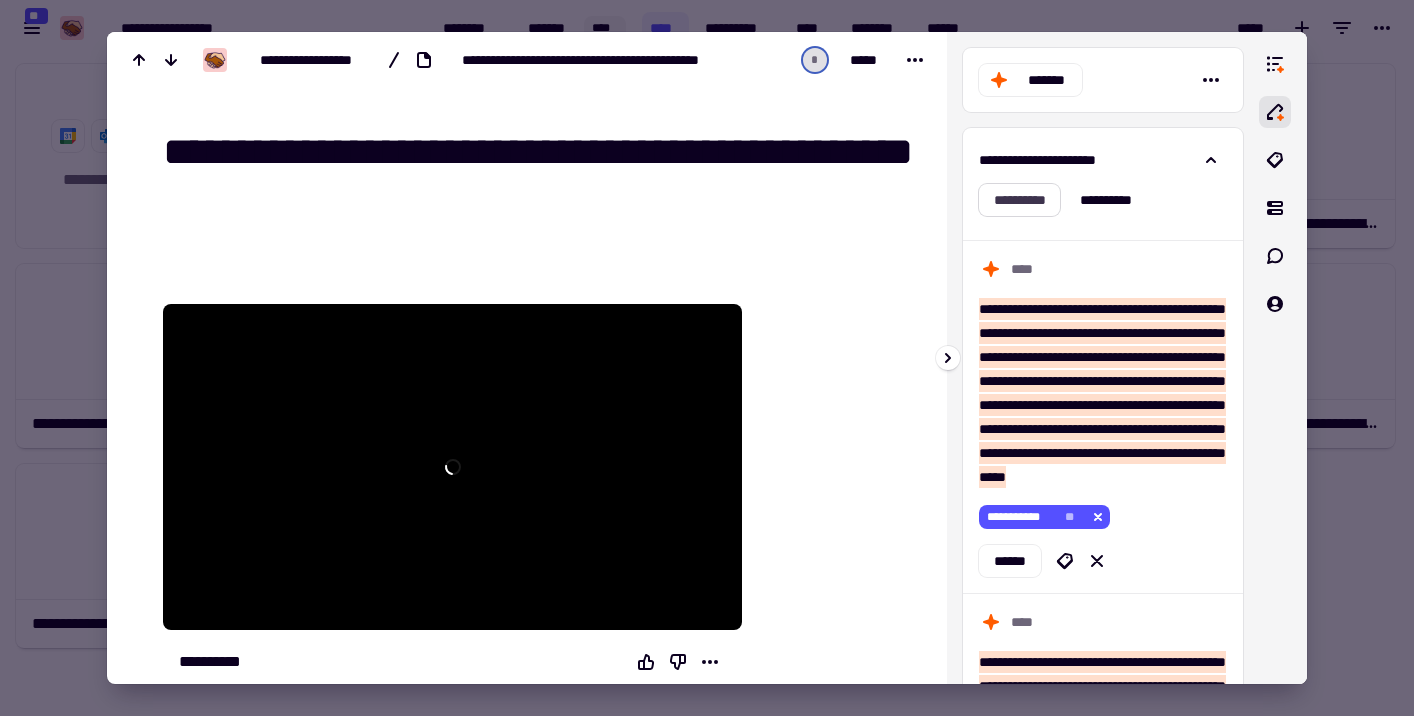 click on "**********" 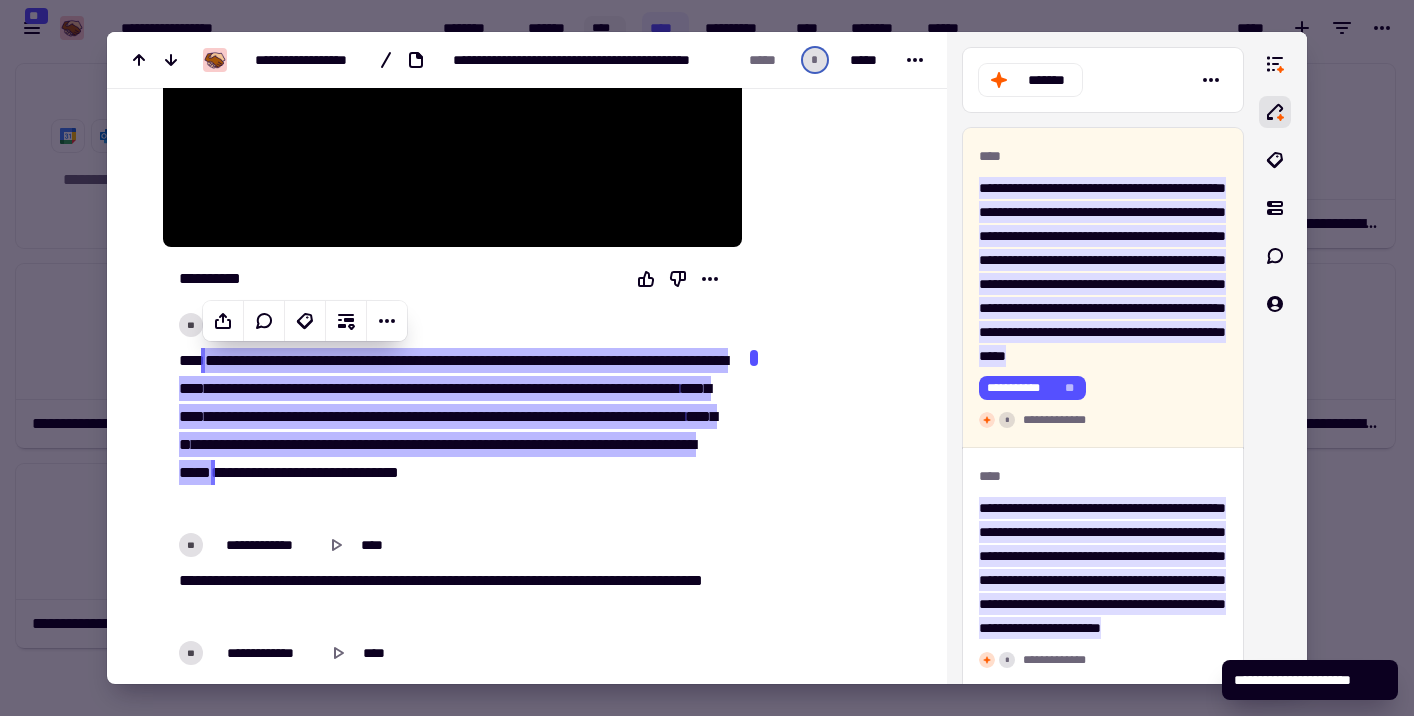 click at bounding box center (707, 358) 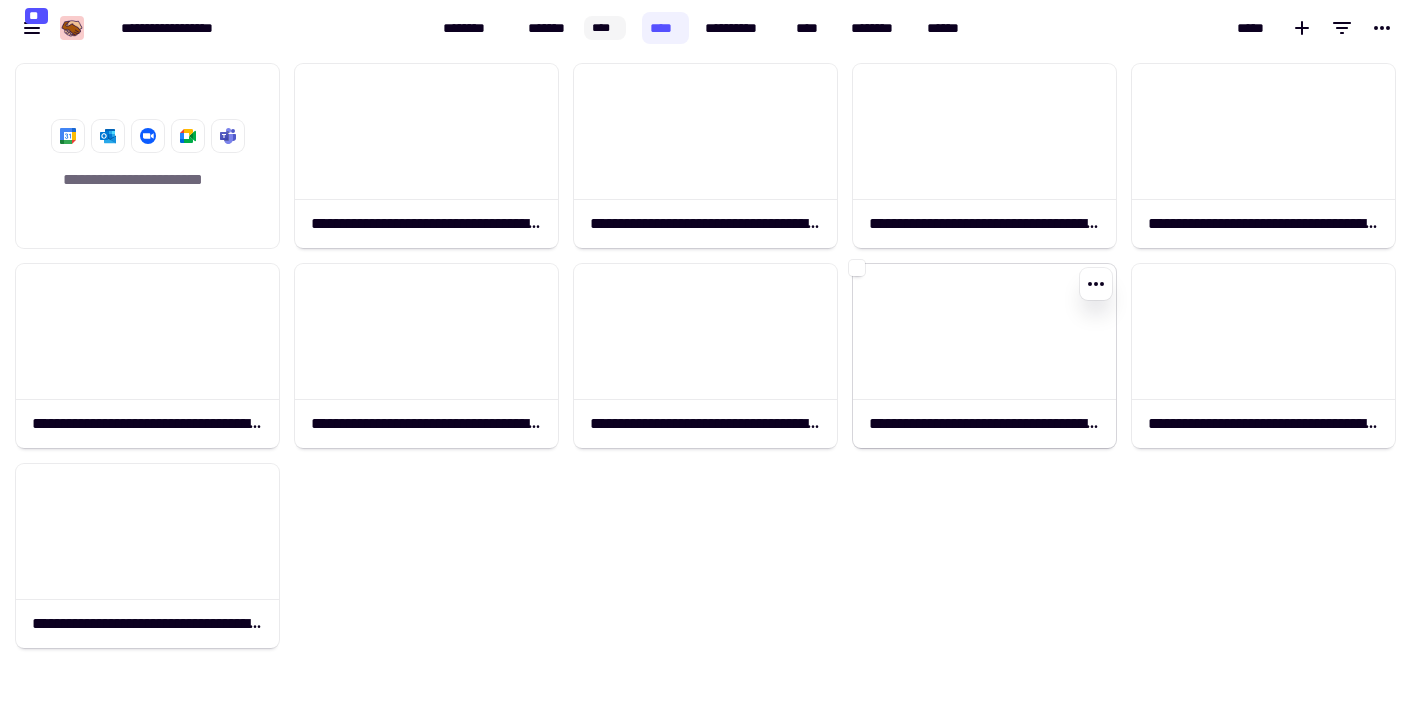 click 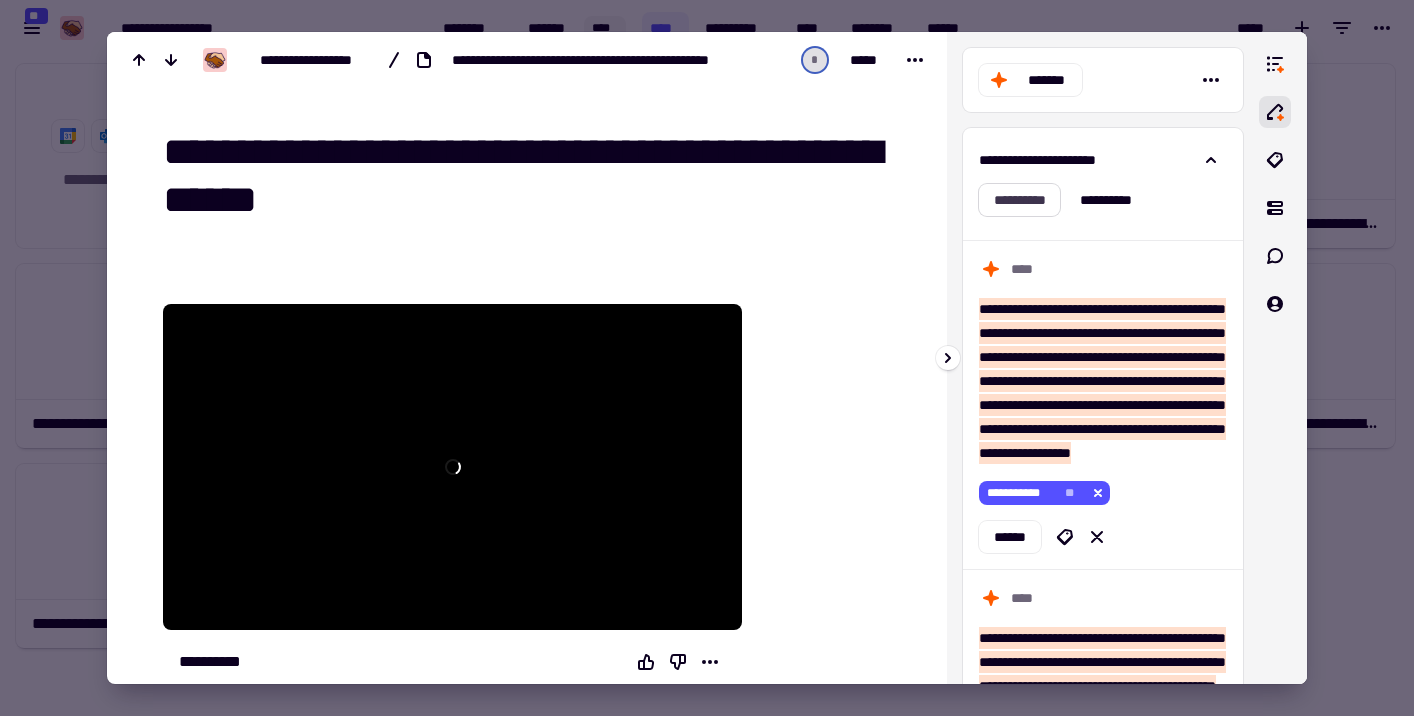 click on "**********" 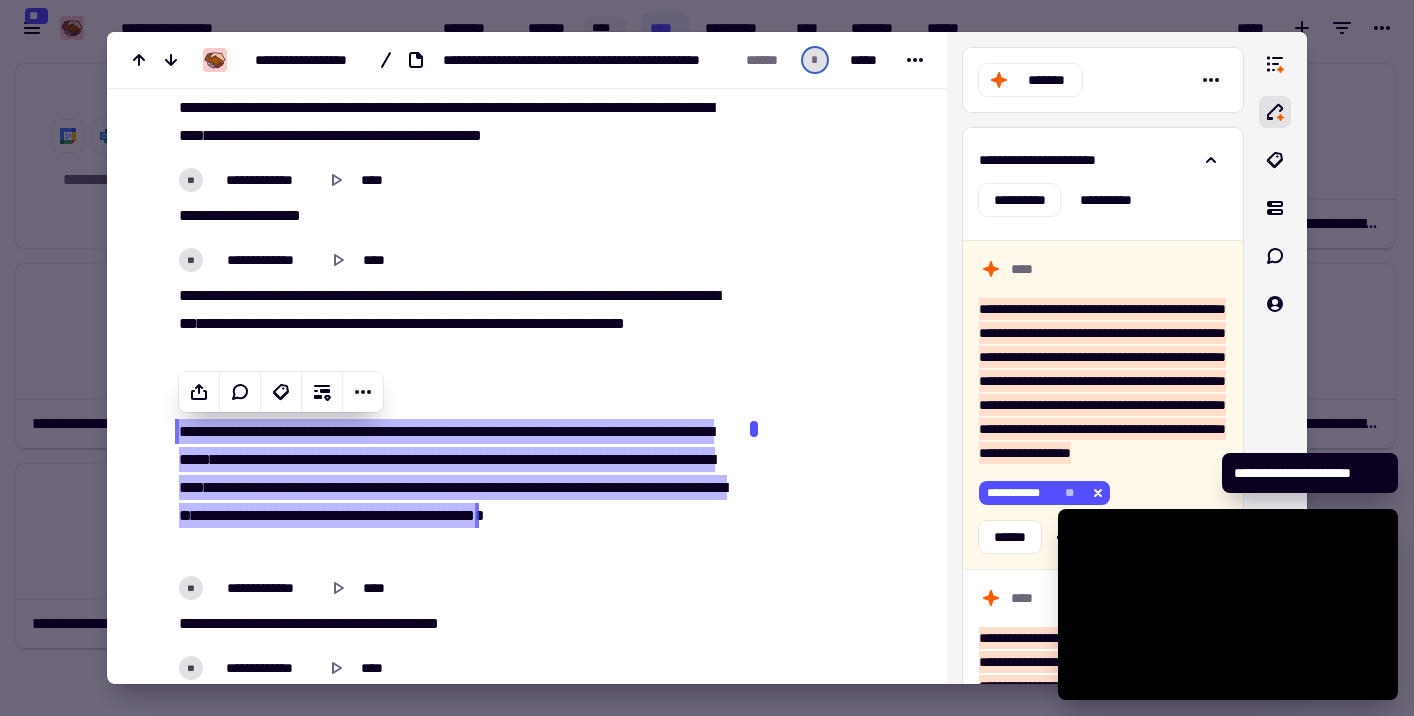 scroll, scrollTop: 2515, scrollLeft: 0, axis: vertical 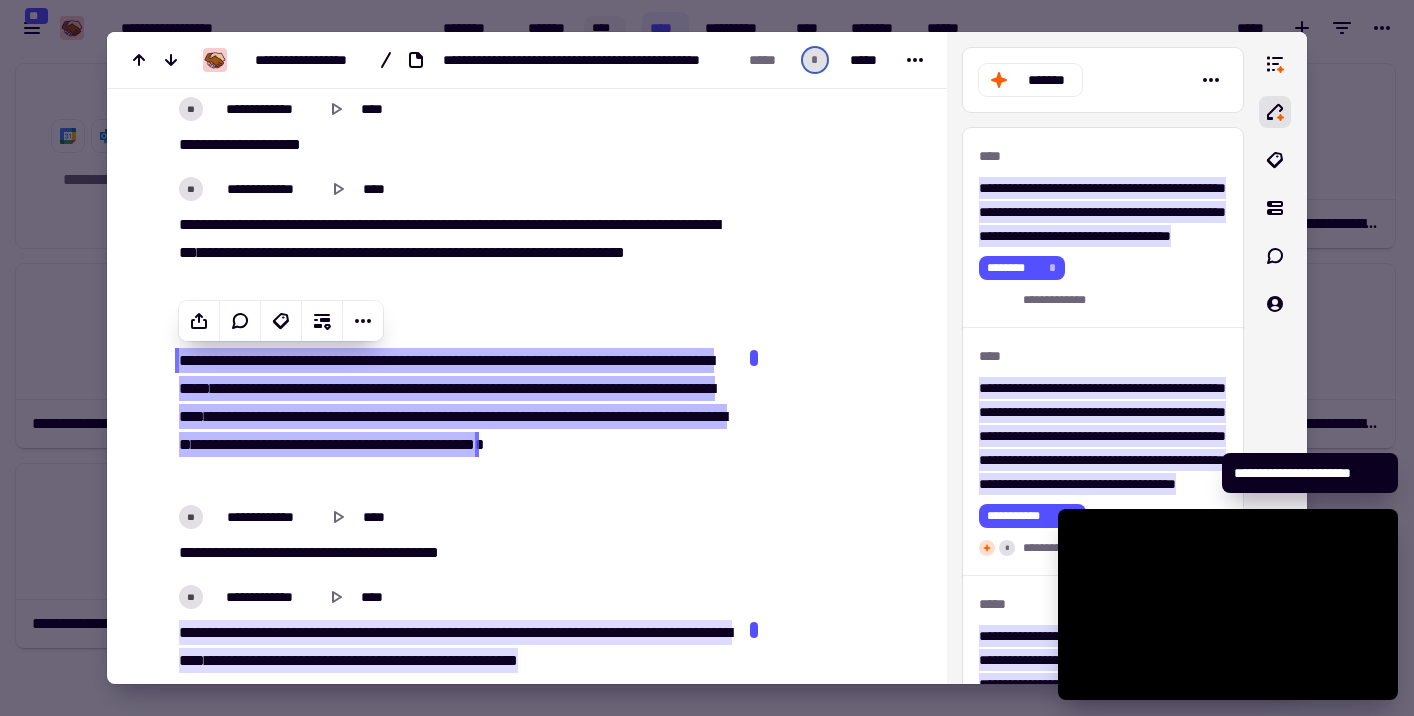click at bounding box center (707, 358) 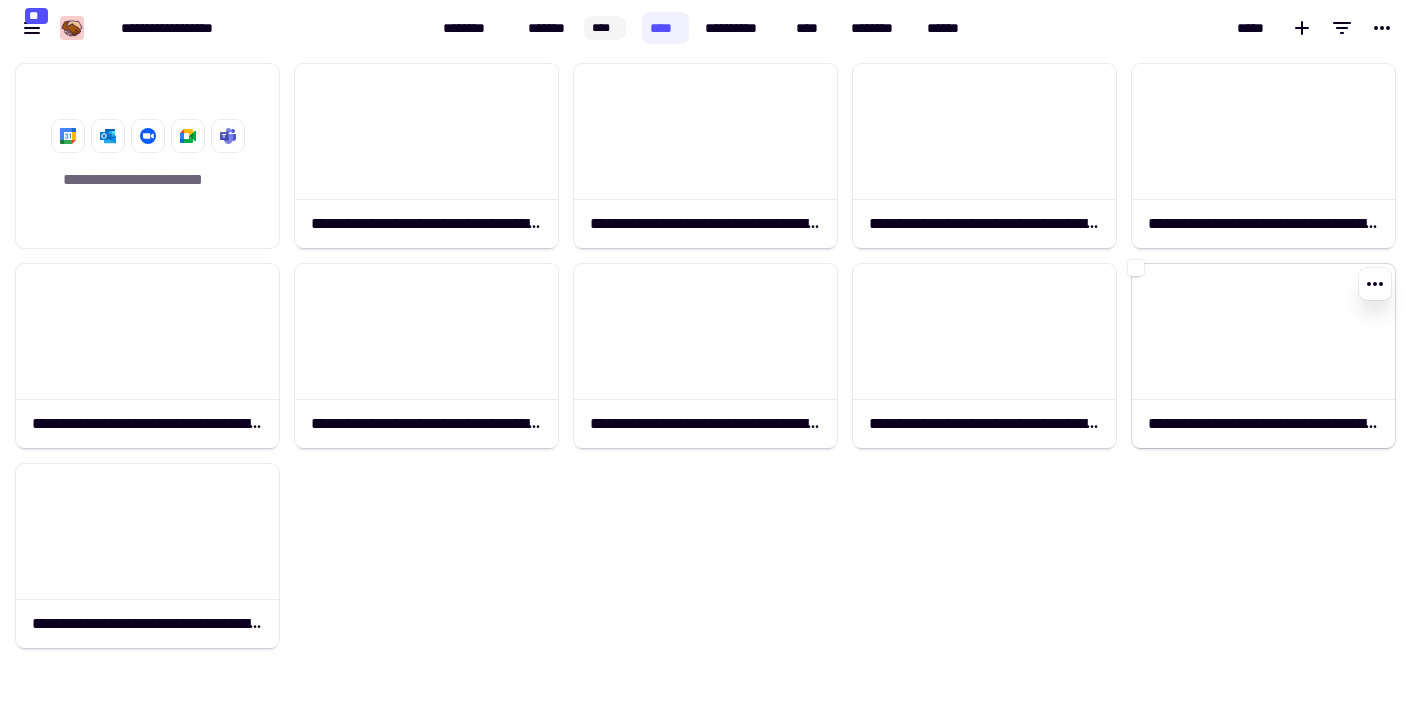 click 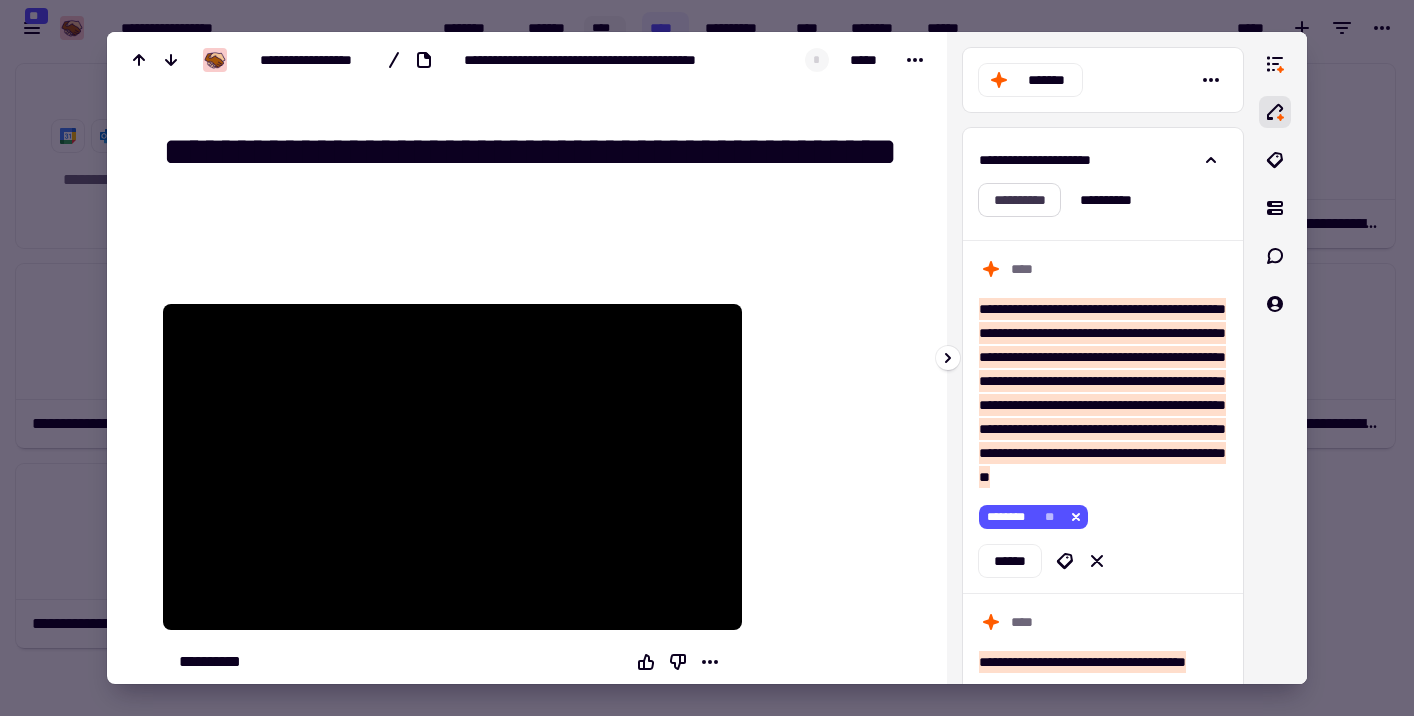 click on "**********" 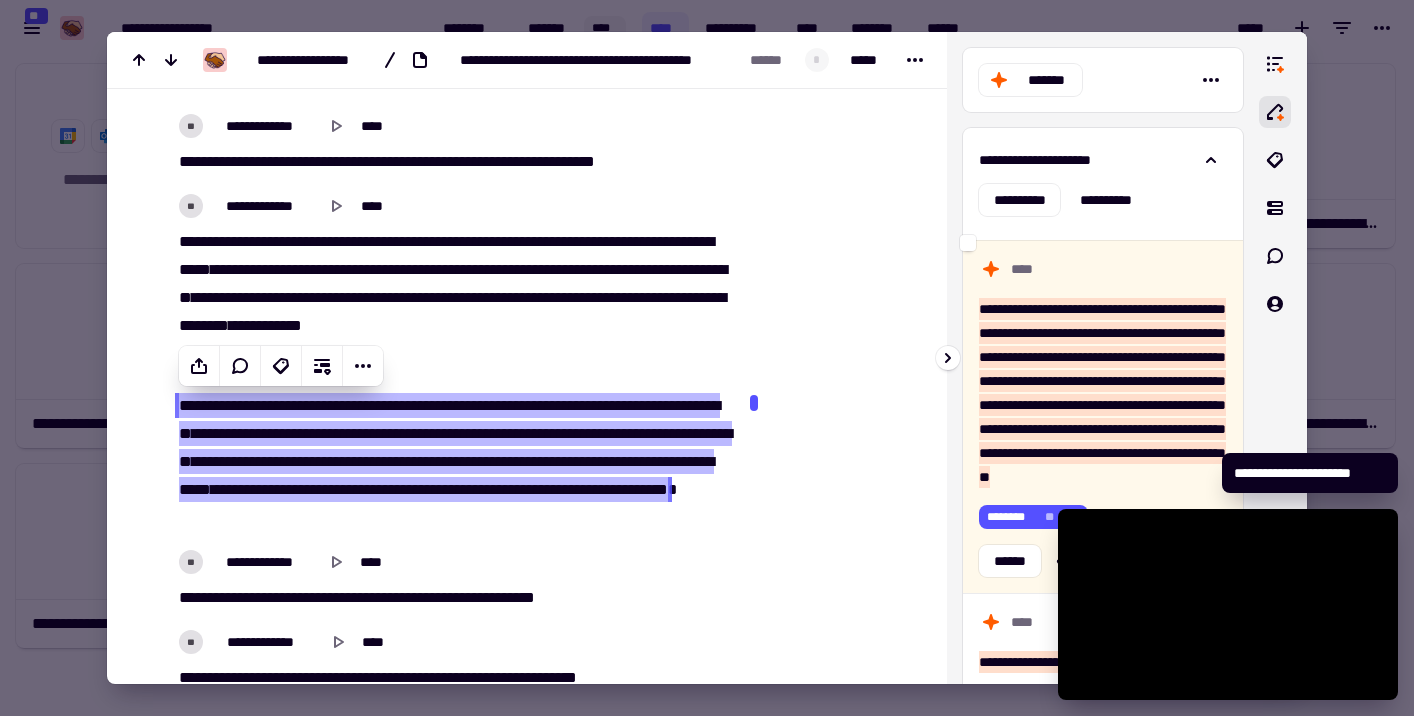 scroll, scrollTop: 1115, scrollLeft: 0, axis: vertical 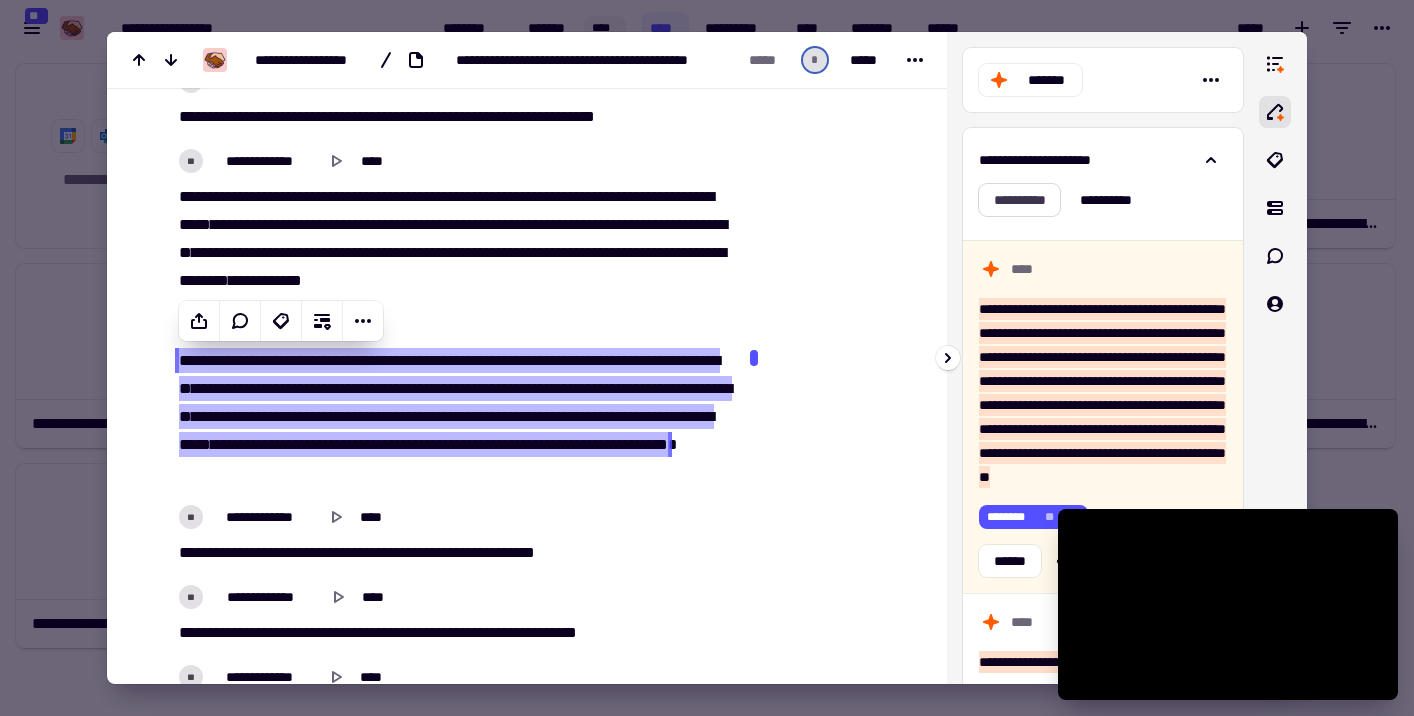 click on "**********" 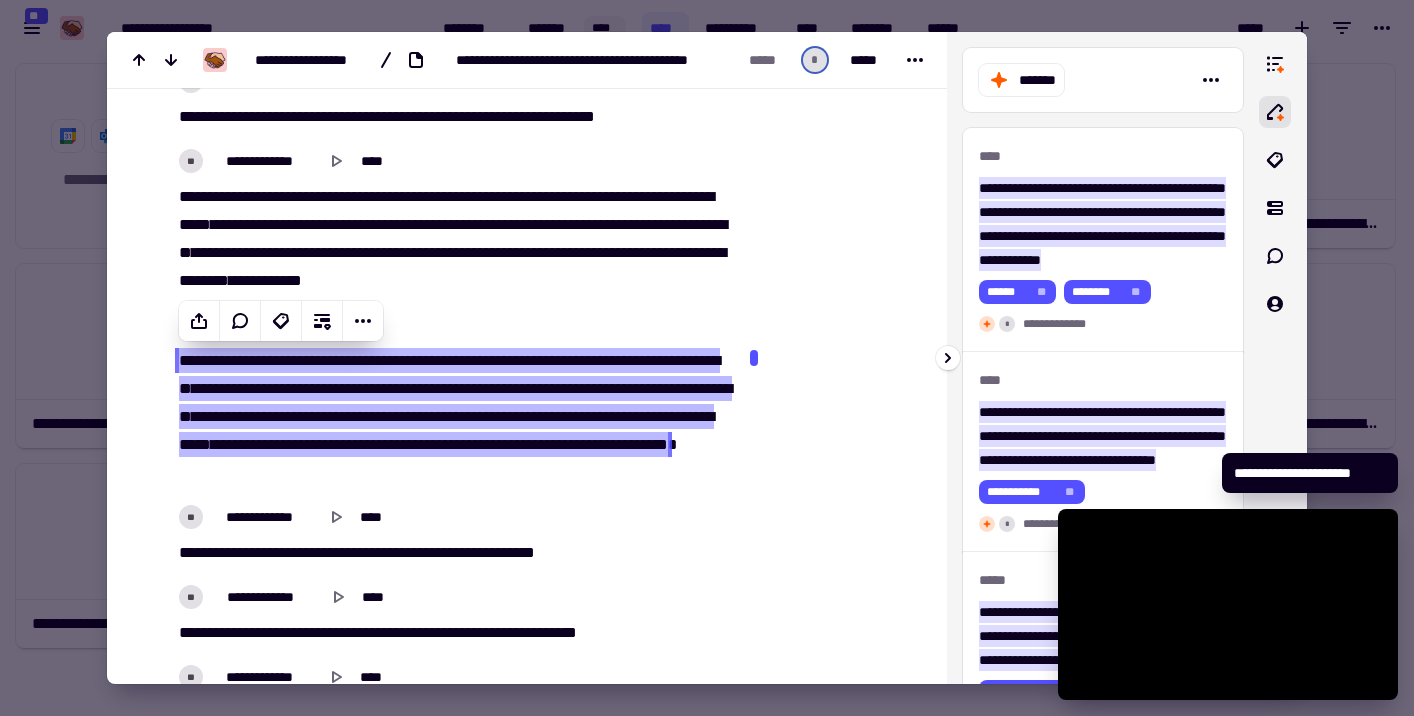 click at bounding box center [1275, 358] 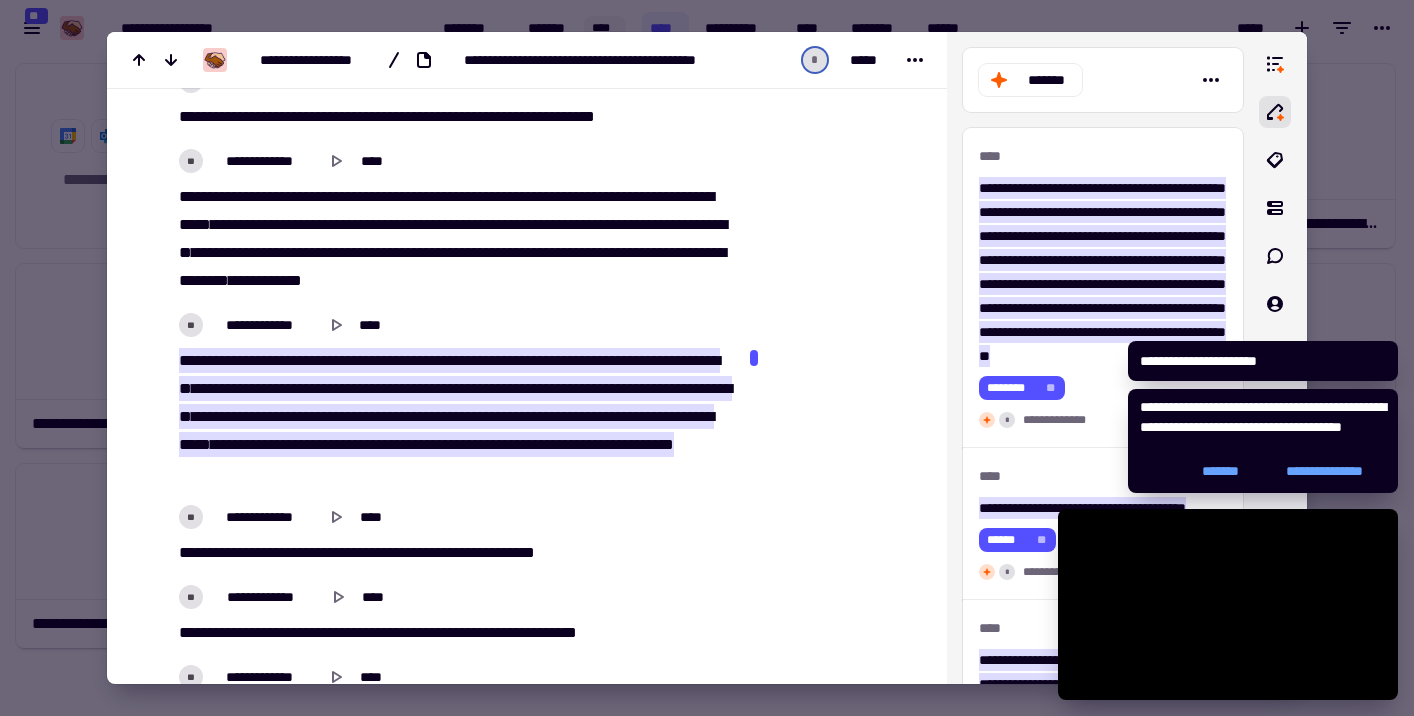 click at bounding box center [707, 358] 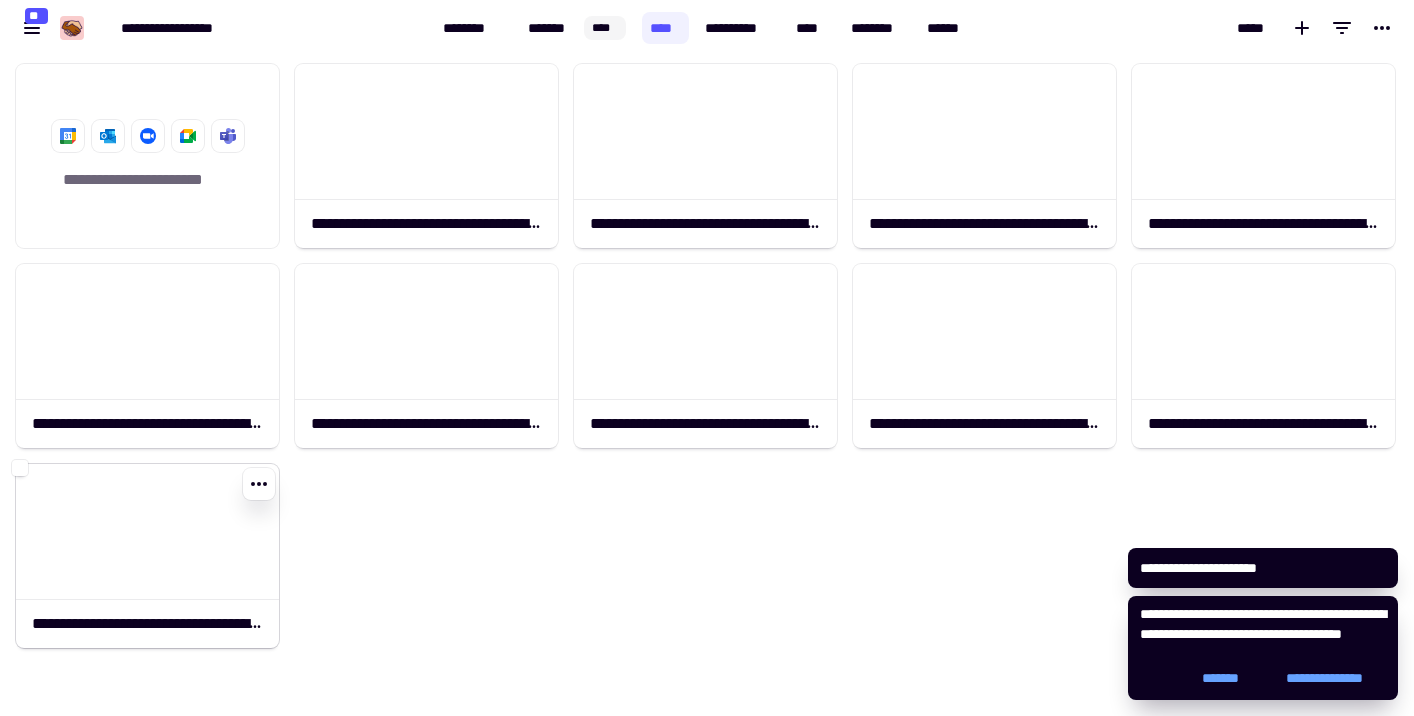 click 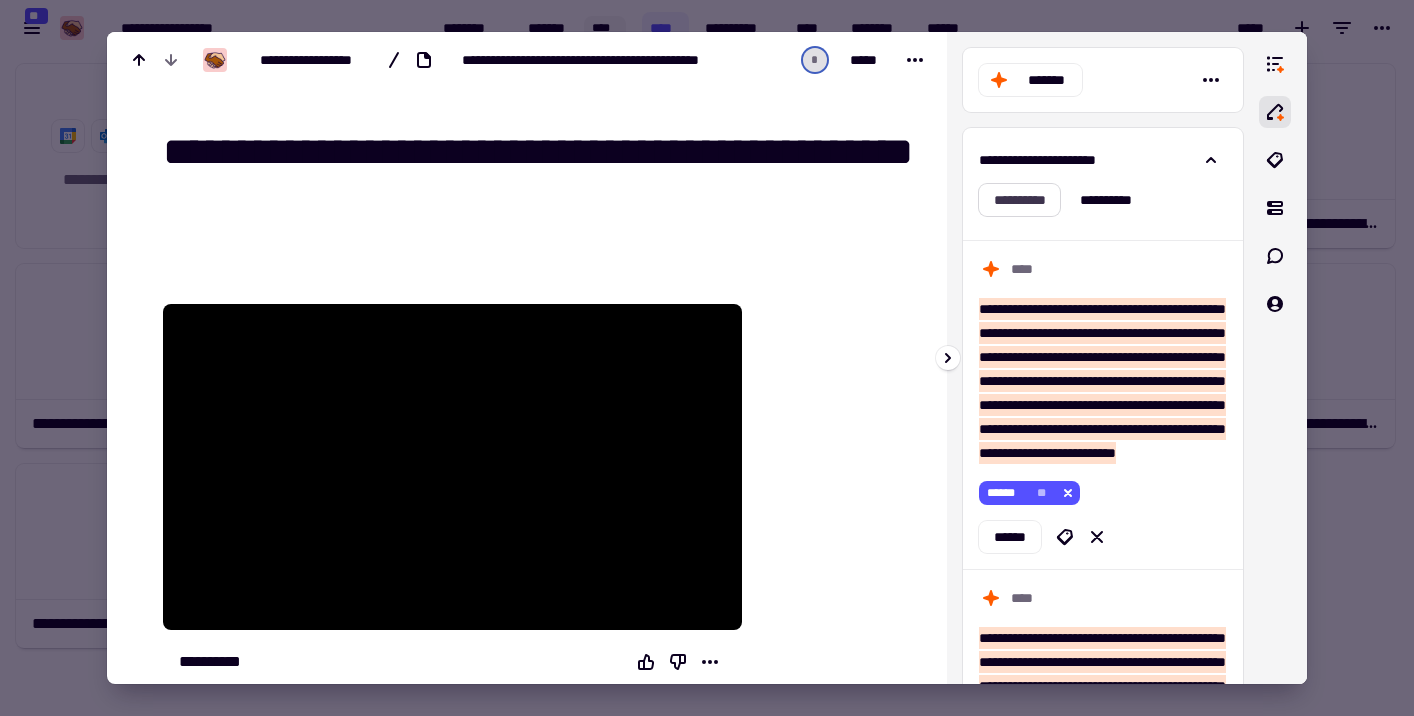 click on "**********" 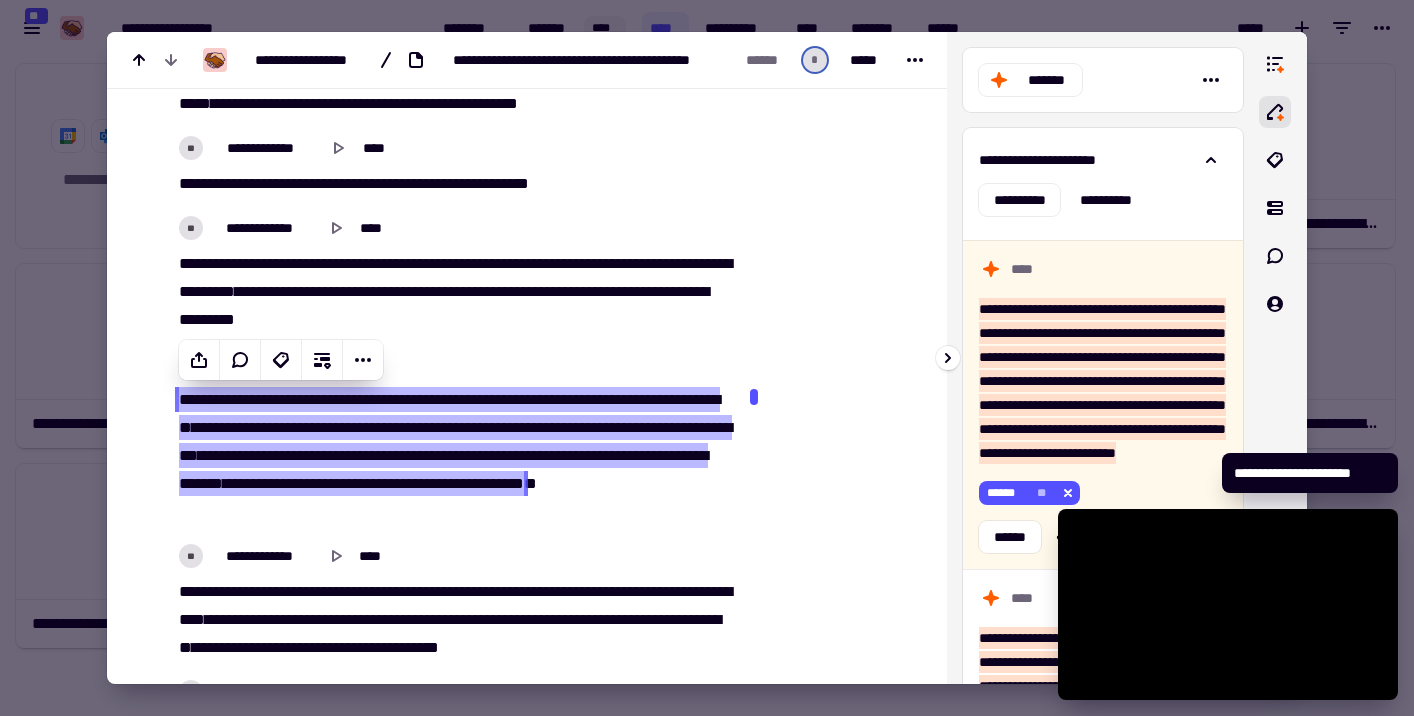 scroll, scrollTop: 951, scrollLeft: 0, axis: vertical 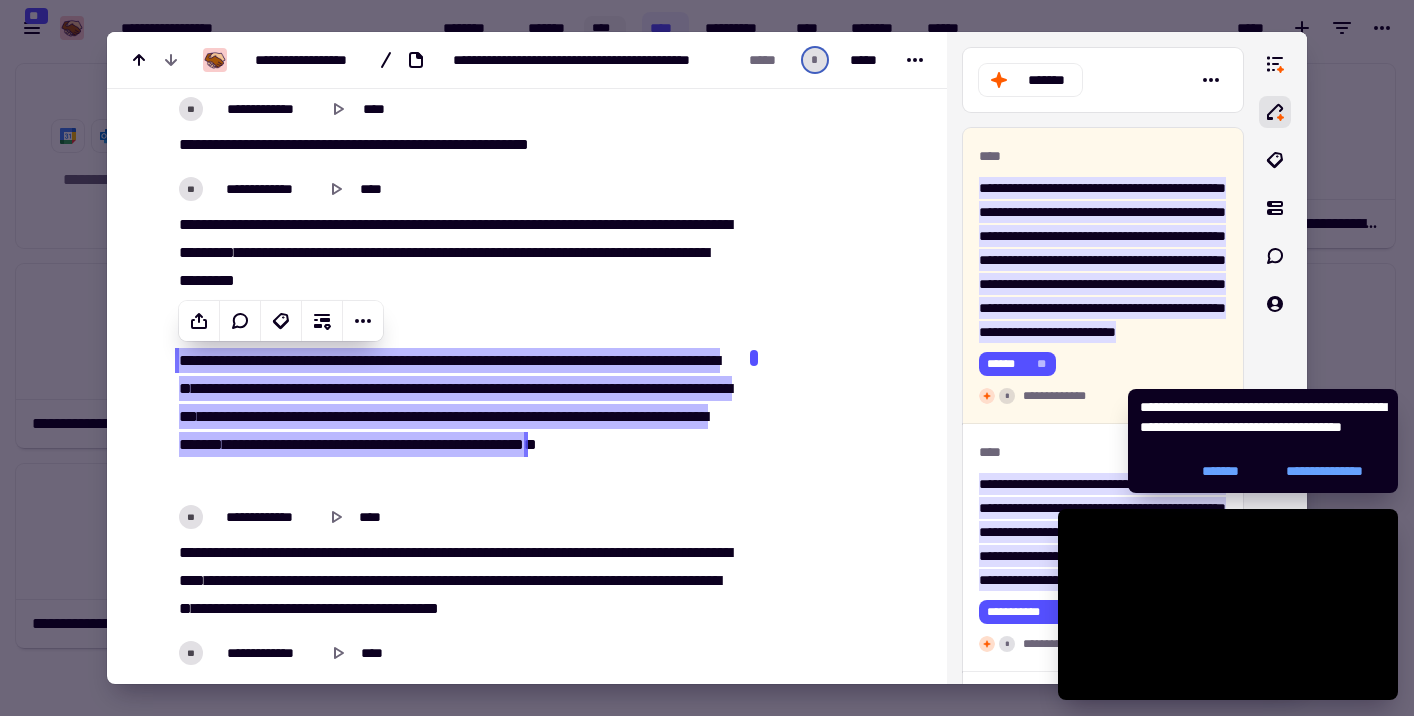click on "**********" at bounding box center (707, 358) 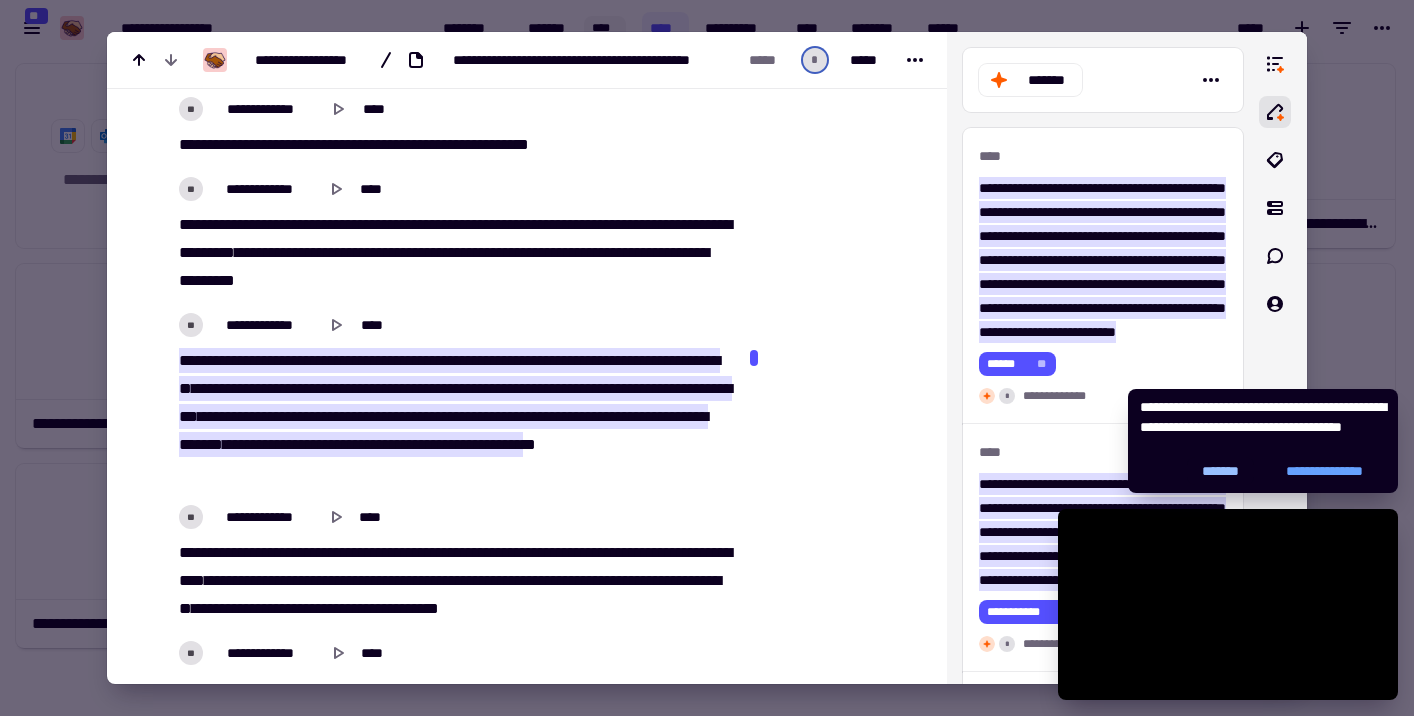 click on "*******" 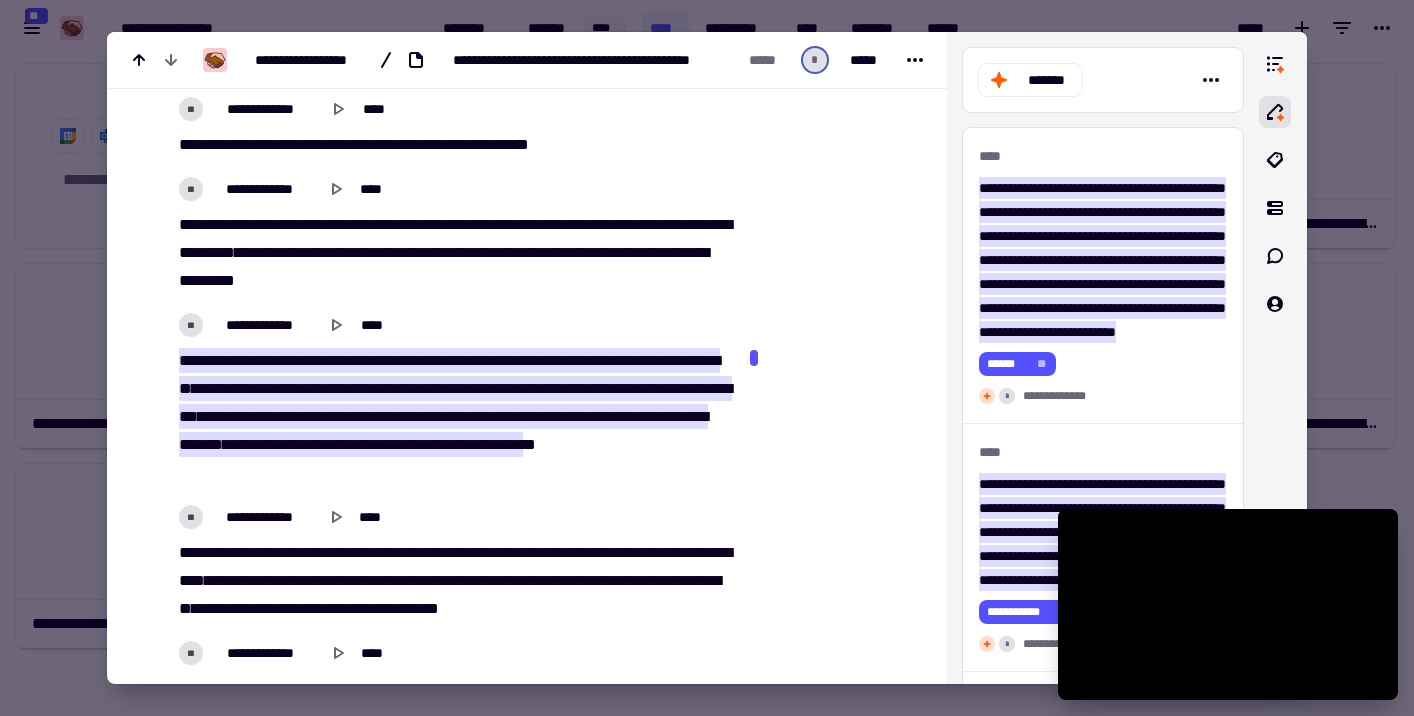 click at bounding box center [707, 358] 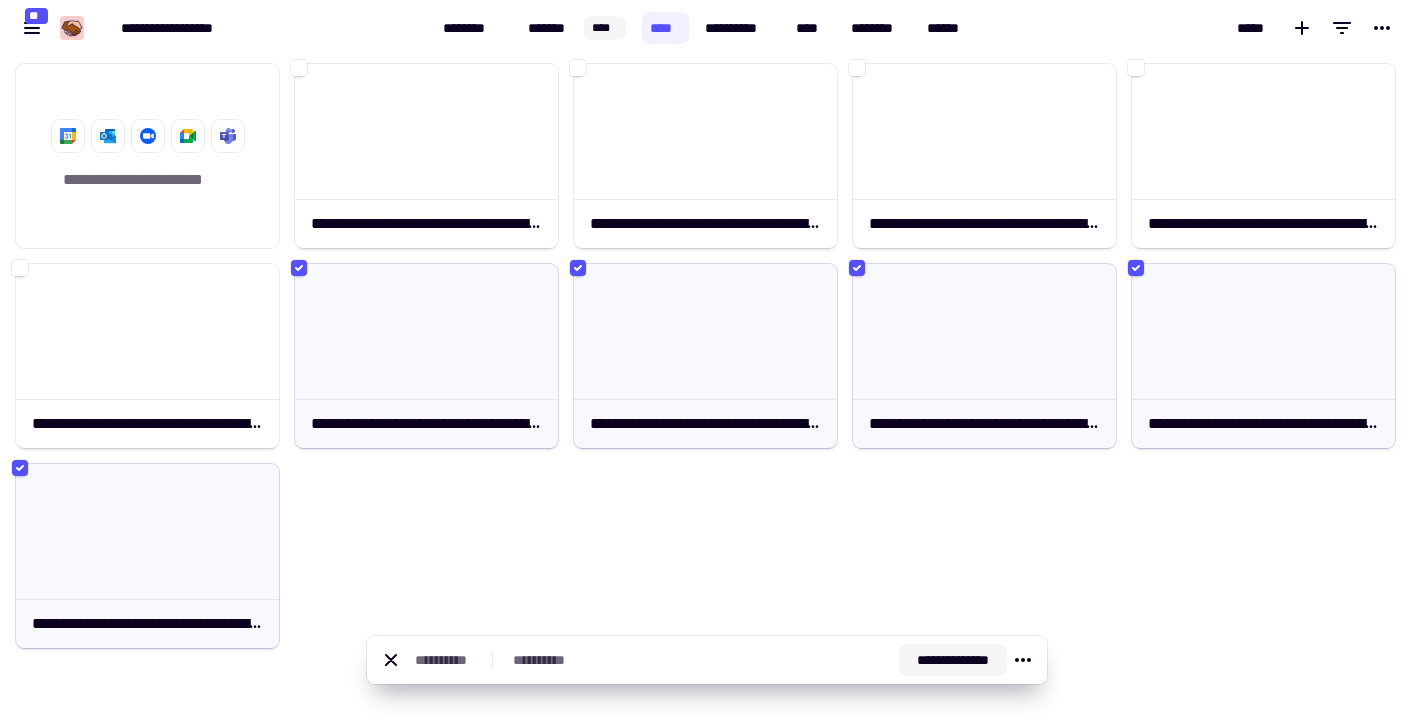 click on "**********" 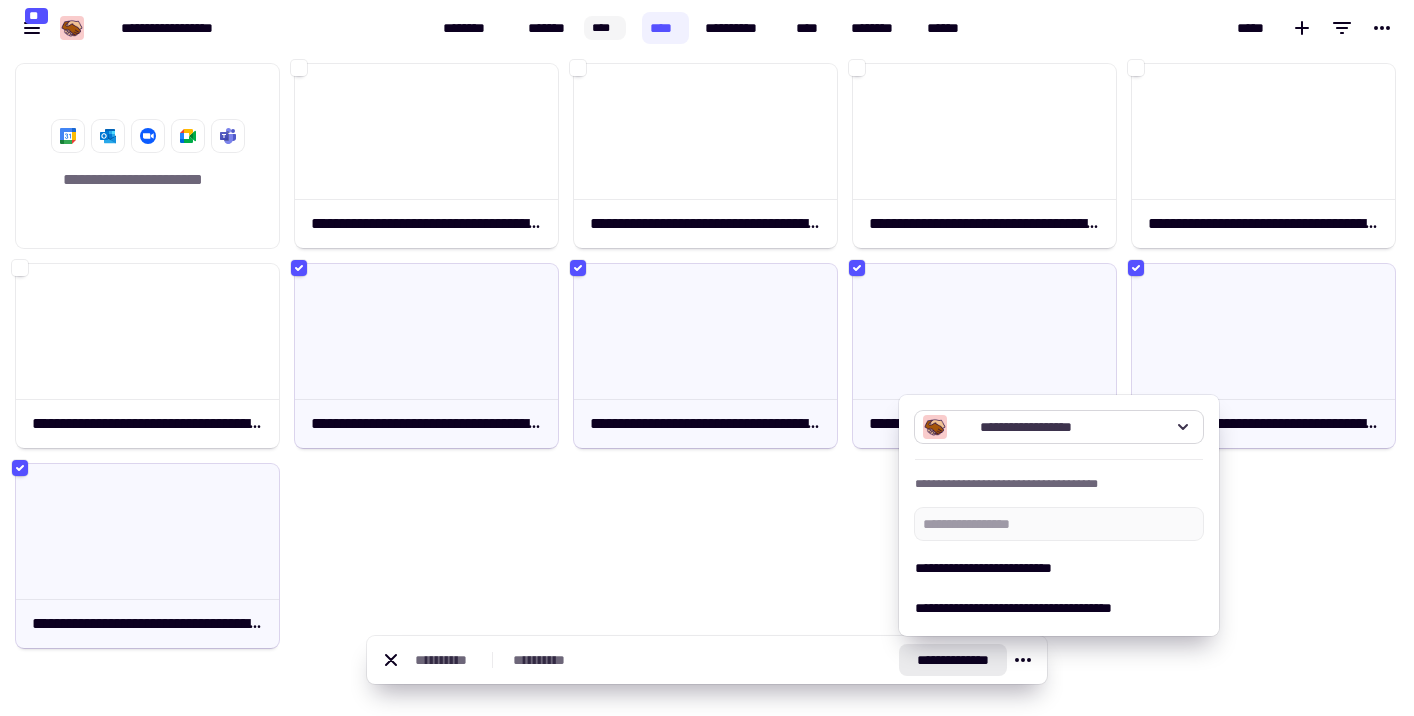 click on "**********" 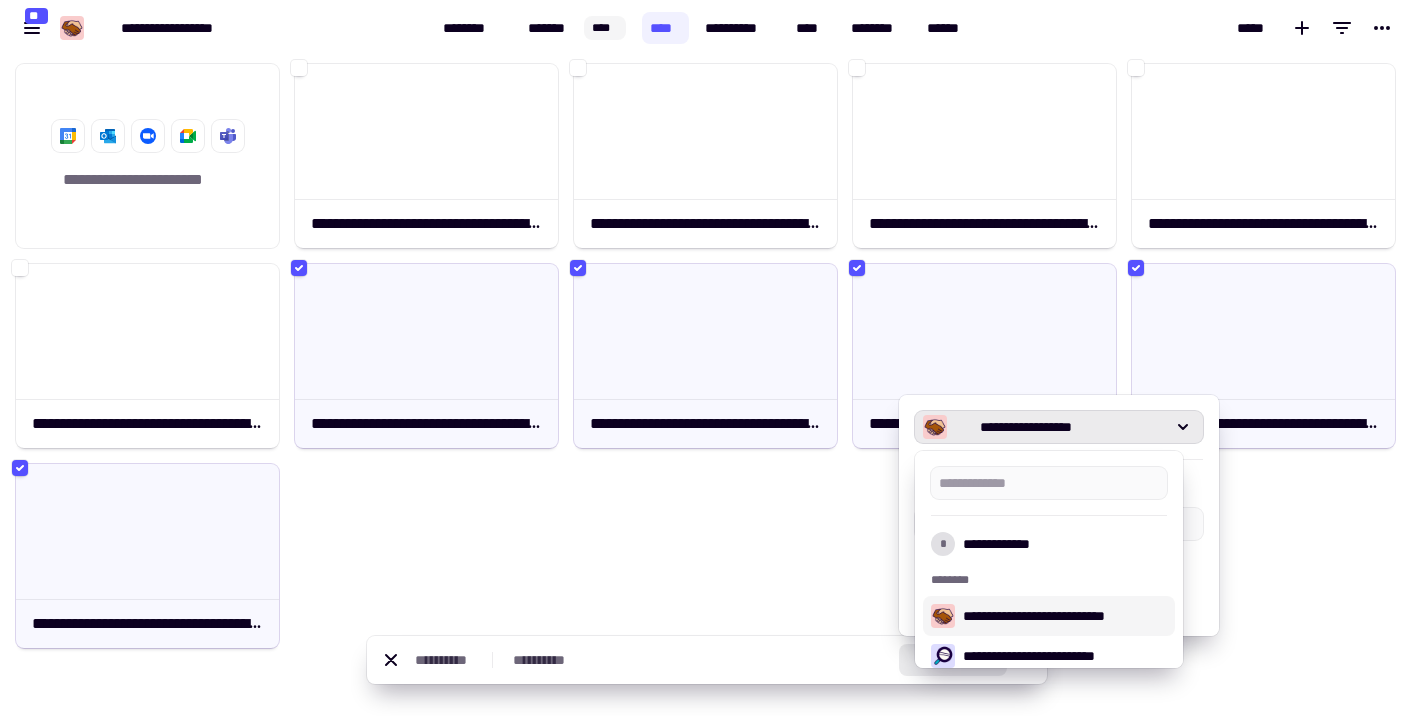 scroll, scrollTop: 16, scrollLeft: 0, axis: vertical 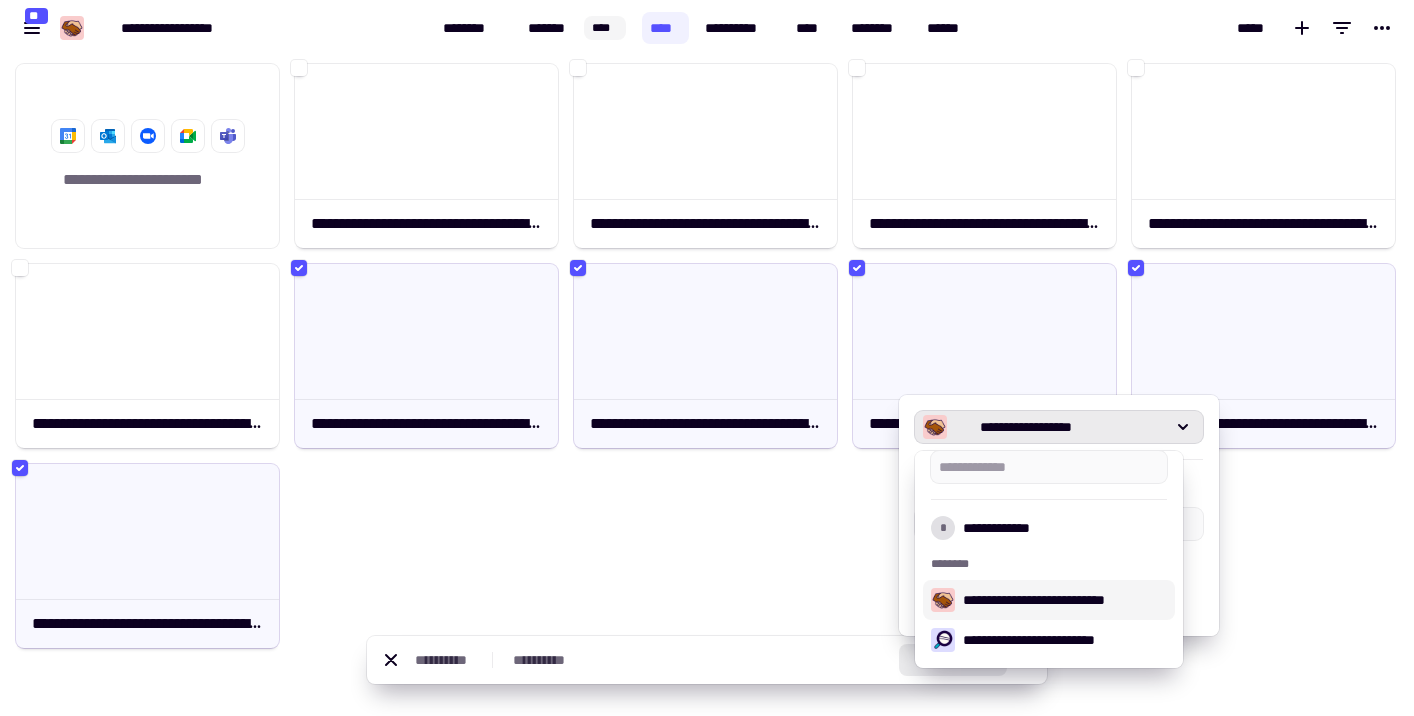 click on "**********" at bounding box center (1059, 484) 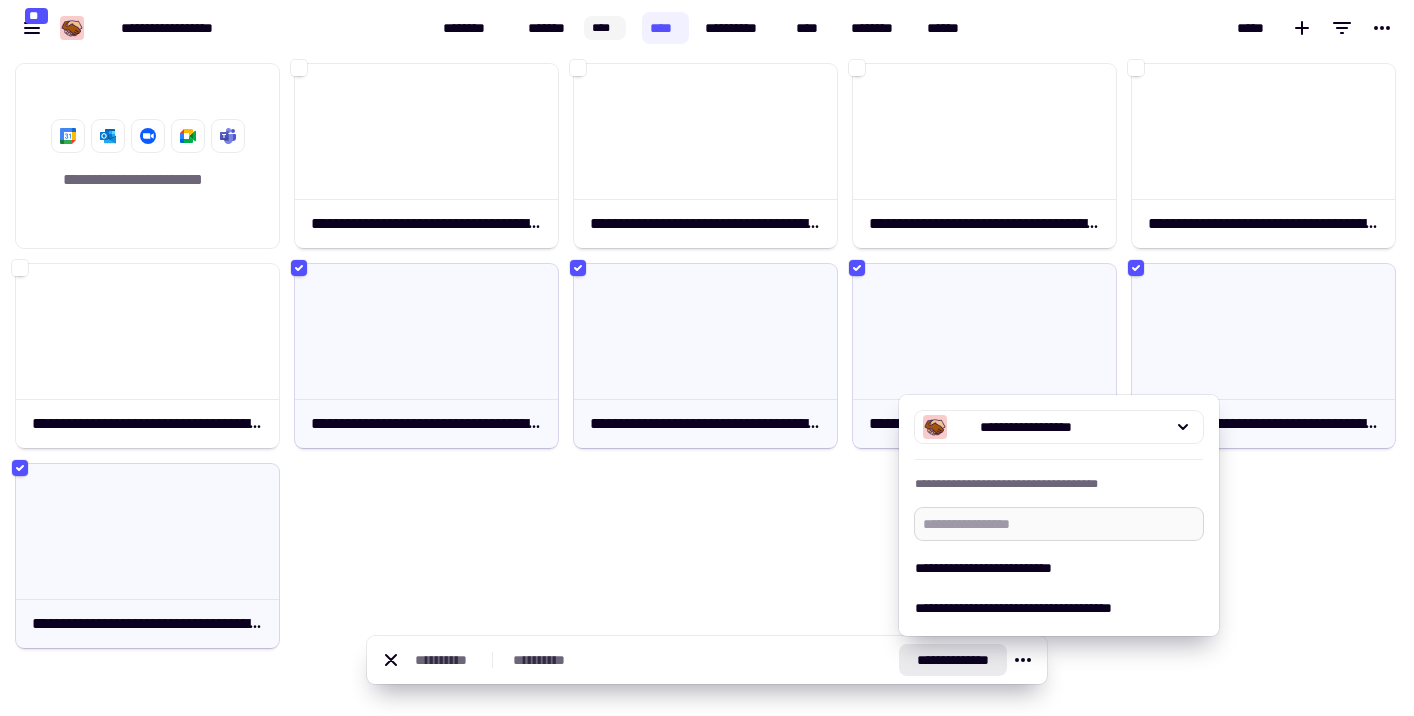 click at bounding box center [1059, 524] 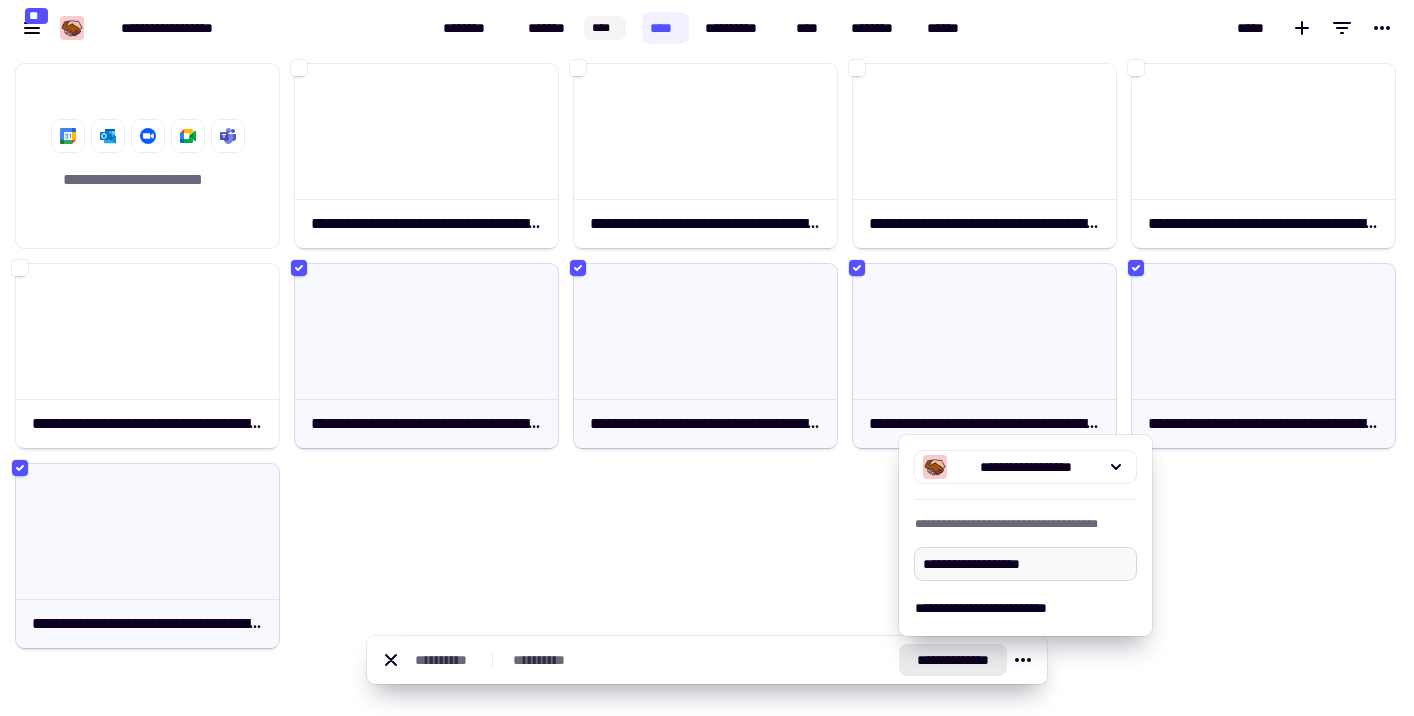 click on "**********" at bounding box center [1025, 564] 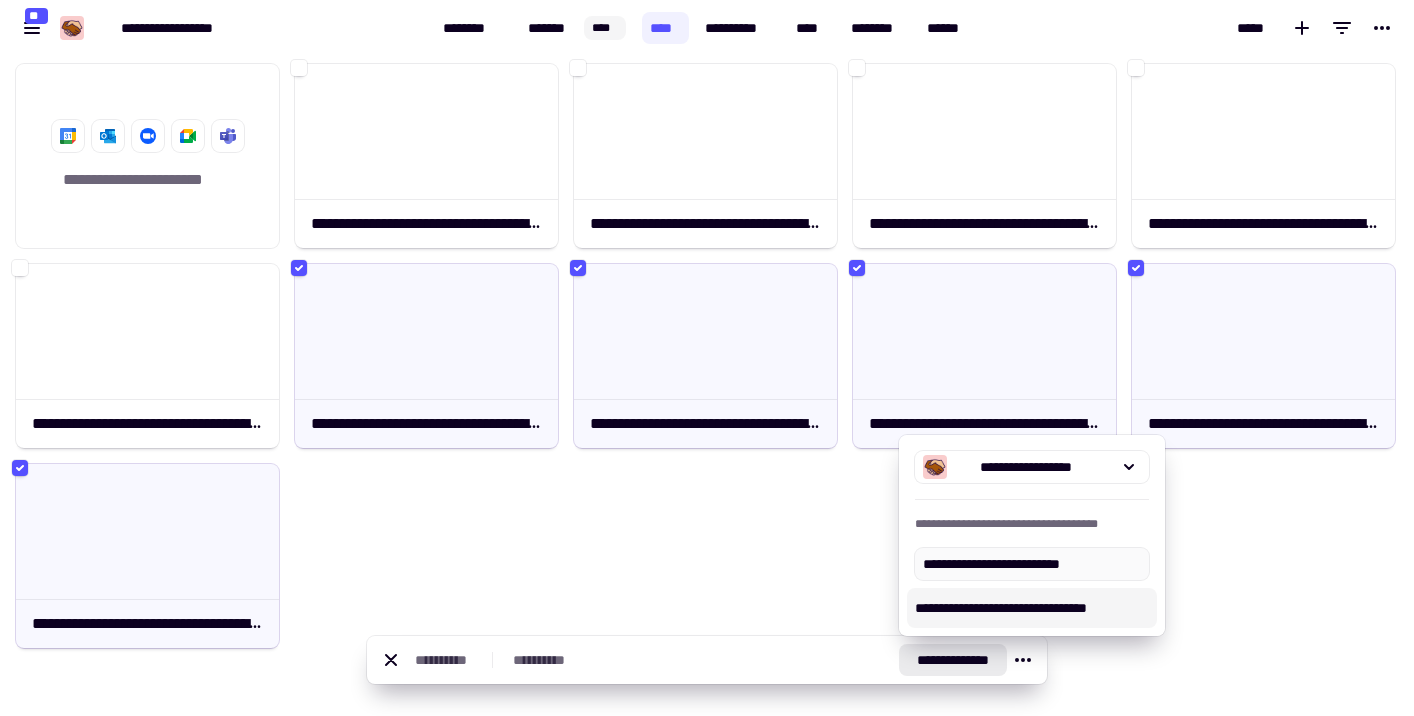 type on "**********" 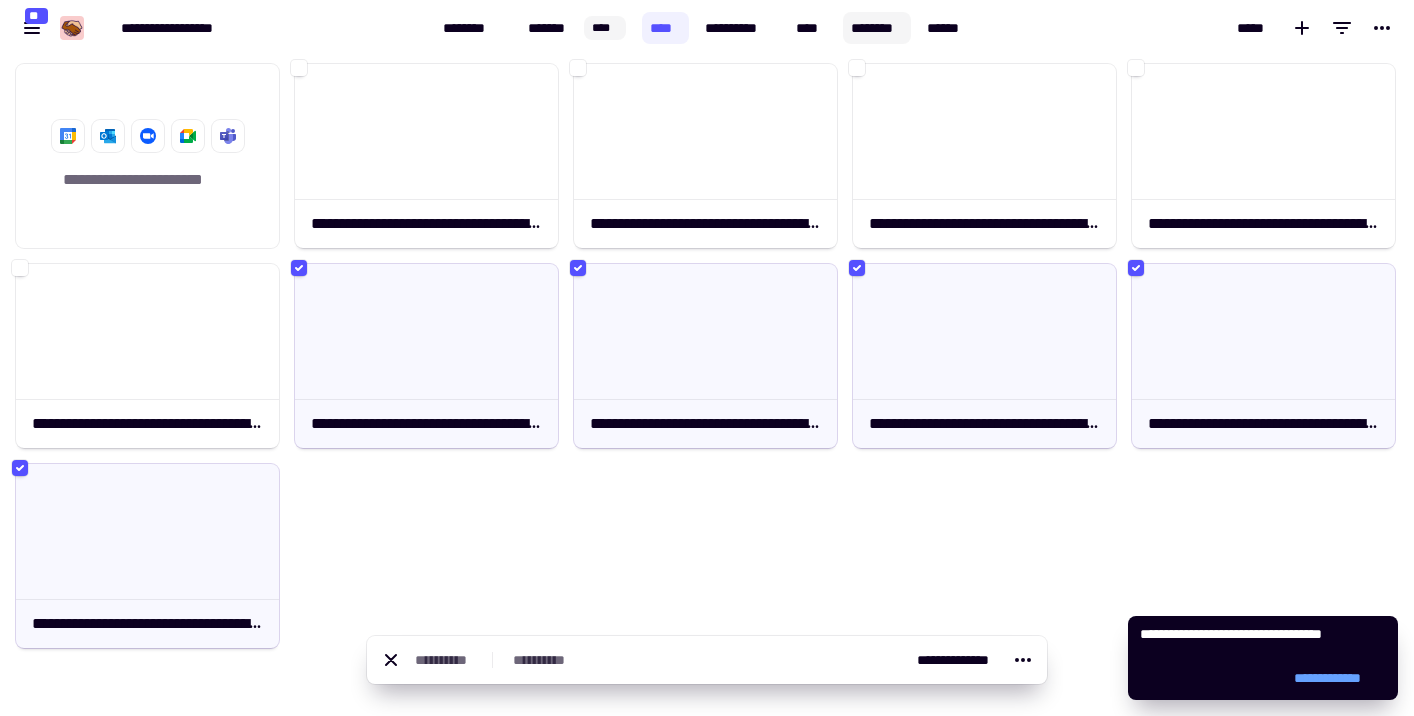 click on "********" 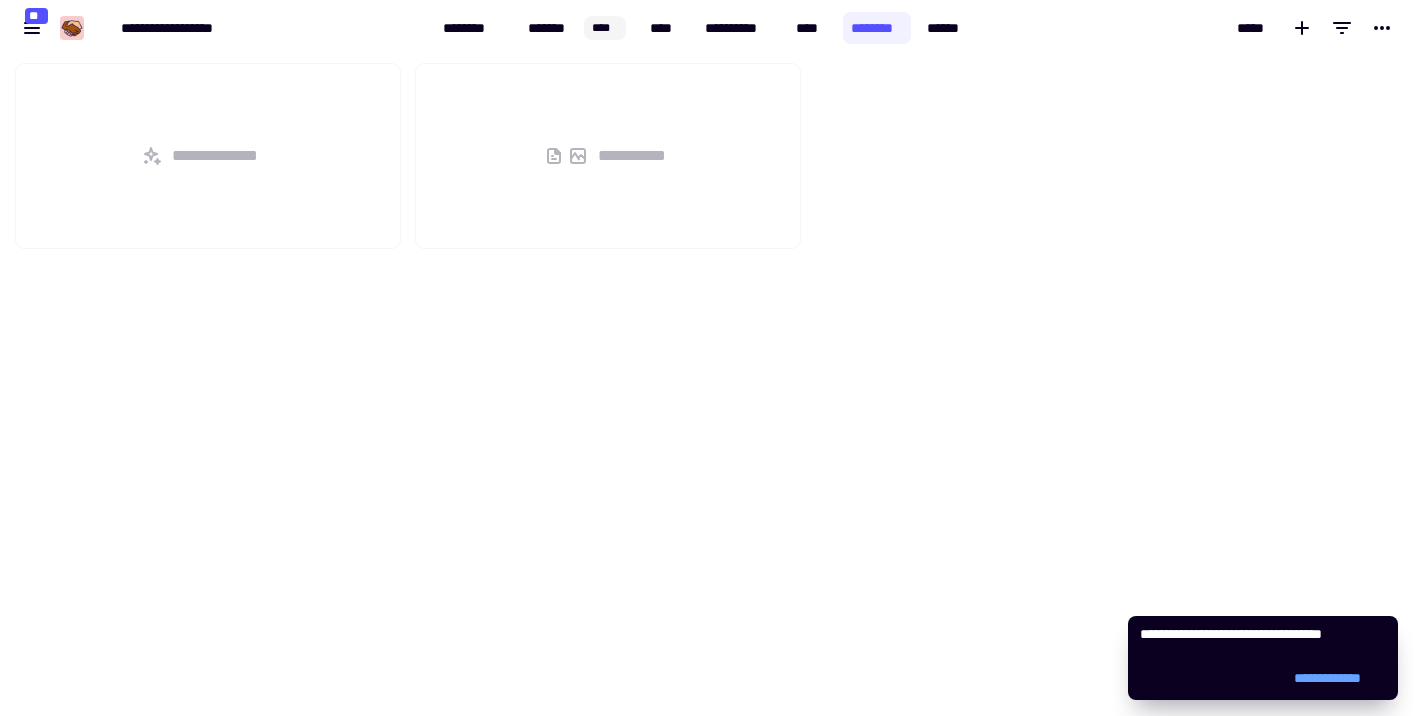 scroll, scrollTop: 1, scrollLeft: 1, axis: both 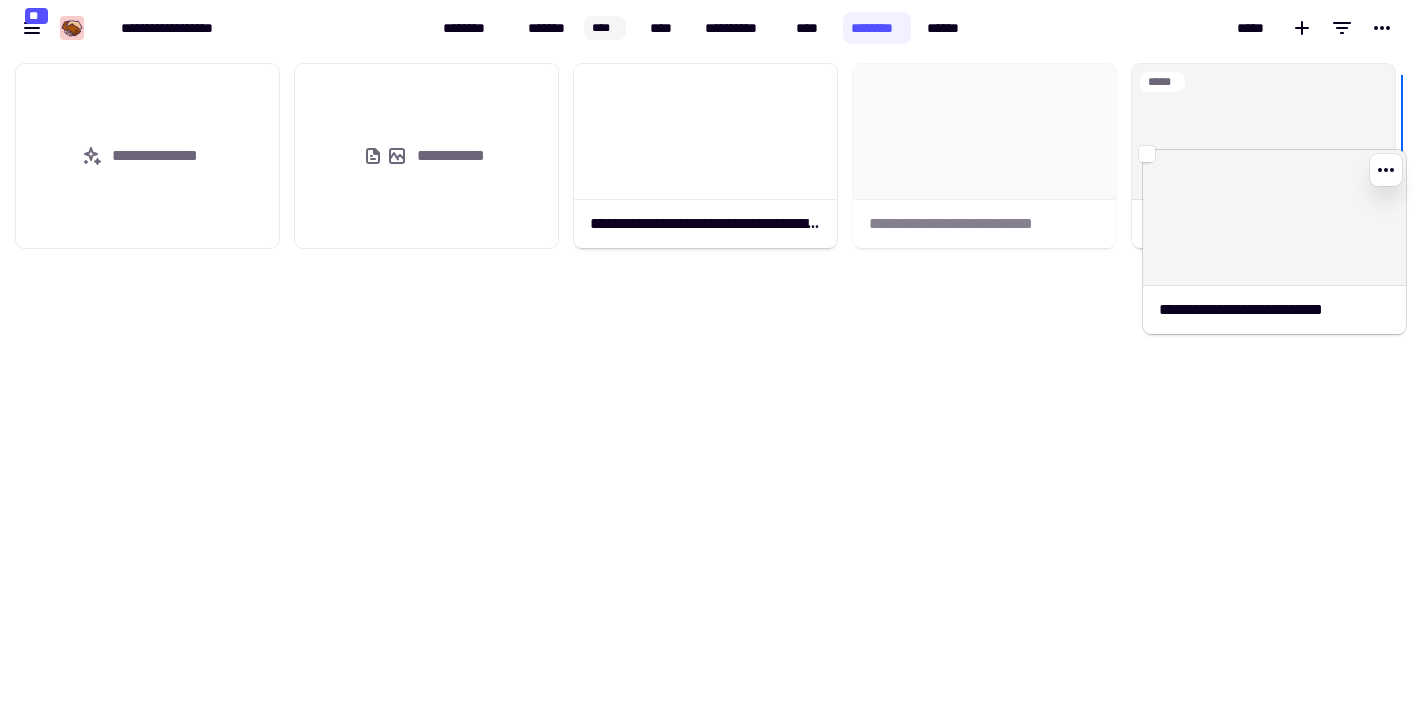 drag, startPoint x: 924, startPoint y: 179, endPoint x: 1353, endPoint y: 261, distance: 436.76654 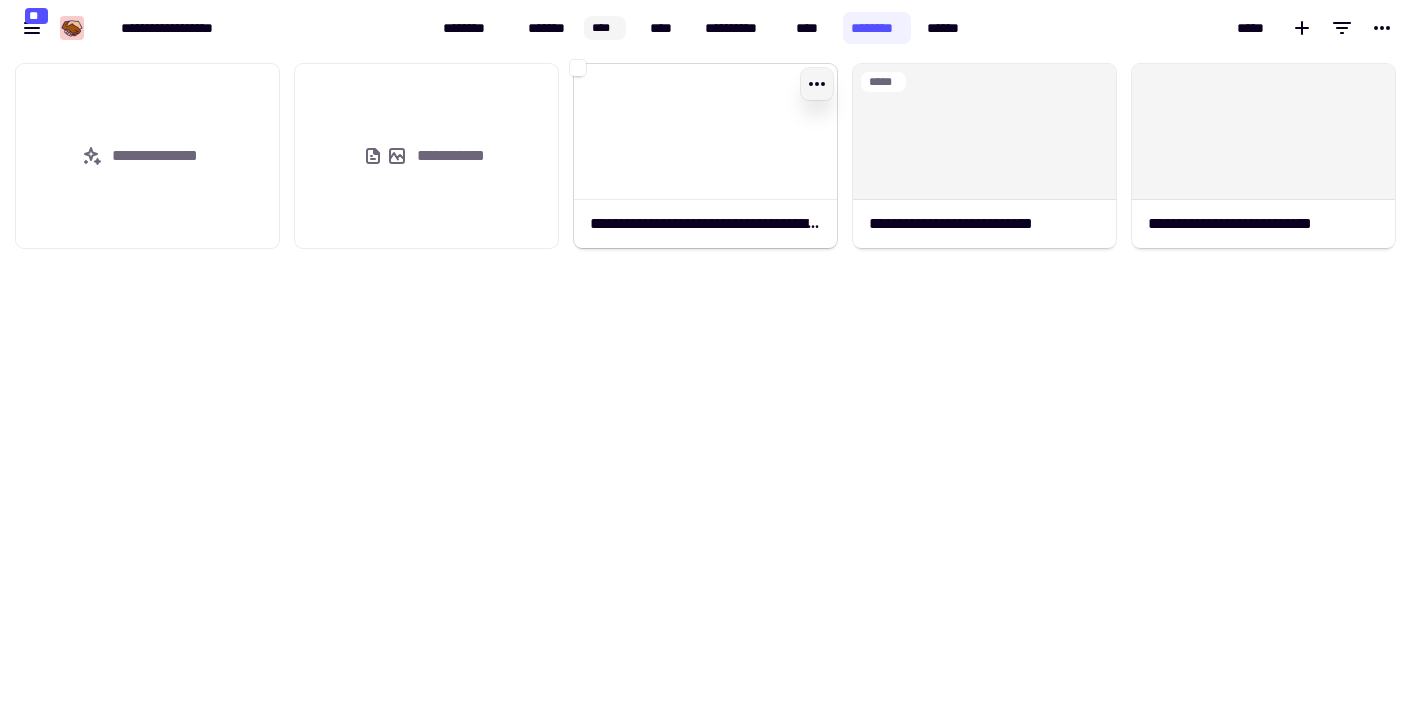 click 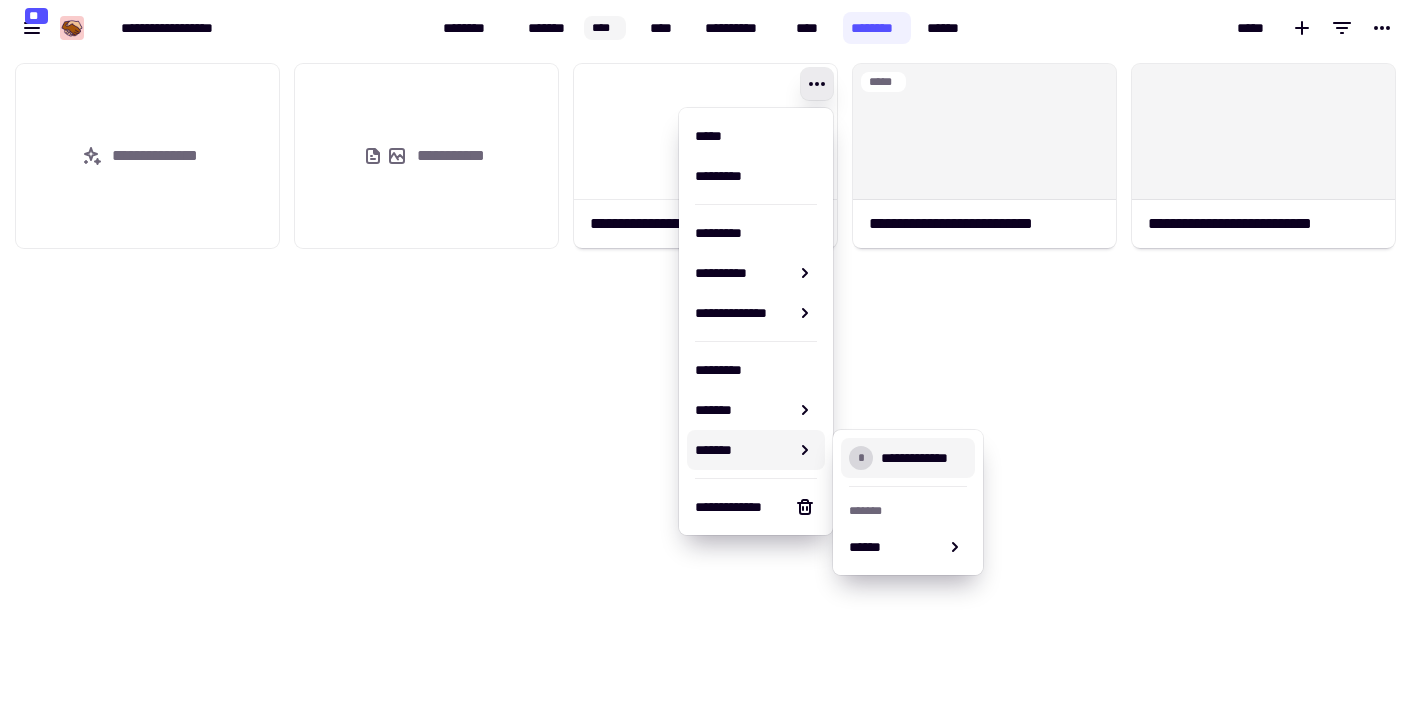 click on "**********" 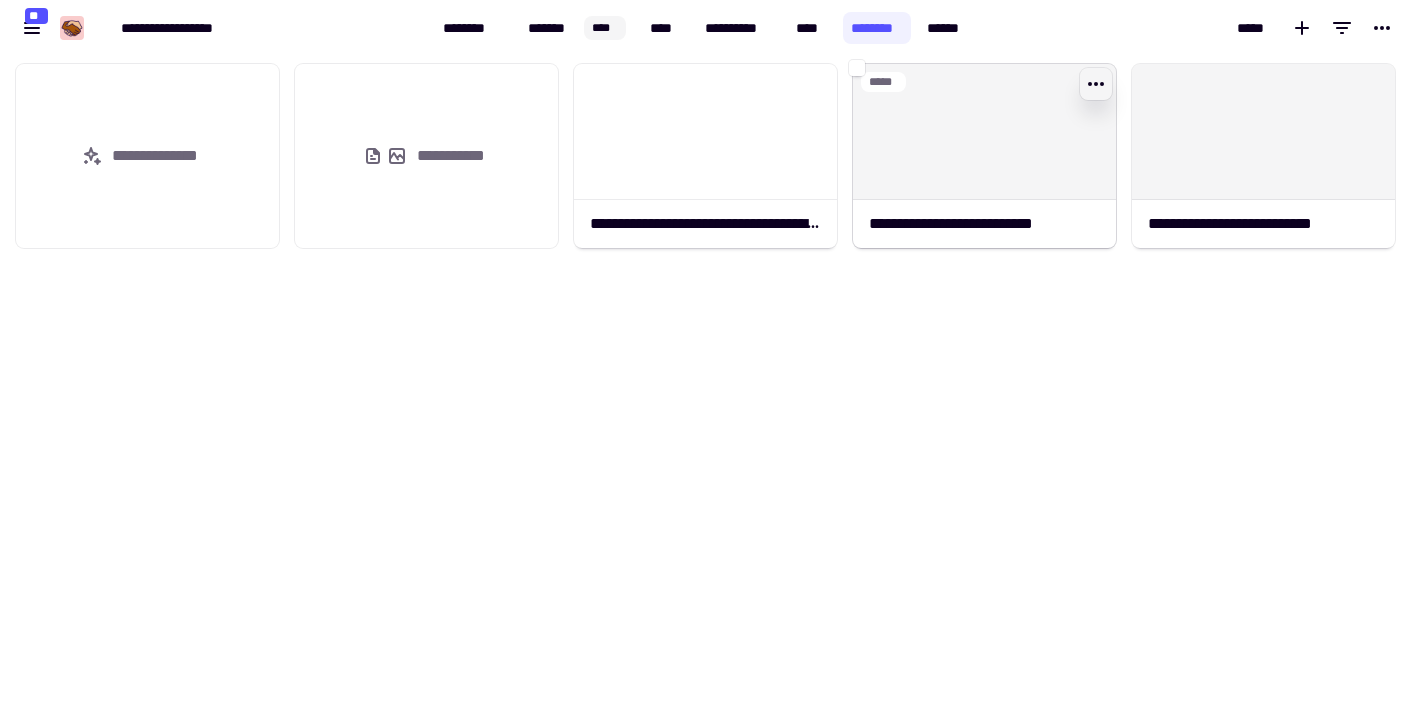 click 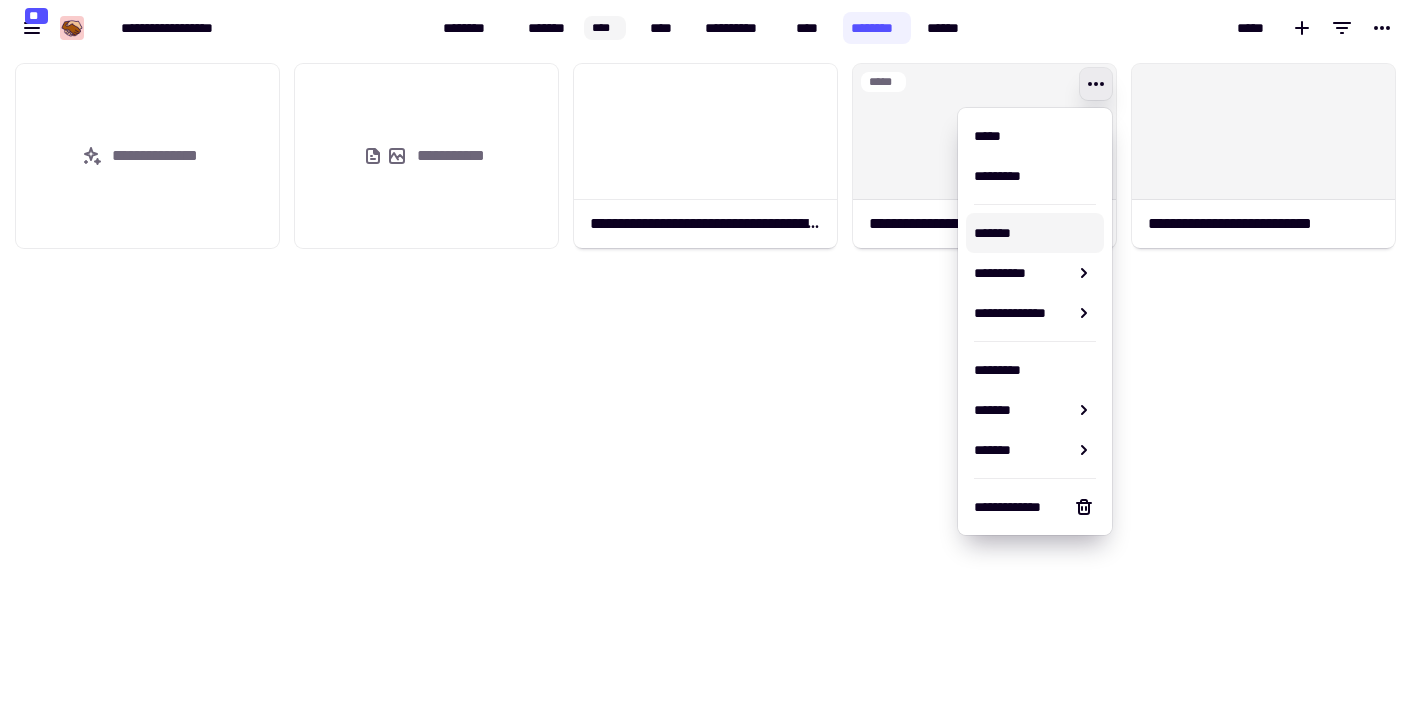 click on "*******" at bounding box center [1035, 233] 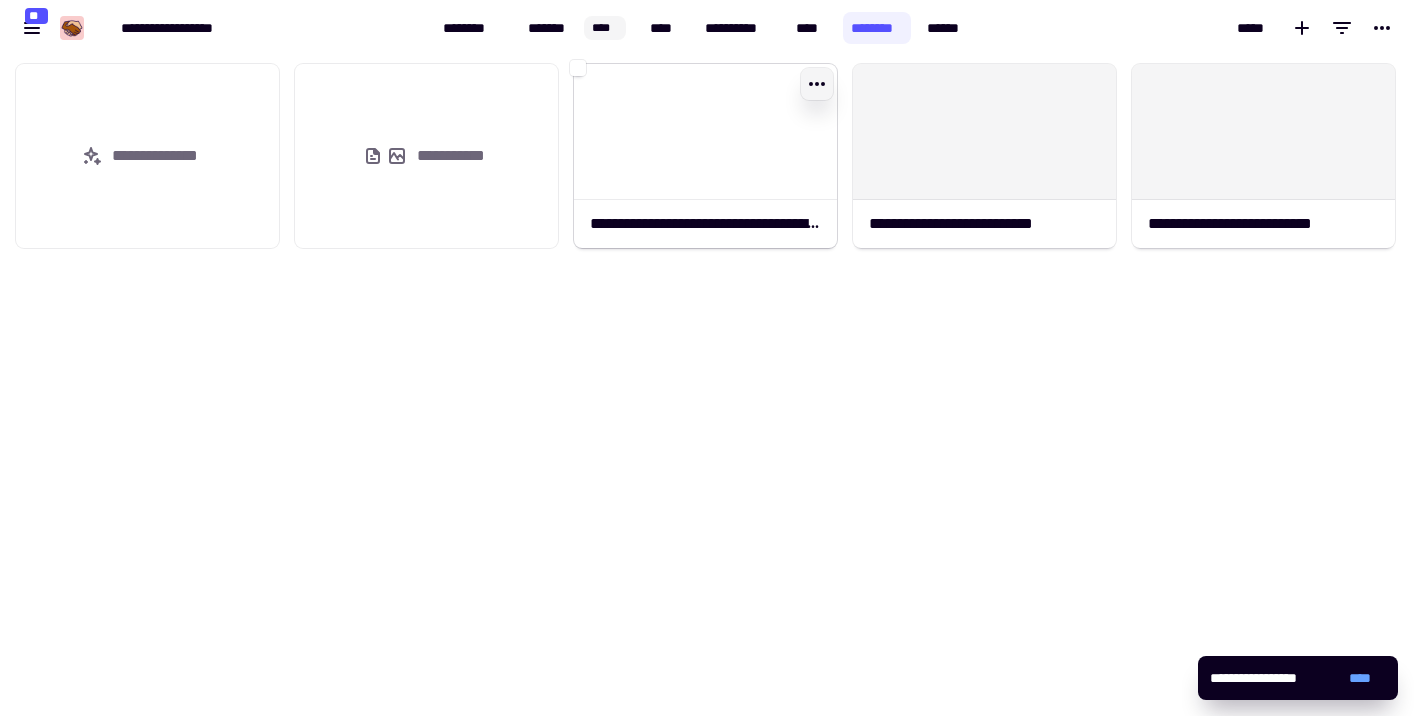 click 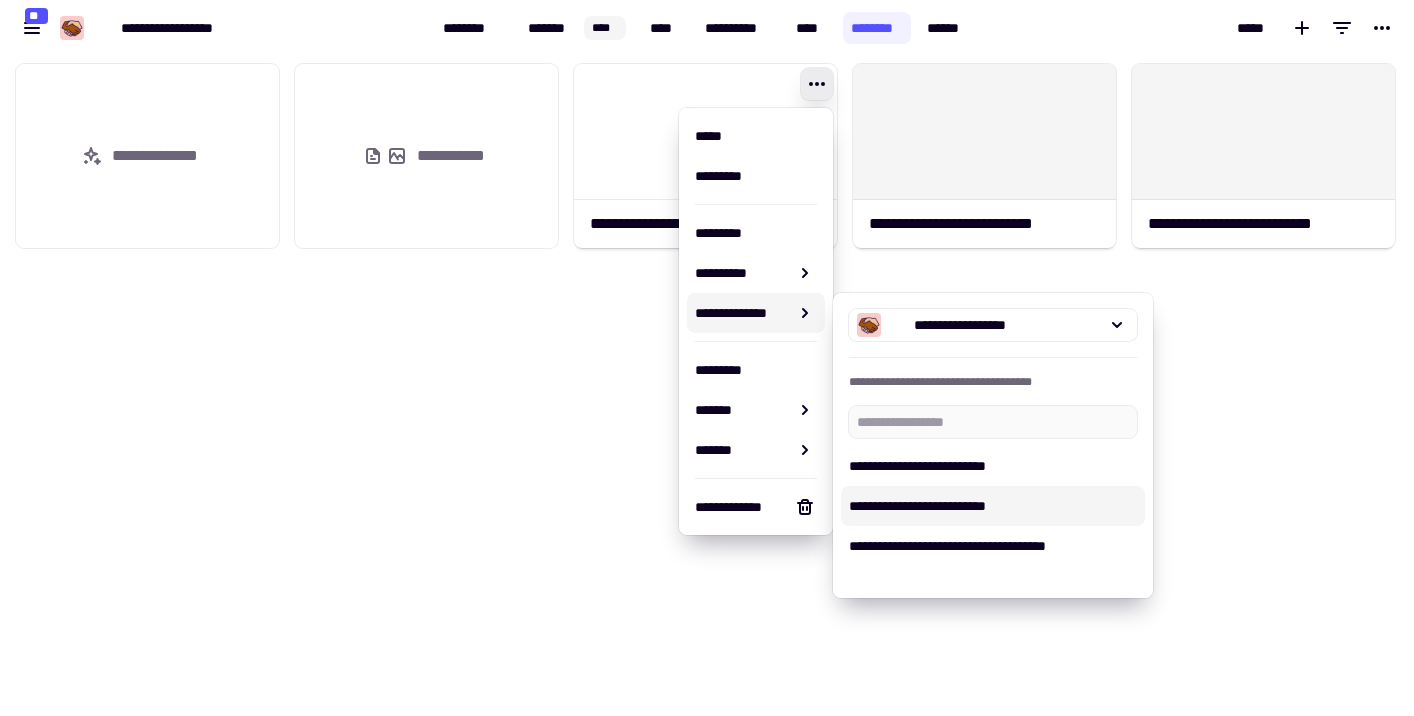 click on "**********" at bounding box center (993, 506) 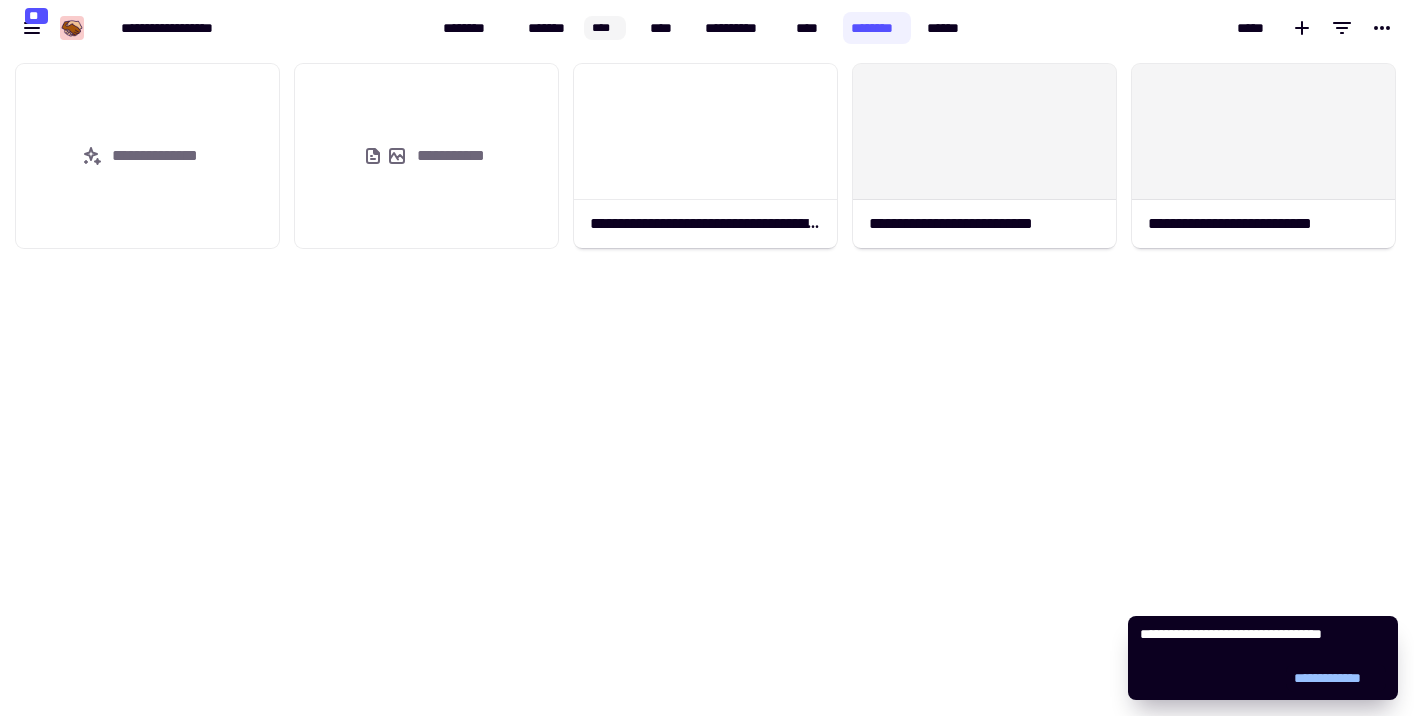 click on "**********" 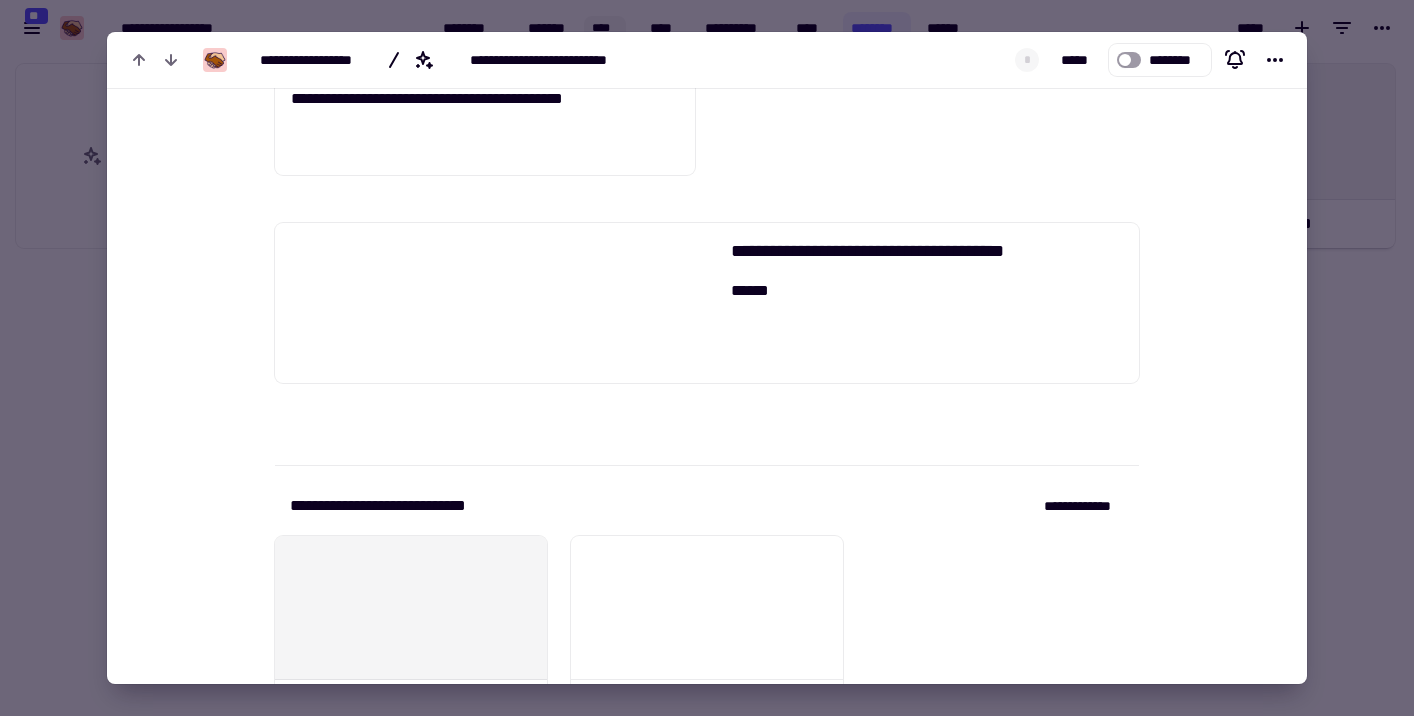 scroll, scrollTop: 1069, scrollLeft: 0, axis: vertical 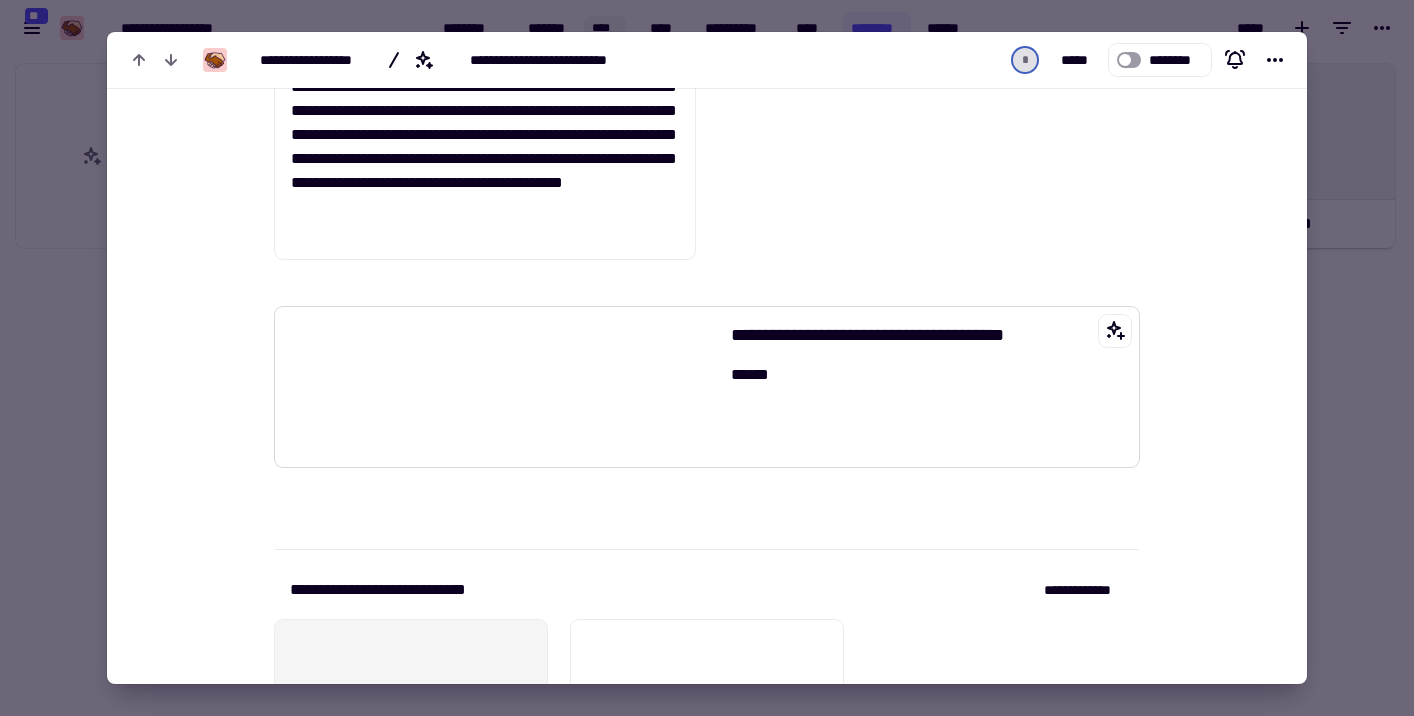 click on "******" at bounding box center (914, 375) 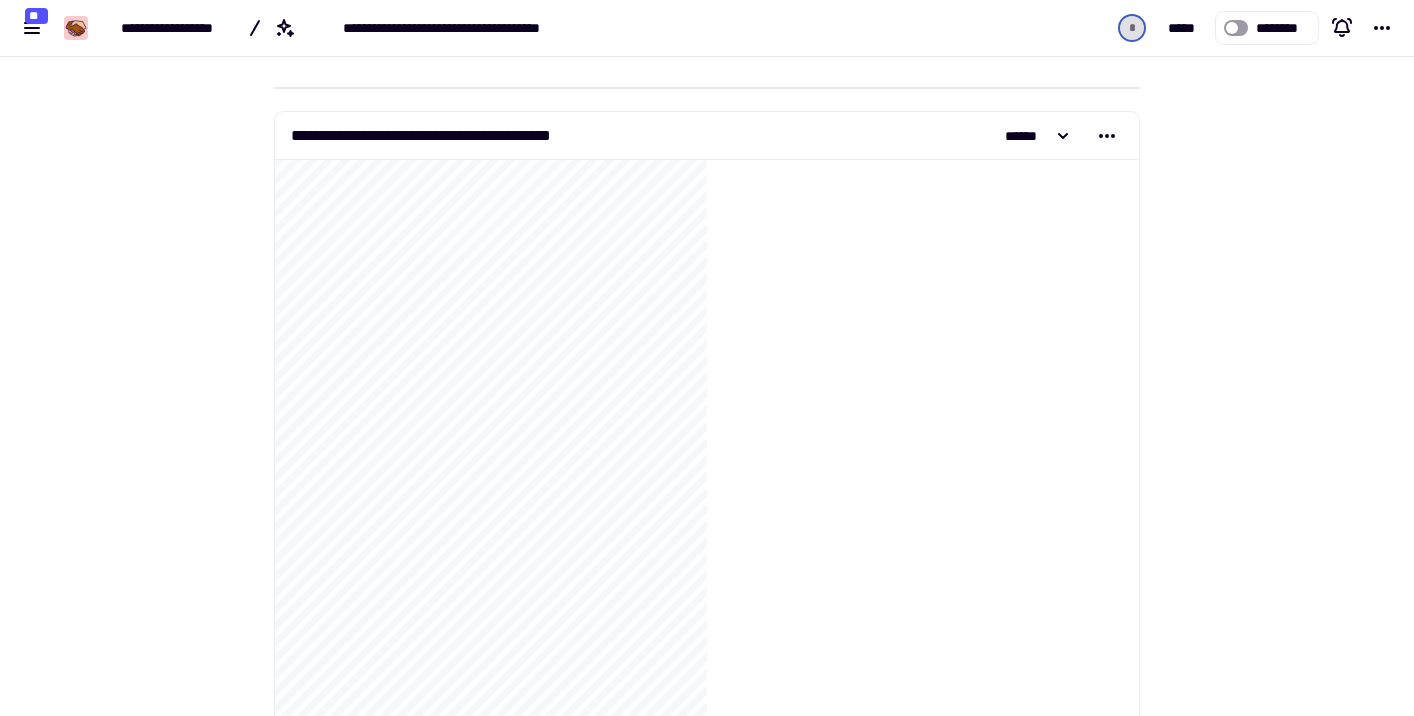 scroll, scrollTop: 157, scrollLeft: 0, axis: vertical 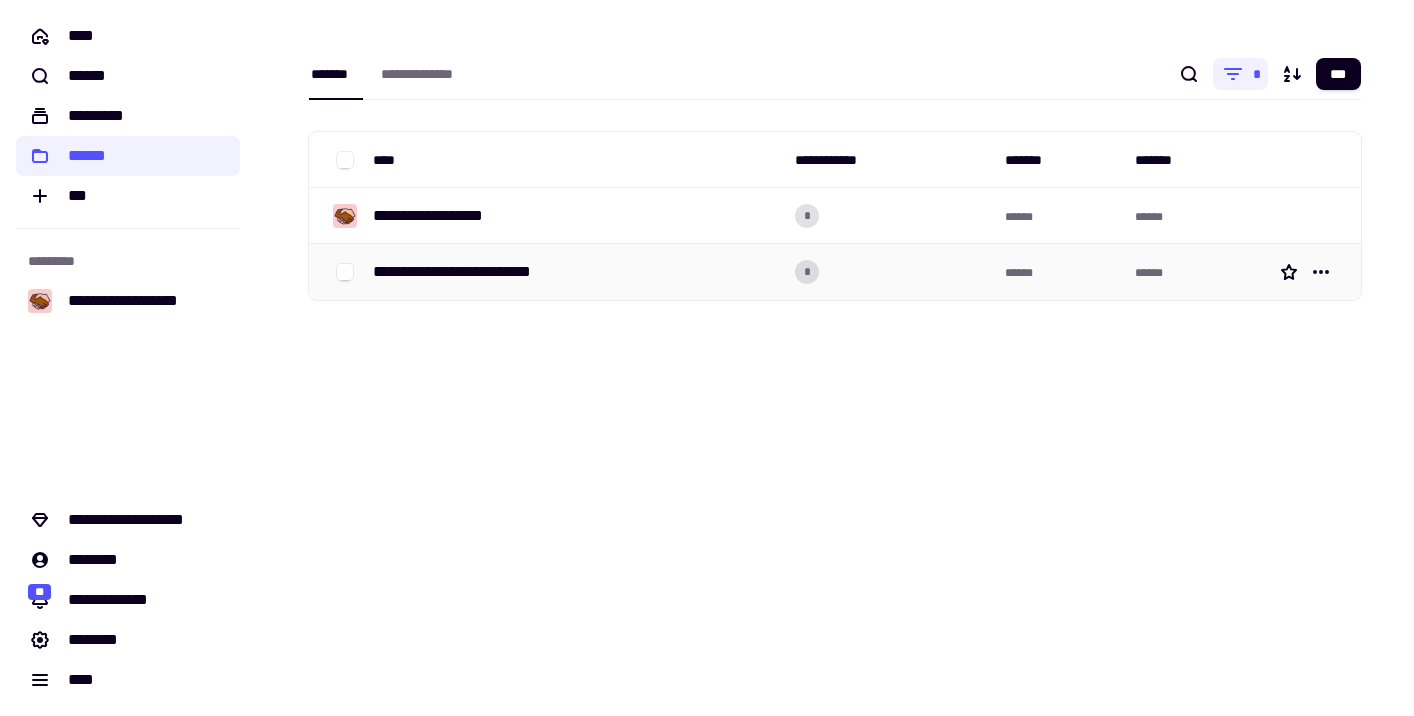 click on "**********" at bounding box center [473, 272] 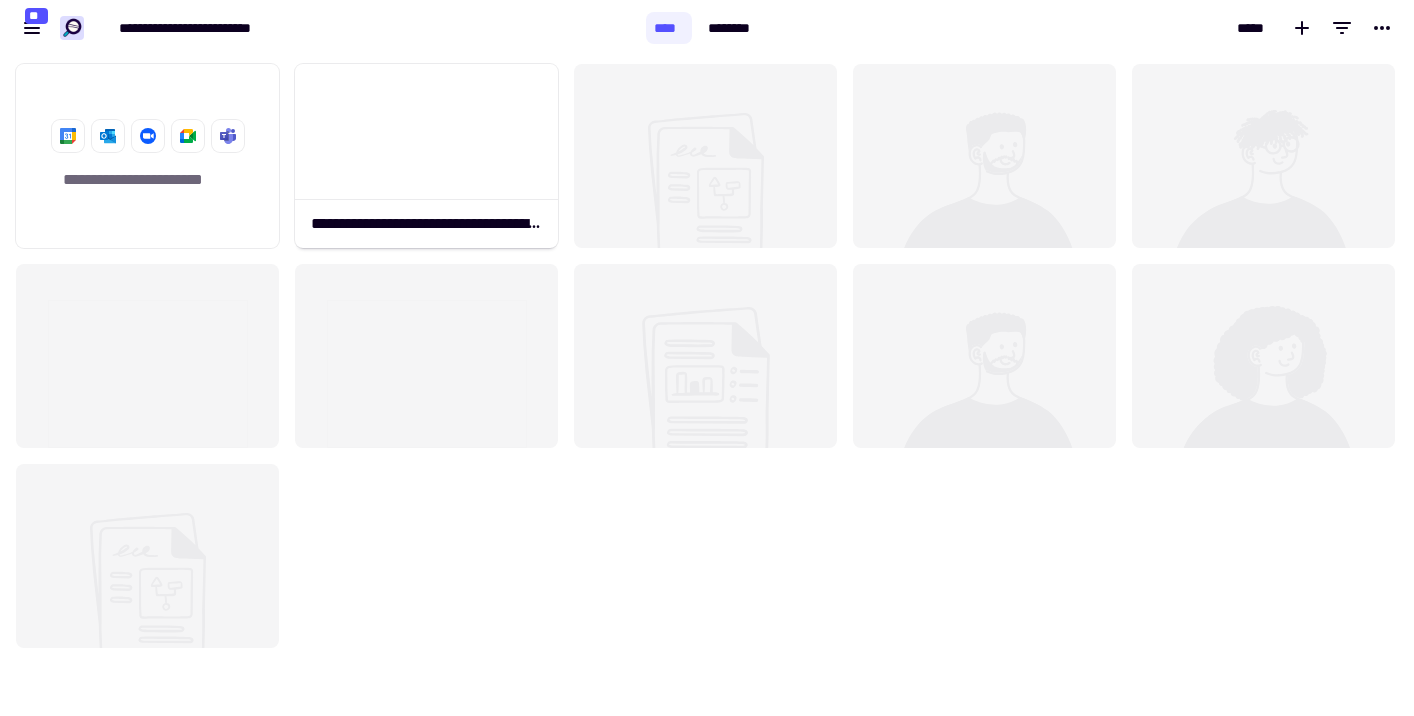 scroll, scrollTop: 1, scrollLeft: 1, axis: both 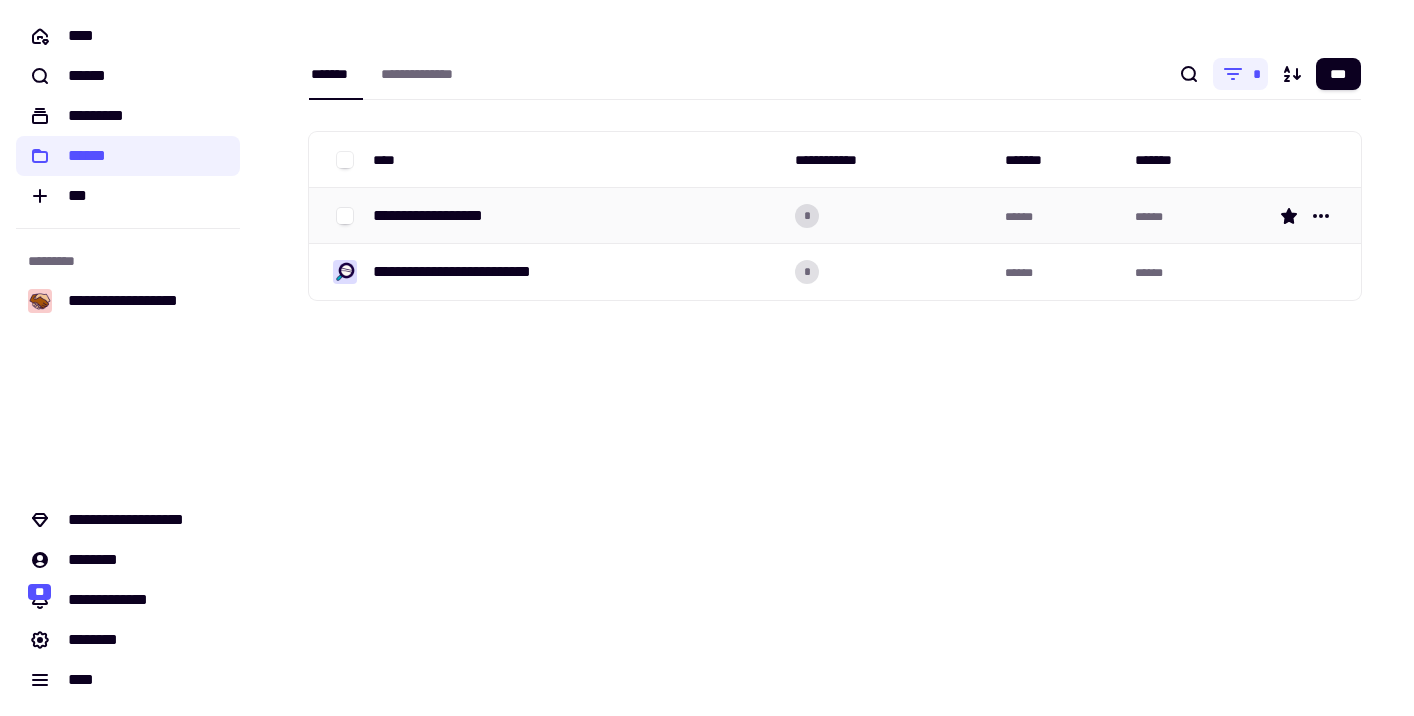 click on "**********" at bounding box center (452, 216) 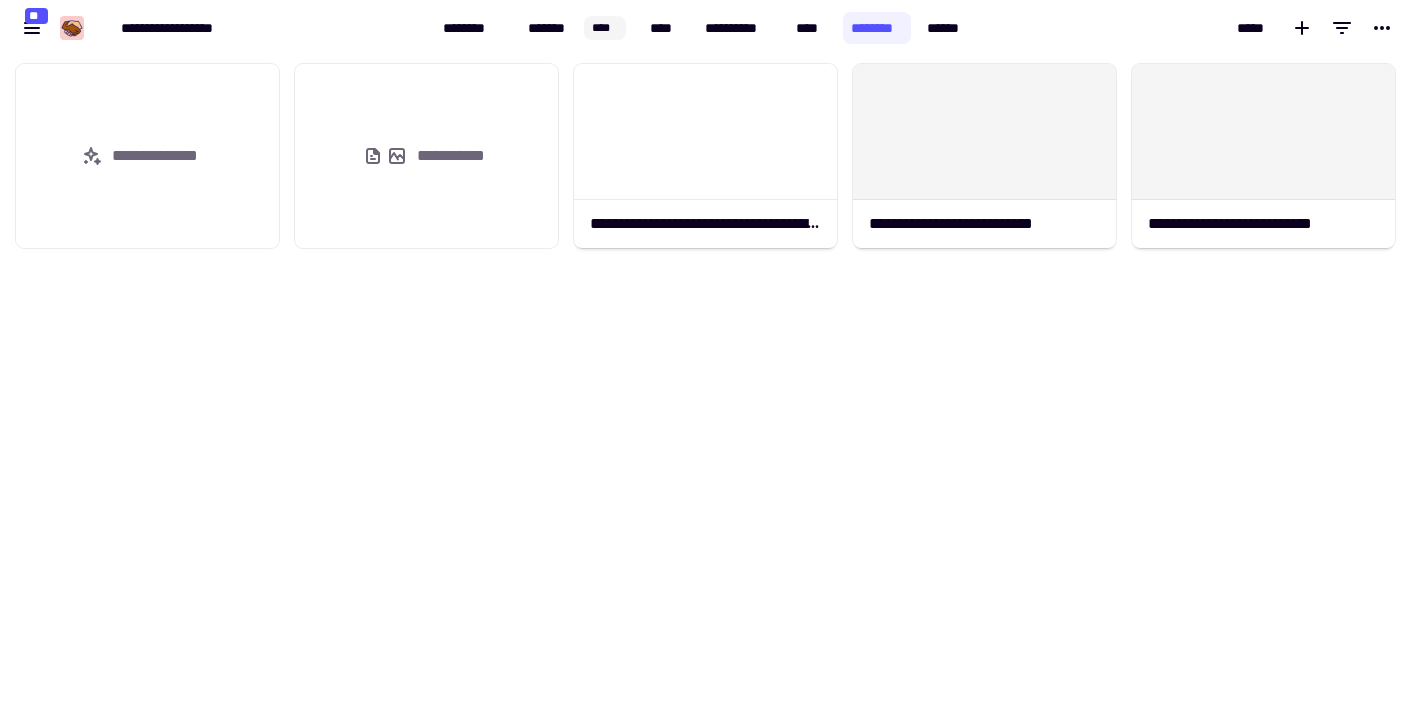 scroll, scrollTop: 1, scrollLeft: 1, axis: both 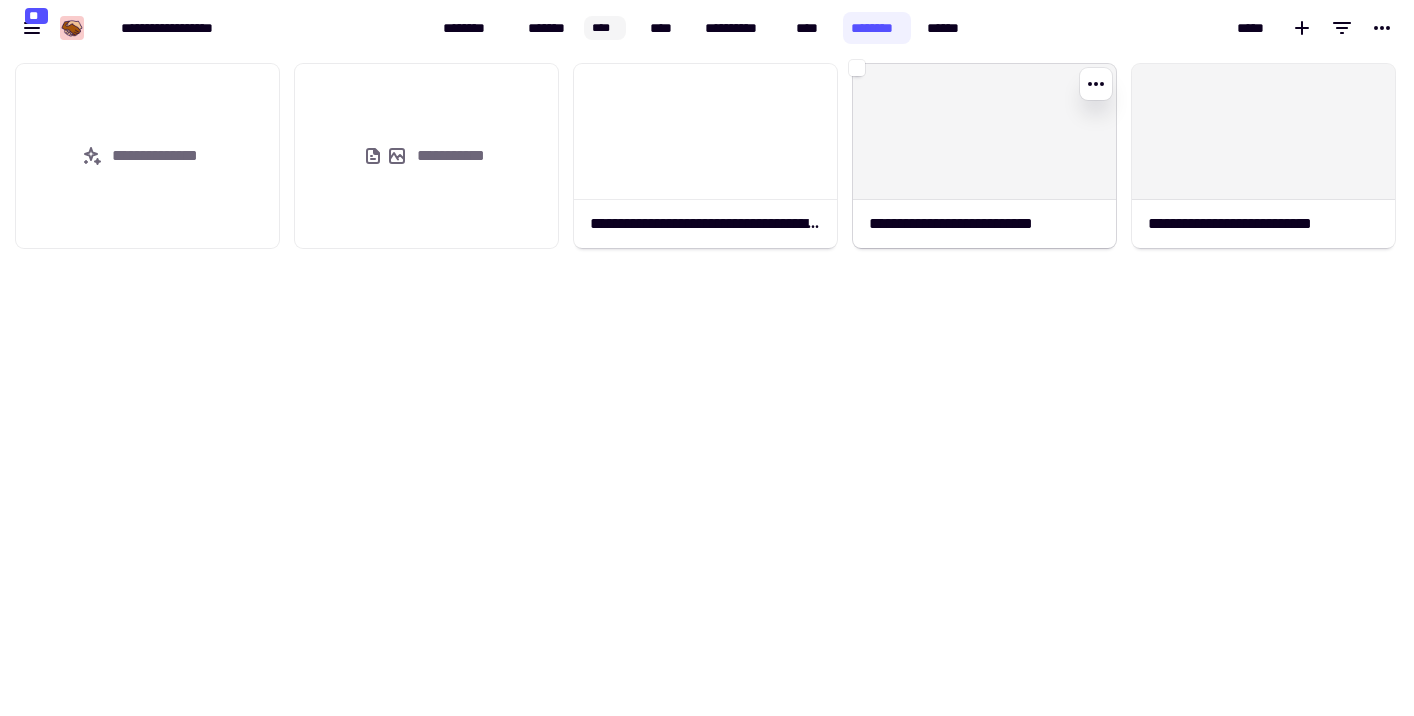 click 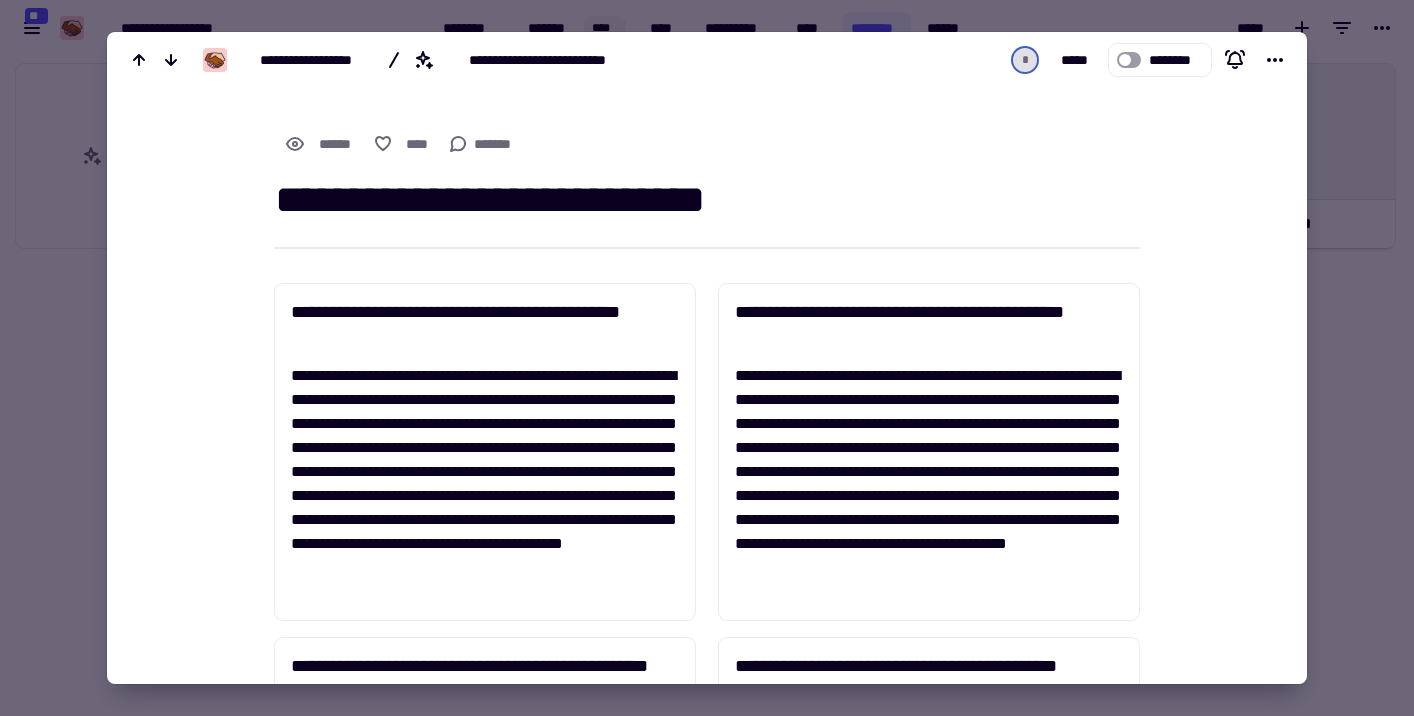 click at bounding box center (707, 358) 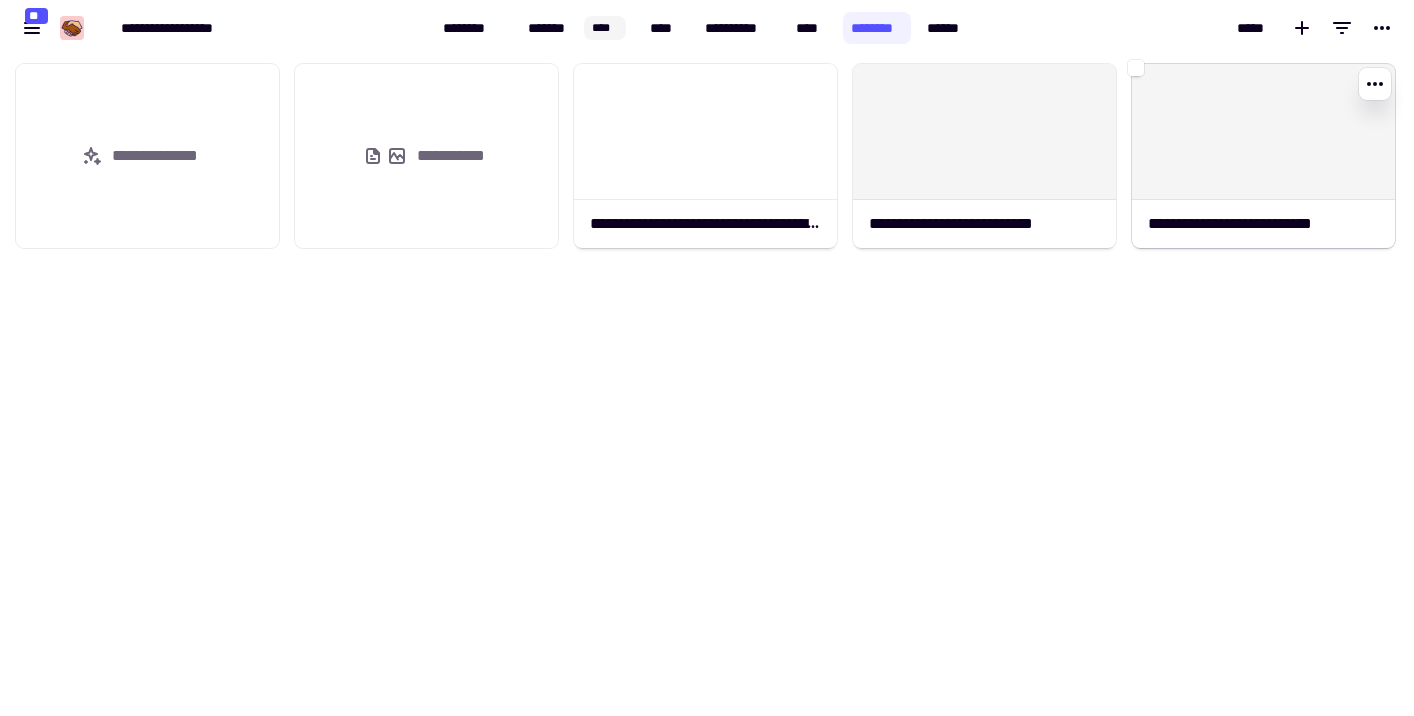 click 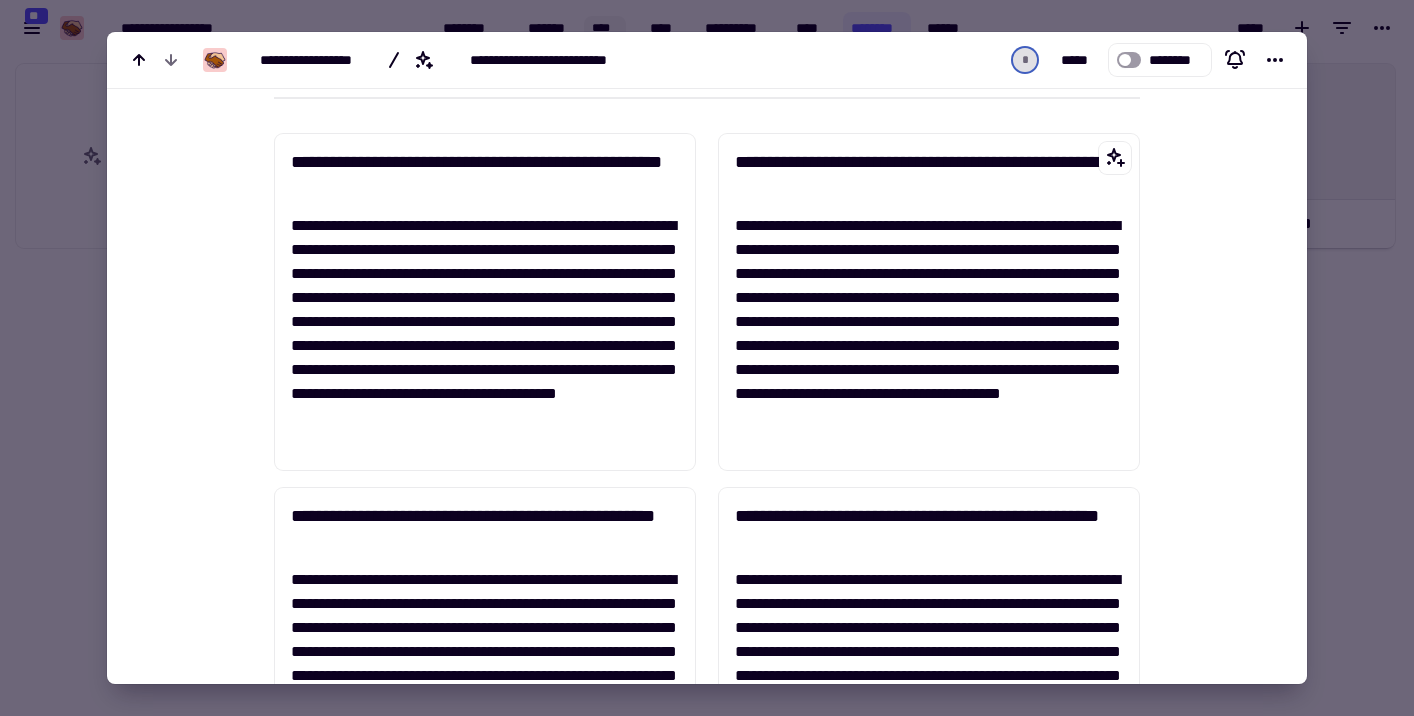 scroll, scrollTop: 0, scrollLeft: 0, axis: both 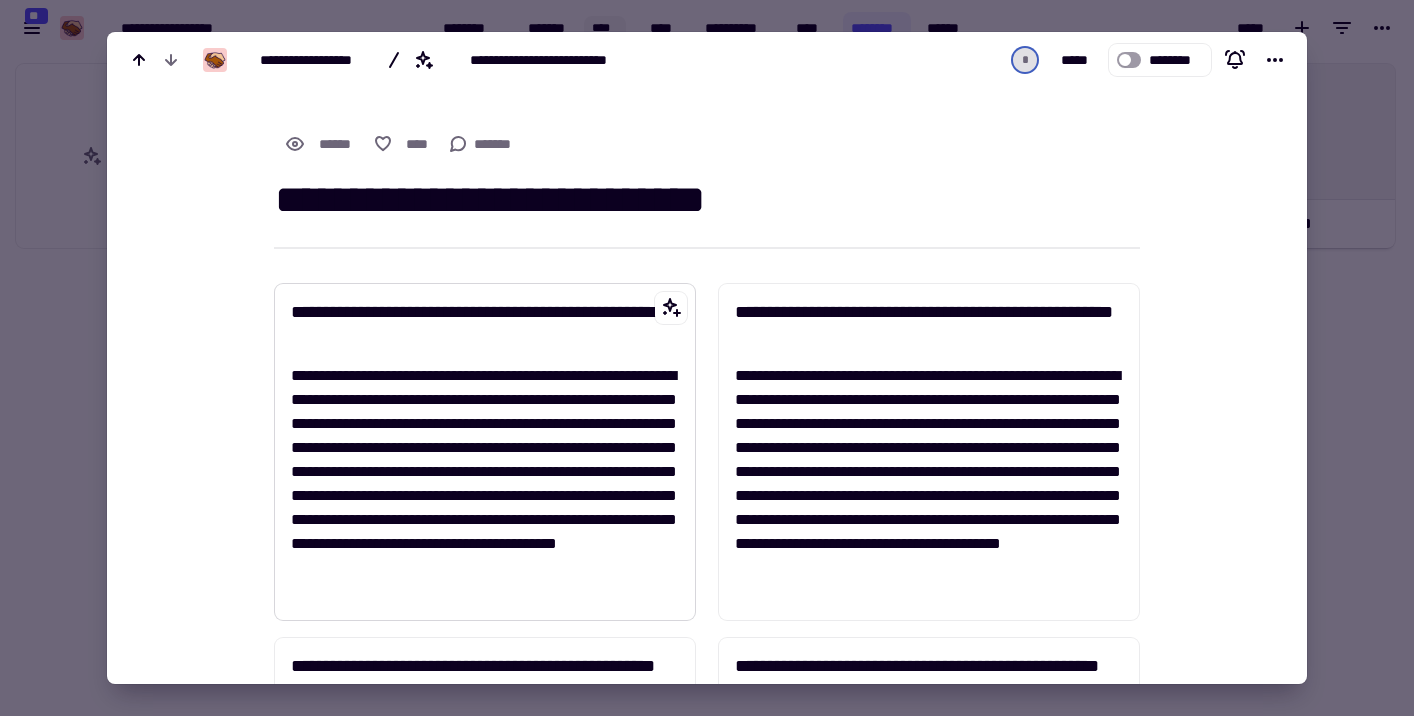 click on "**********" at bounding box center (485, 324) 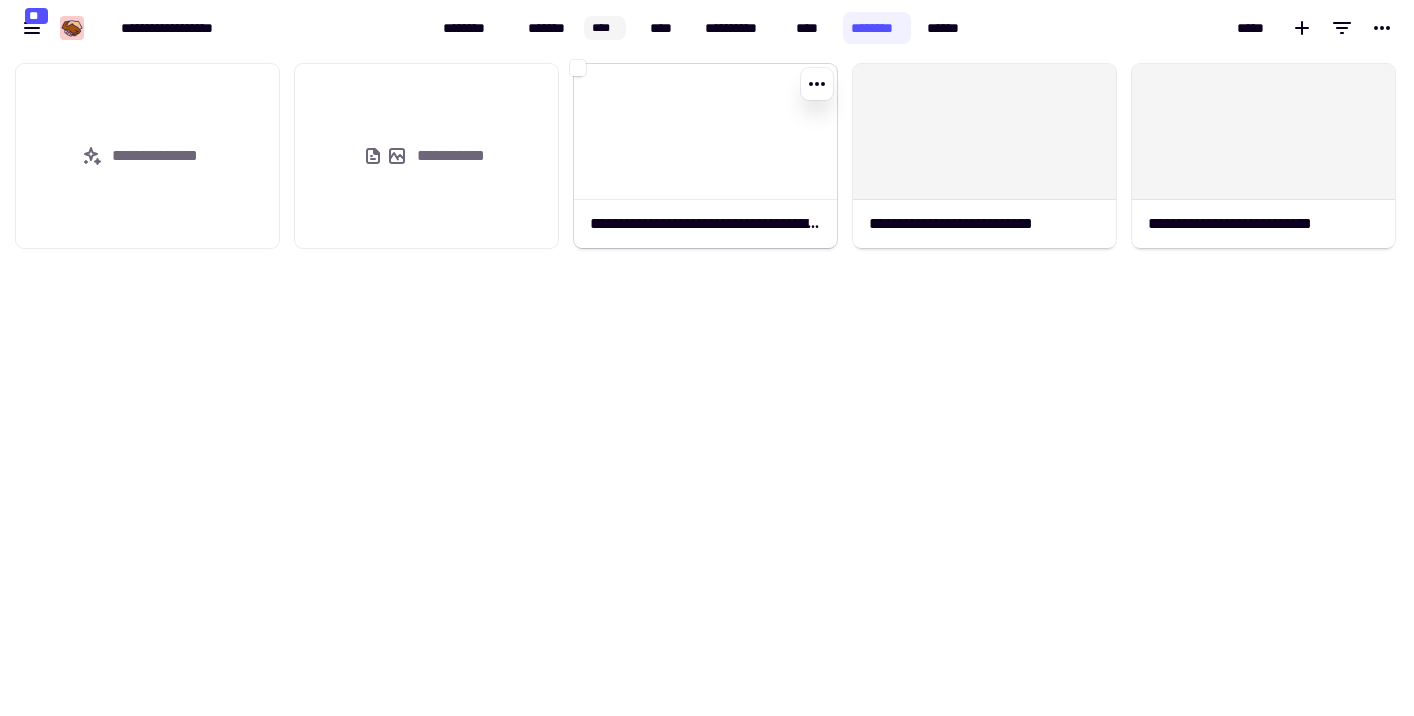 scroll, scrollTop: 1, scrollLeft: 1, axis: both 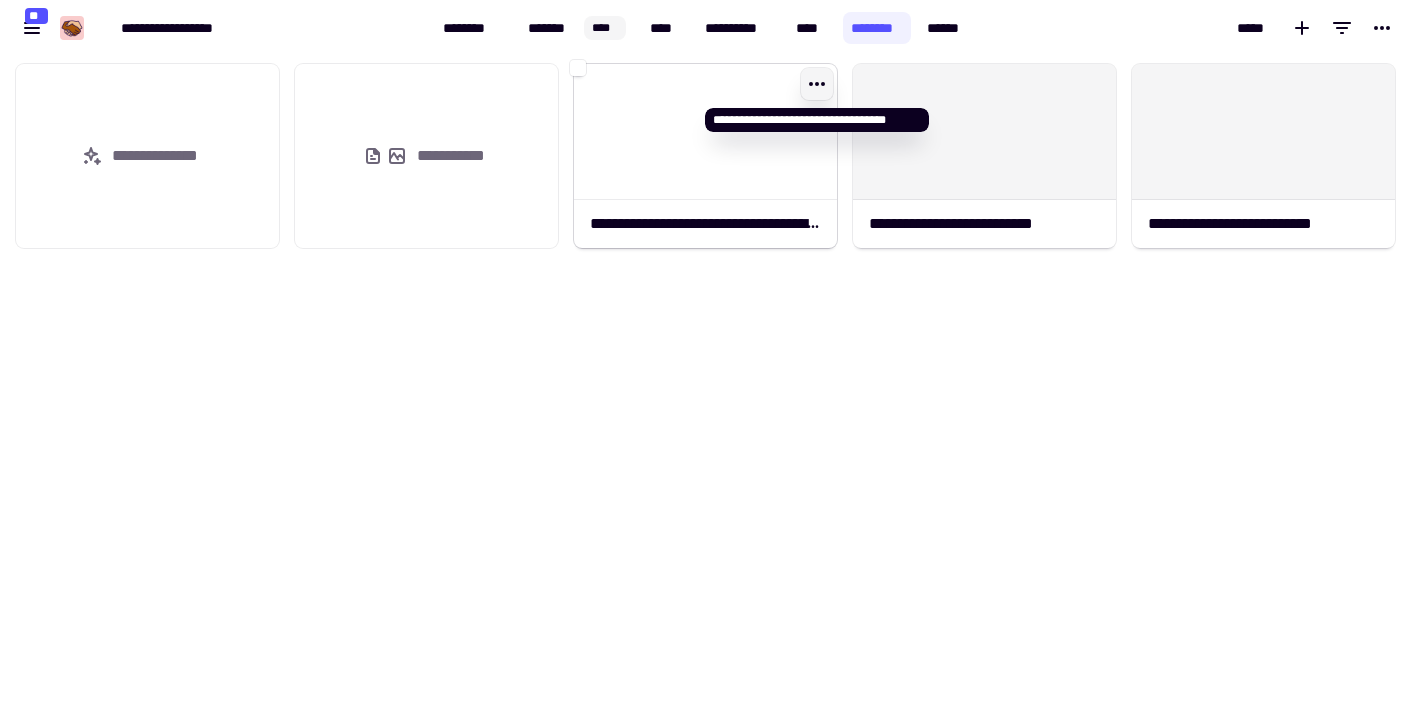 click 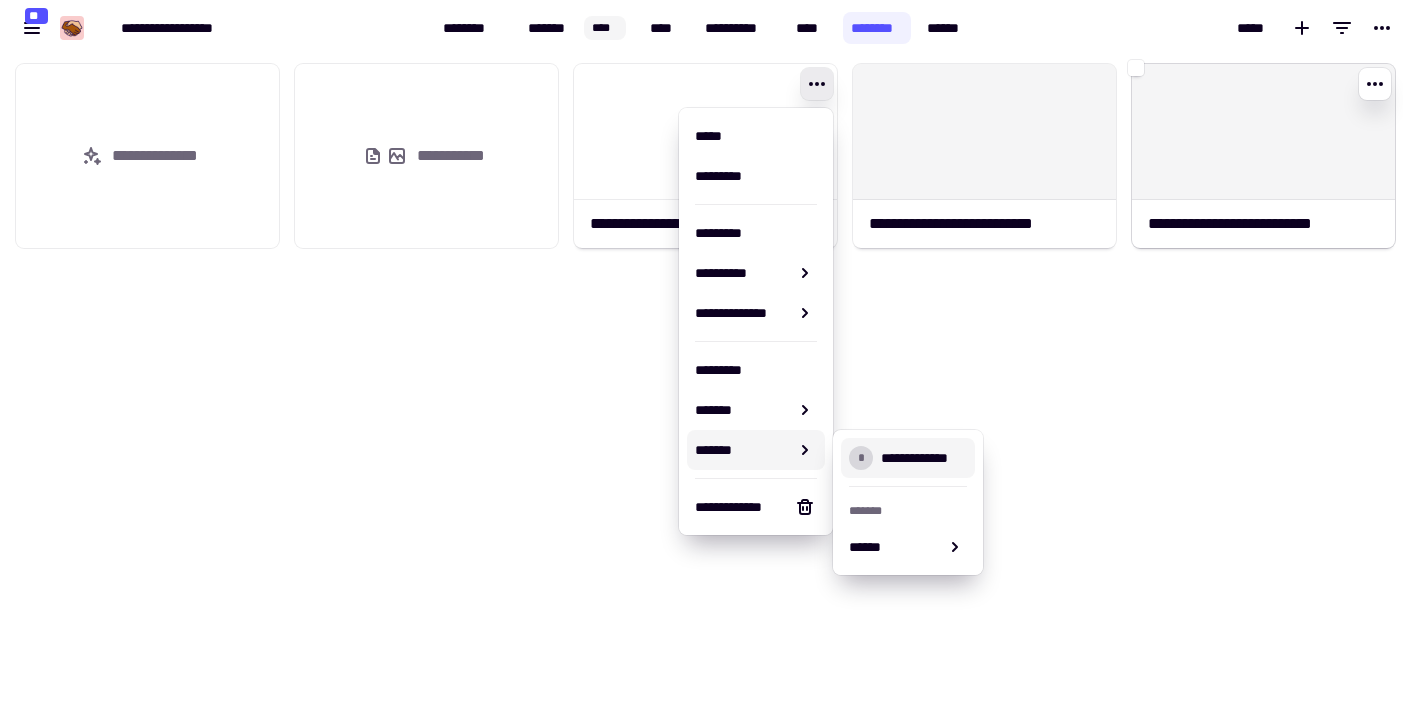 click 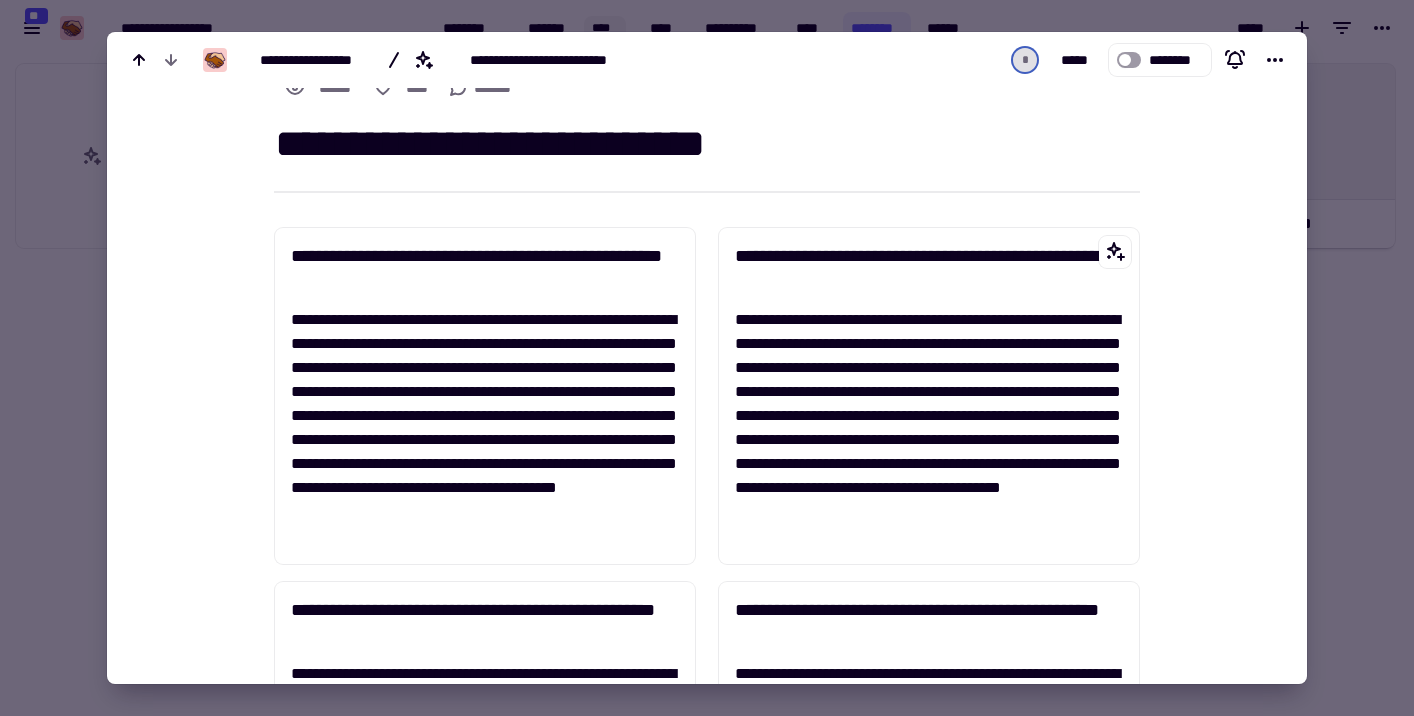 scroll, scrollTop: 0, scrollLeft: 0, axis: both 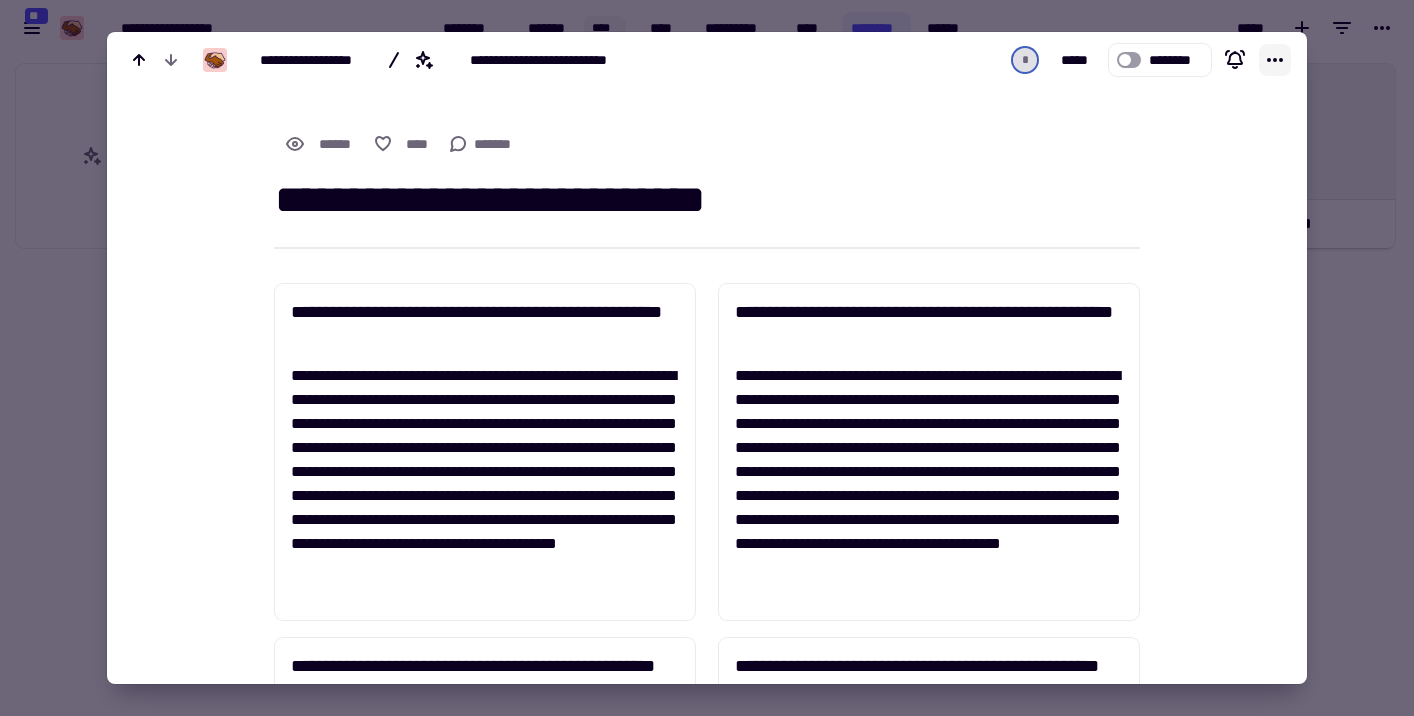 click 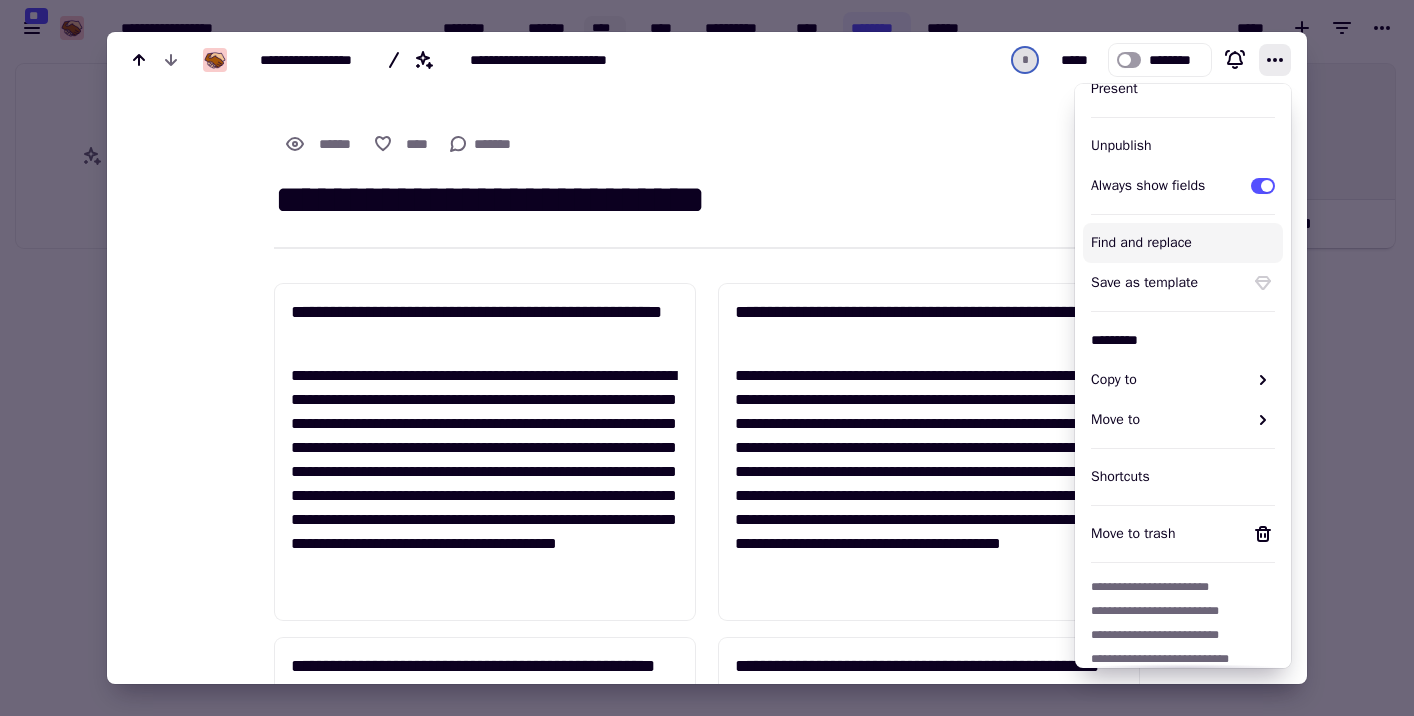 scroll, scrollTop: 192, scrollLeft: 0, axis: vertical 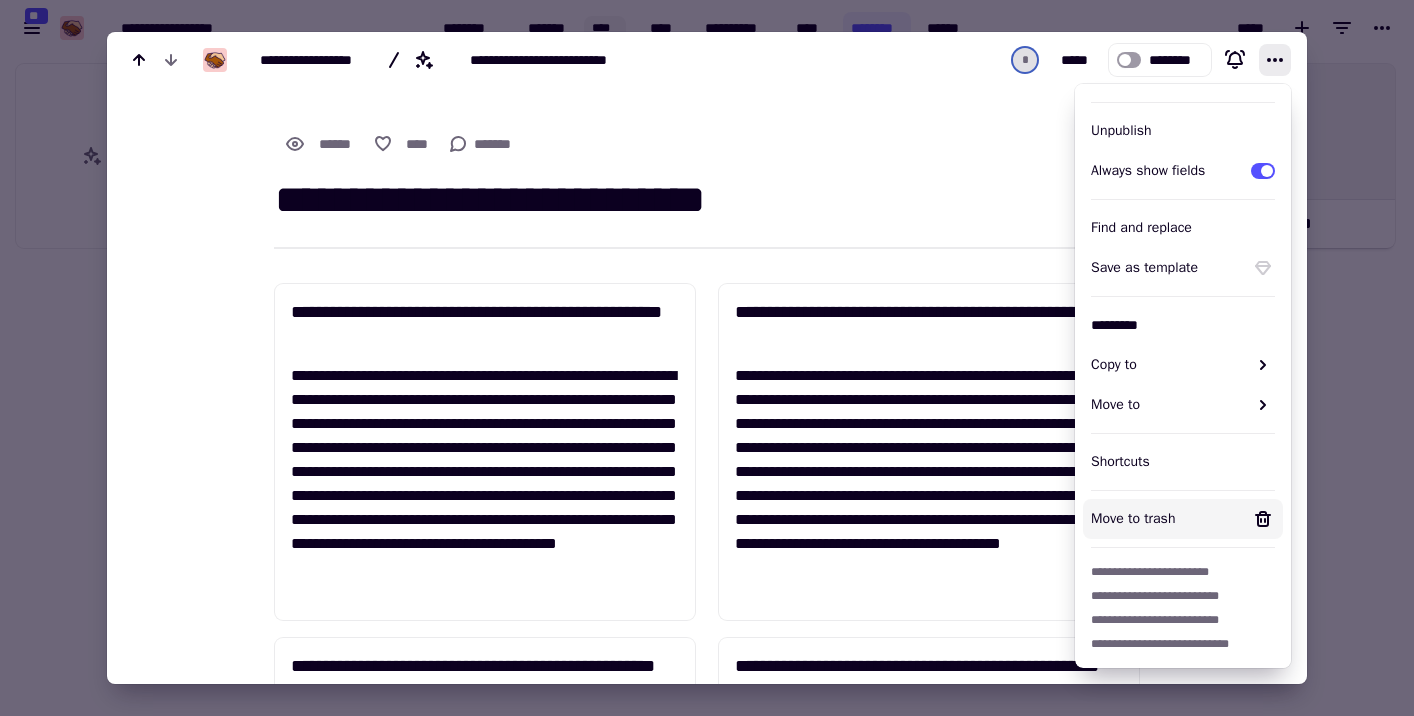 click on "**********" at bounding box center [707, 1038] 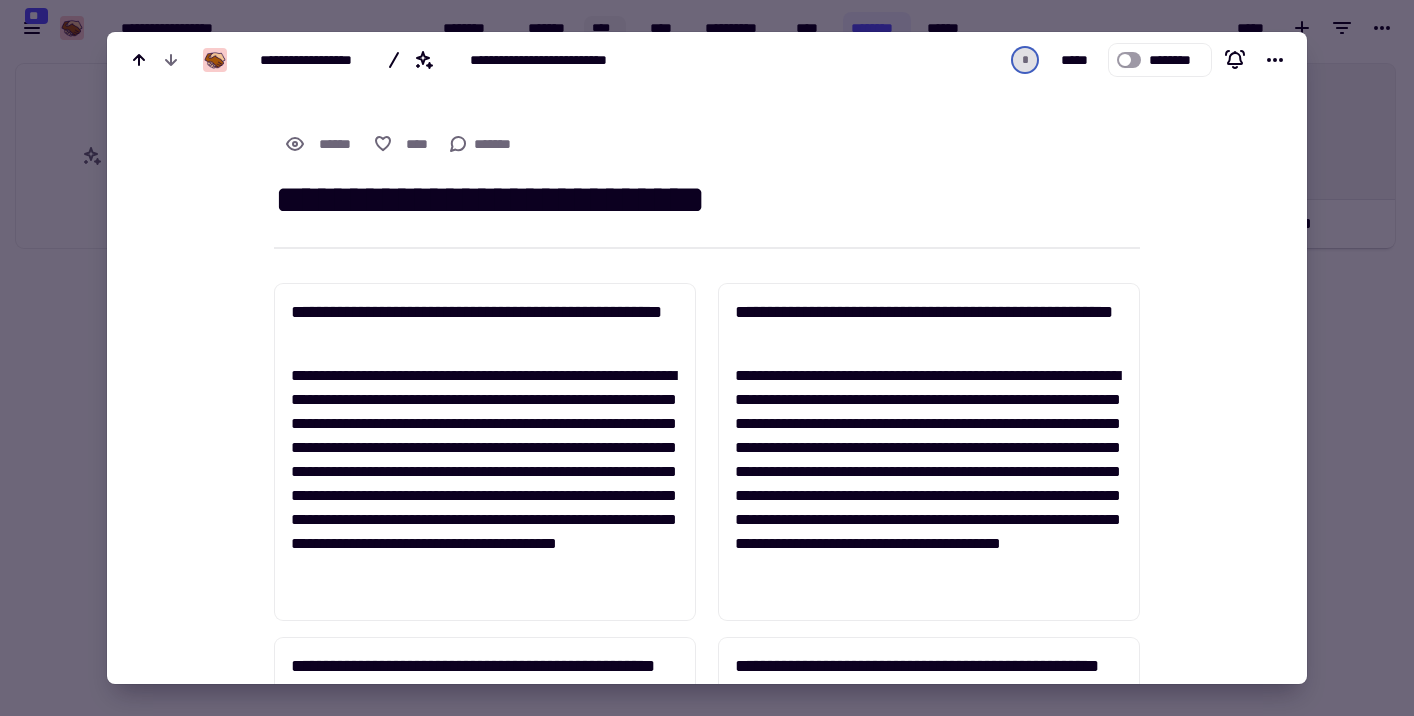 click at bounding box center (707, 358) 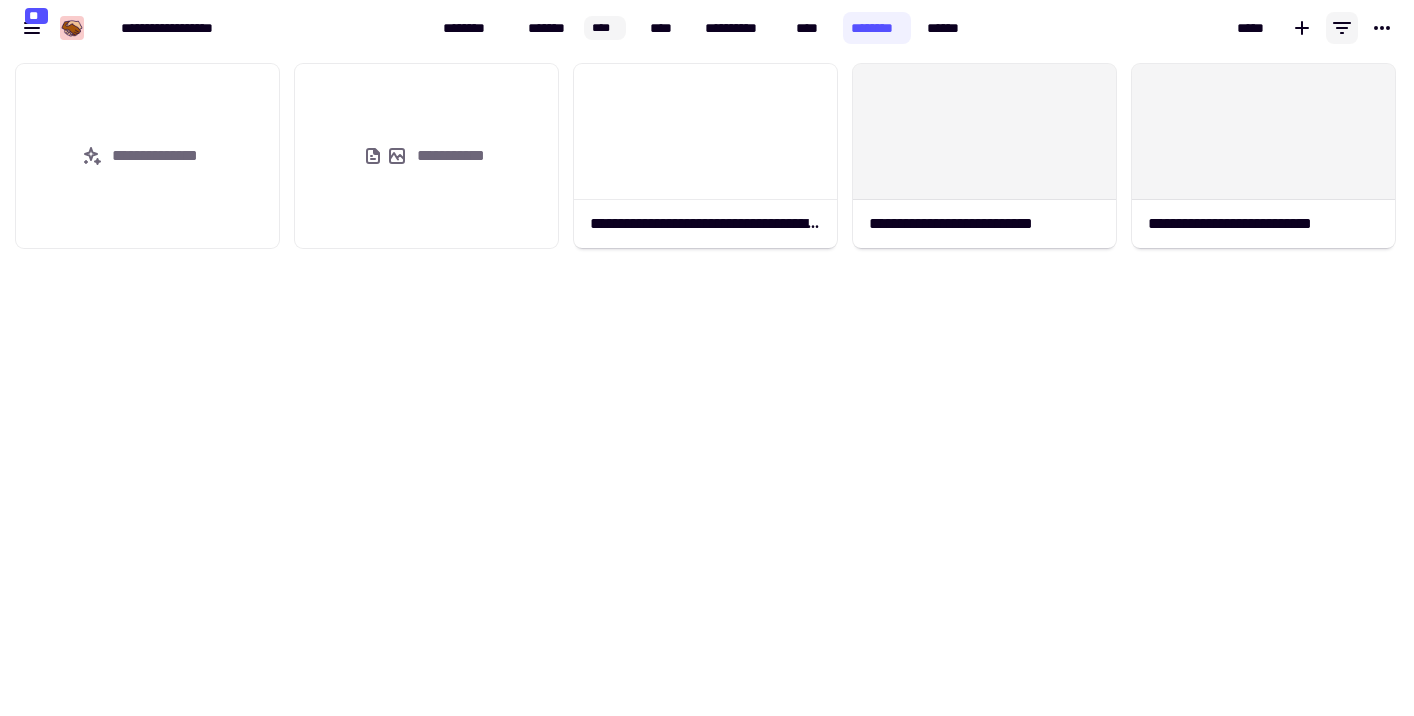 click 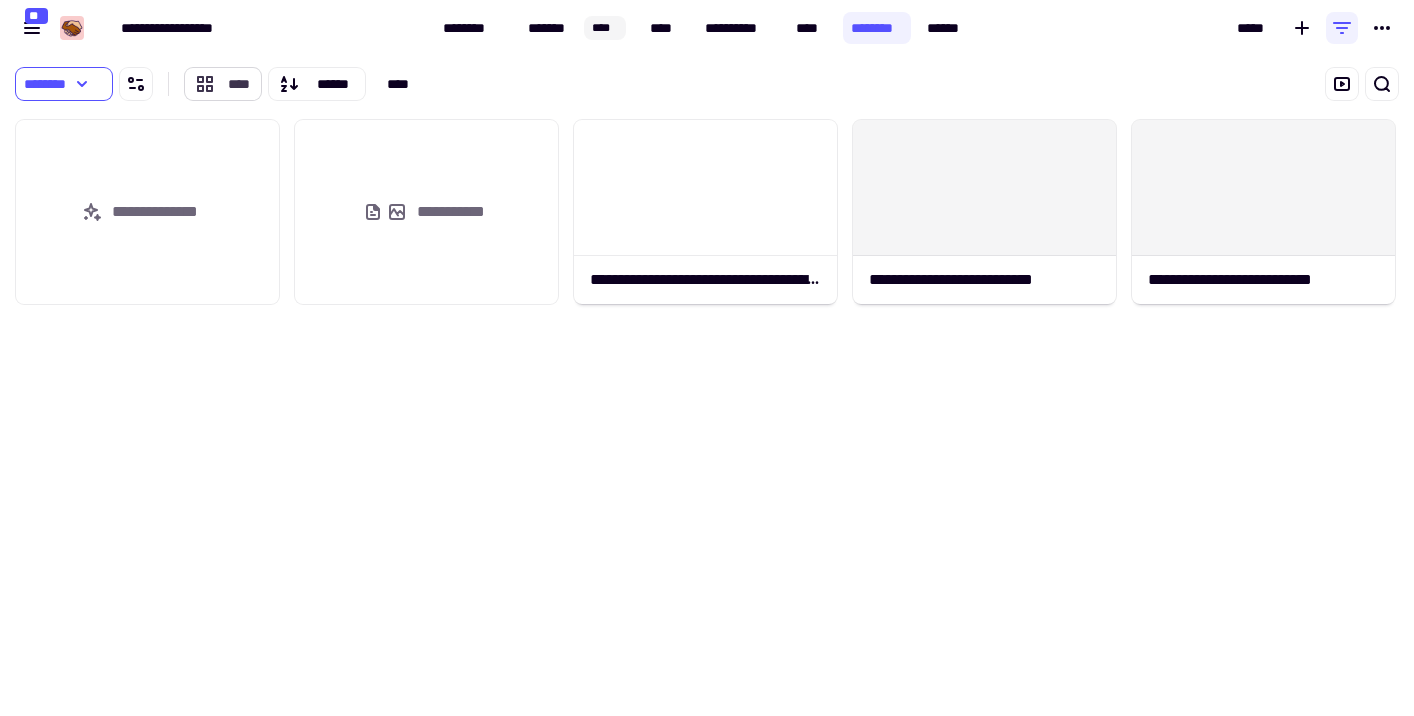 click 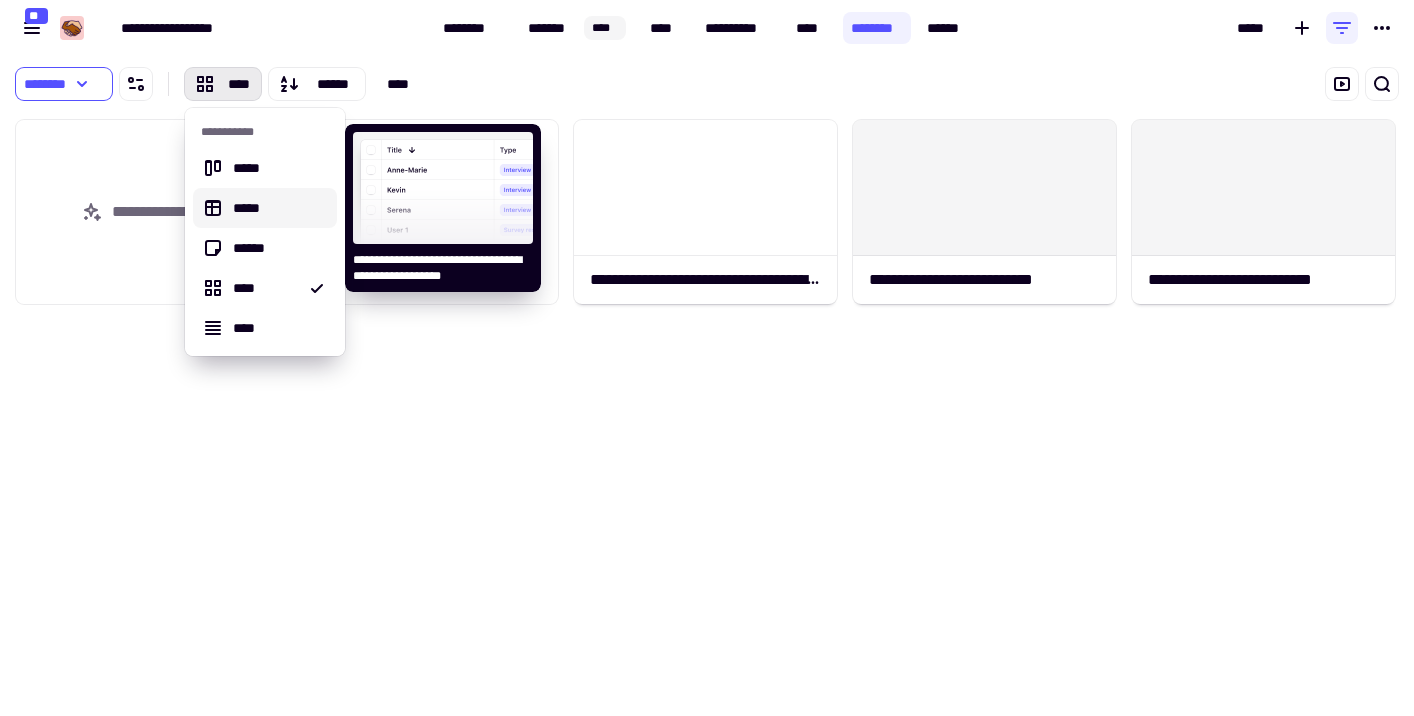 click on "*****" at bounding box center (277, 208) 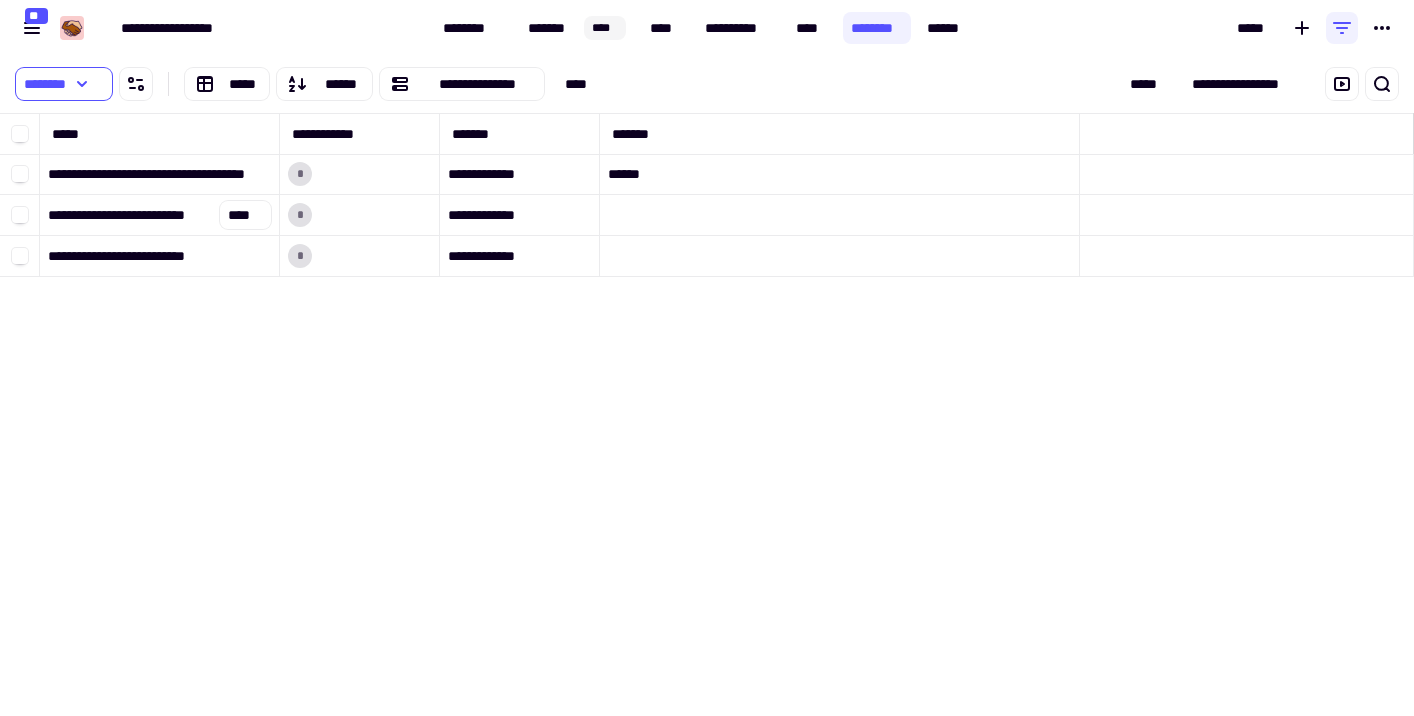 scroll, scrollTop: 1, scrollLeft: 1, axis: both 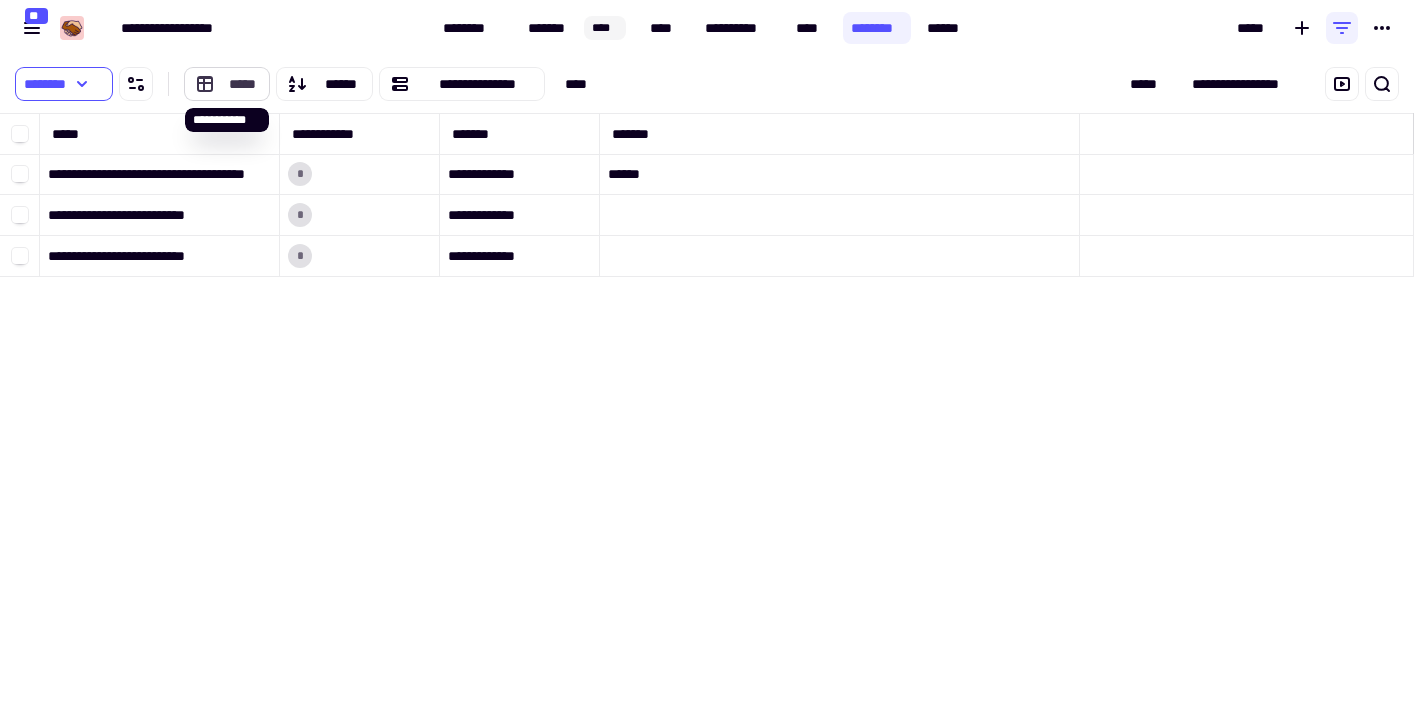 click on "*****" 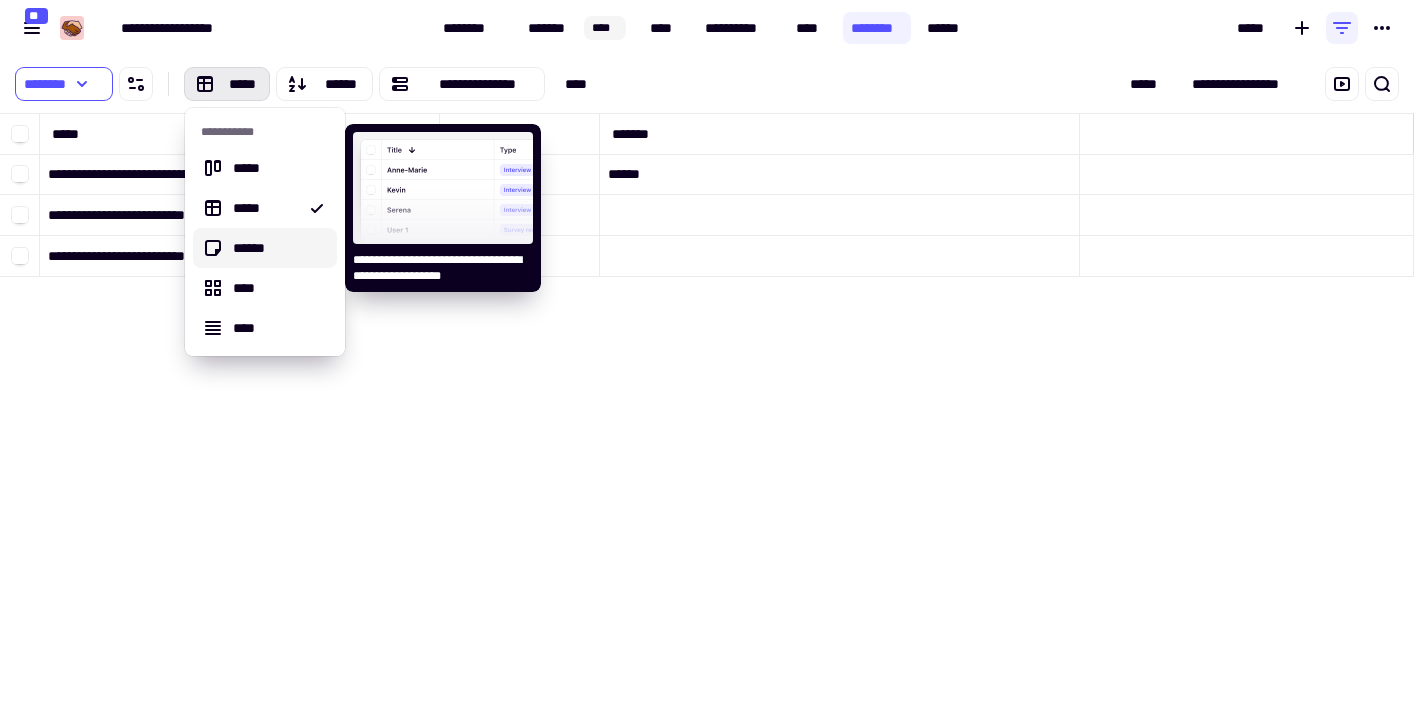 click on "******" at bounding box center (277, 248) 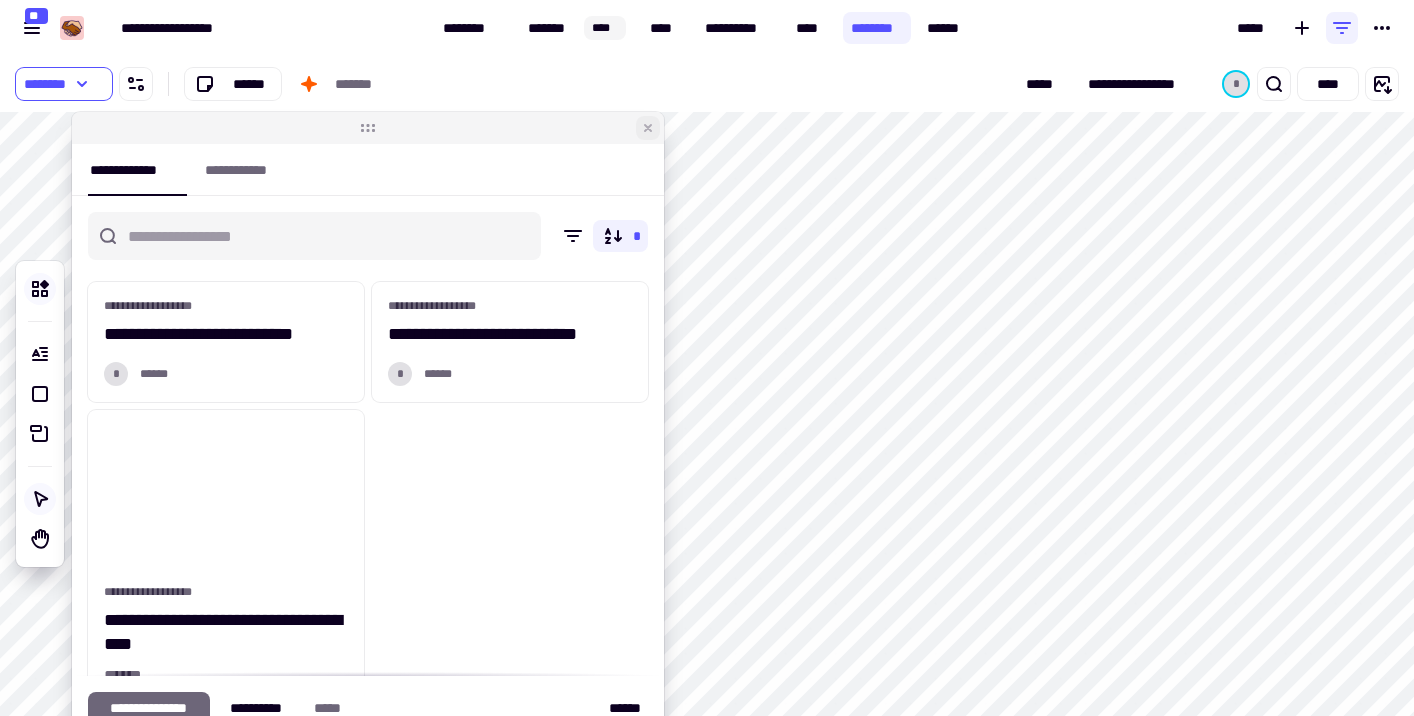 click 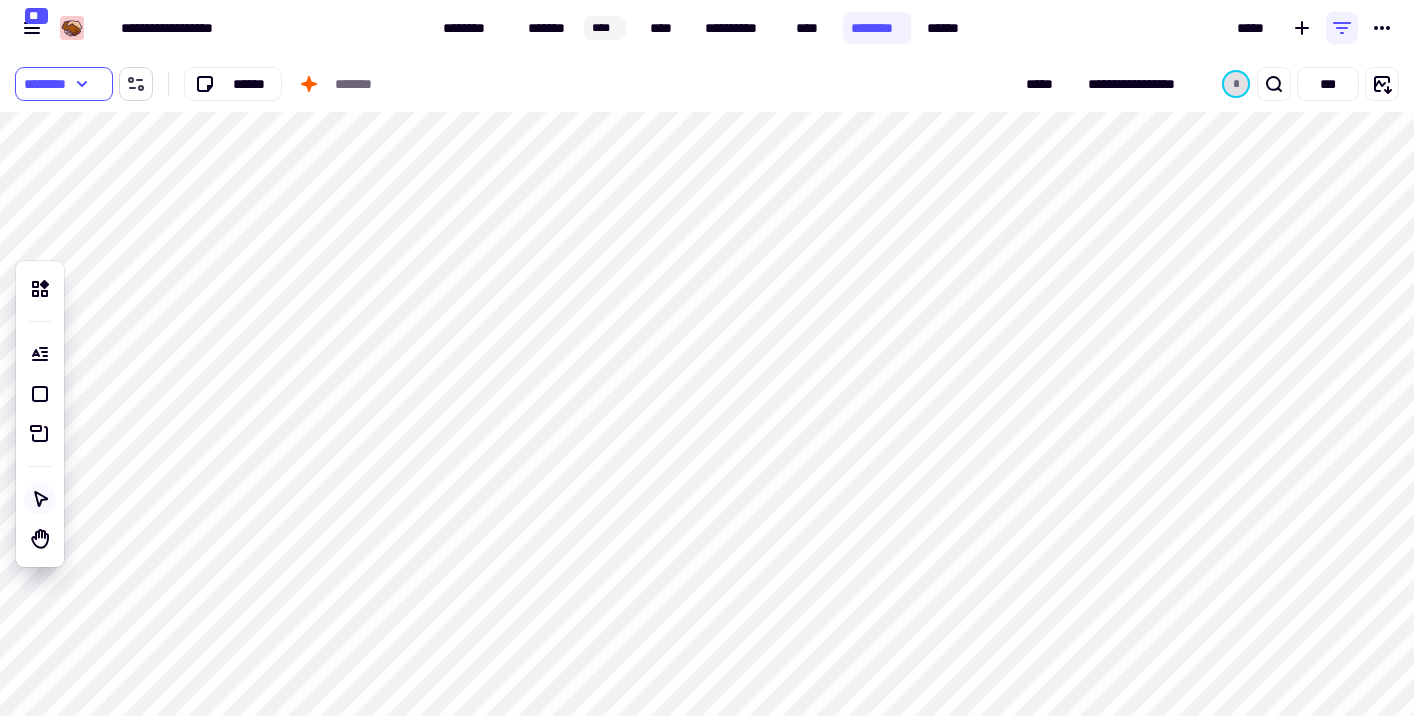 click 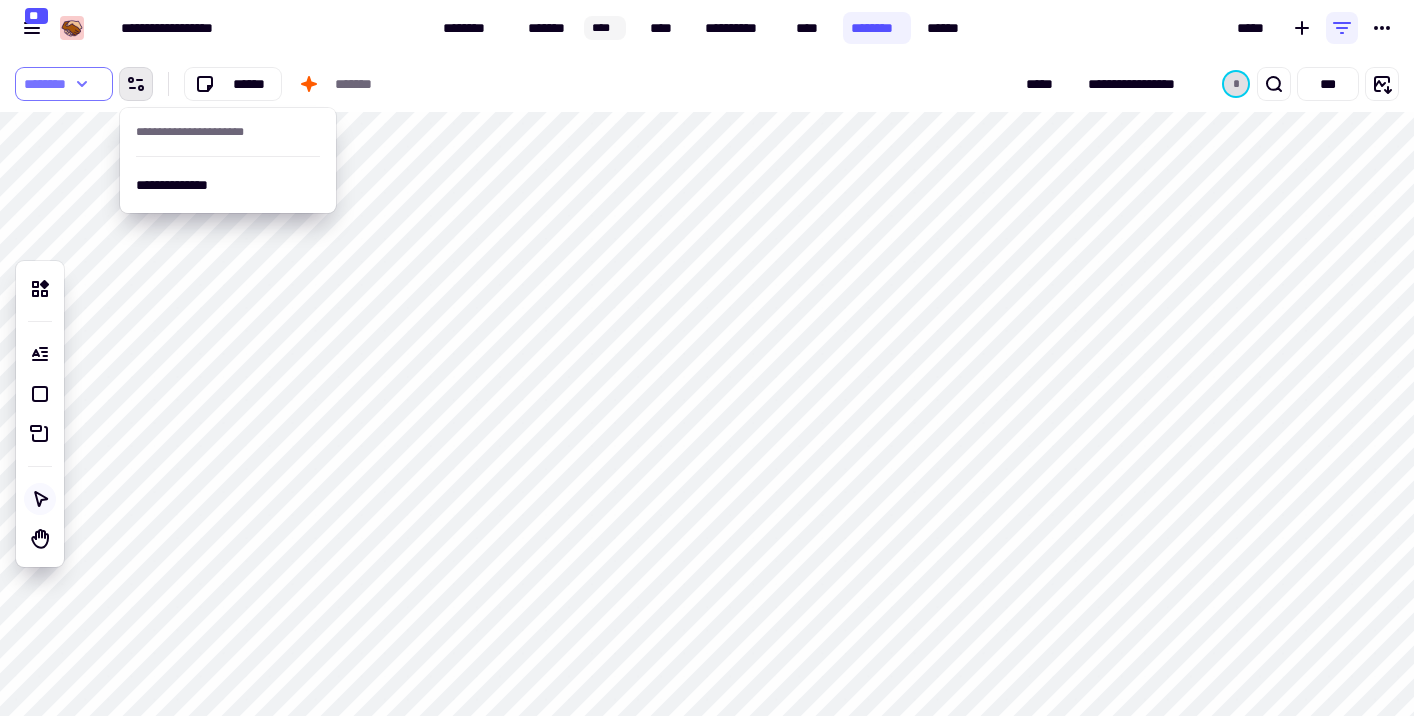 click on "********" 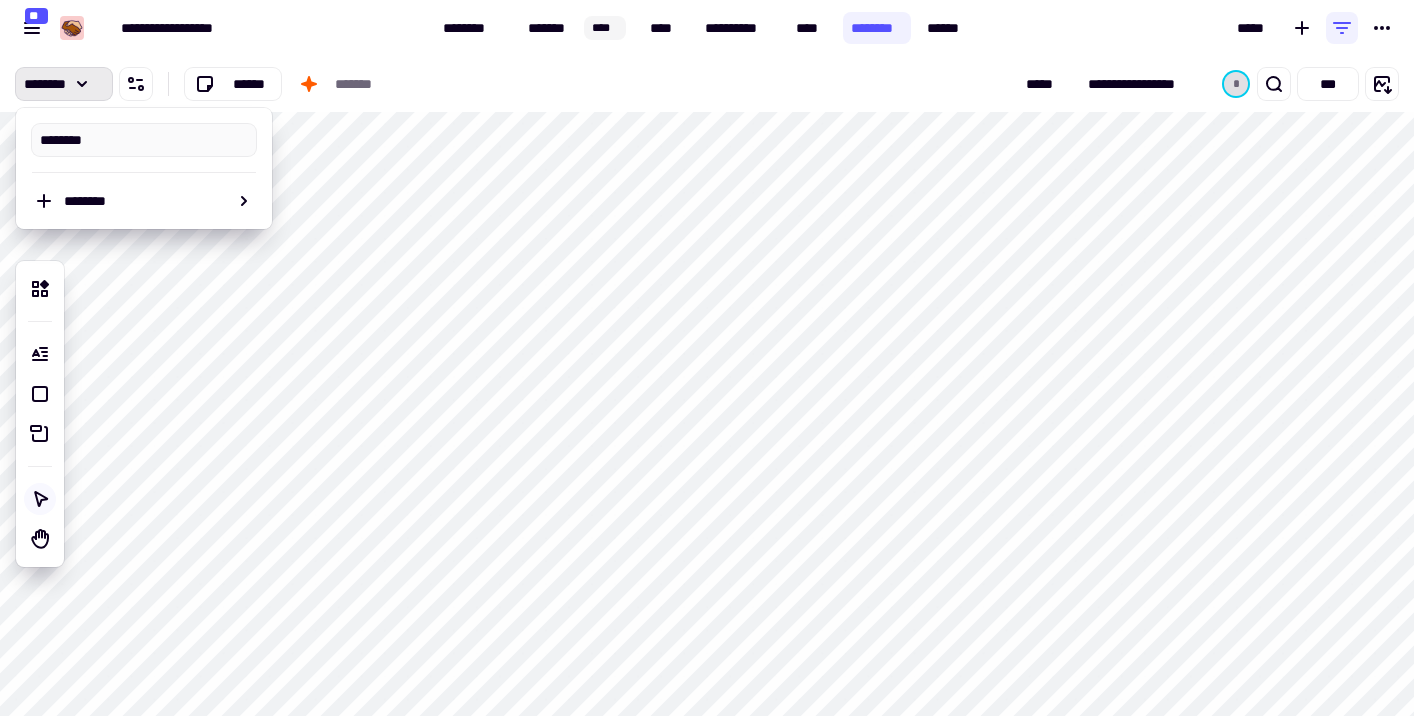 click on "**********" at bounding box center (217, 28) 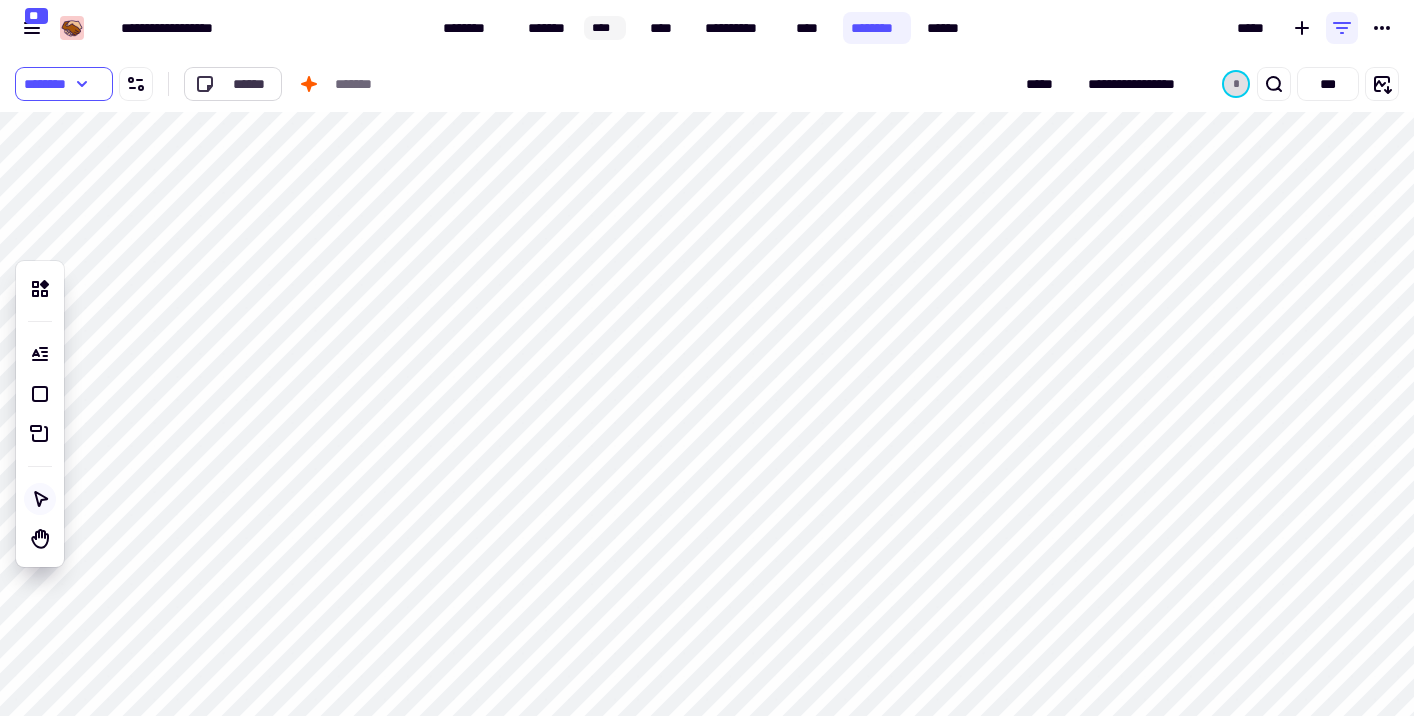click on "******" 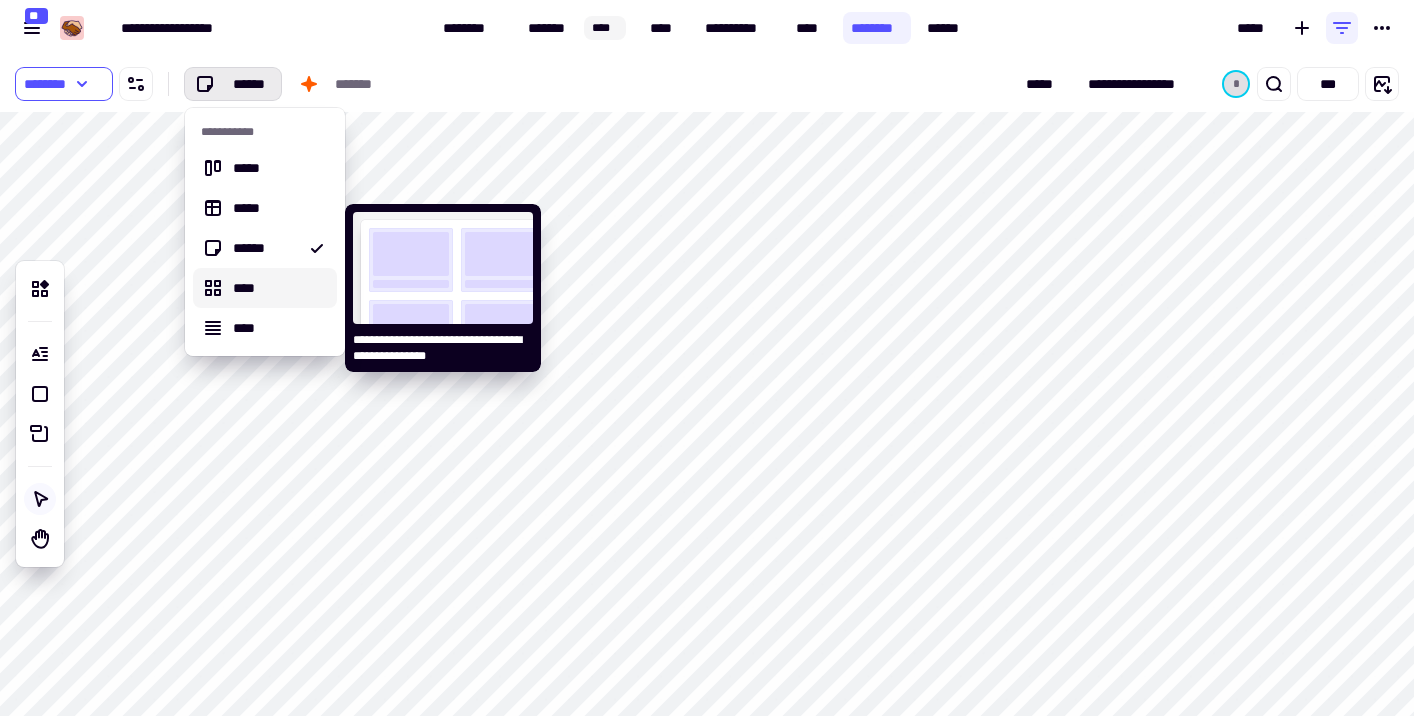 click on "****" at bounding box center (277, 288) 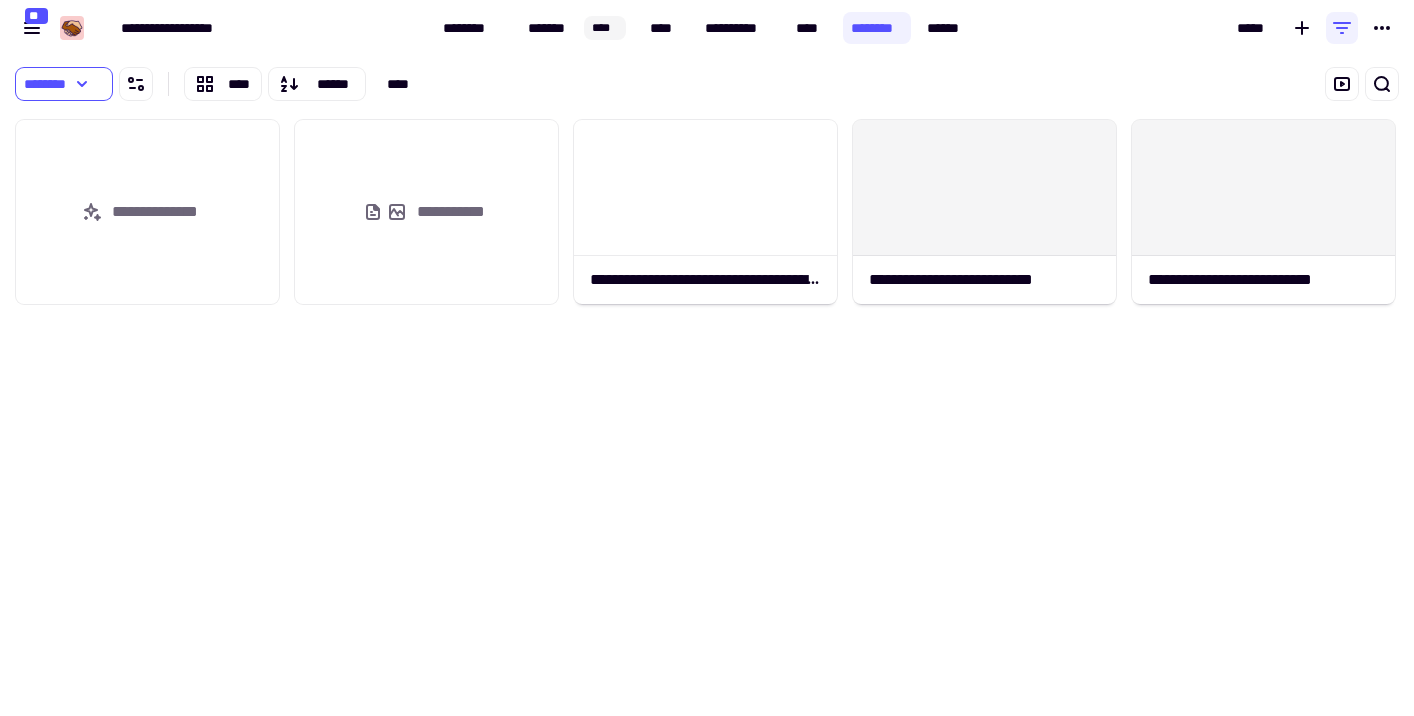 scroll, scrollTop: 1, scrollLeft: 1, axis: both 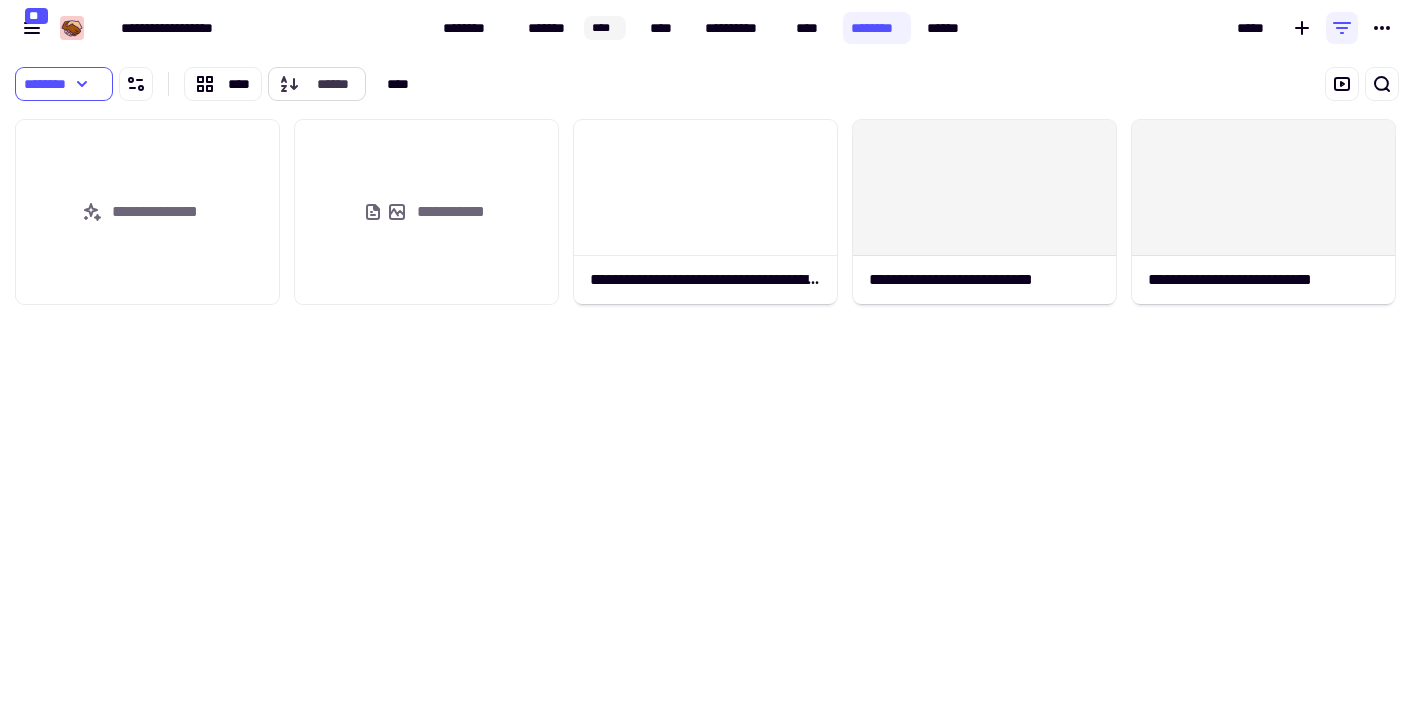 click on "******" 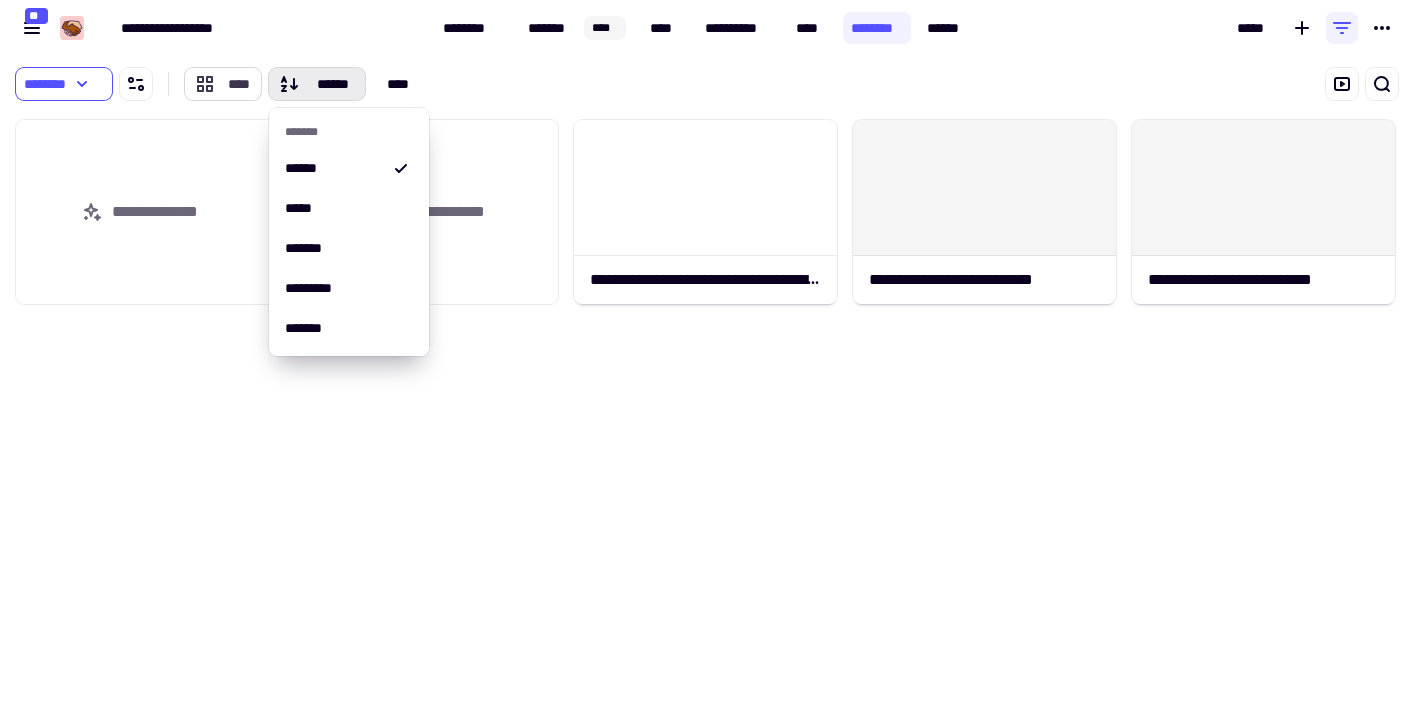 click on "****" 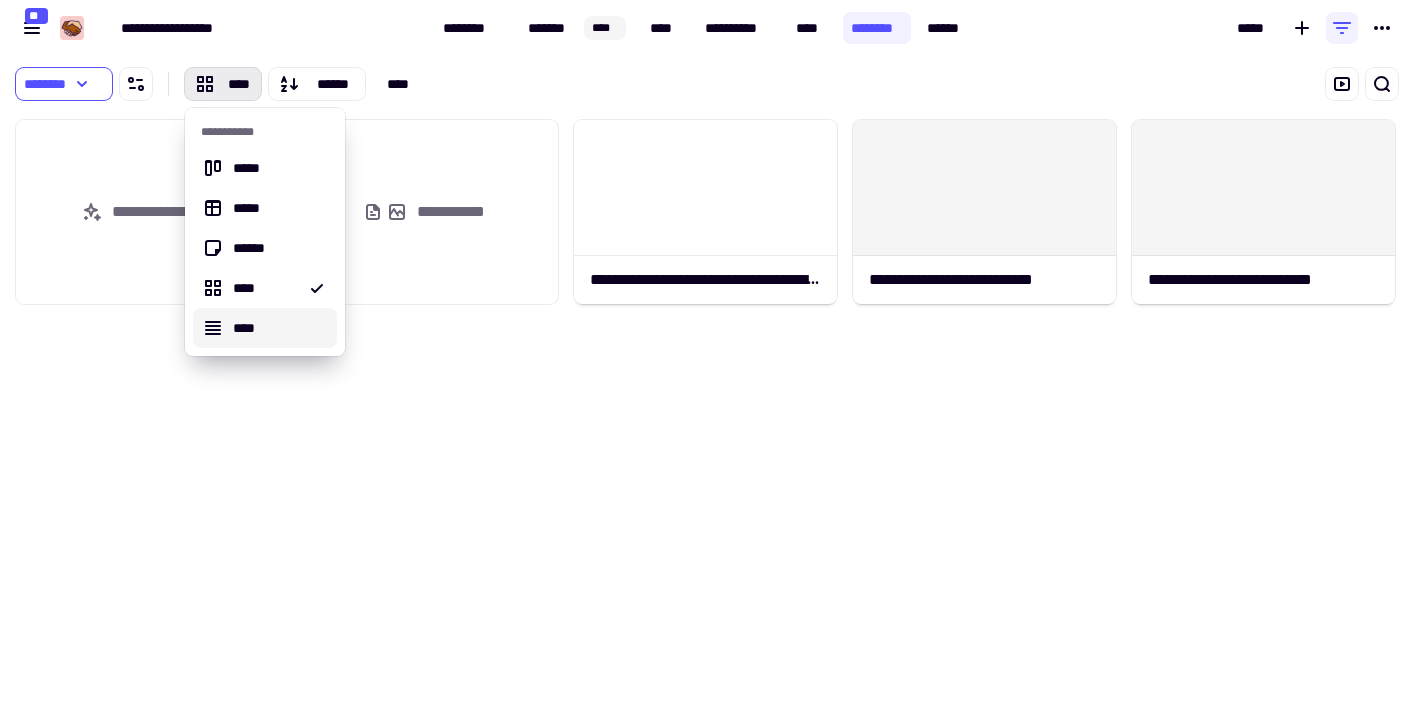 click on "****" at bounding box center (277, 328) 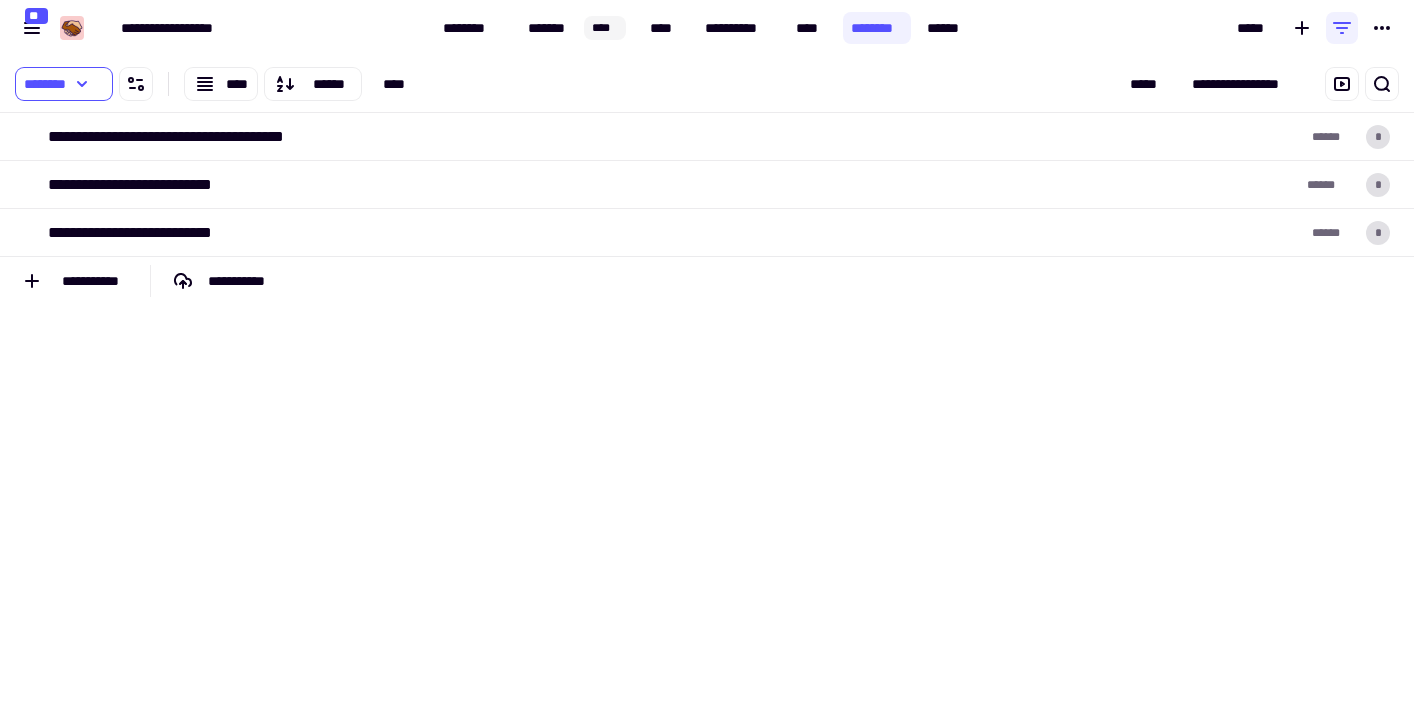 scroll, scrollTop: 1, scrollLeft: 1, axis: both 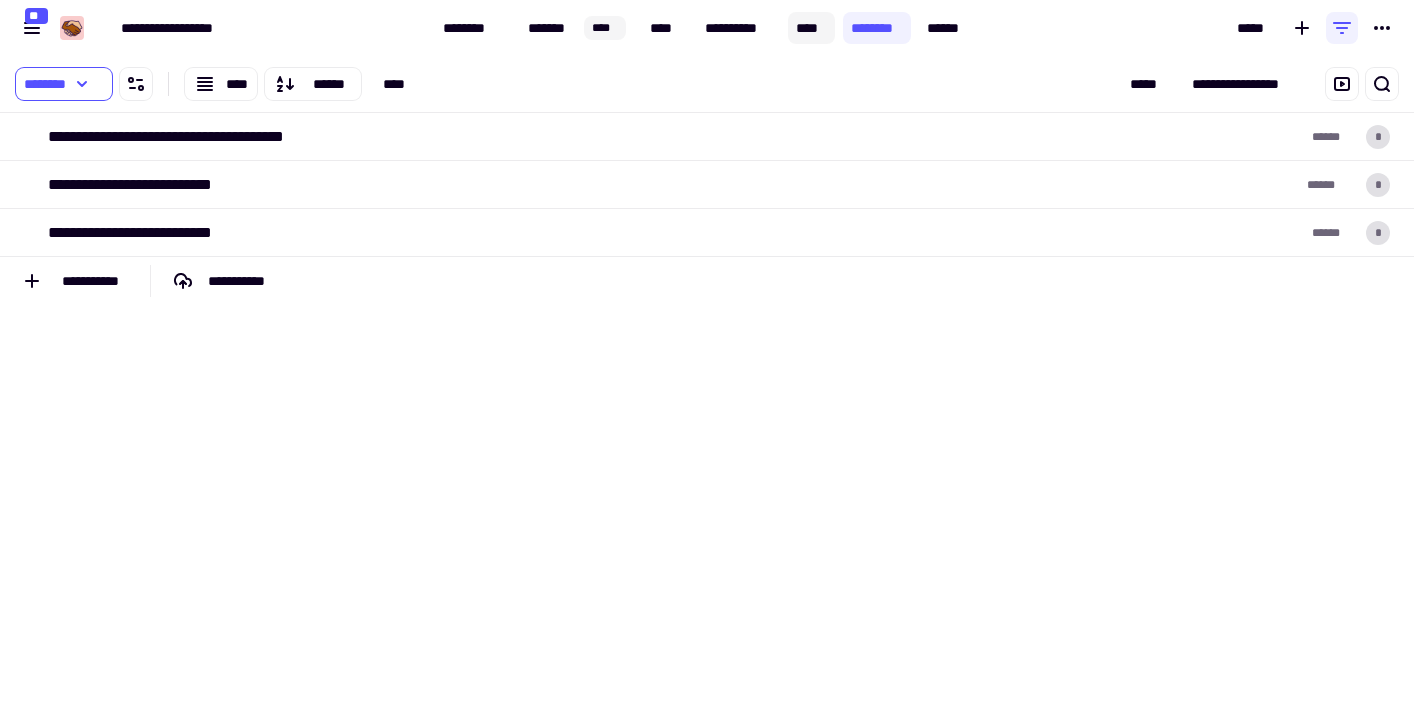 click on "****" 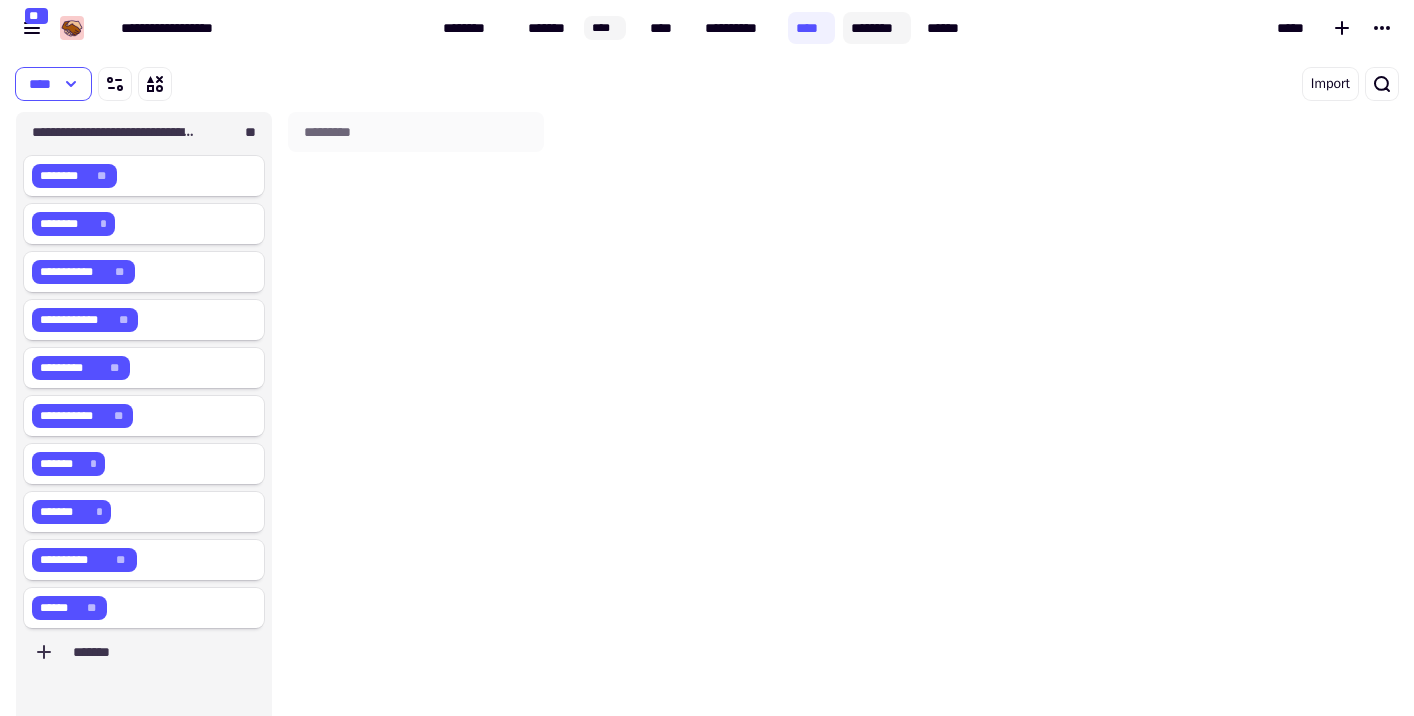scroll, scrollTop: 1, scrollLeft: 1, axis: both 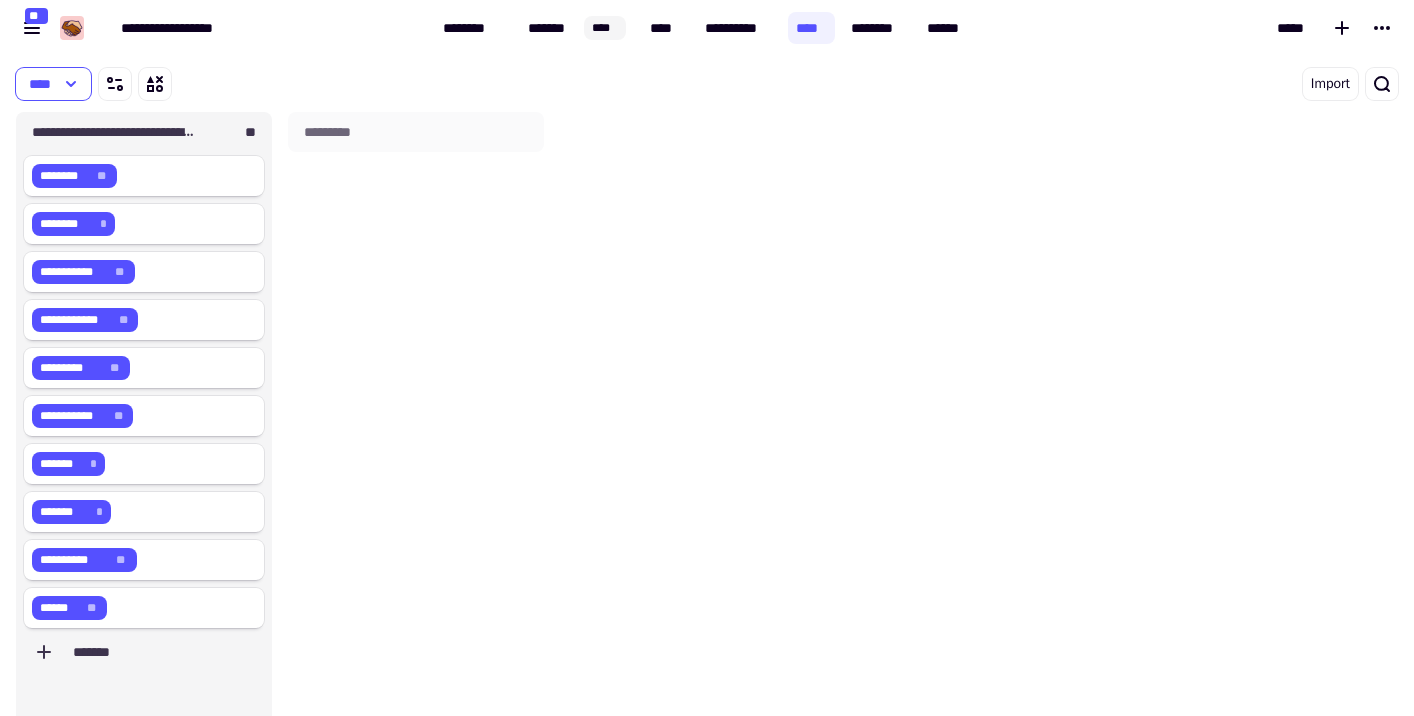 click on "*********" at bounding box center [416, 434] 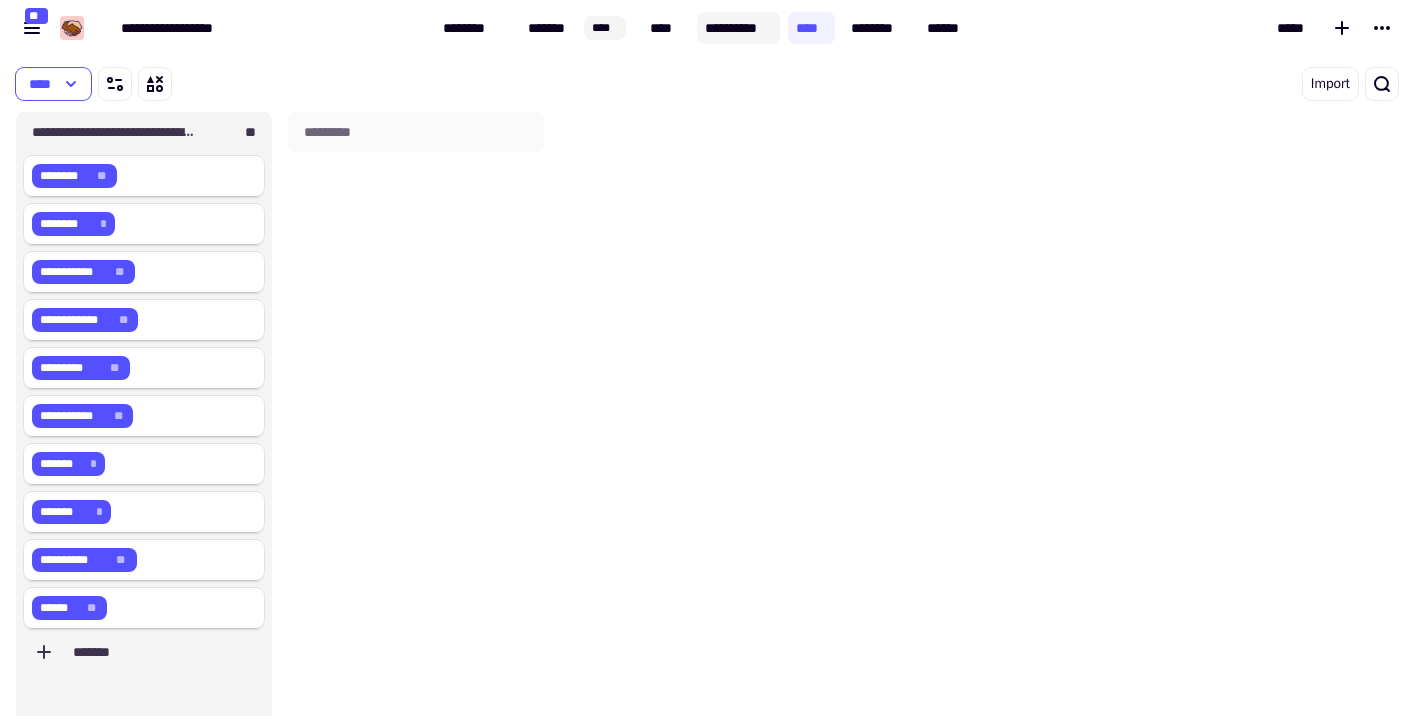 click on "**********" 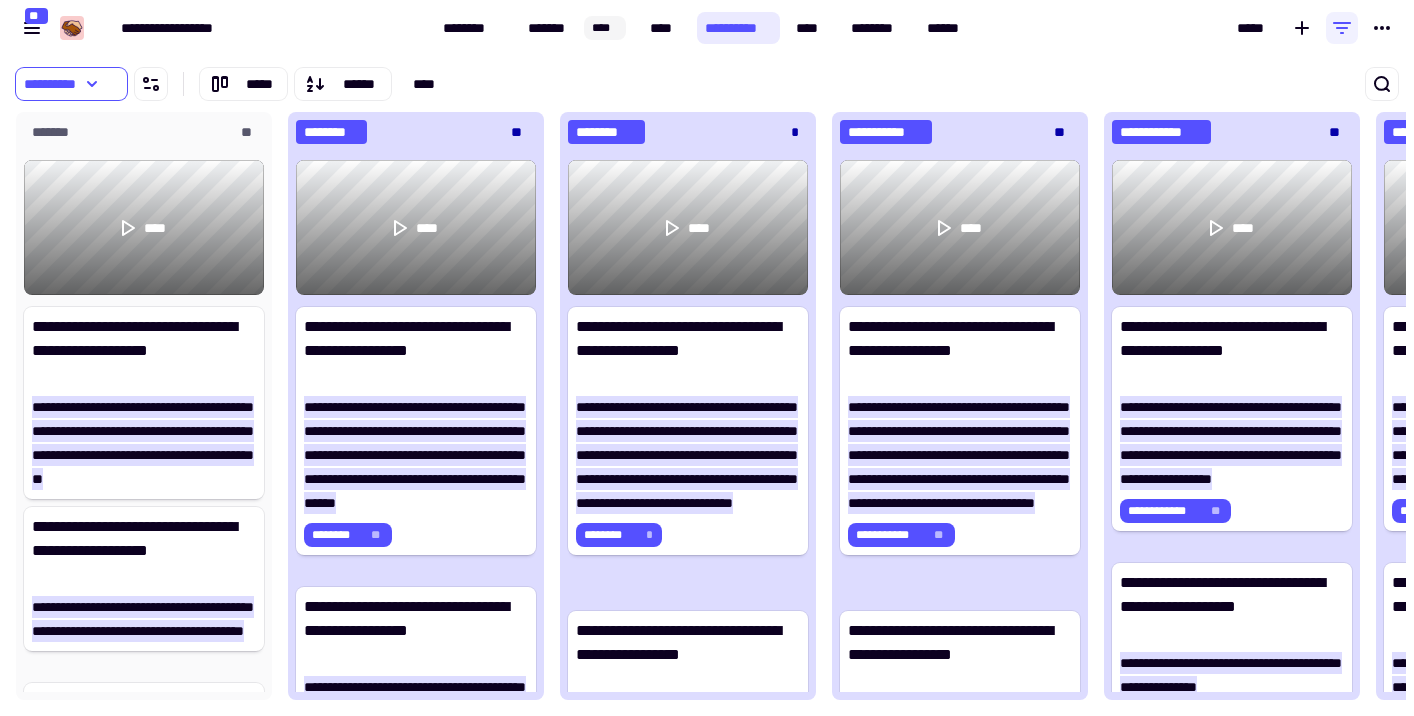 scroll, scrollTop: 1, scrollLeft: 1, axis: both 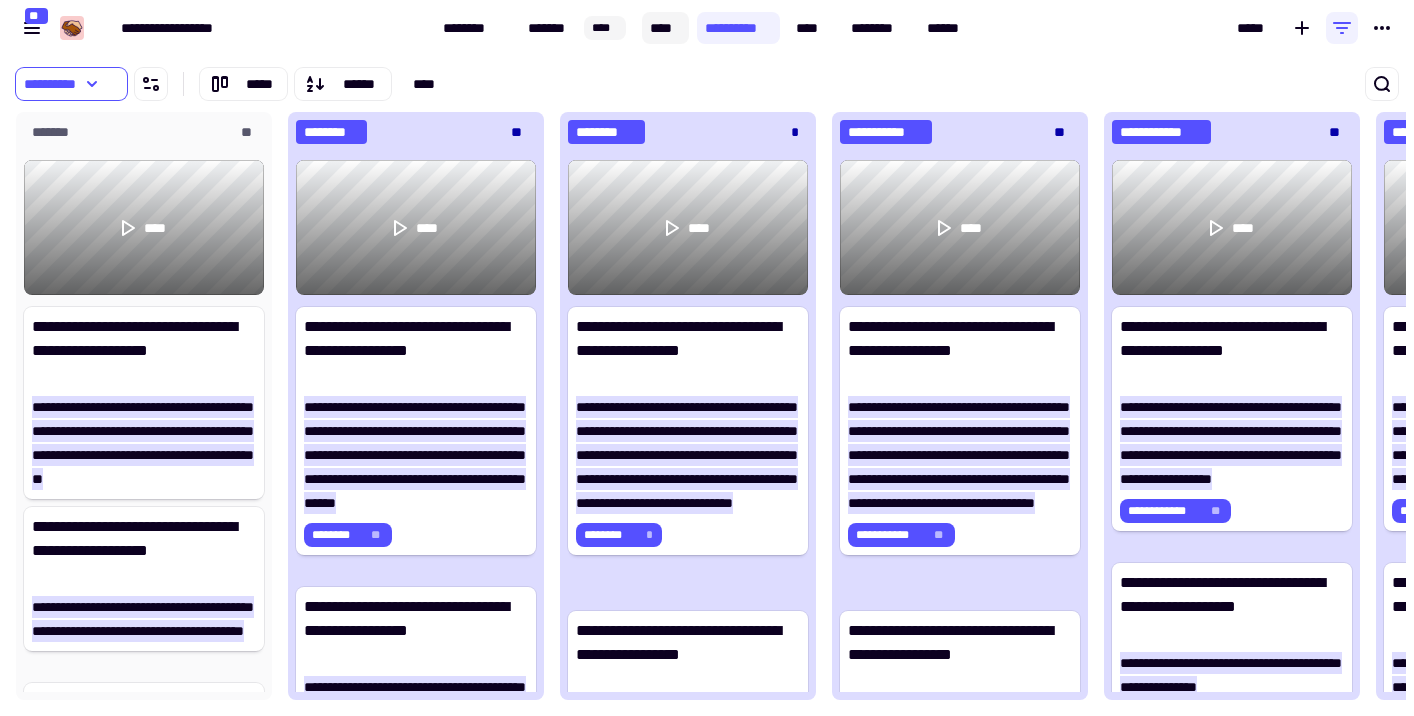 click on "****" 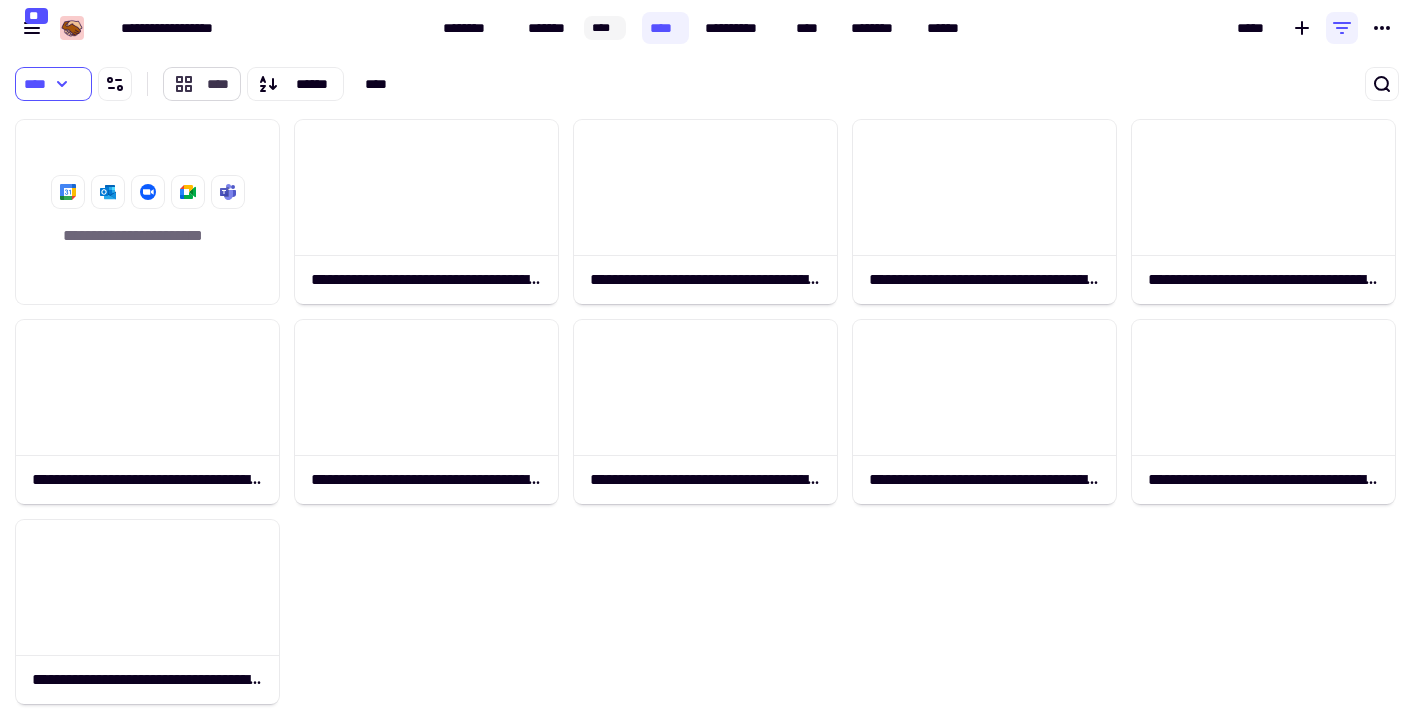 click on "****" 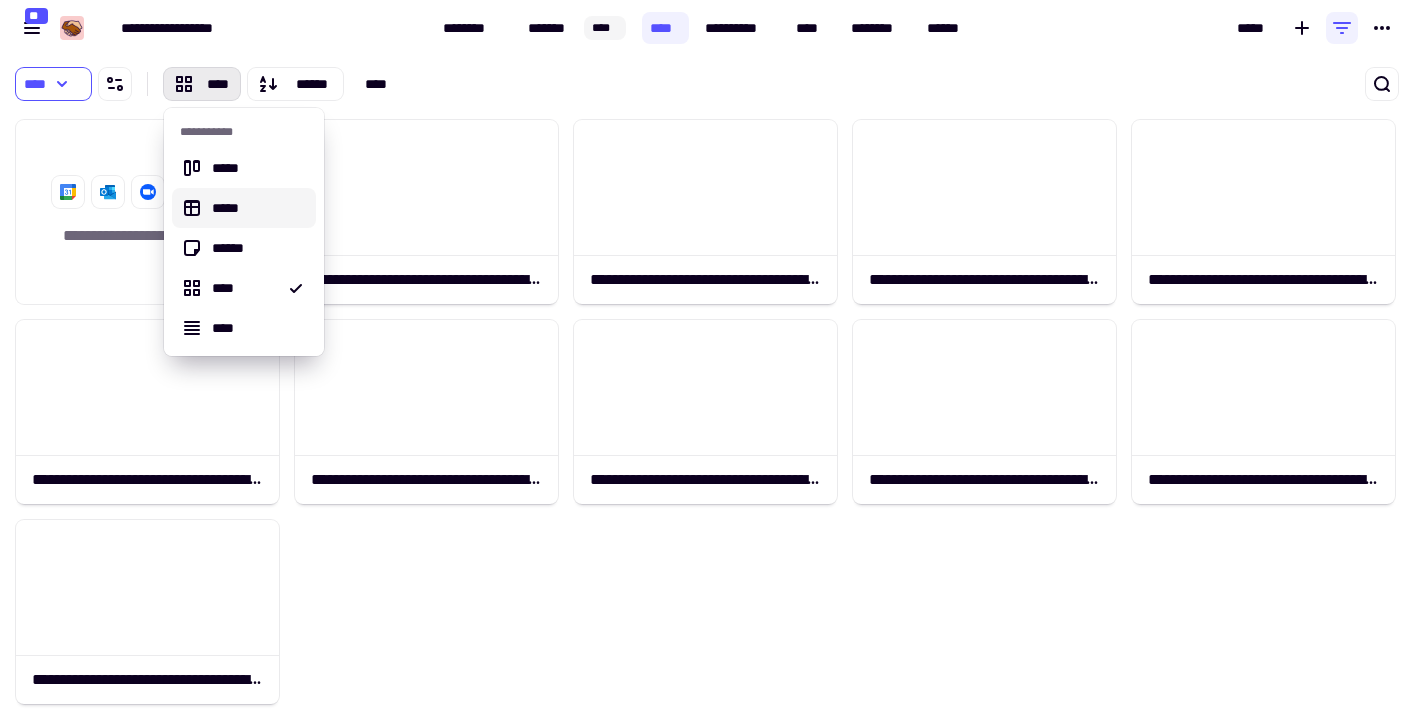 click on "*****" at bounding box center [256, 208] 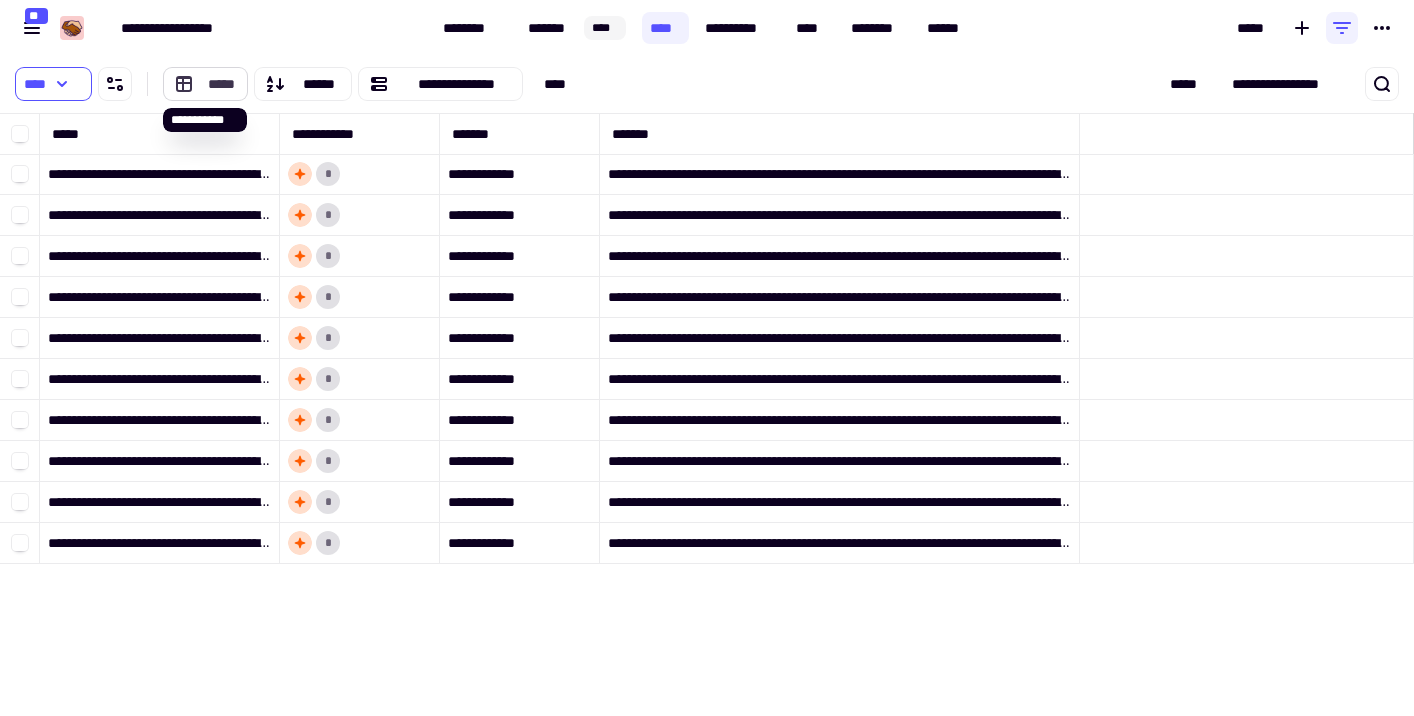 click 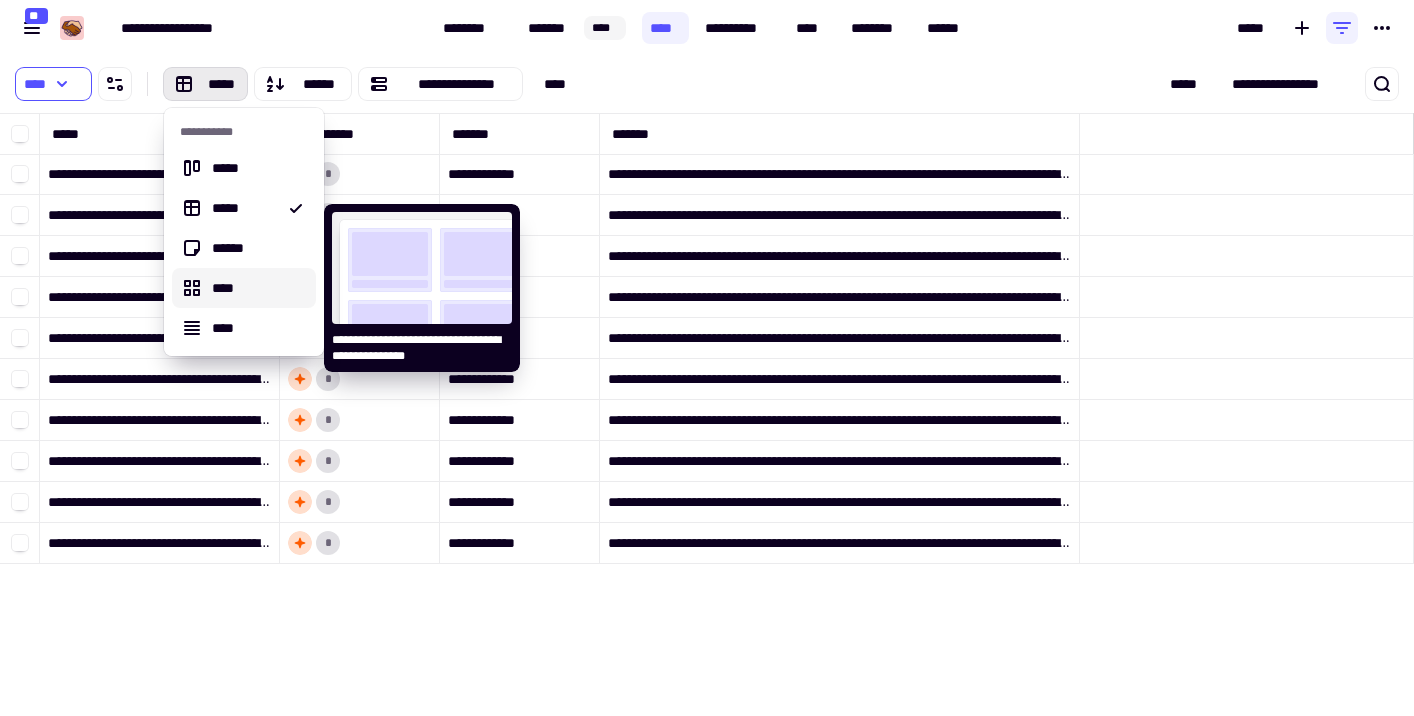 click on "****" at bounding box center [256, 288] 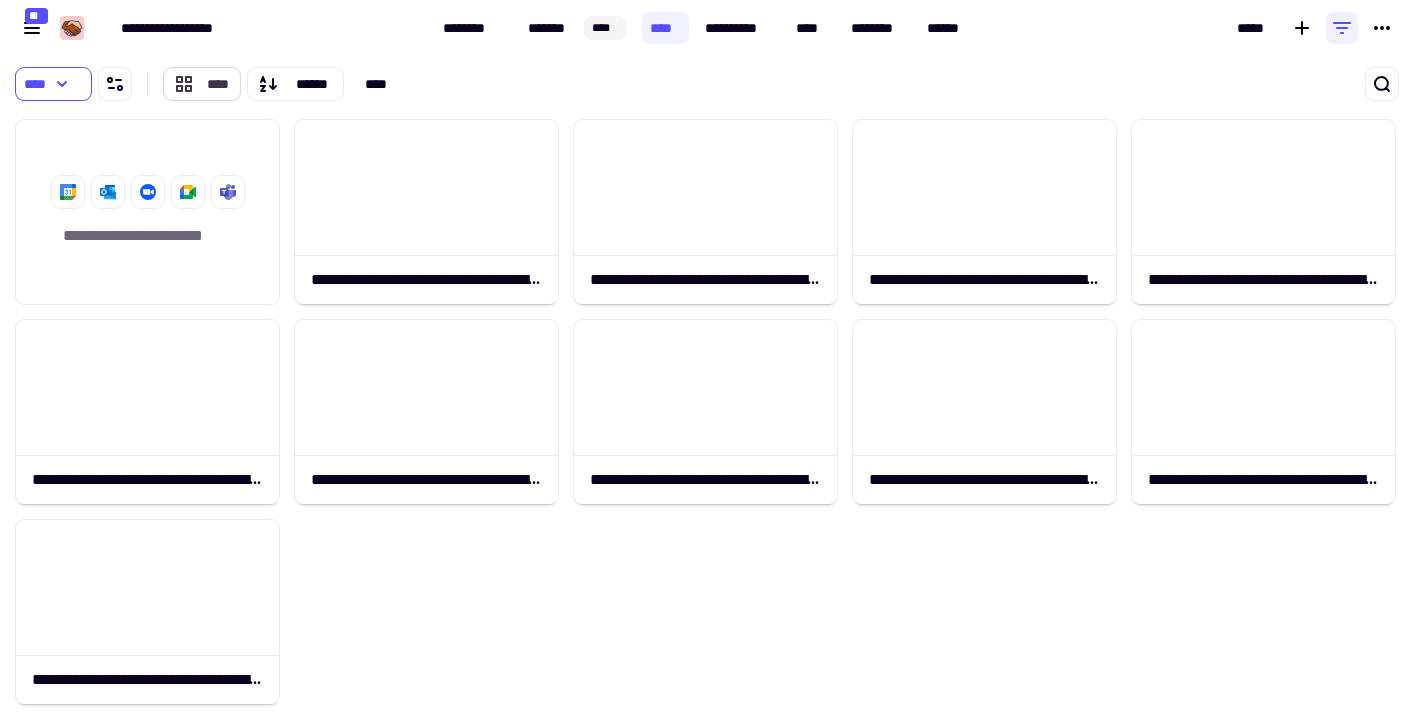 click on "****" 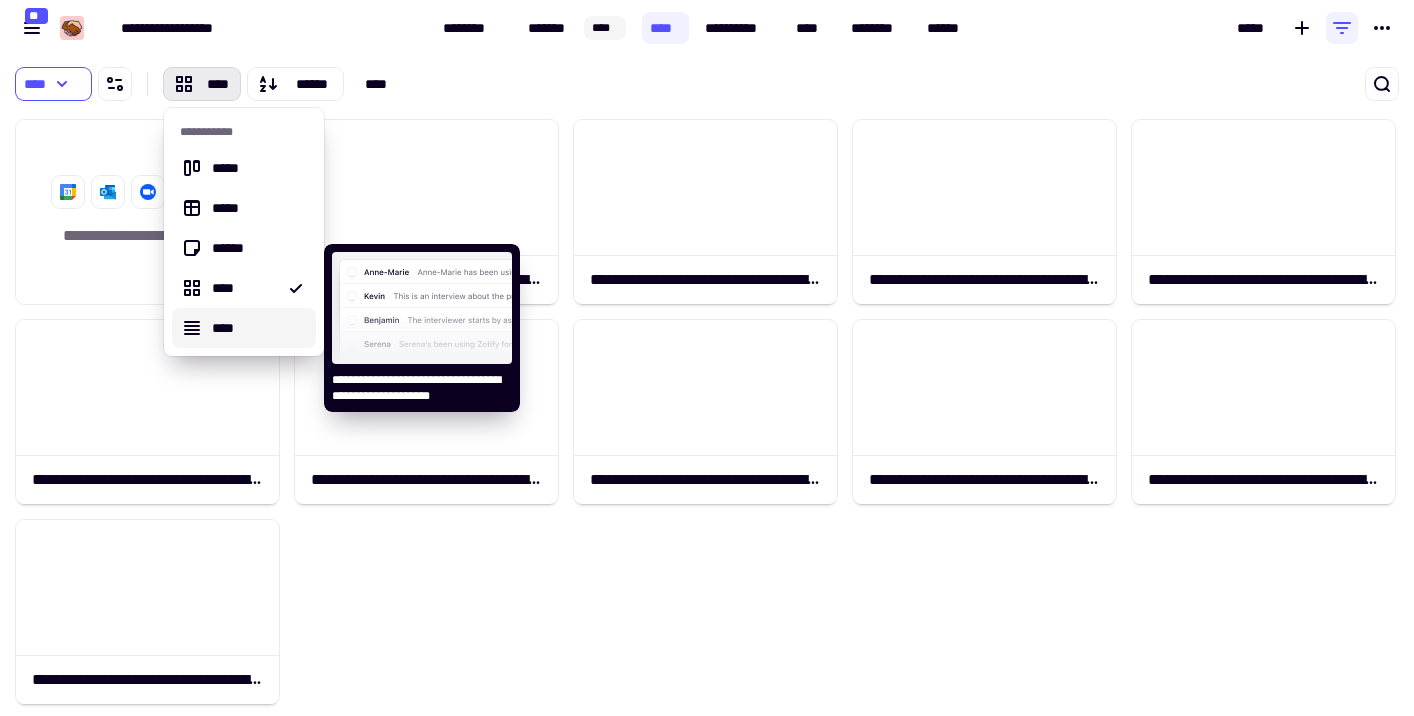 click on "****" at bounding box center (256, 328) 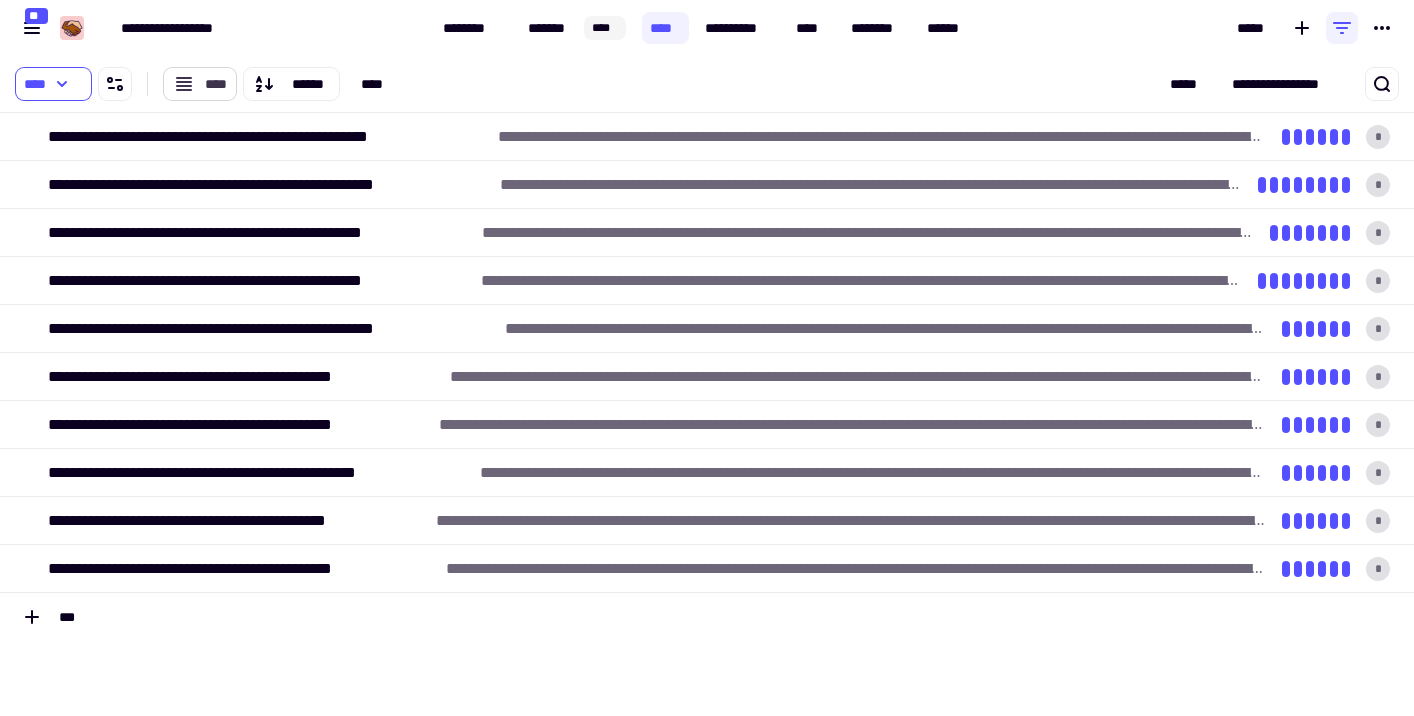 click on "****" 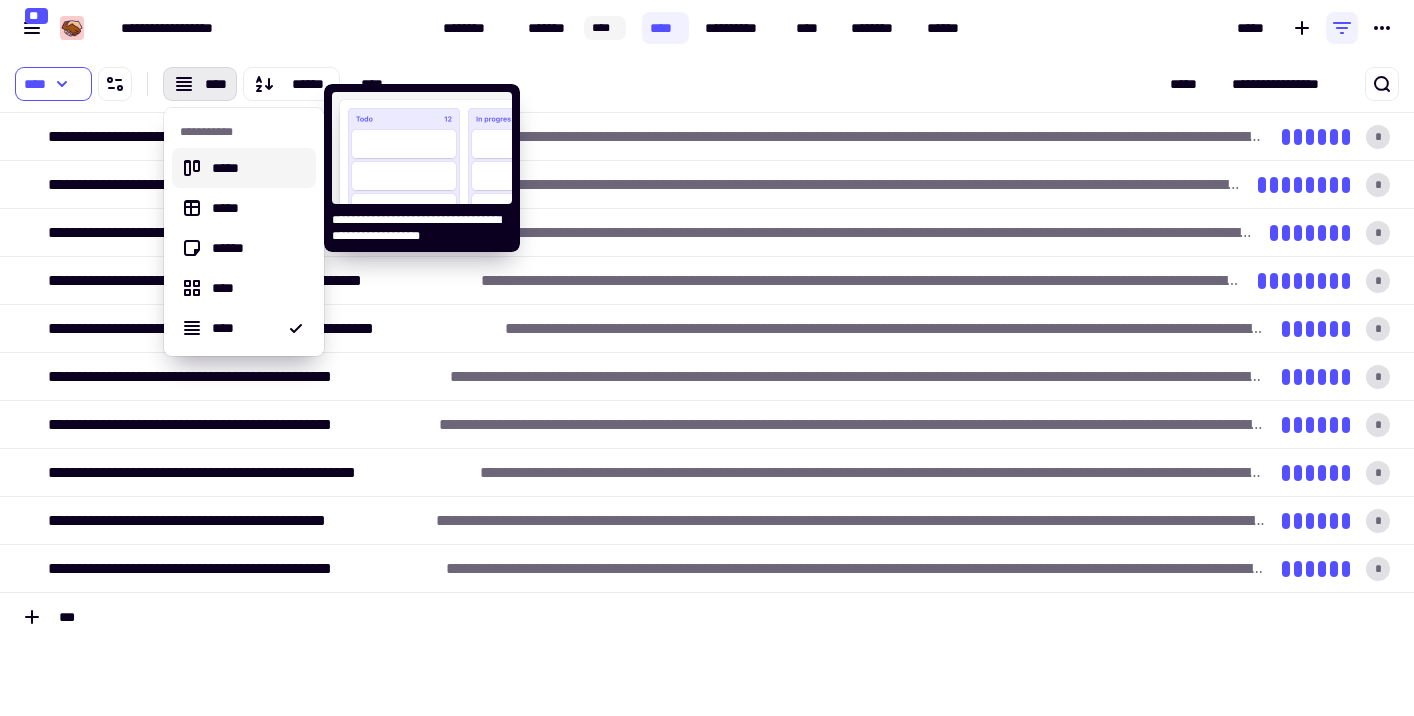 click on "*****" at bounding box center (256, 168) 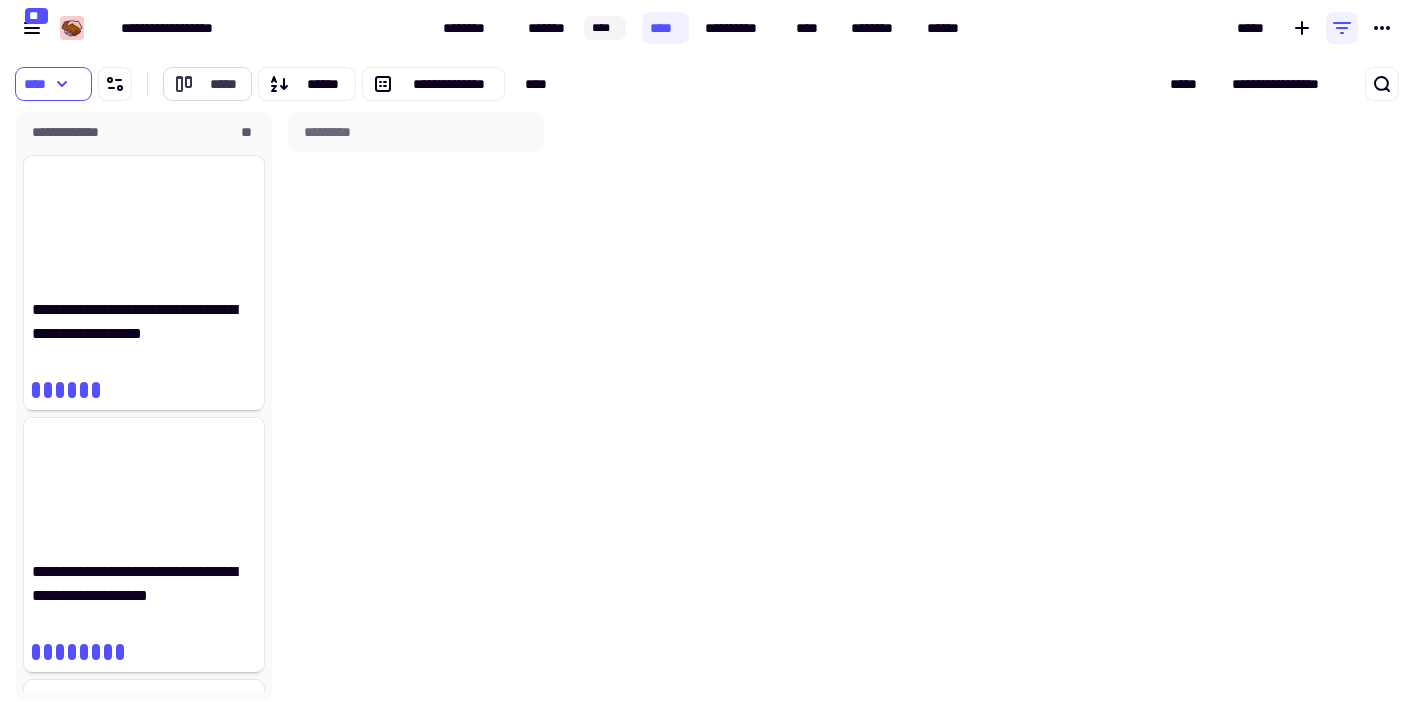 click on "*****" 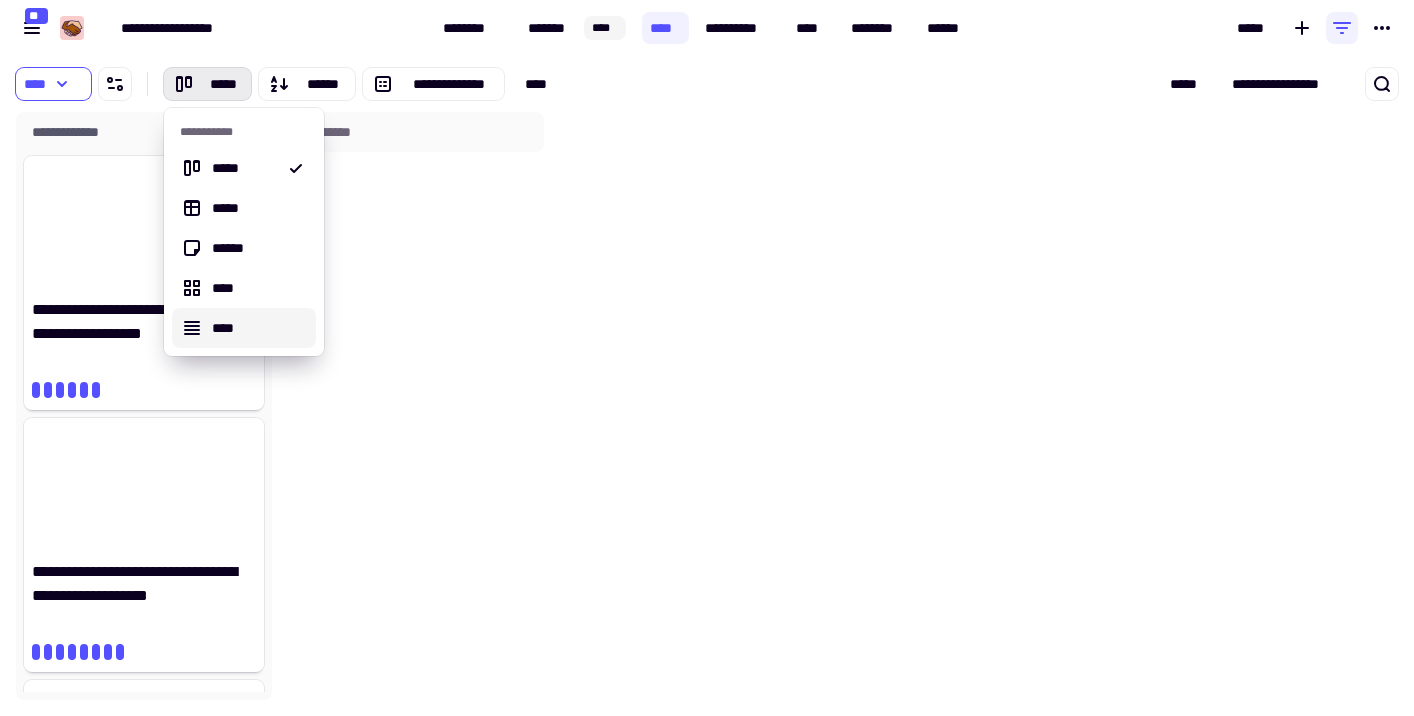 click on "****" at bounding box center (256, 328) 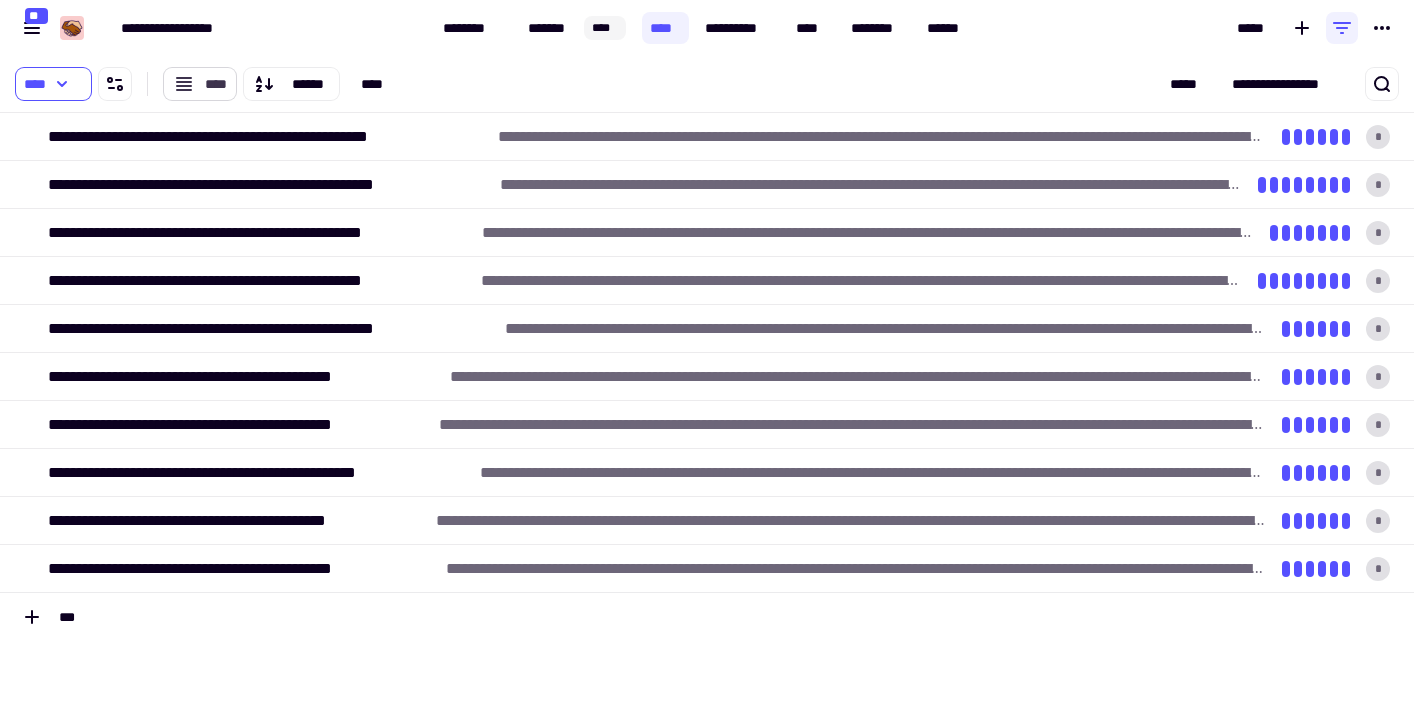 click on "****" 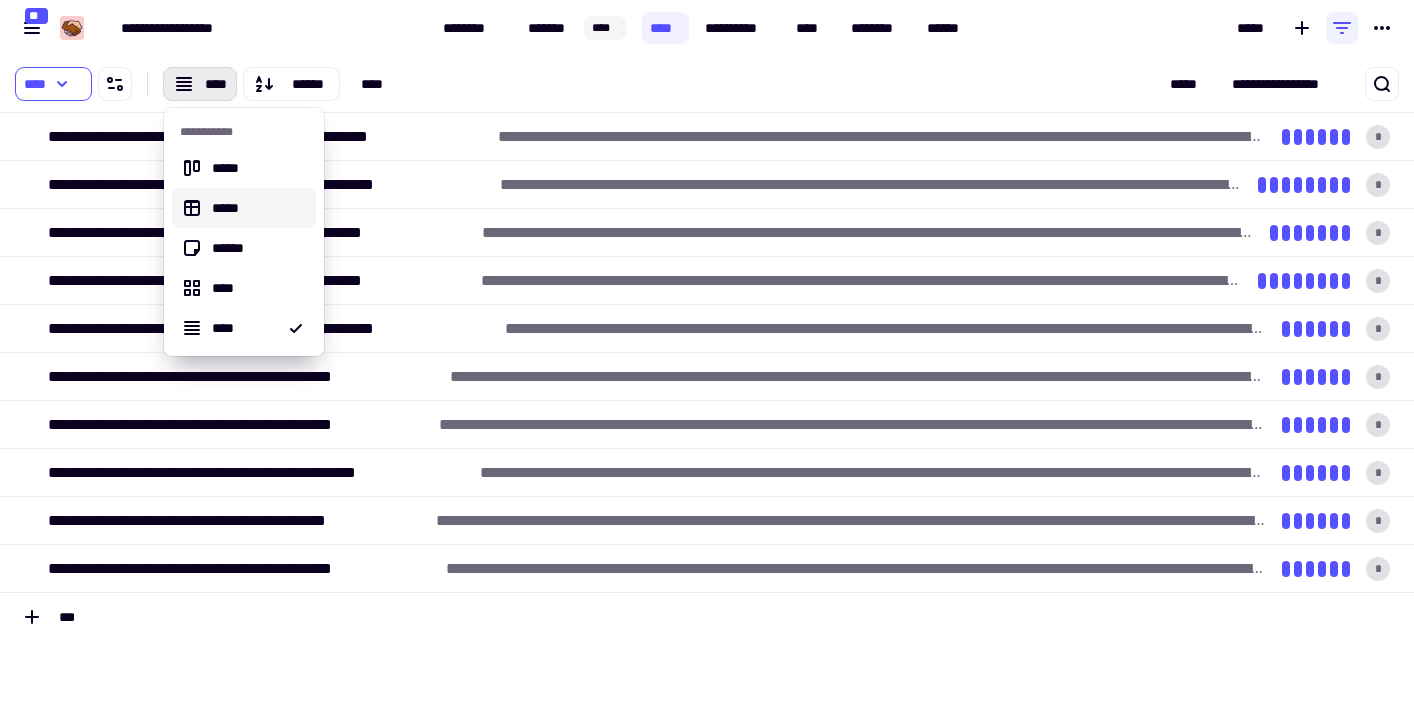 click on "*****" at bounding box center (256, 208) 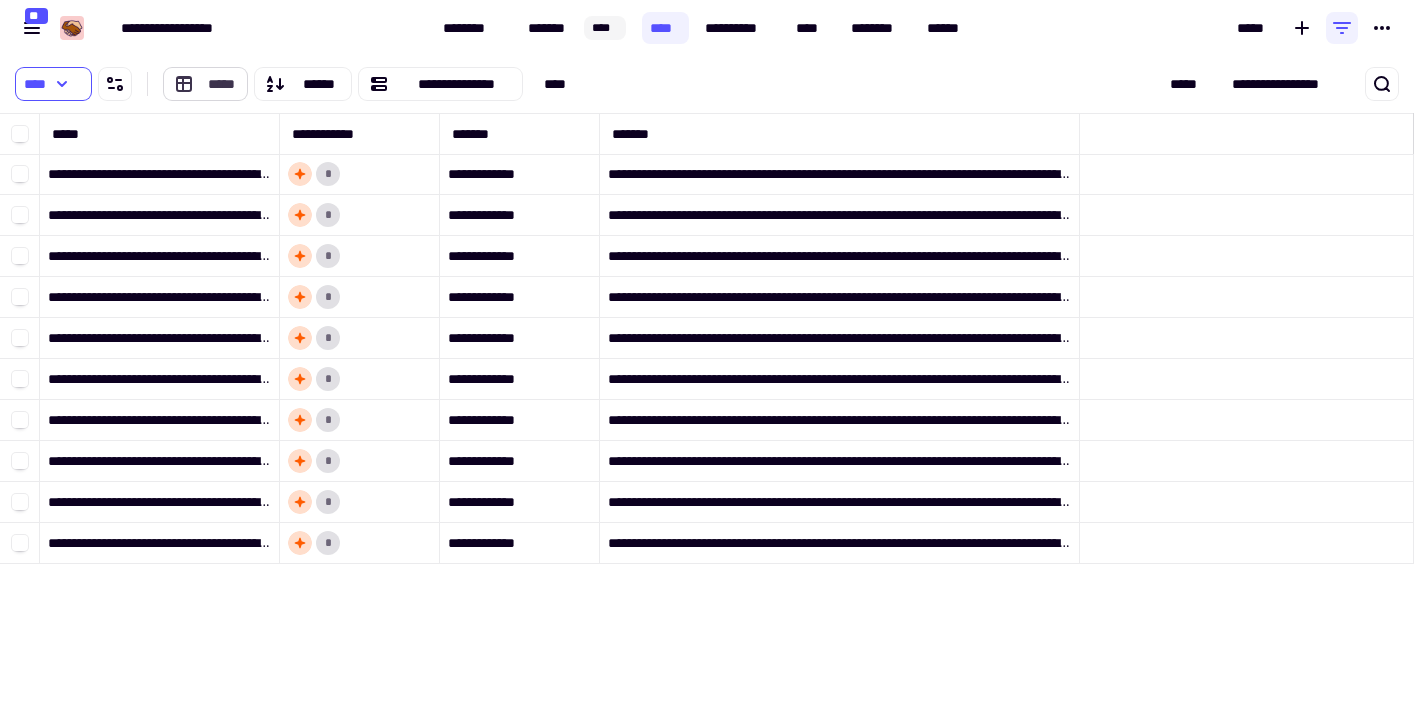 click on "*****" 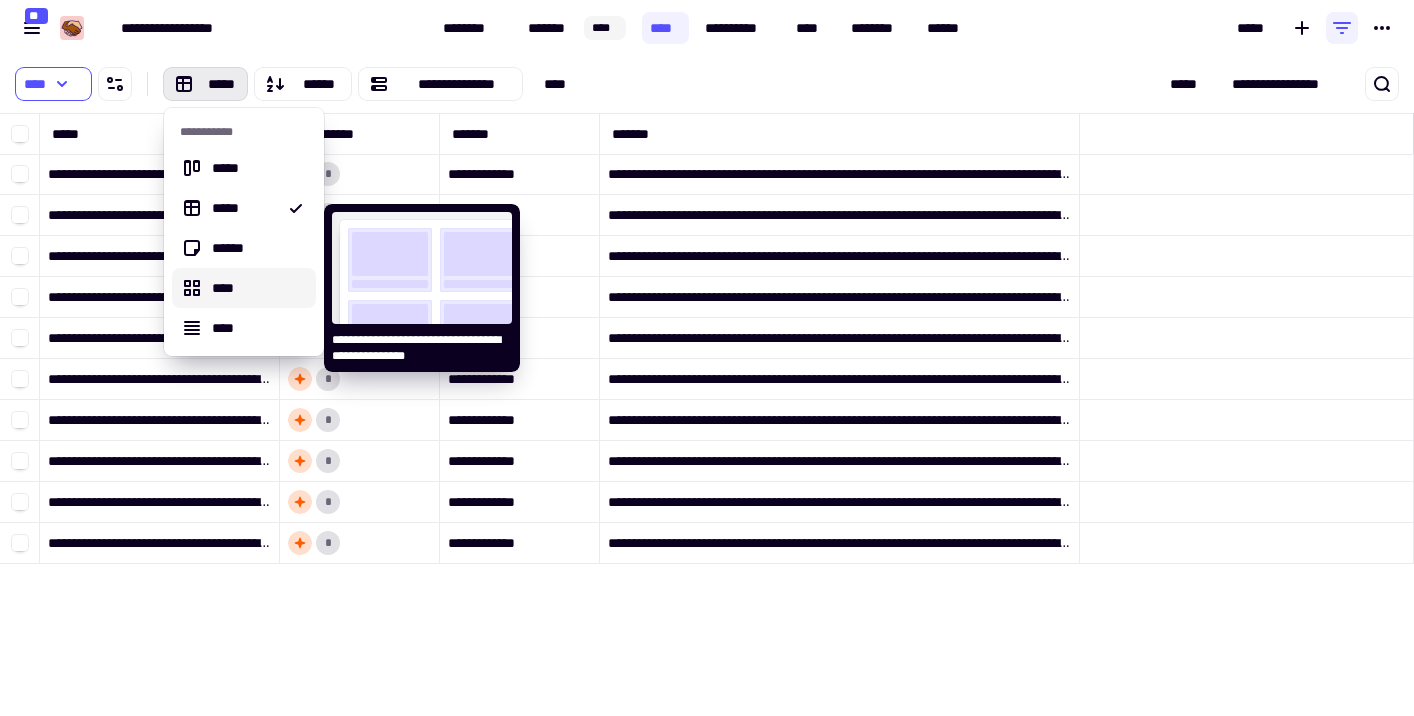 click on "****" at bounding box center (256, 288) 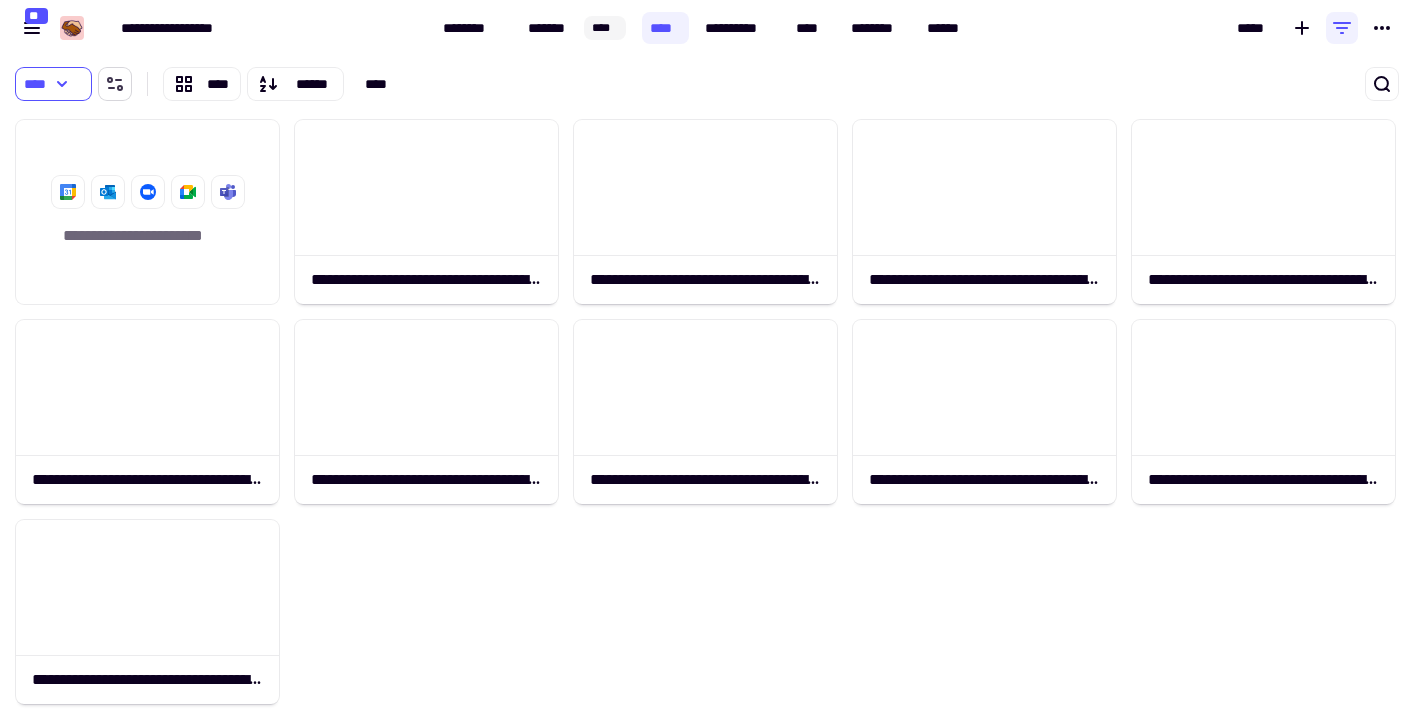 click 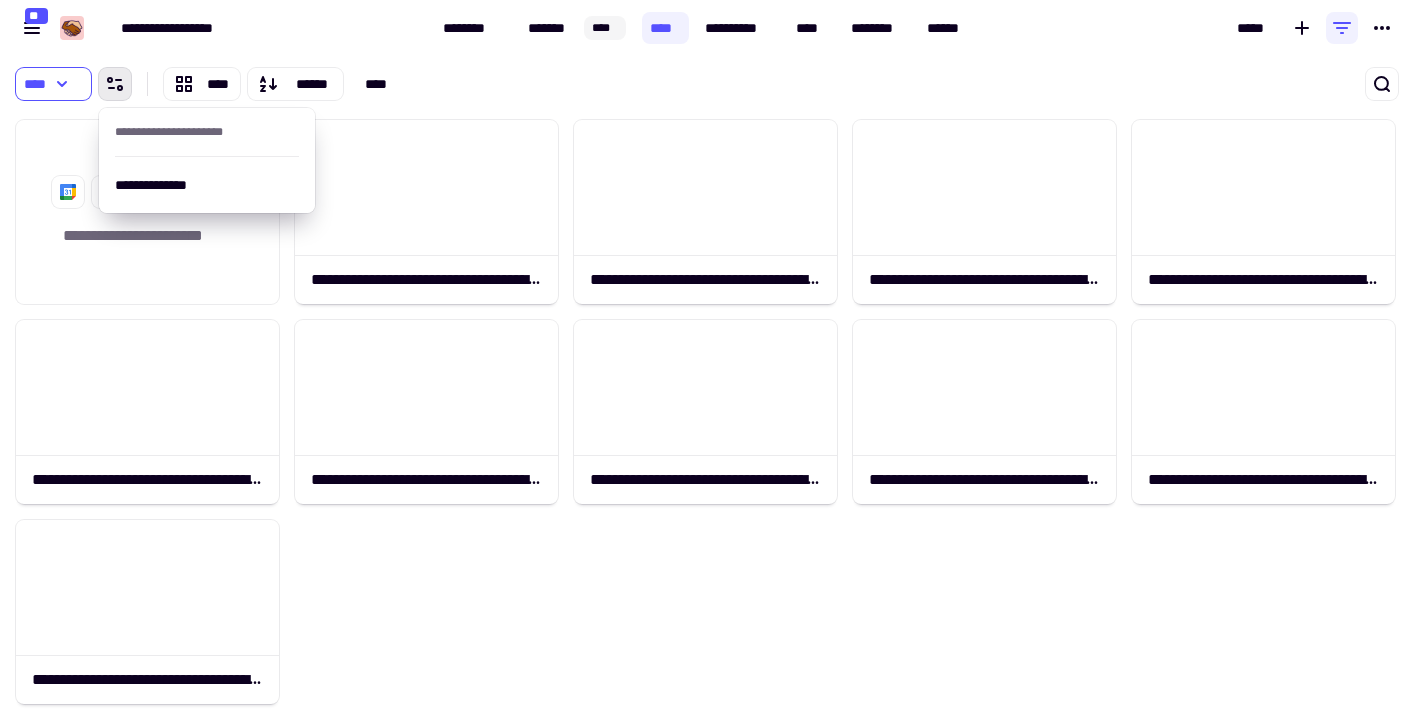click on "**********" at bounding box center [217, 28] 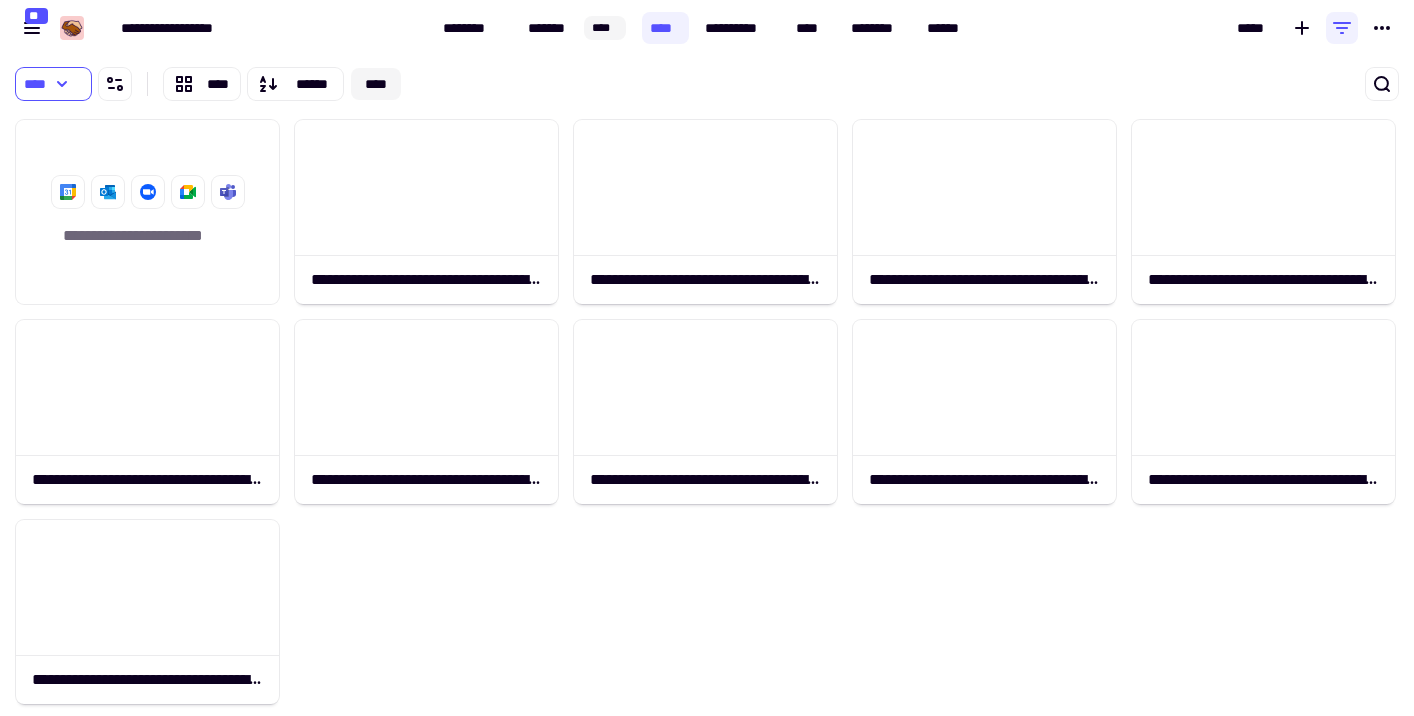 click on "****" 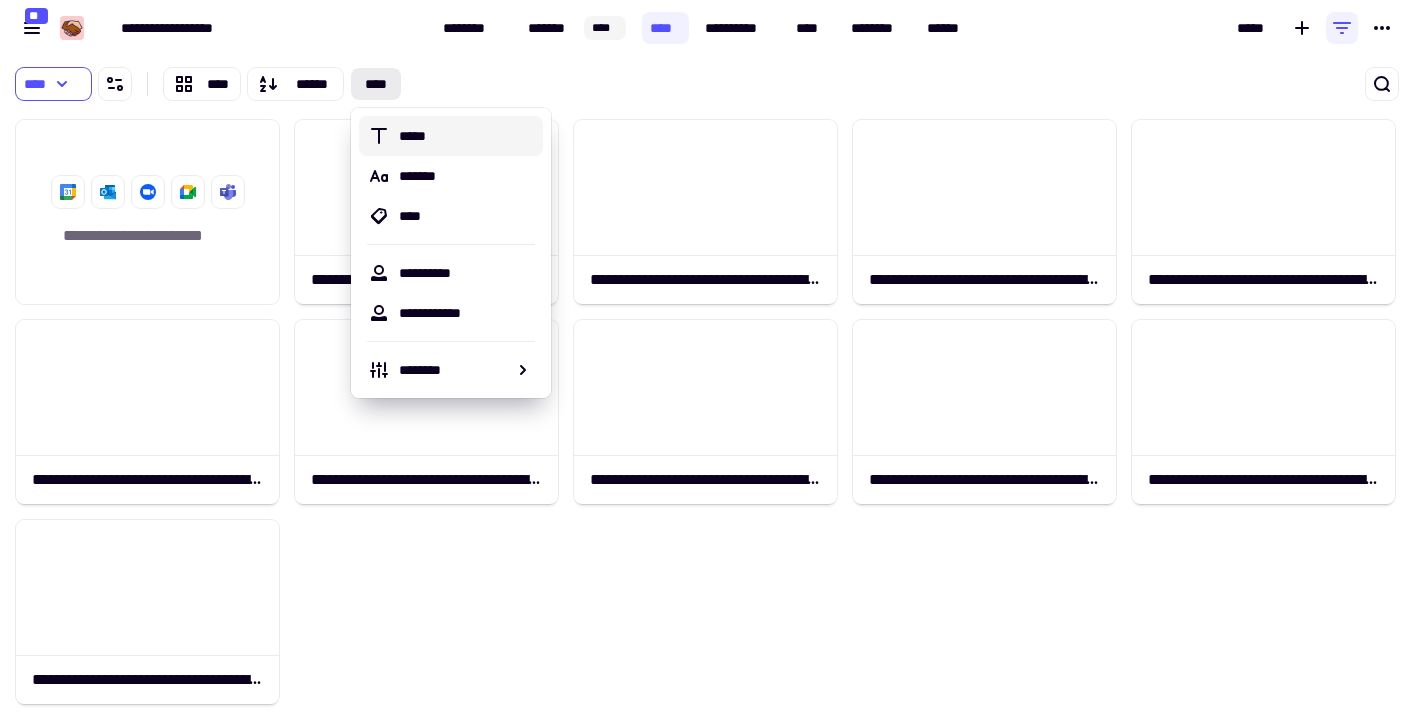 click on "**** **** ****** ****" at bounding box center (707, 84) 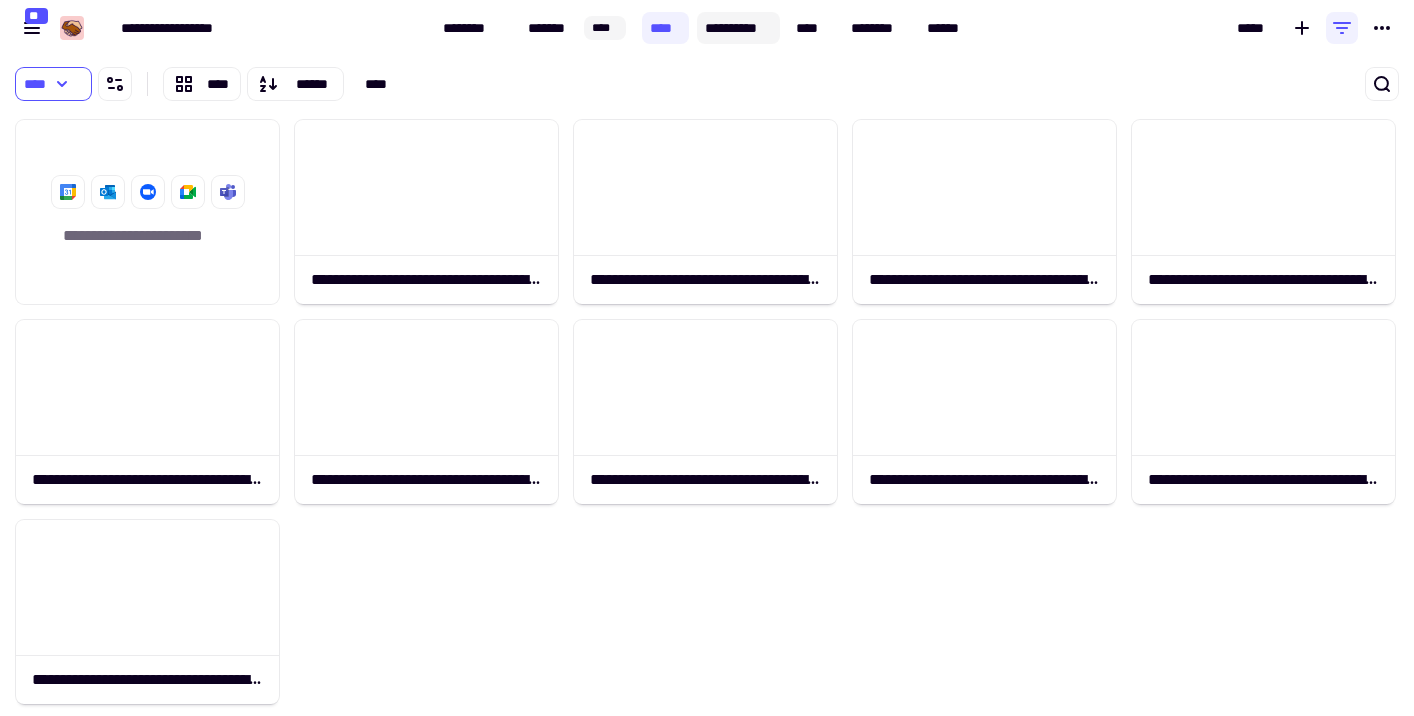 click on "**********" 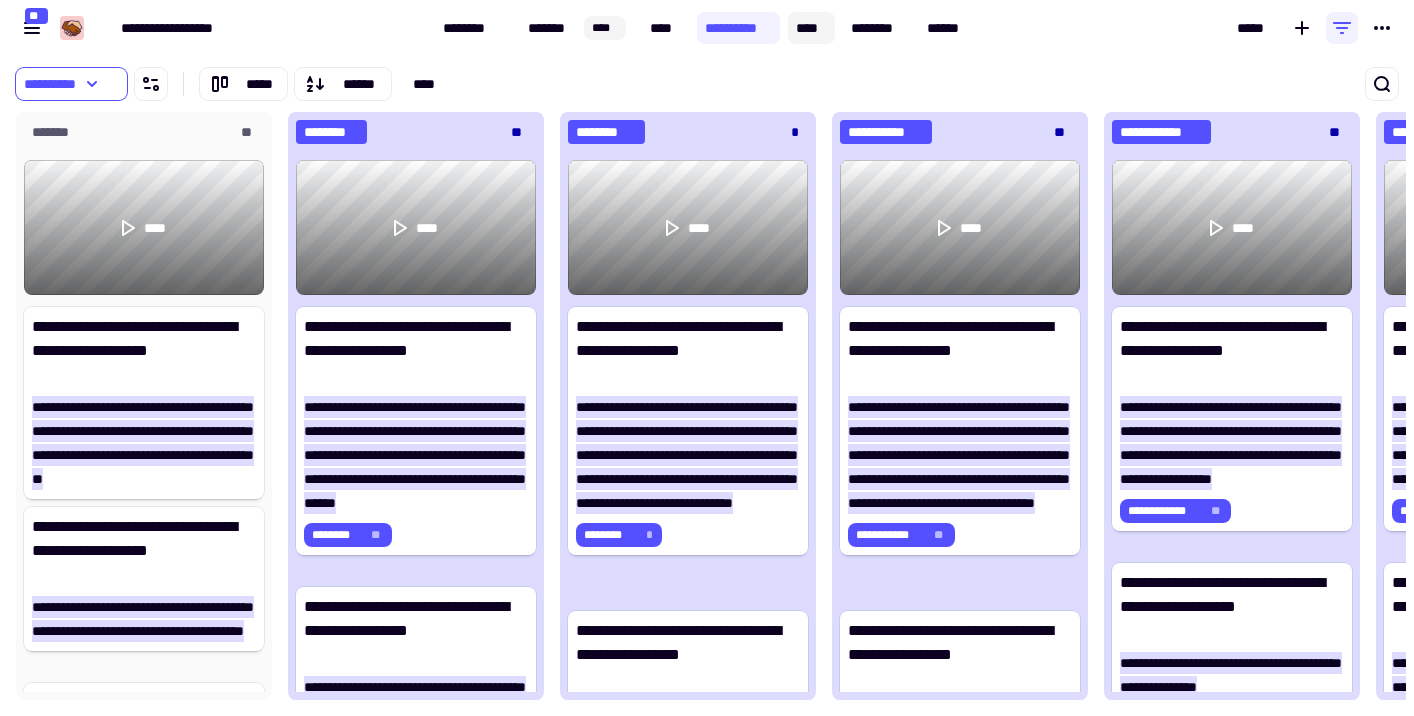 click on "****" 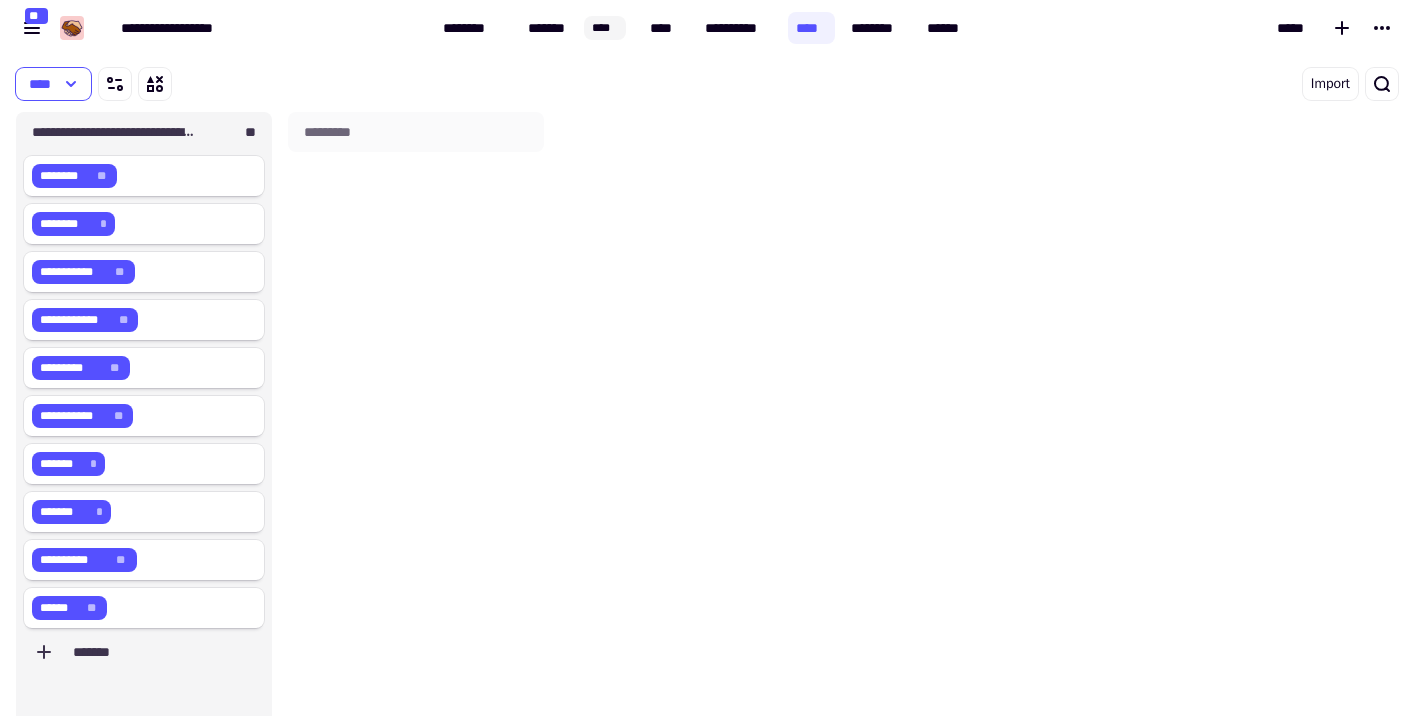 scroll, scrollTop: 1, scrollLeft: 1, axis: both 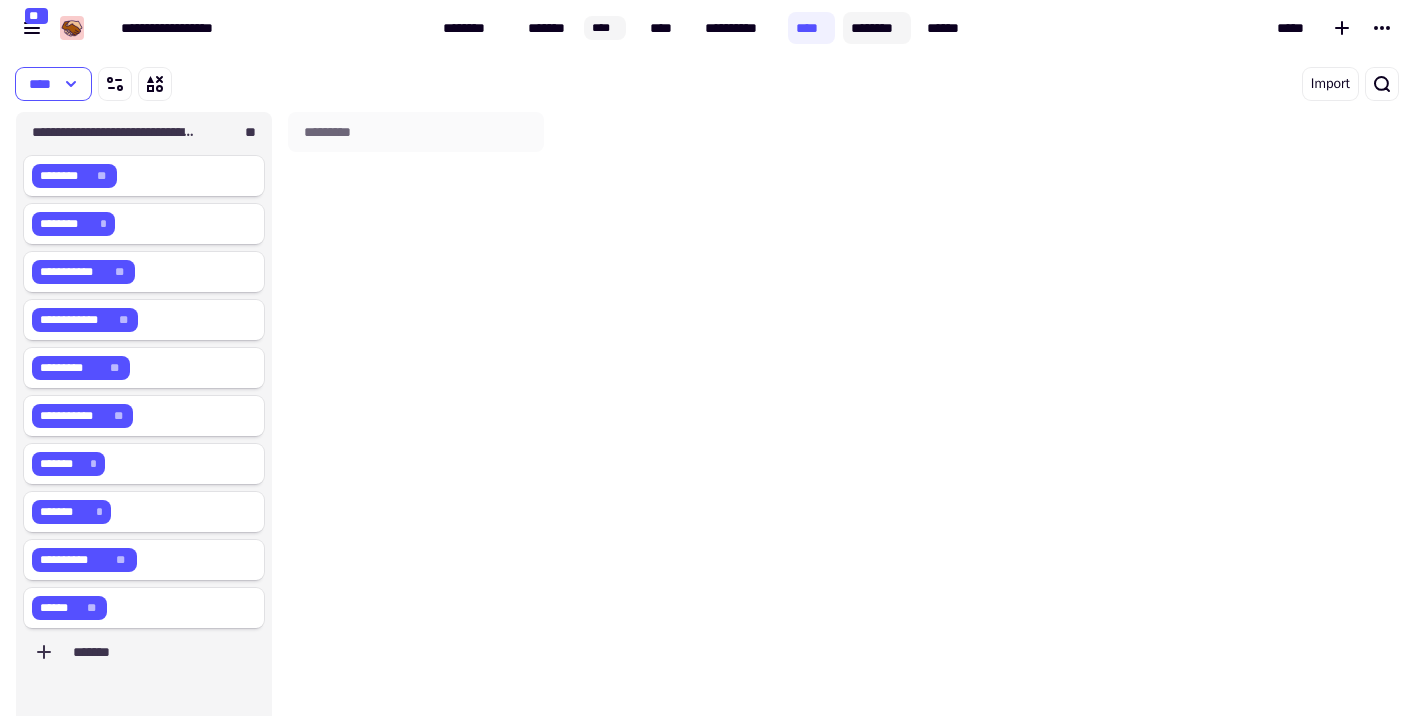 click on "********" 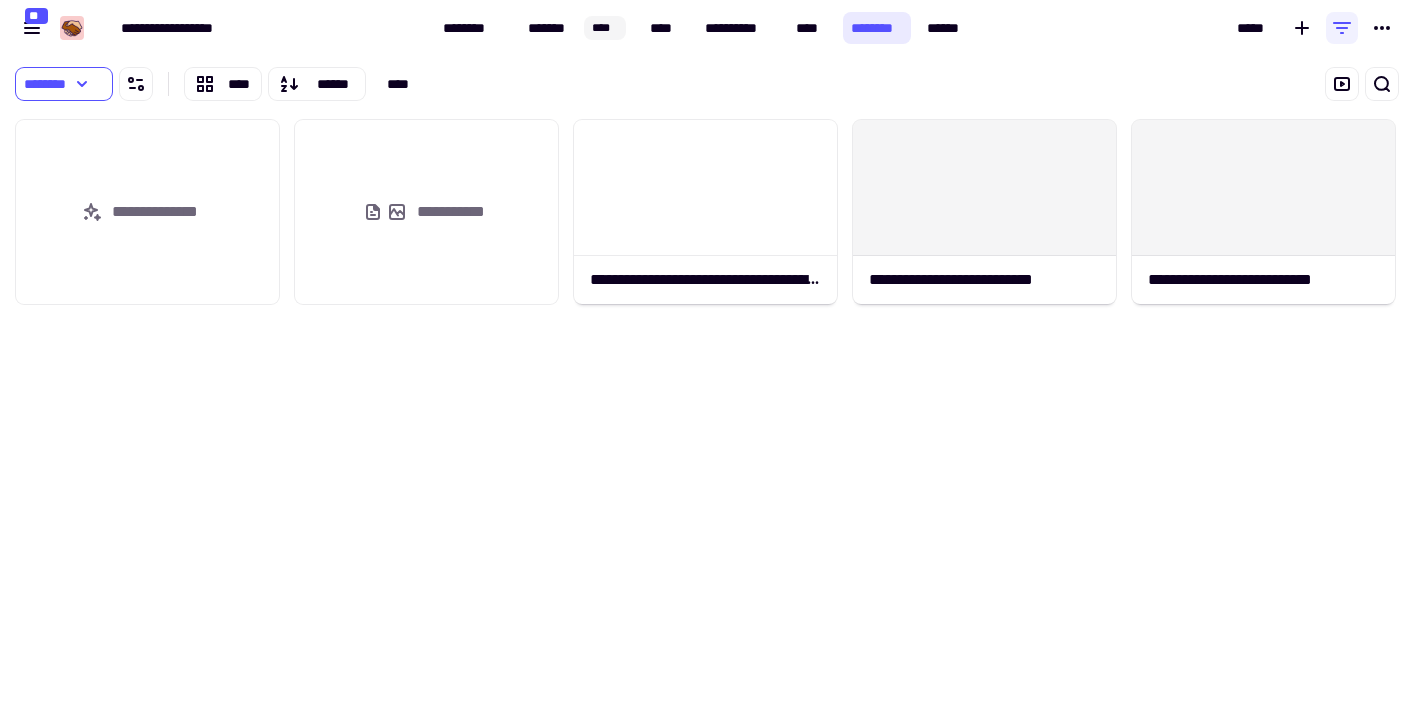 scroll, scrollTop: 1, scrollLeft: 1, axis: both 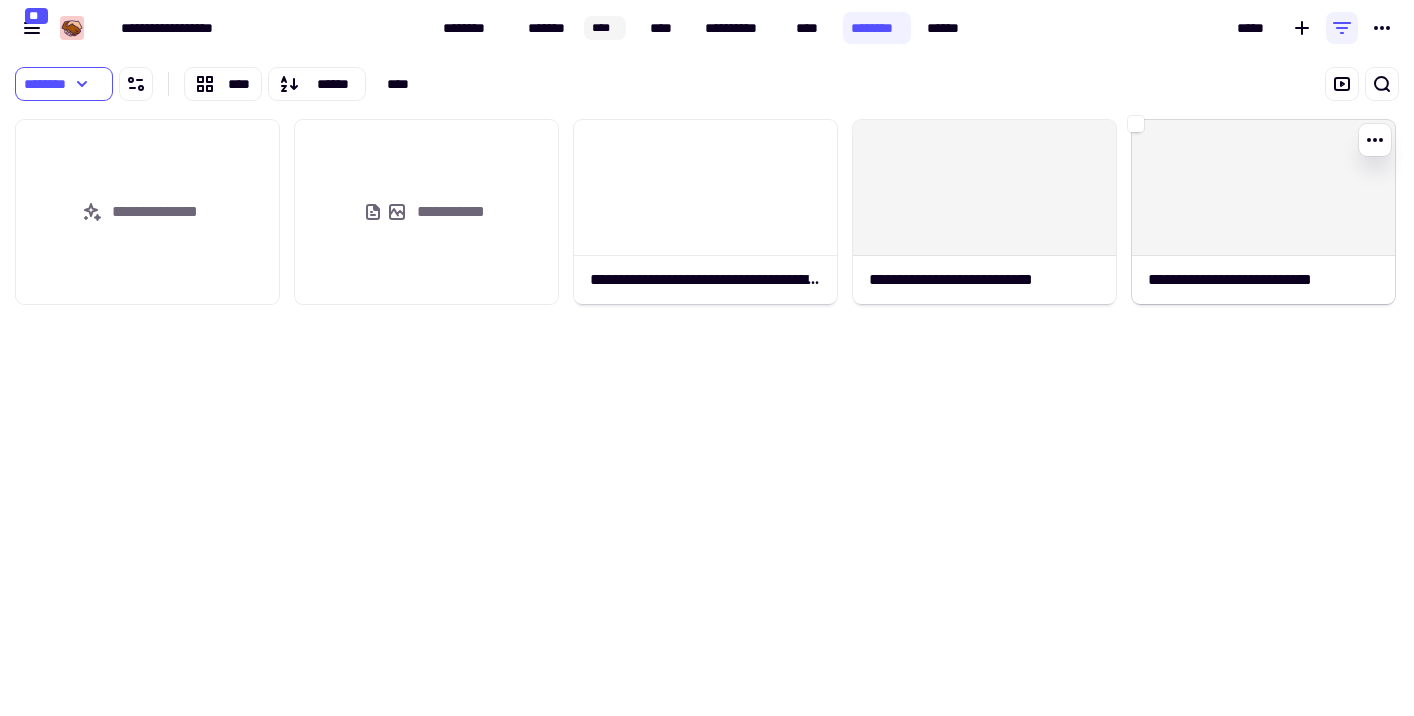 click 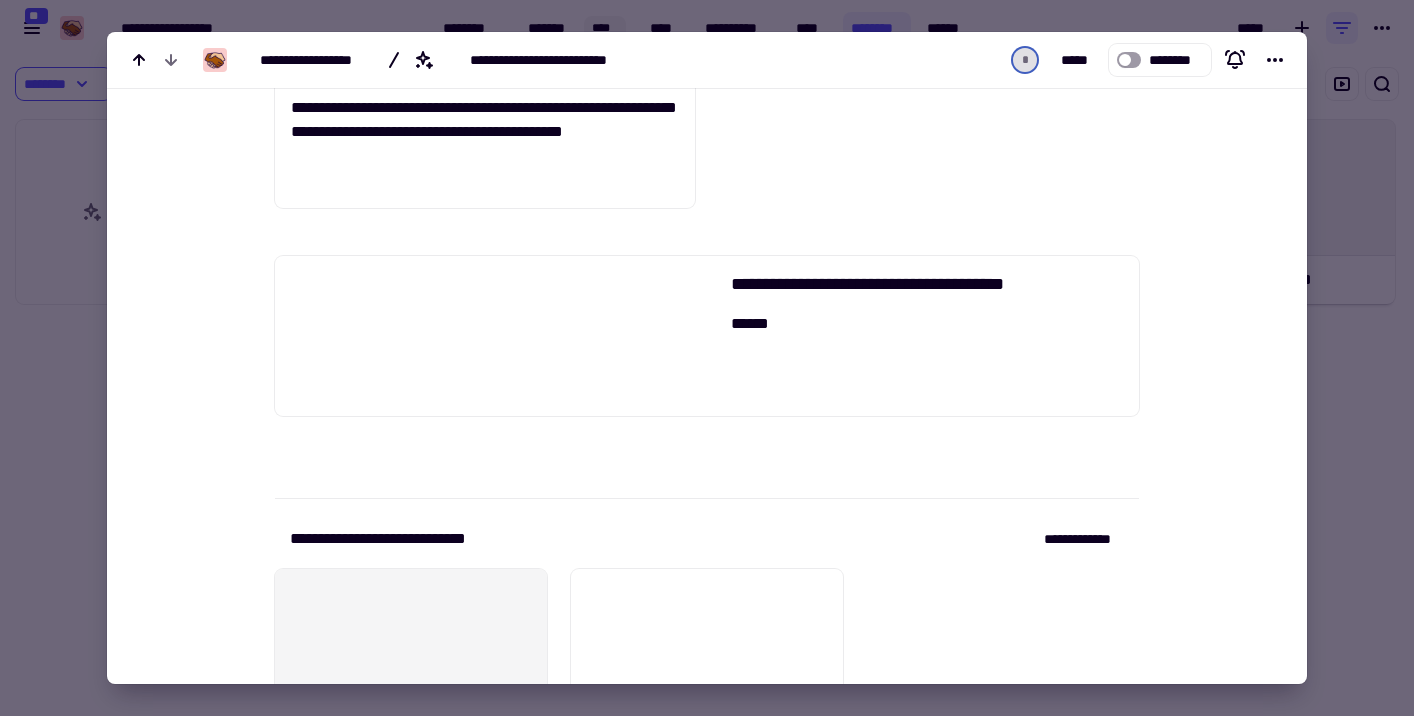 scroll, scrollTop: 1079, scrollLeft: 0, axis: vertical 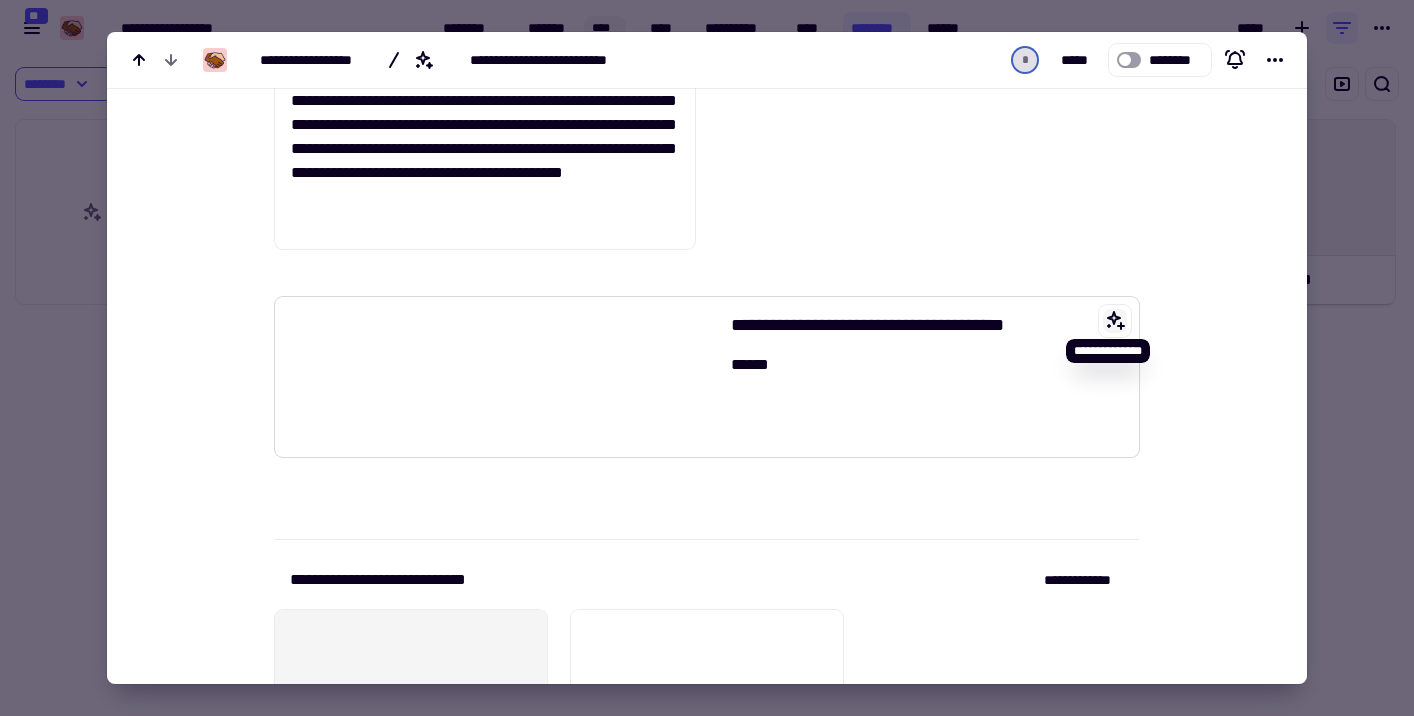 click 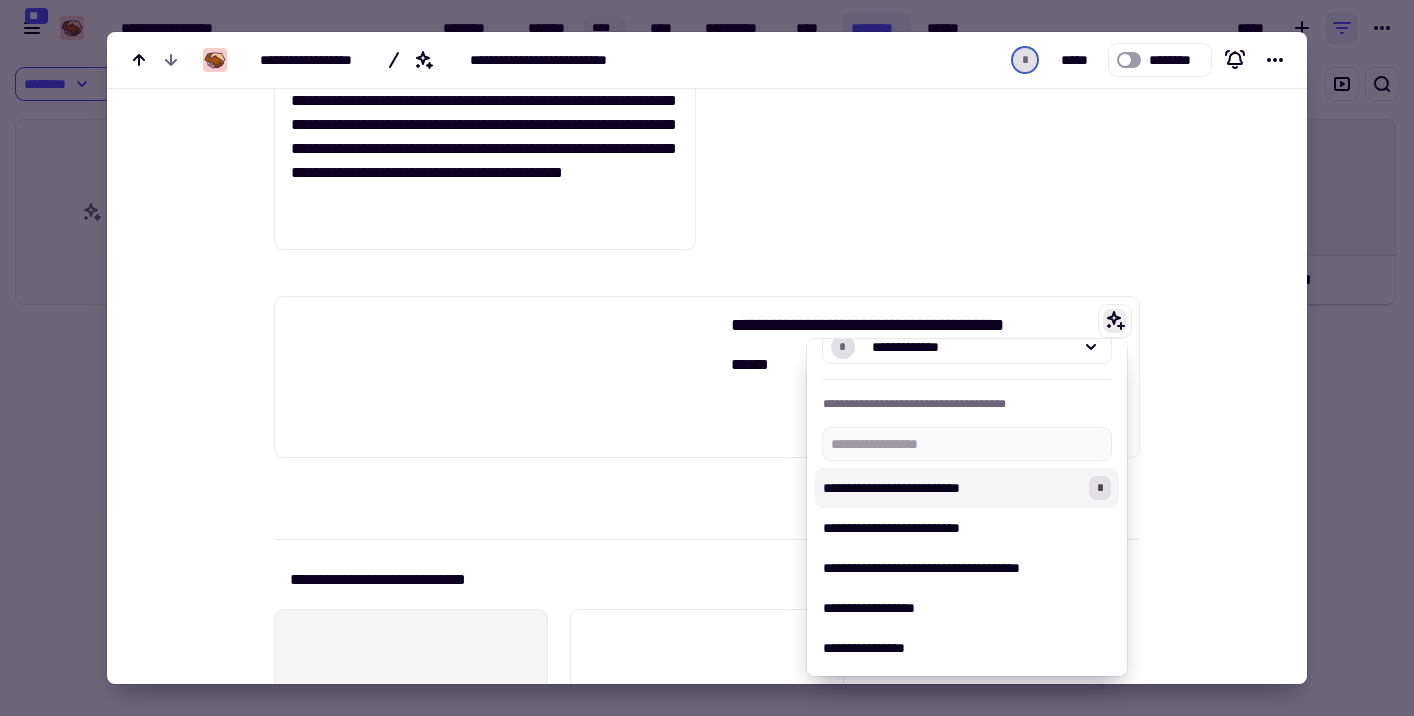 scroll, scrollTop: 0, scrollLeft: 0, axis: both 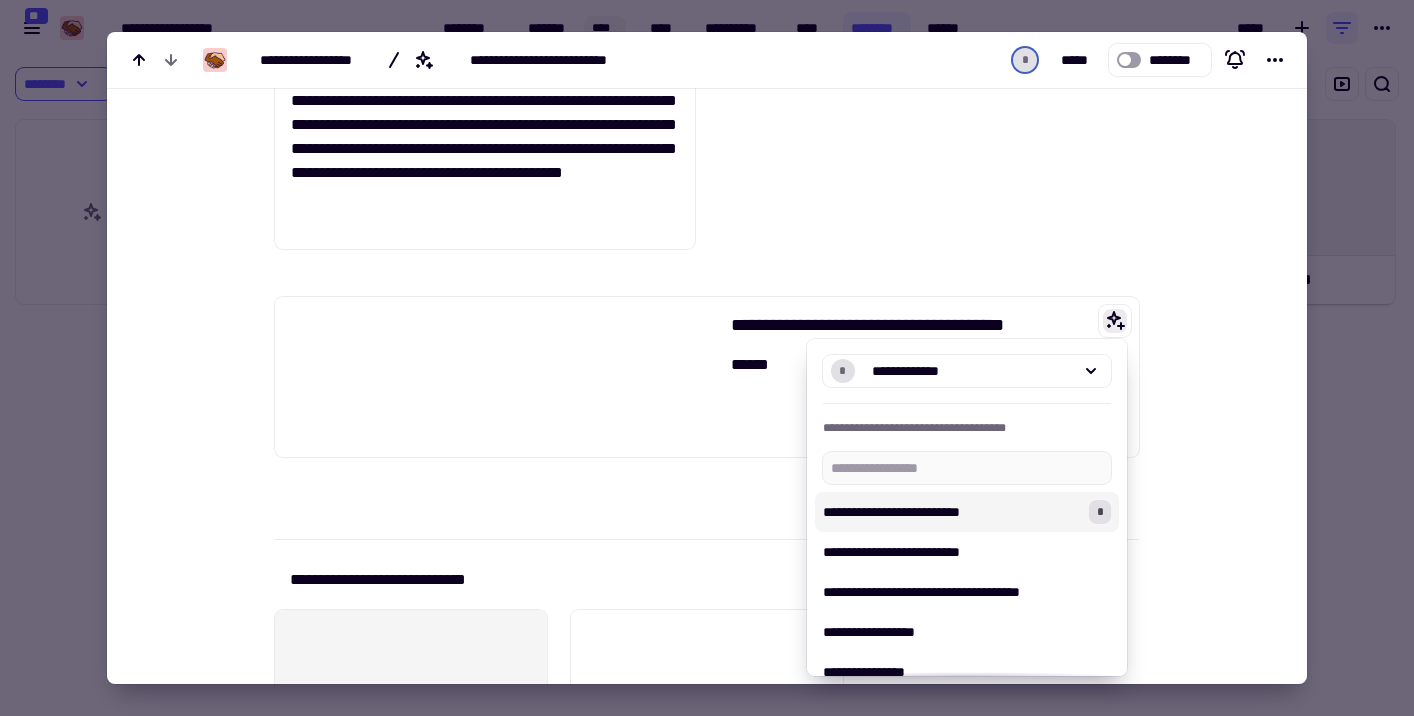 click at bounding box center (1205, -182) 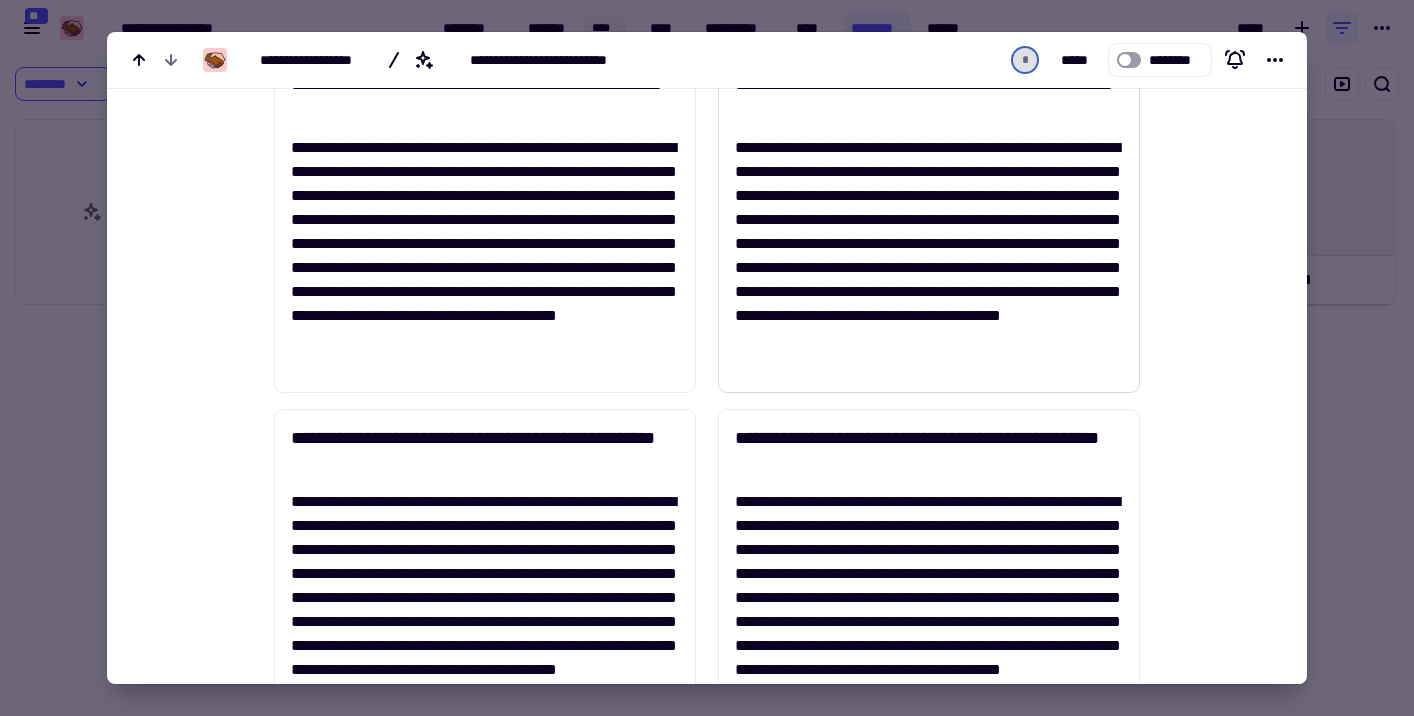 scroll, scrollTop: 0, scrollLeft: 0, axis: both 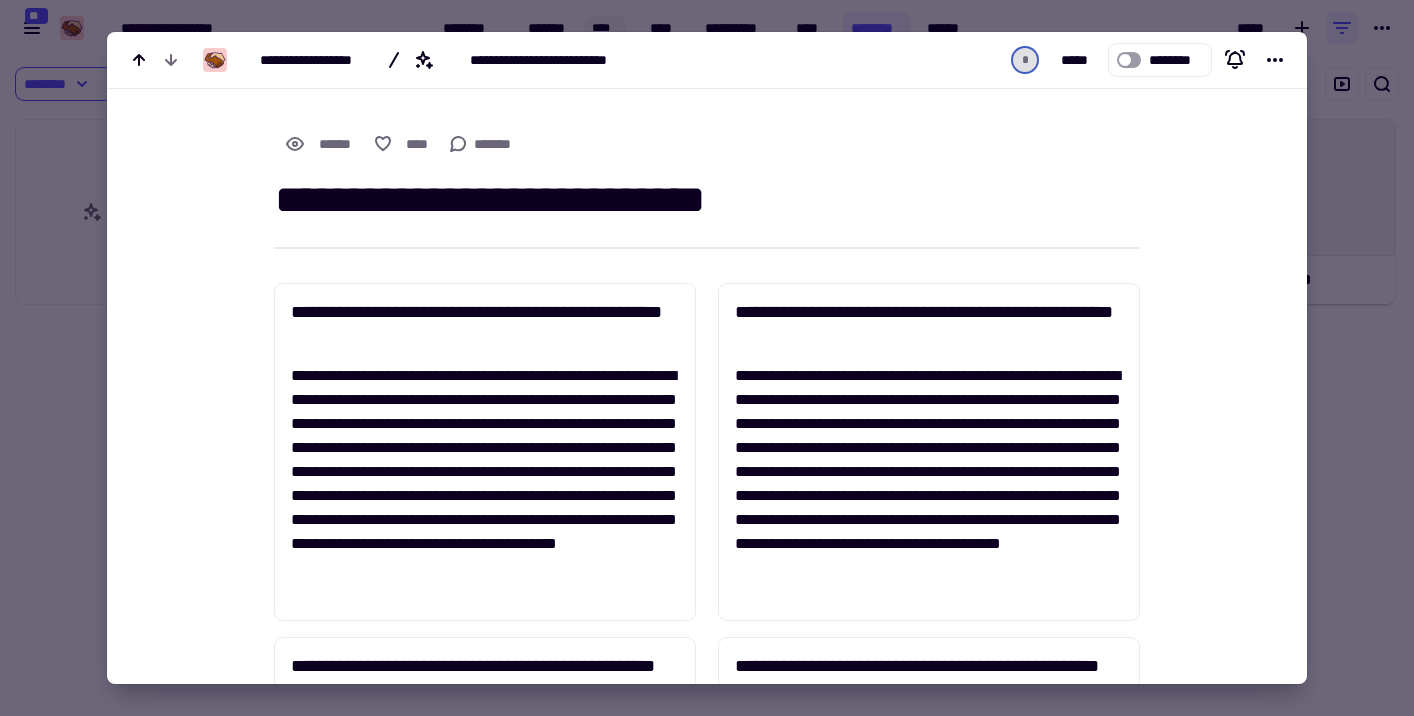 click at bounding box center (707, 358) 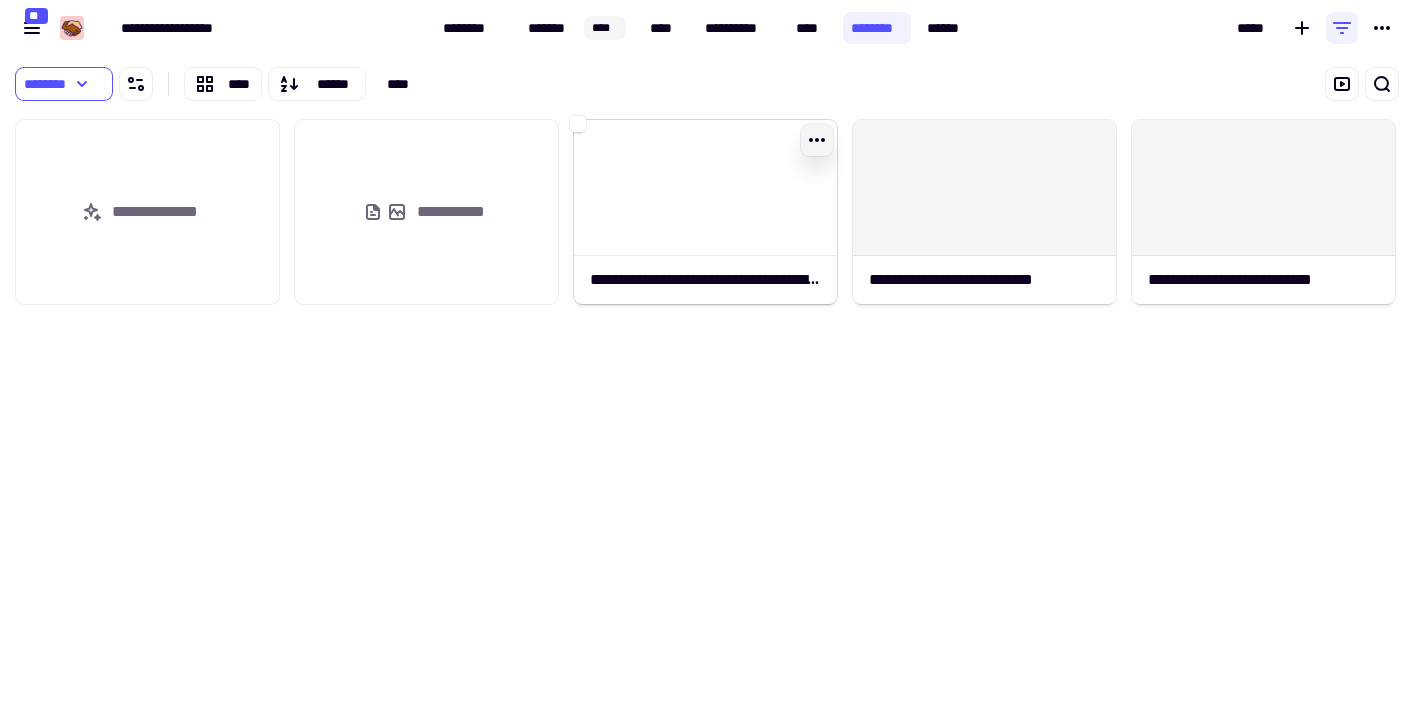 click 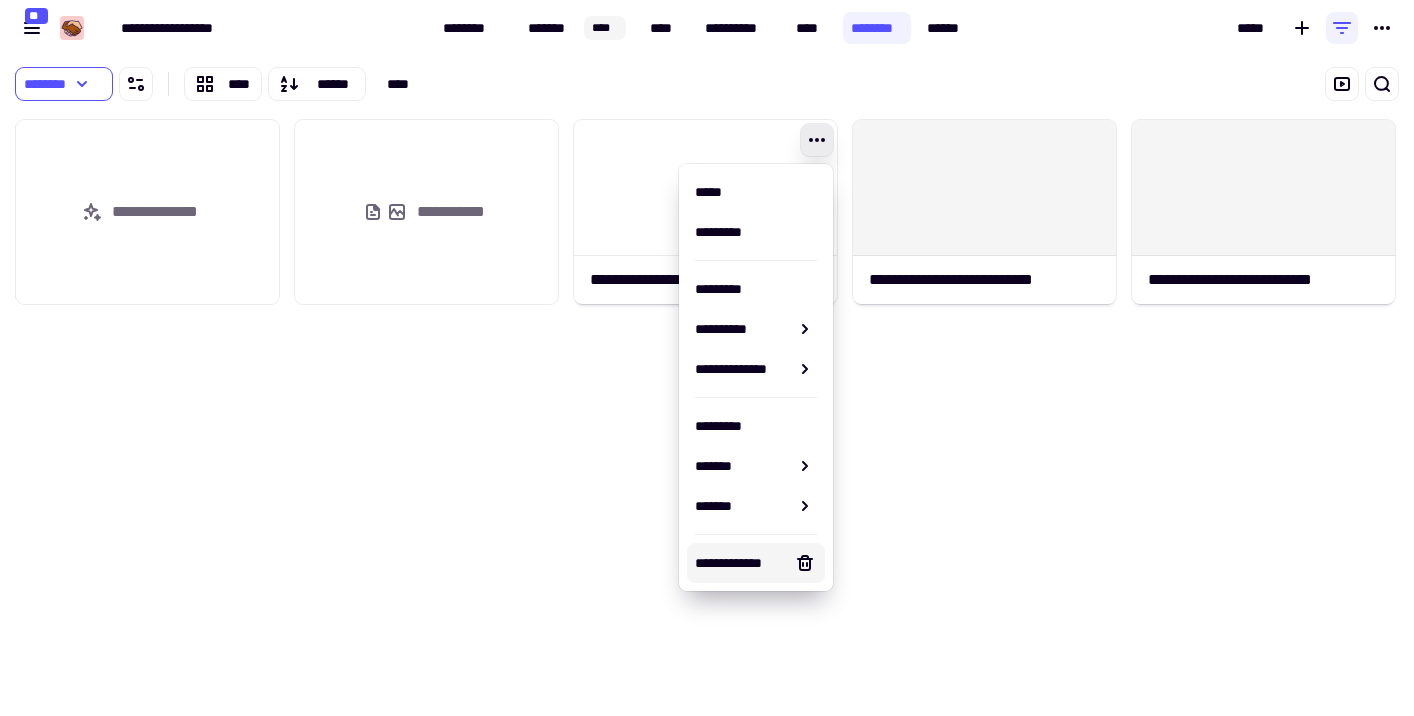 click 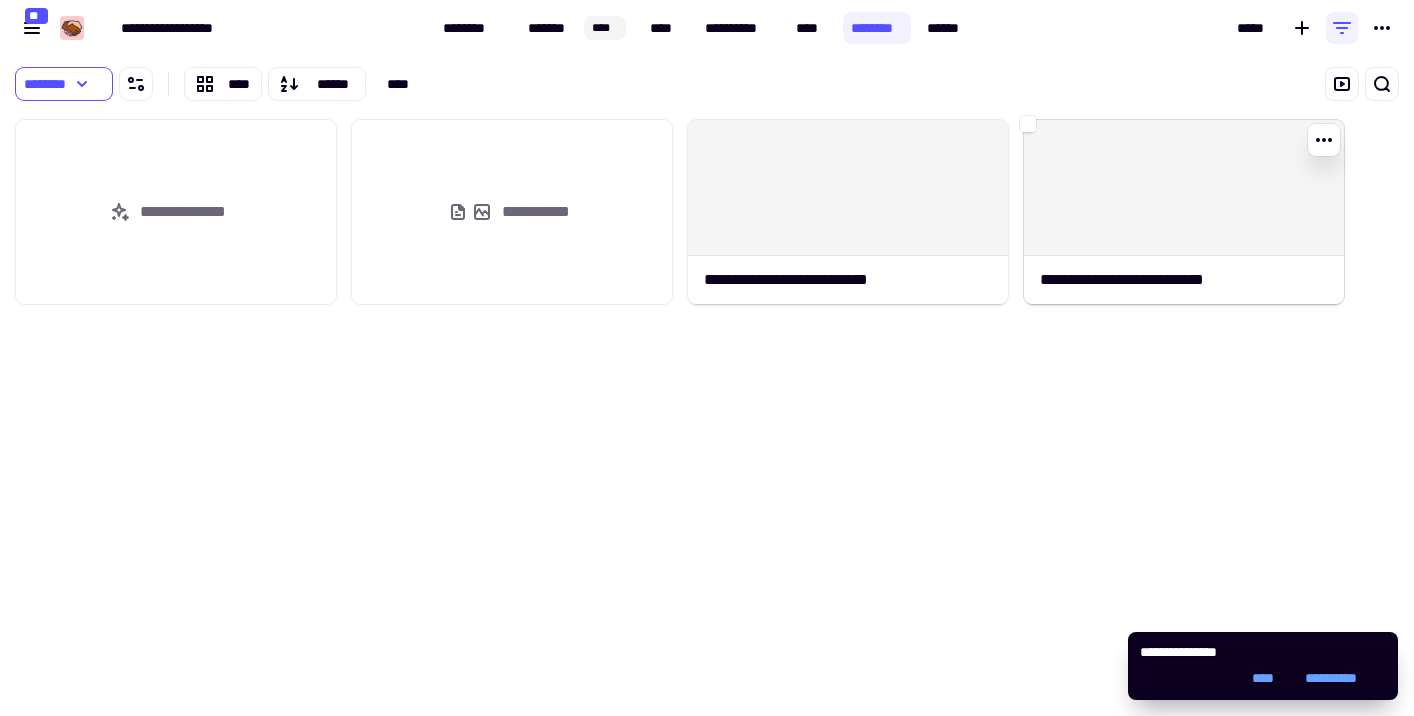 click 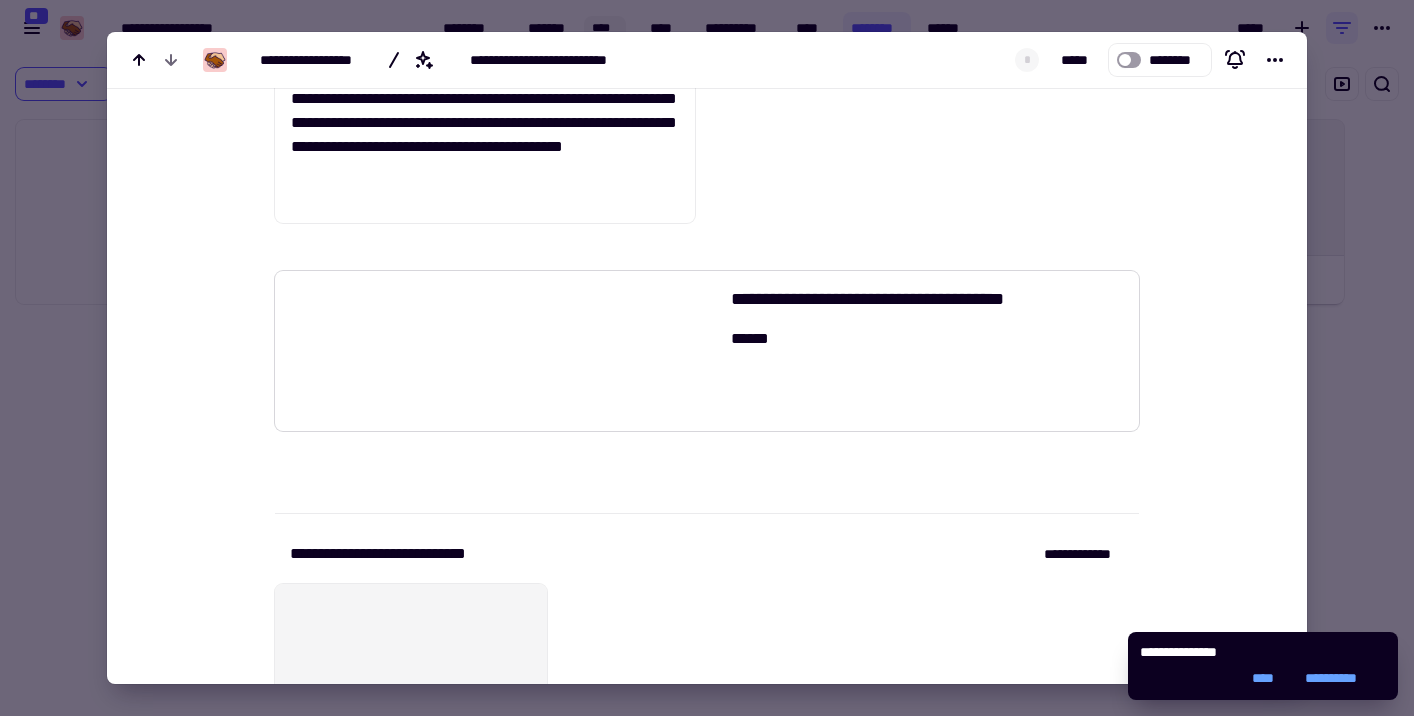 scroll, scrollTop: 1106, scrollLeft: 0, axis: vertical 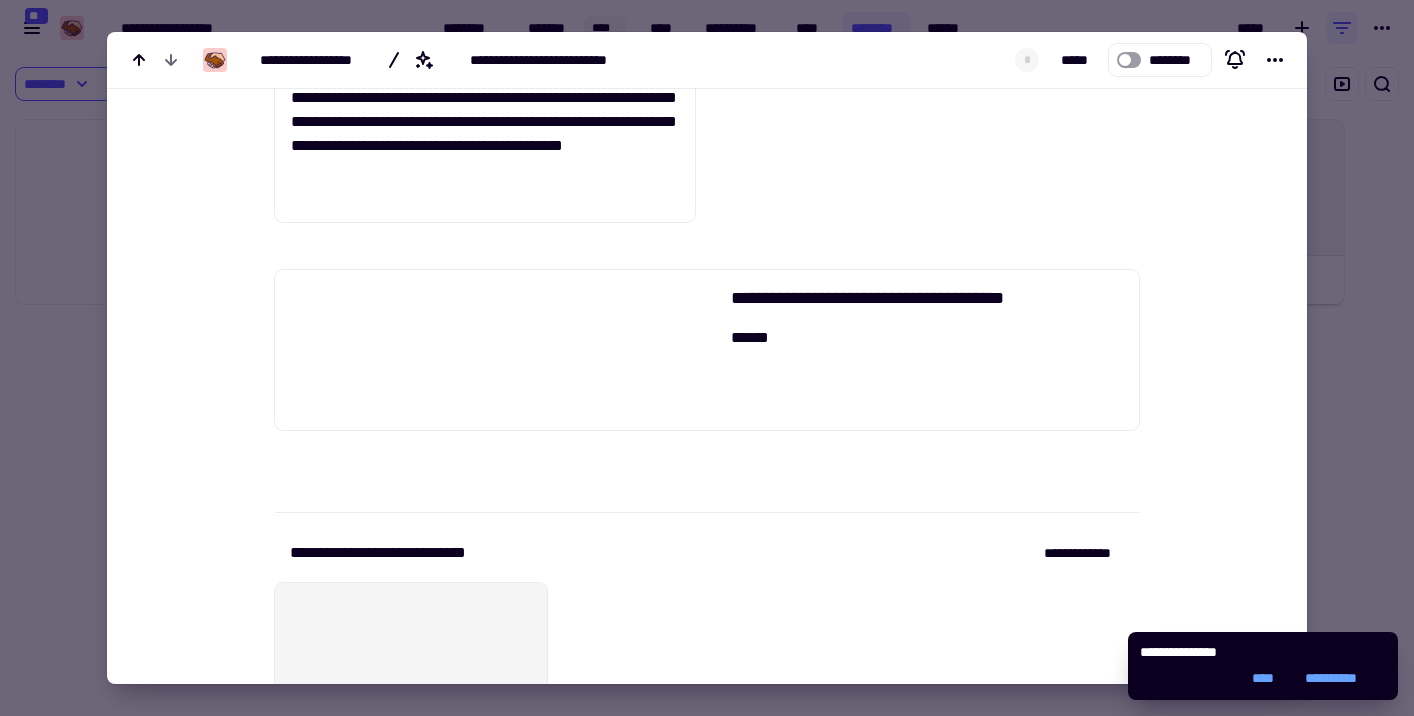 click at bounding box center [707, 358] 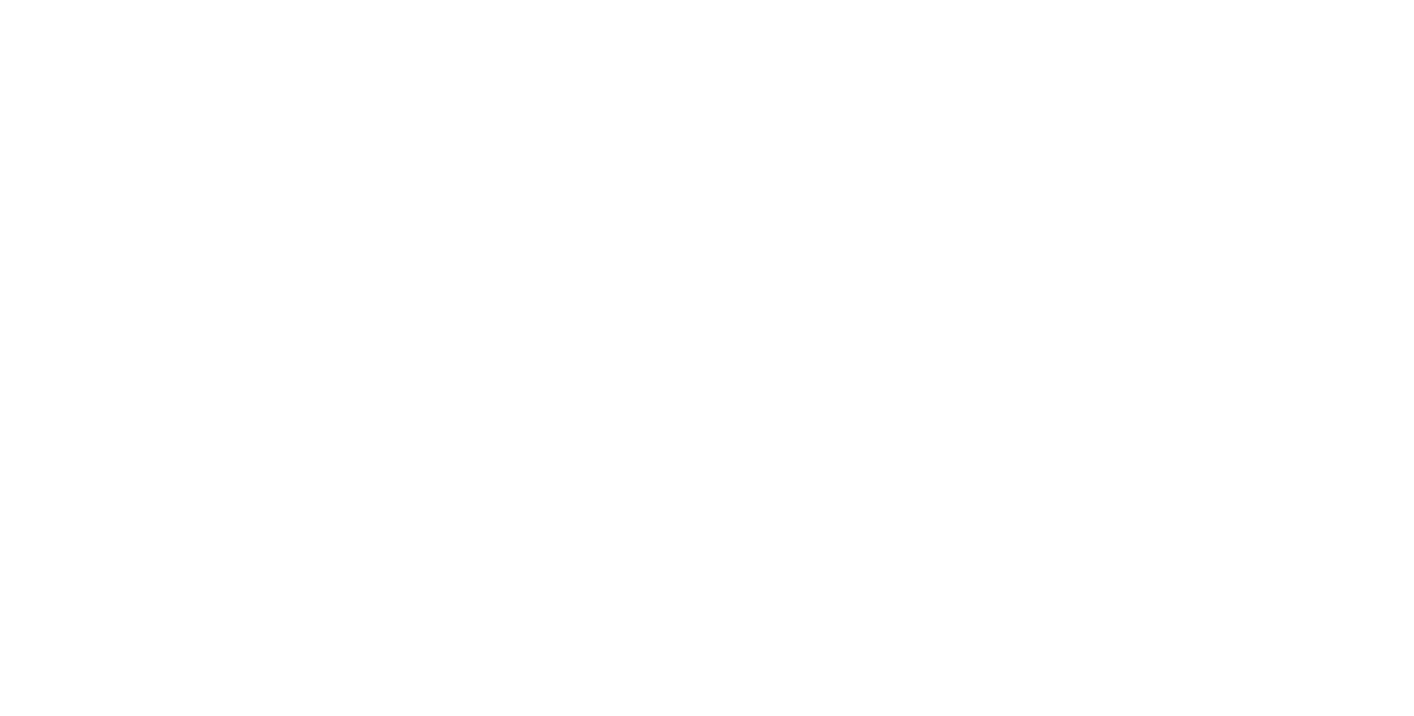 scroll, scrollTop: 0, scrollLeft: 0, axis: both 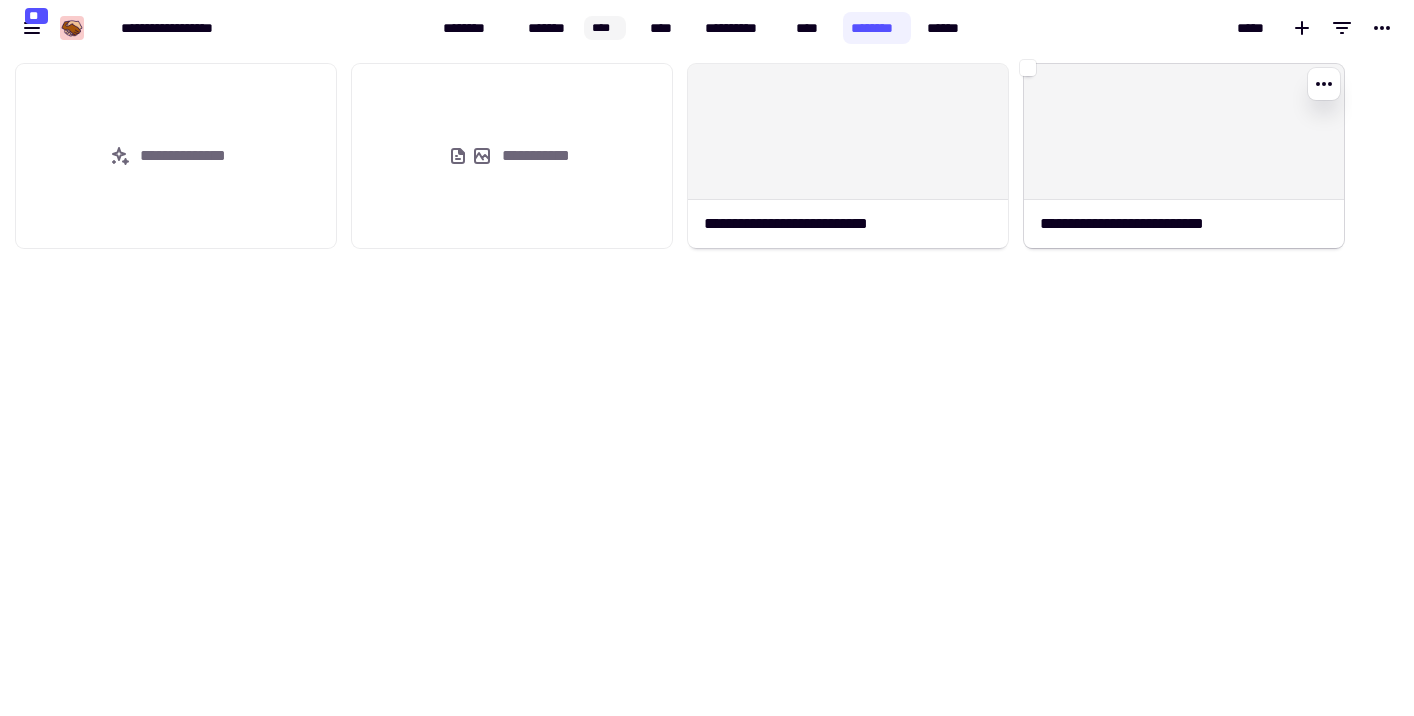 click 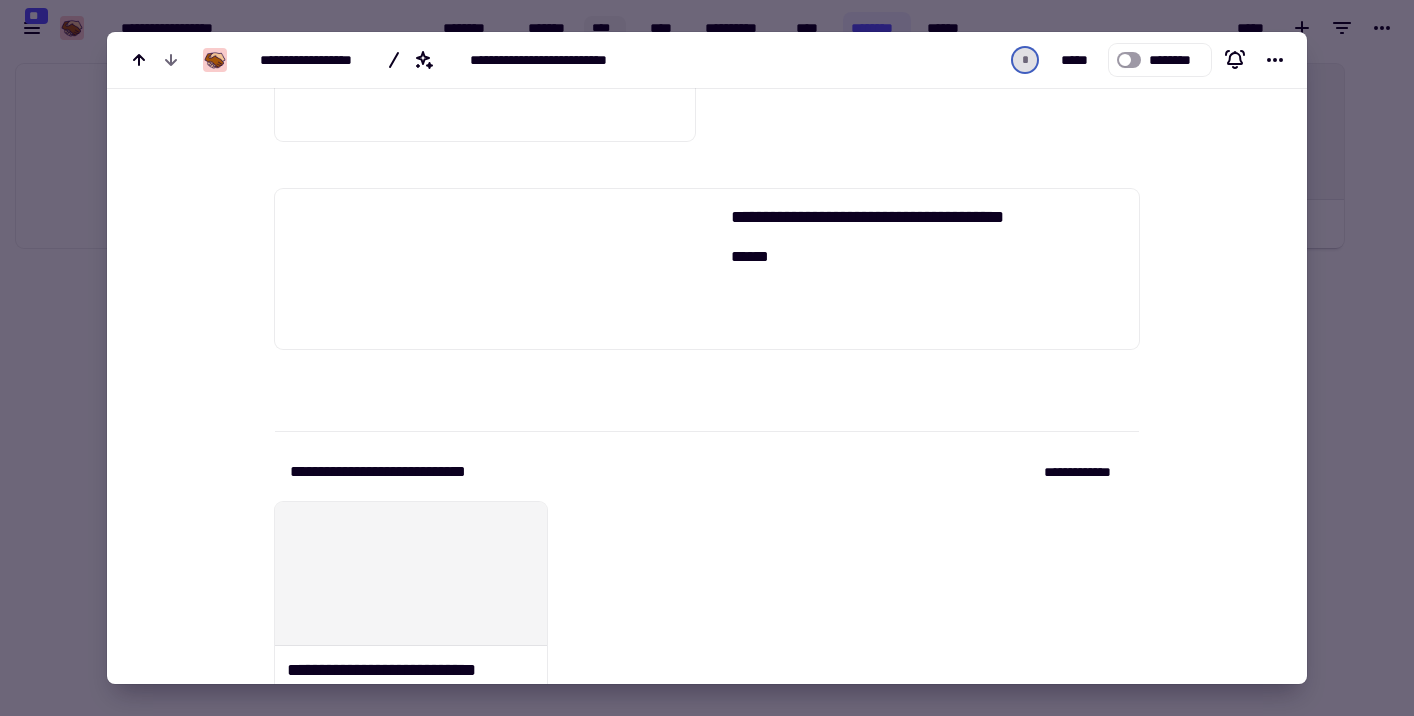 scroll, scrollTop: 1163, scrollLeft: 0, axis: vertical 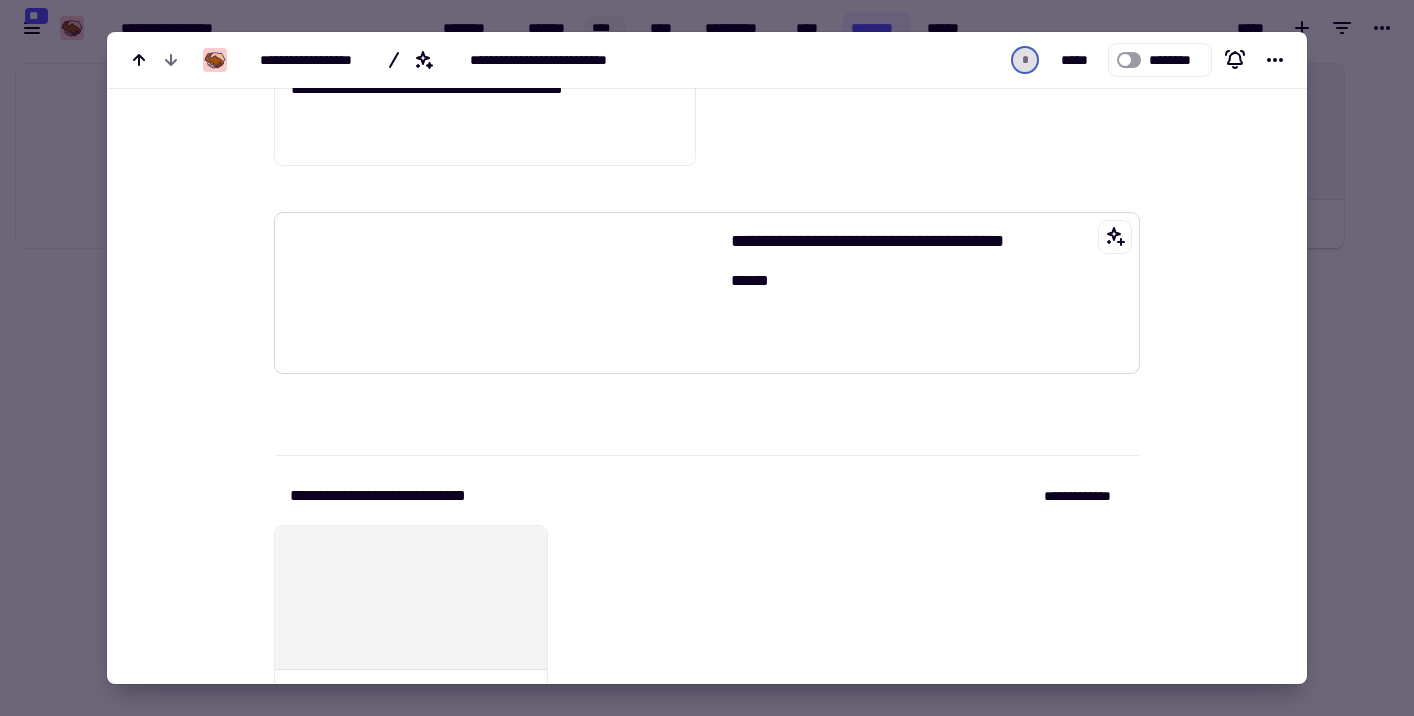 click at bounding box center (499, 293) 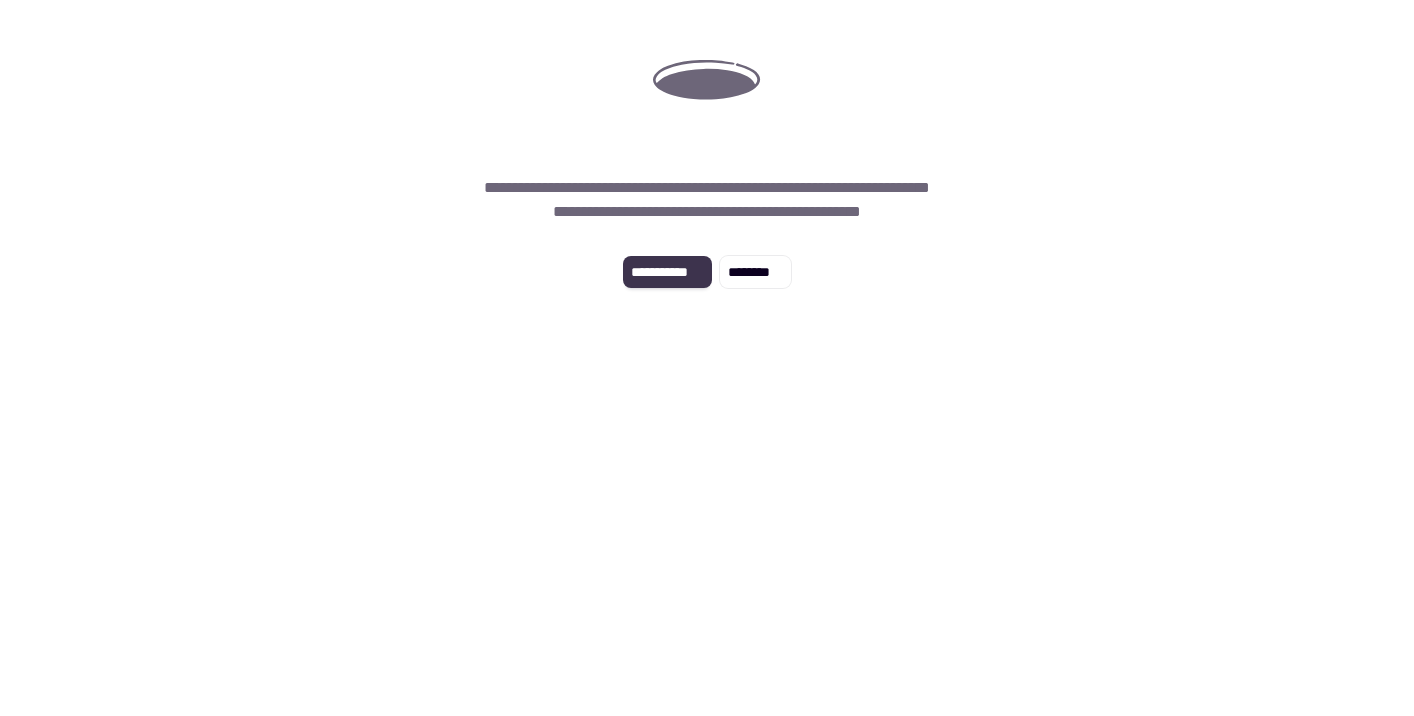 click on "**********" 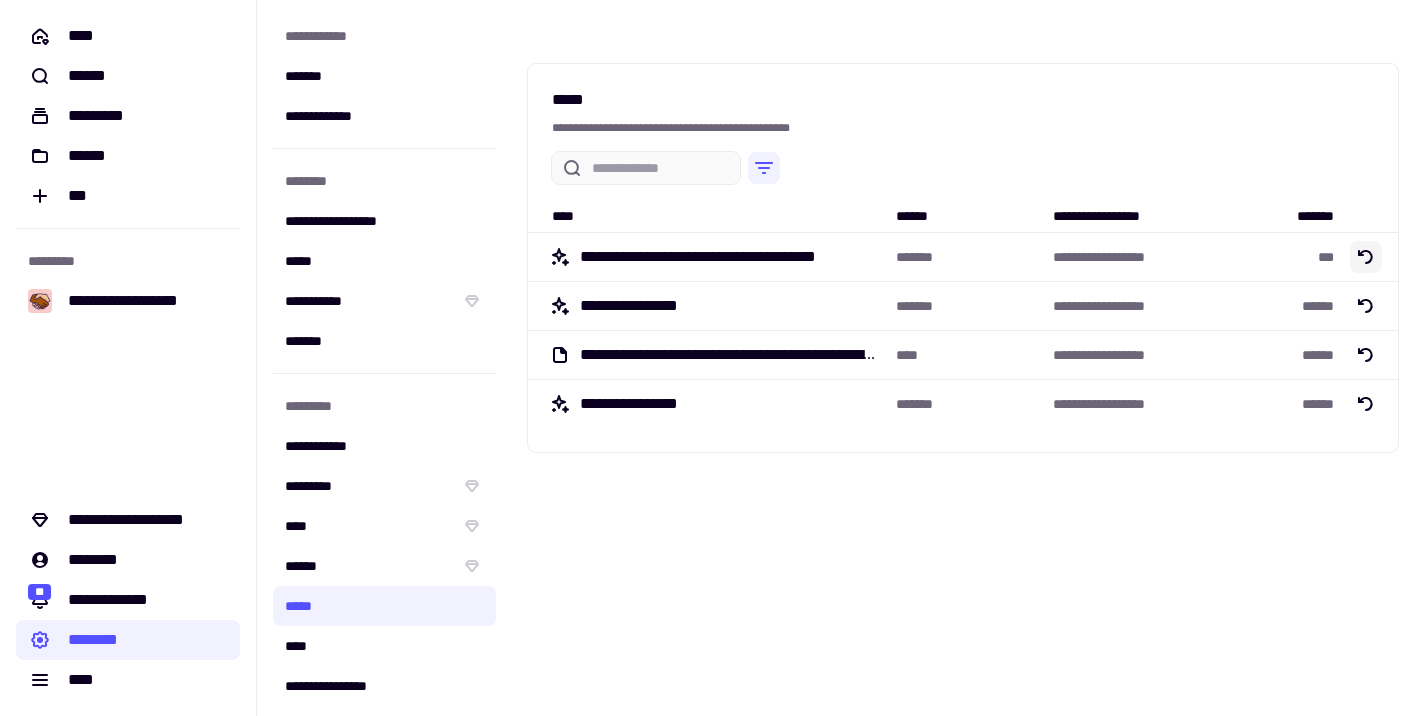 click 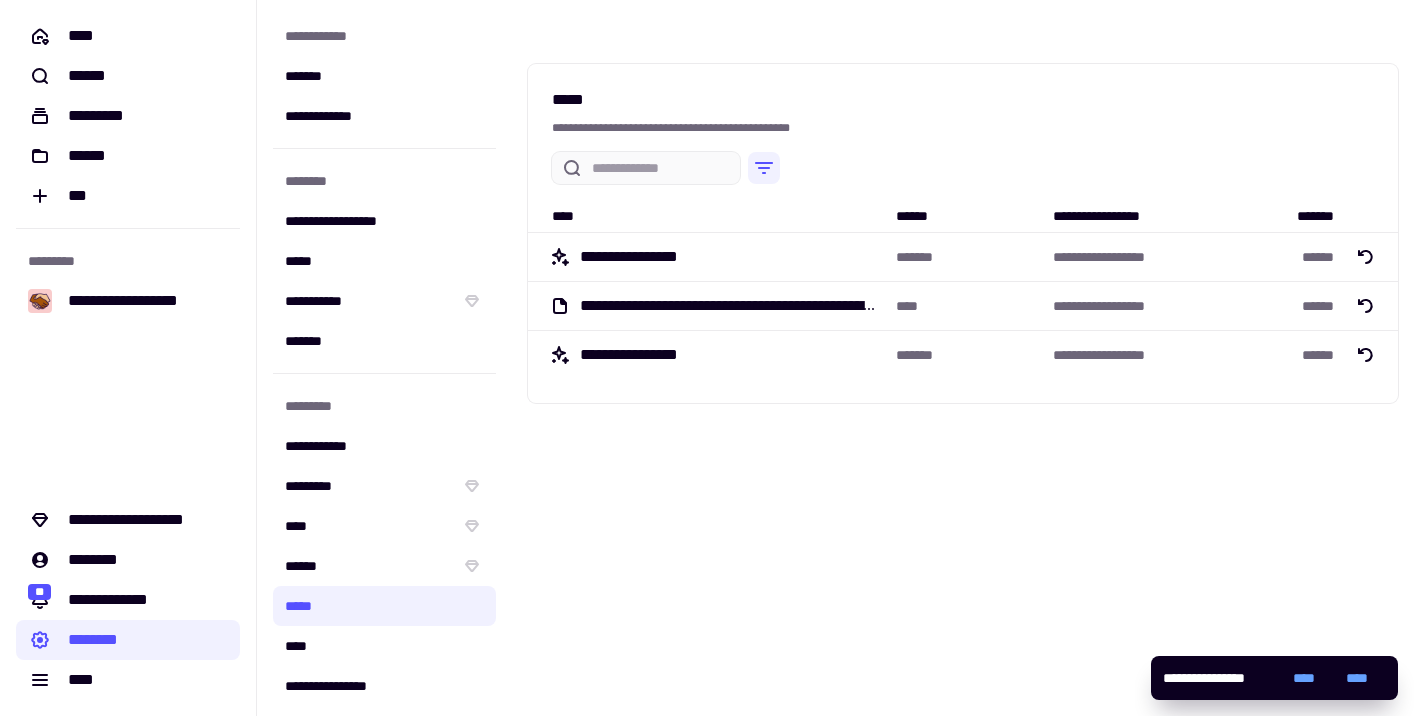 click on "*******" at bounding box center [1308, 216] 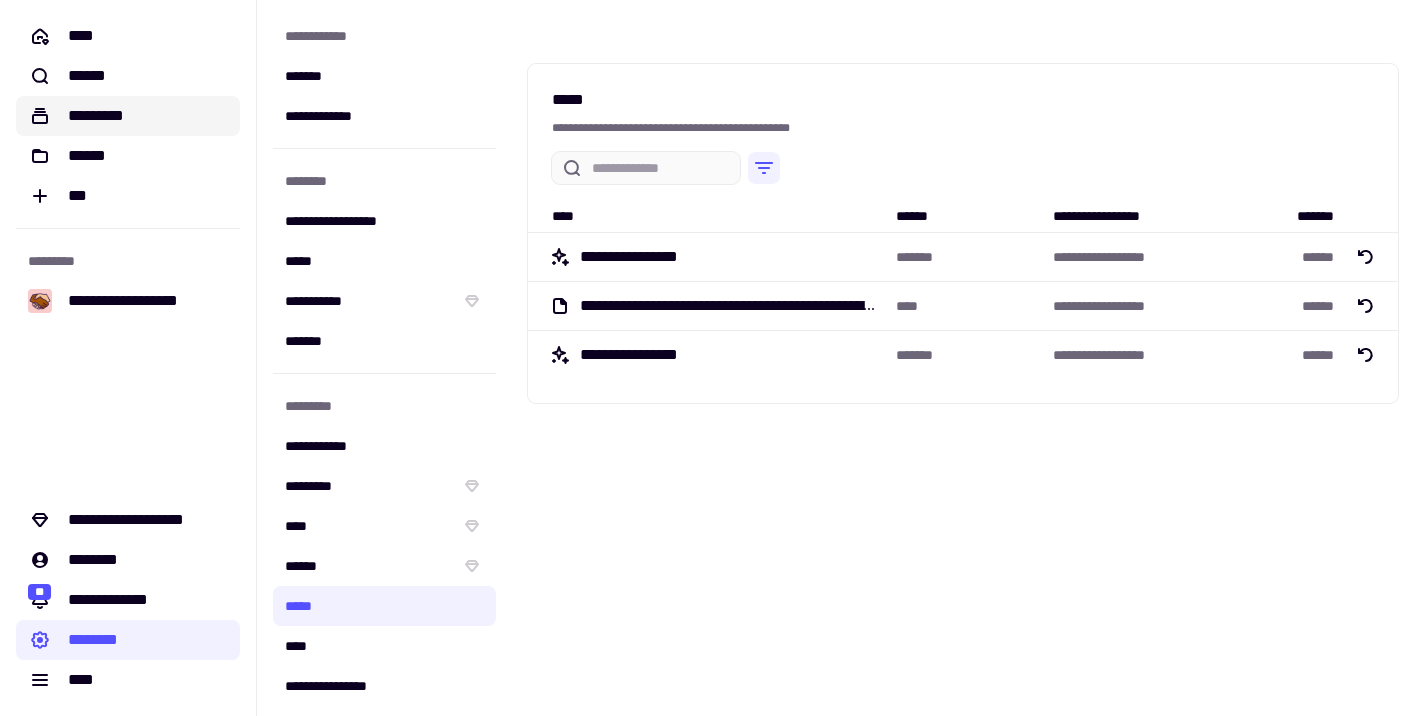 click on "*********" 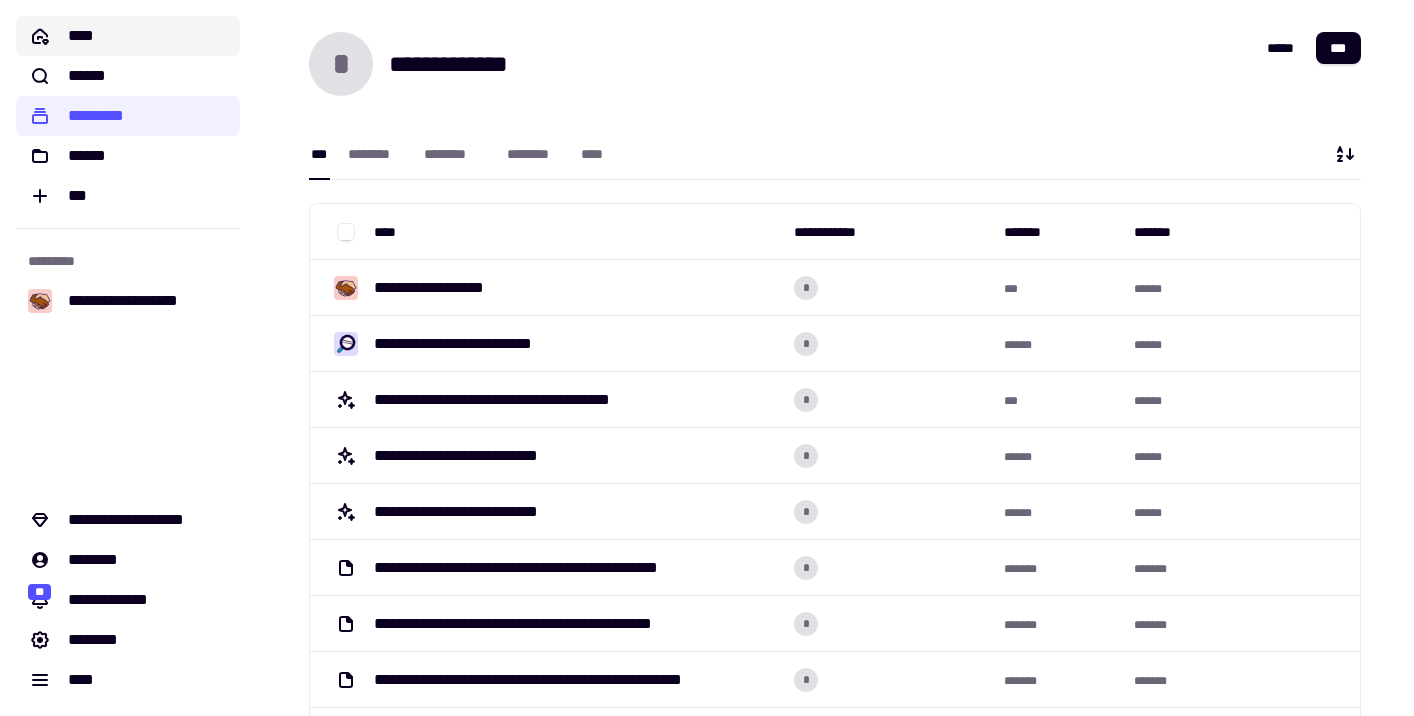 click on "****" 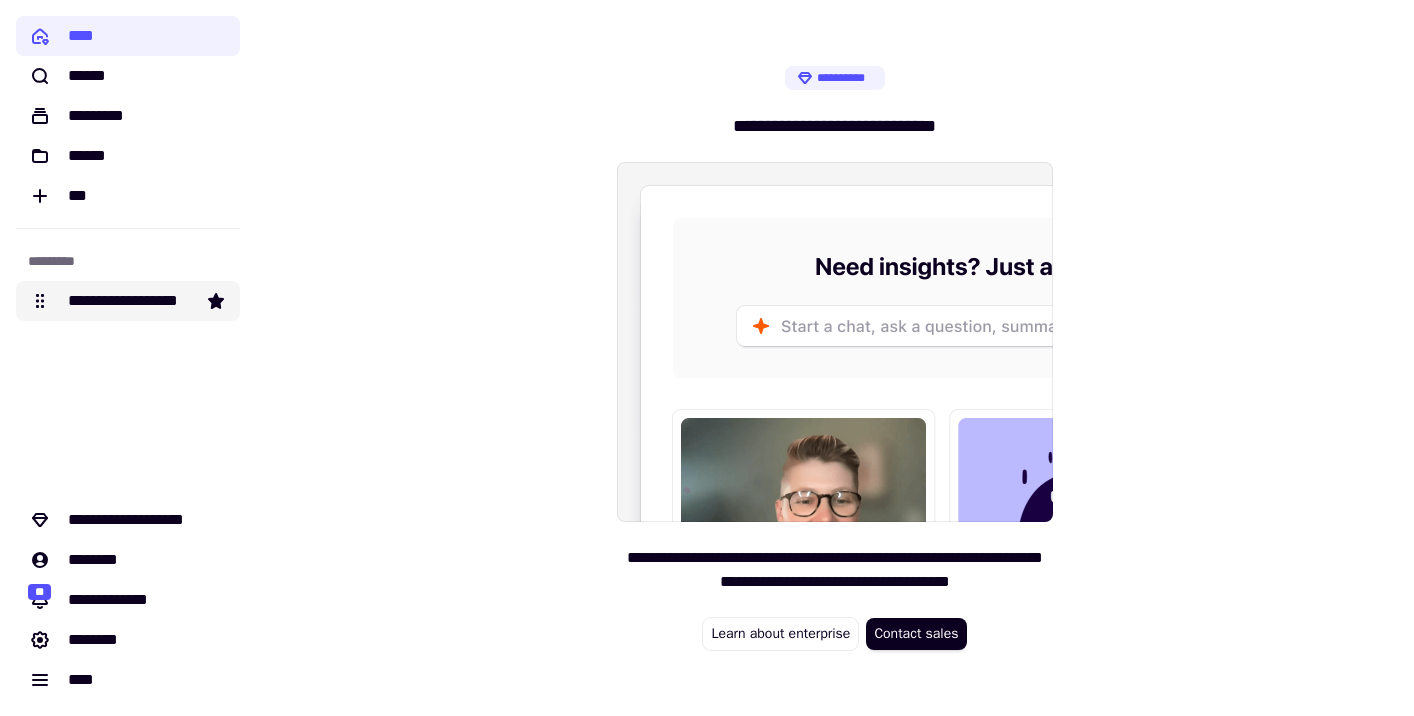 click on "**********" 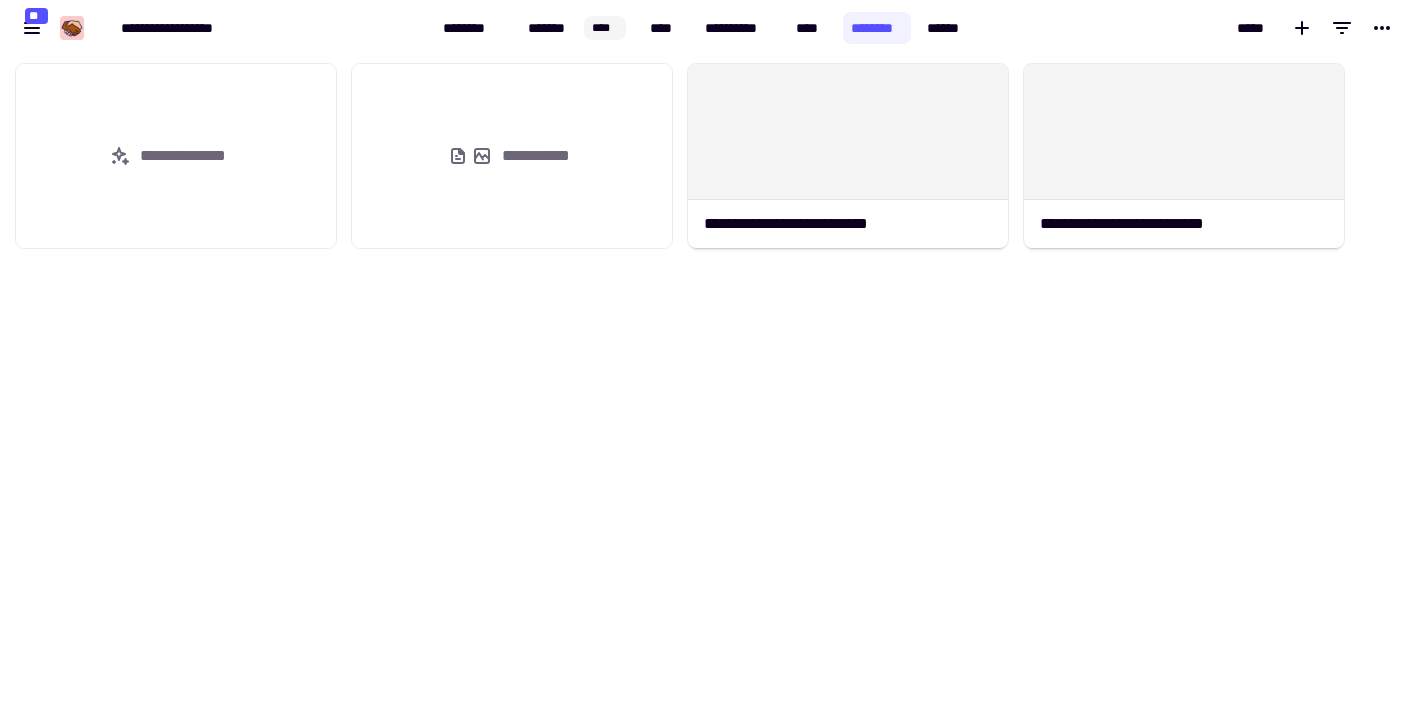 scroll, scrollTop: 1, scrollLeft: 1, axis: both 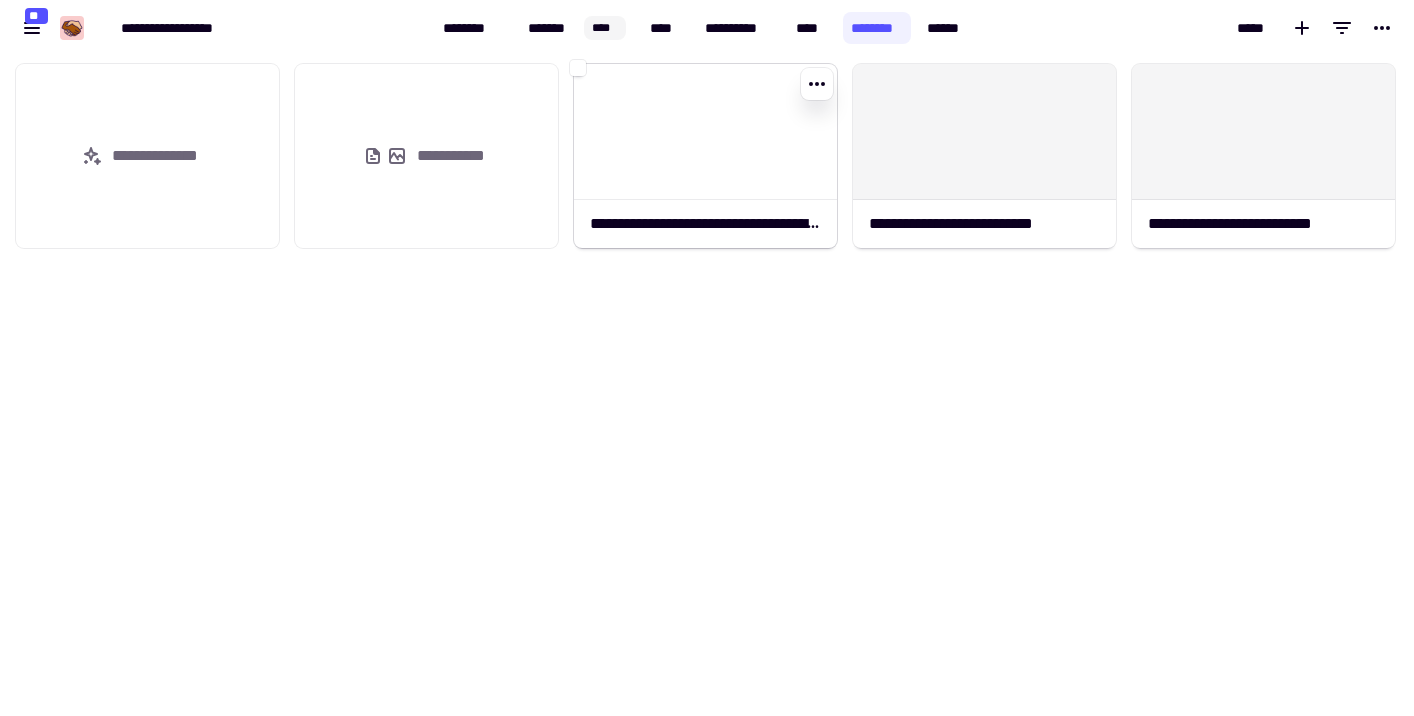click on "**********" 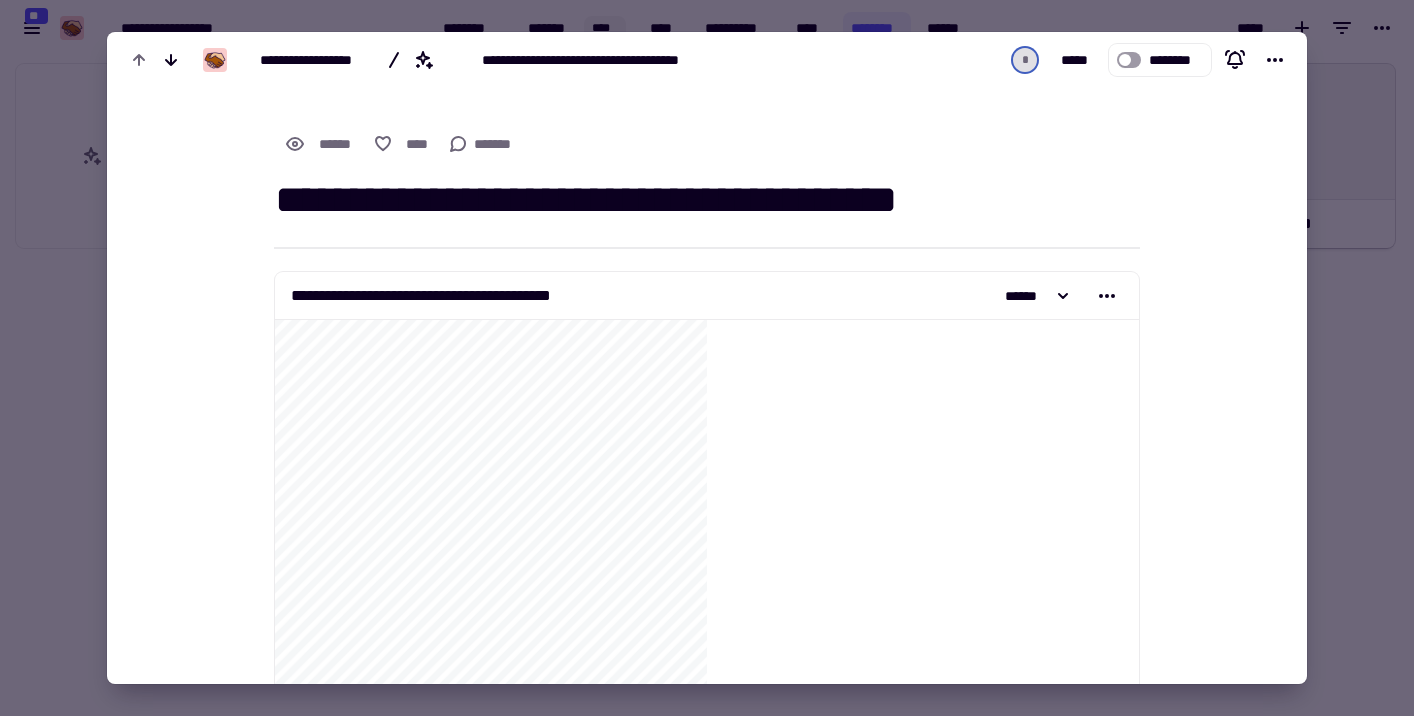 click at bounding box center [707, 358] 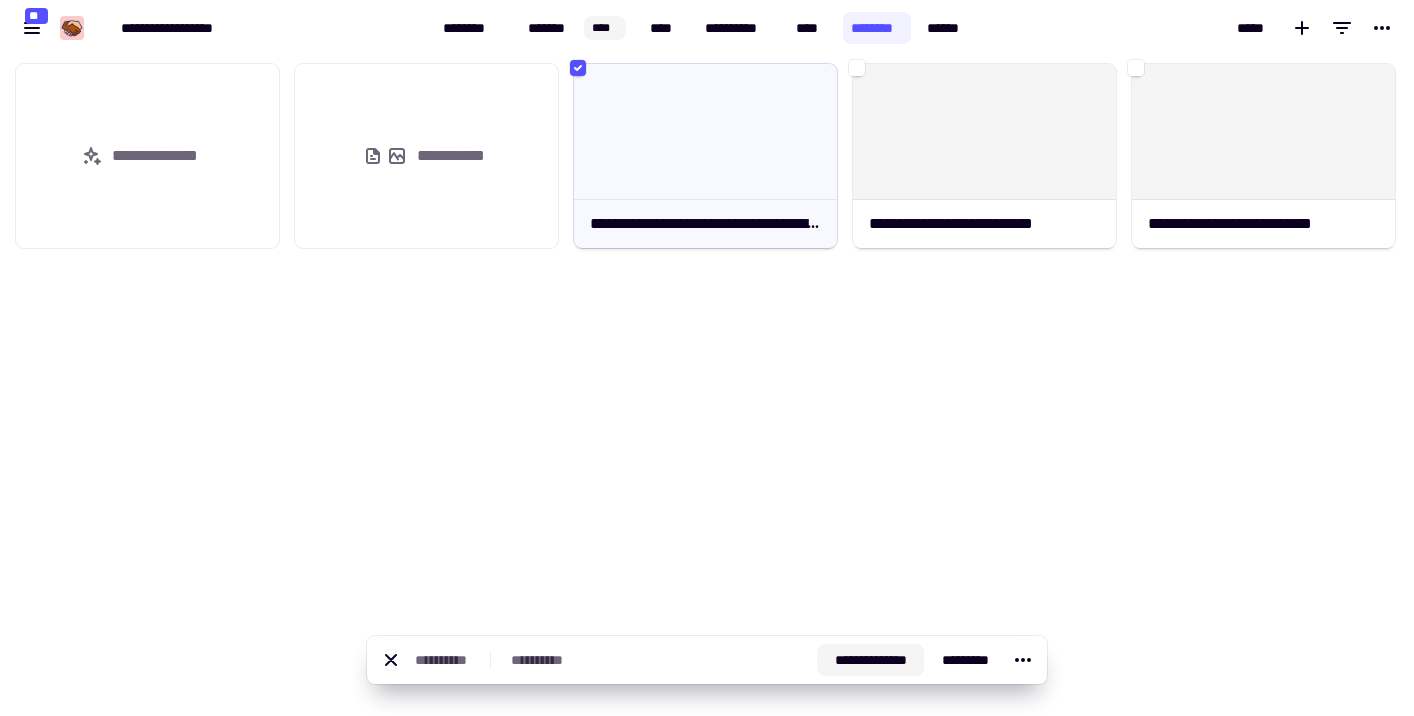 click on "**********" 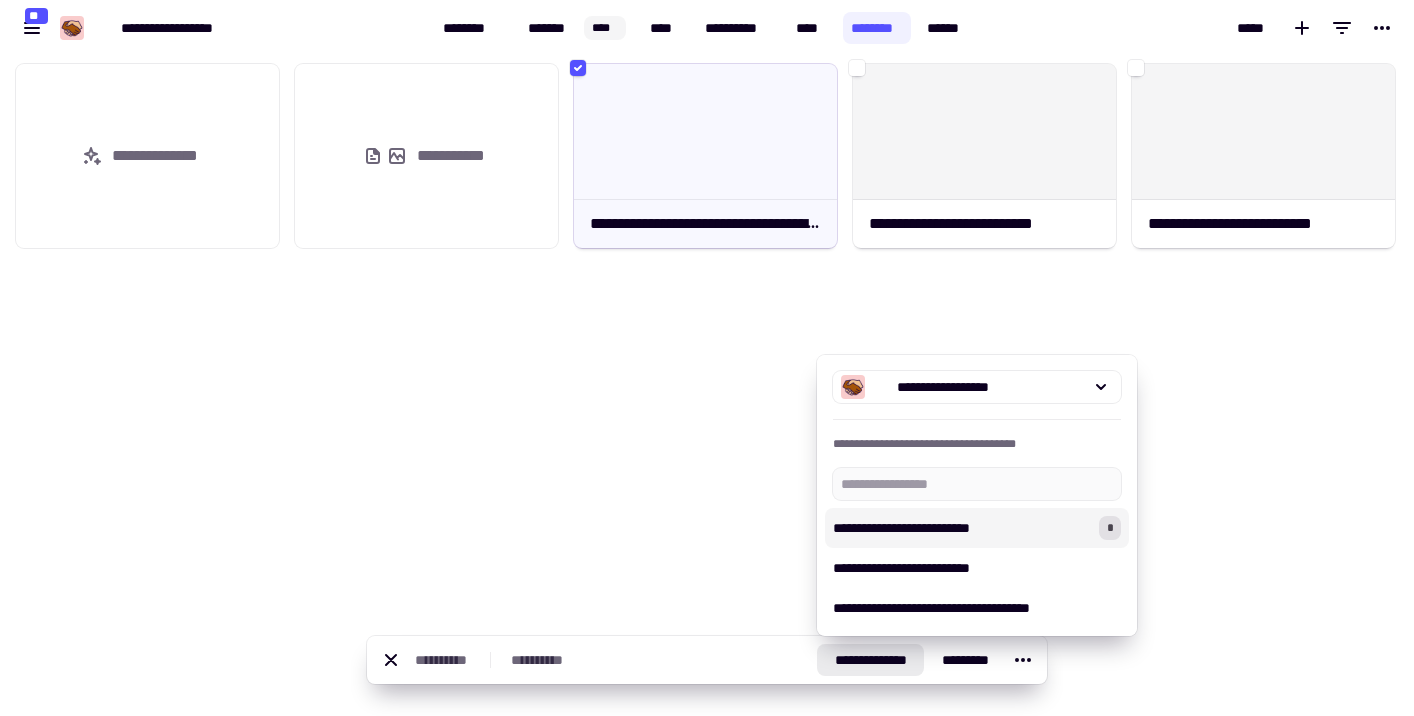 click on "**********" at bounding box center [962, 528] 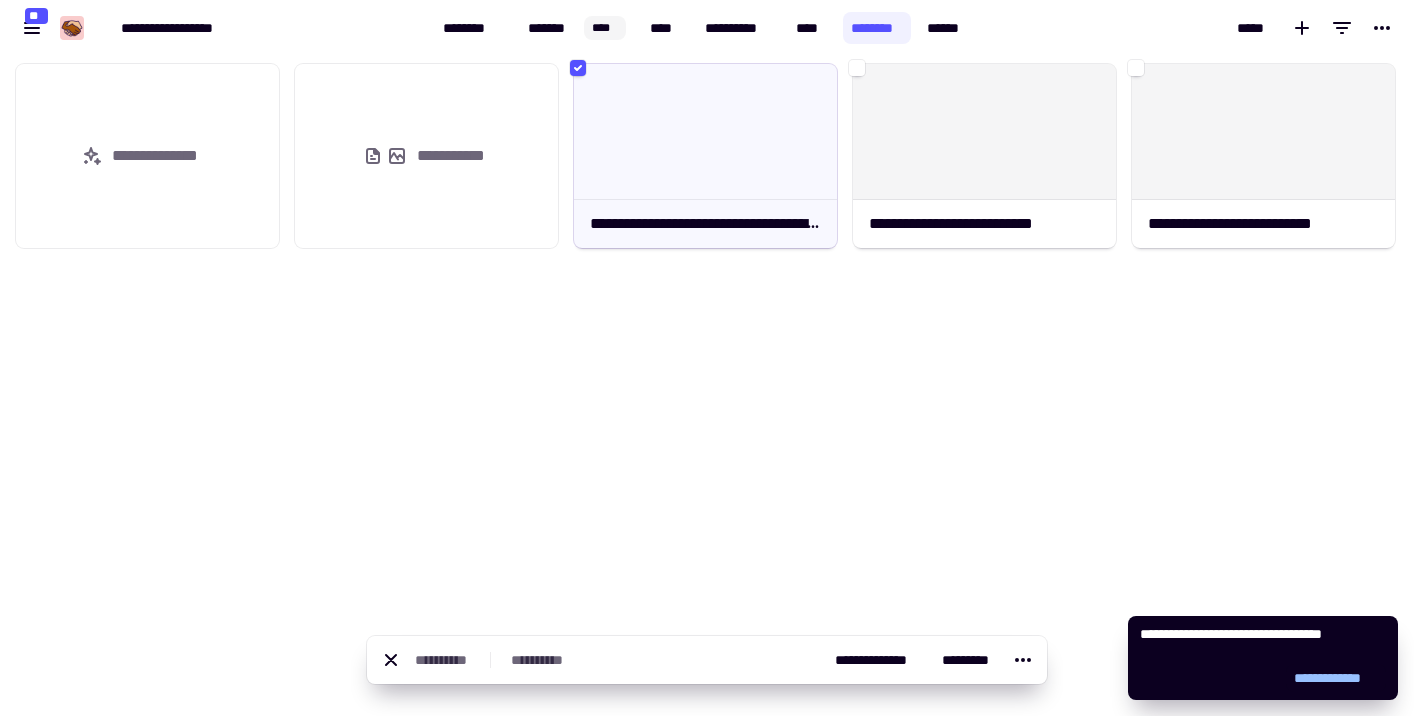 click on "**********" 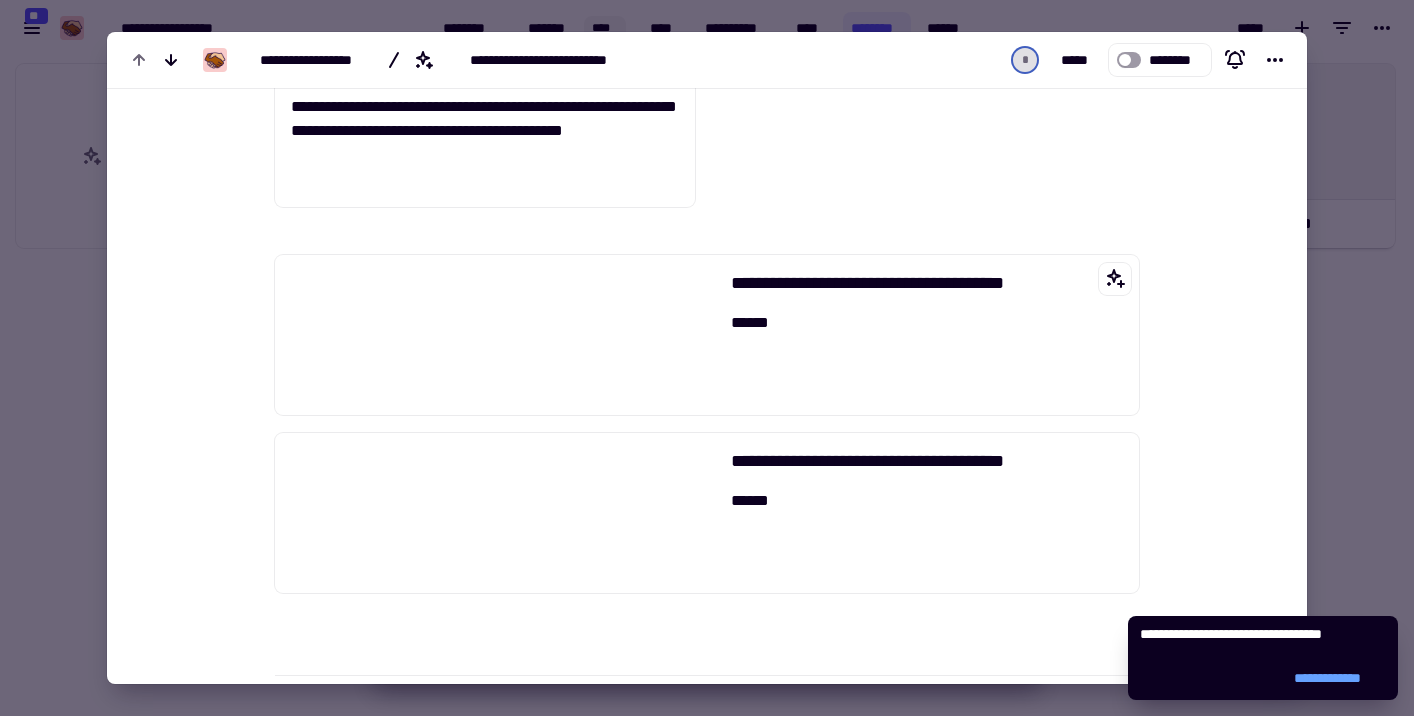 scroll, scrollTop: 1112, scrollLeft: 0, axis: vertical 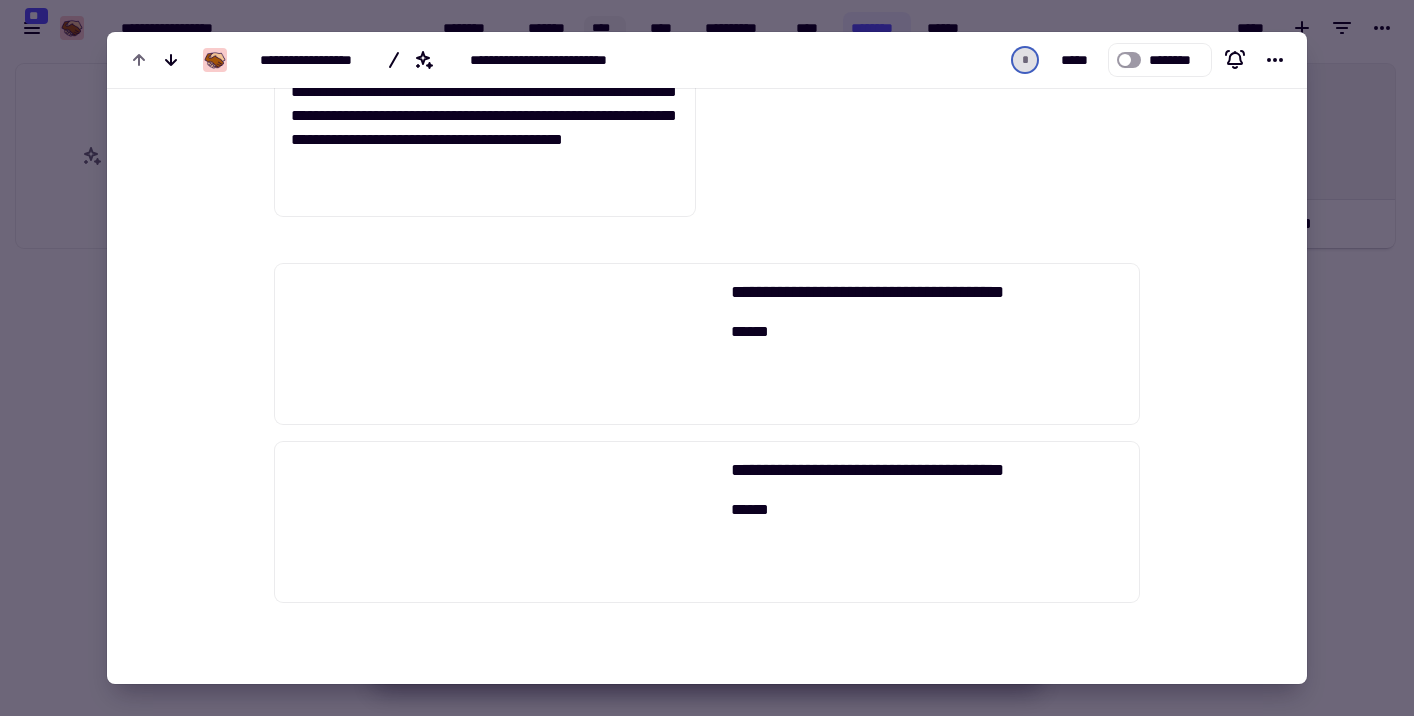click at bounding box center [707, 358] 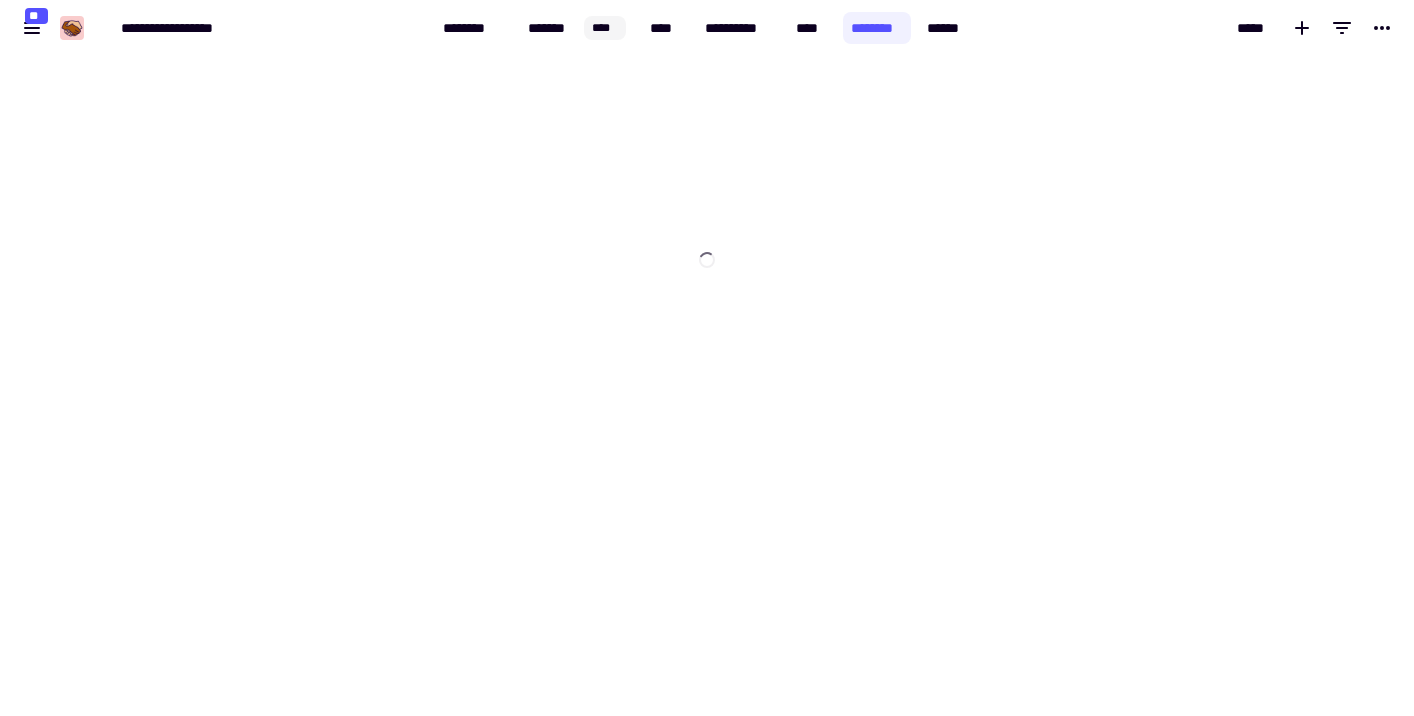 scroll, scrollTop: 0, scrollLeft: 0, axis: both 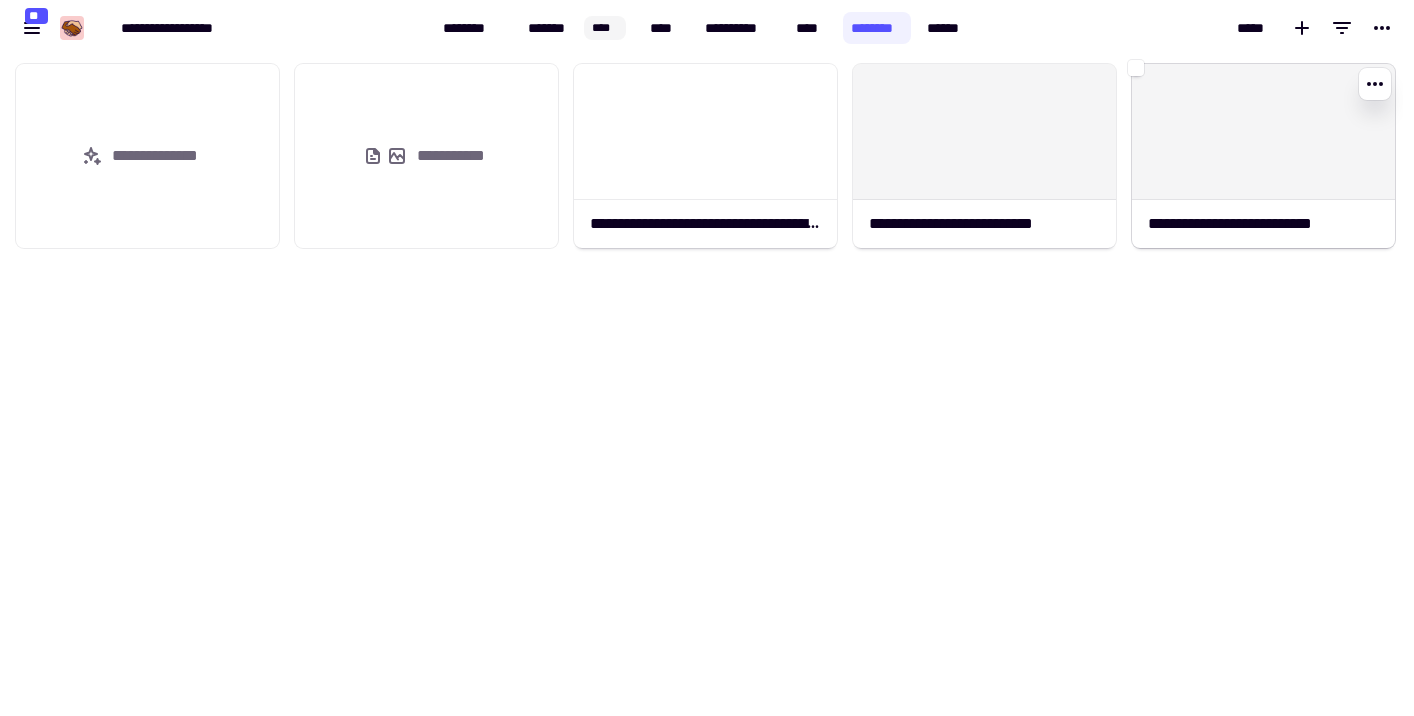 click 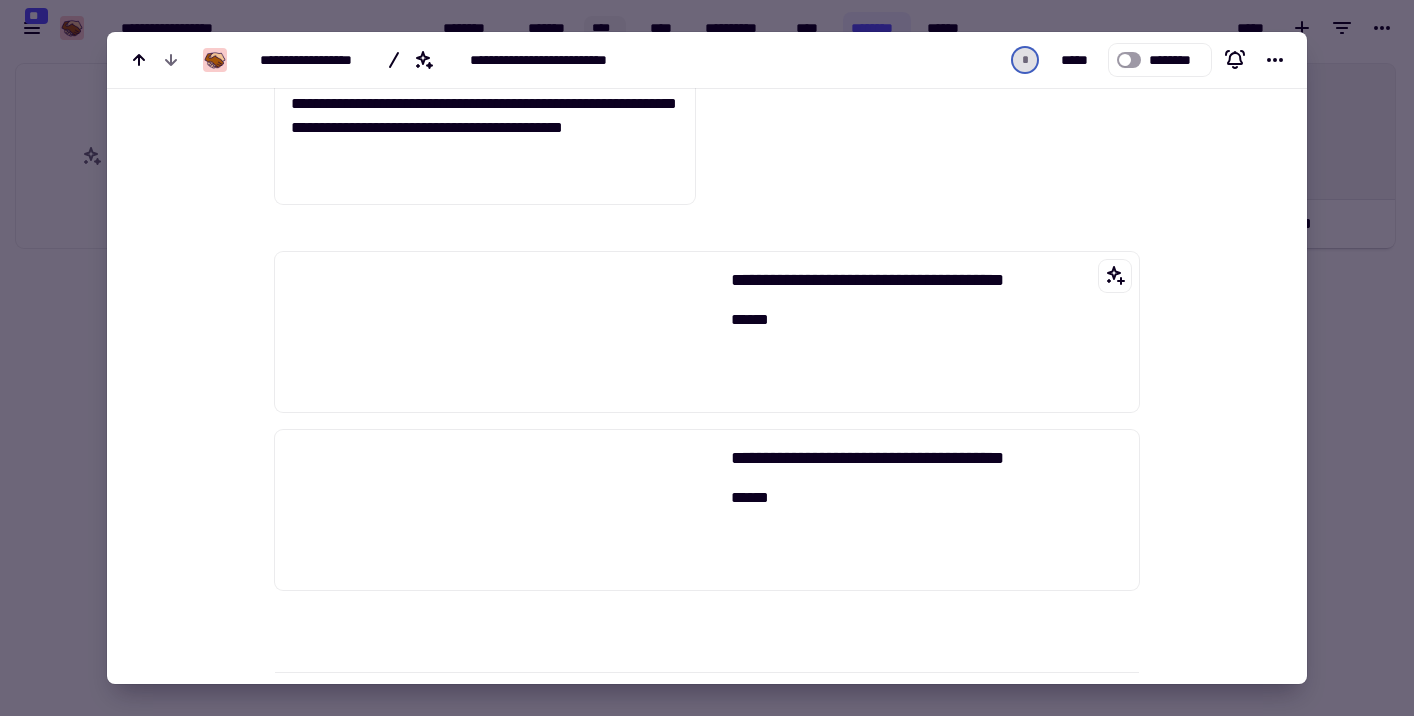 scroll, scrollTop: 1111, scrollLeft: 0, axis: vertical 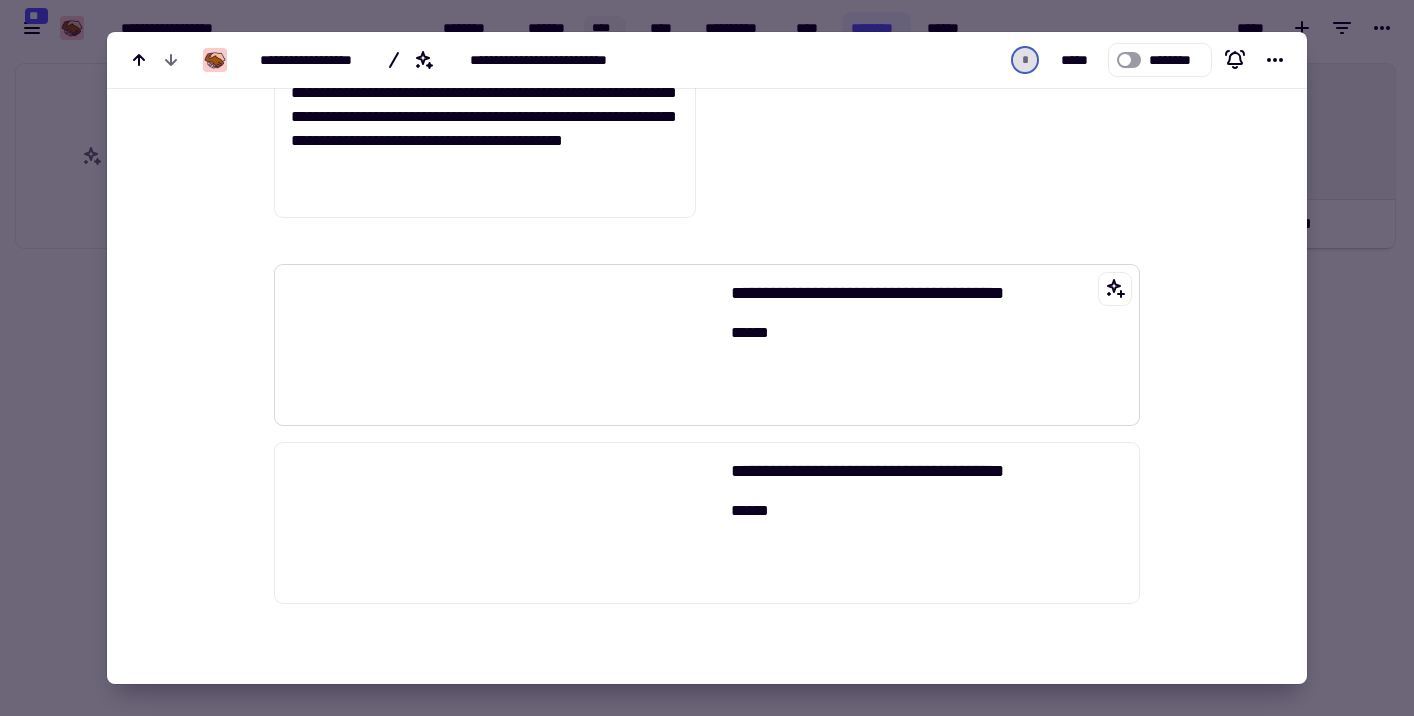 click at bounding box center [499, 345] 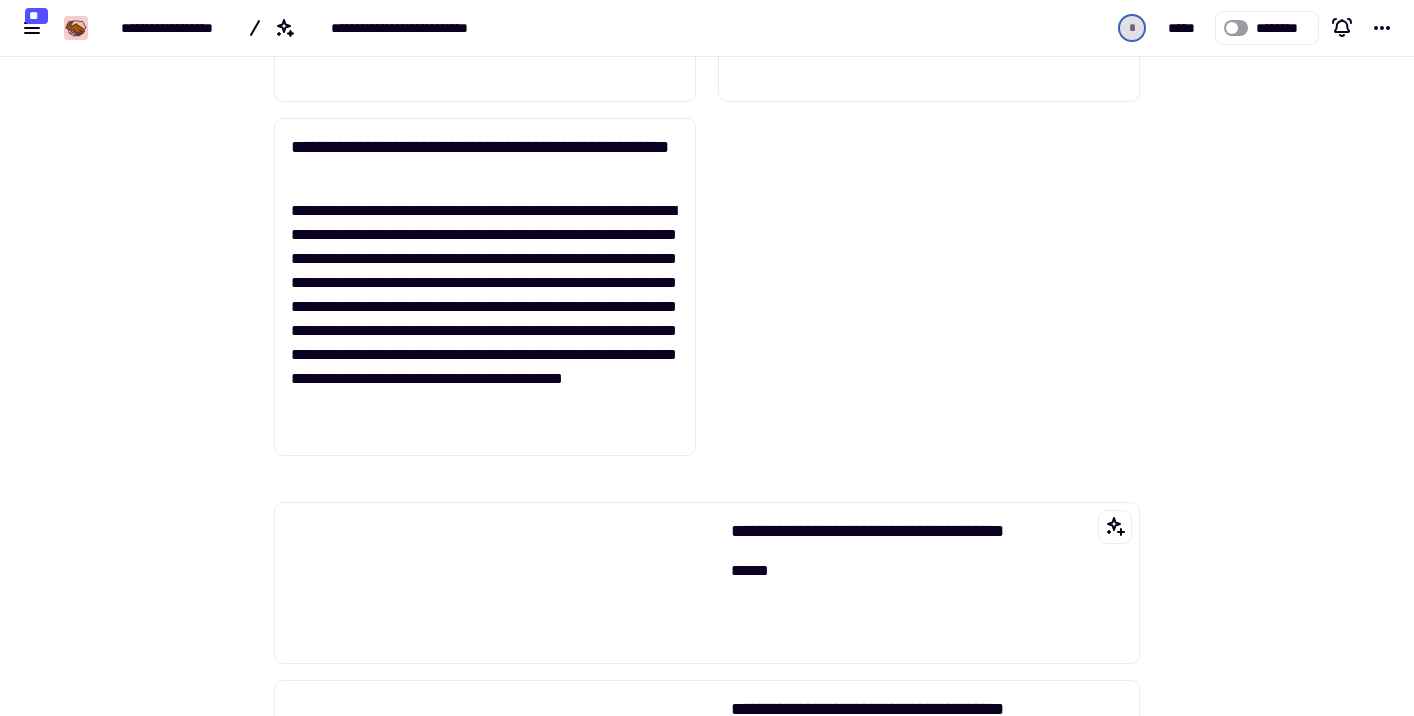 scroll, scrollTop: 925, scrollLeft: 0, axis: vertical 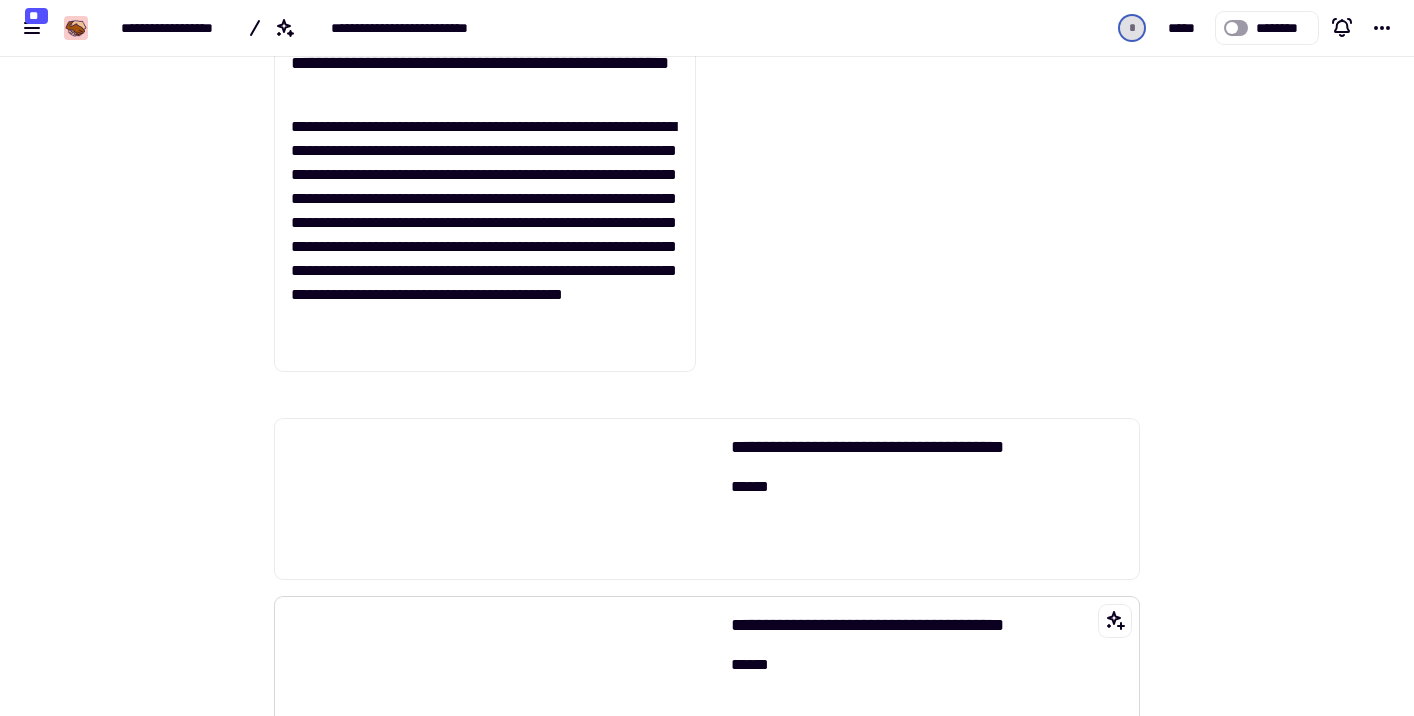 click at bounding box center (499, 677) 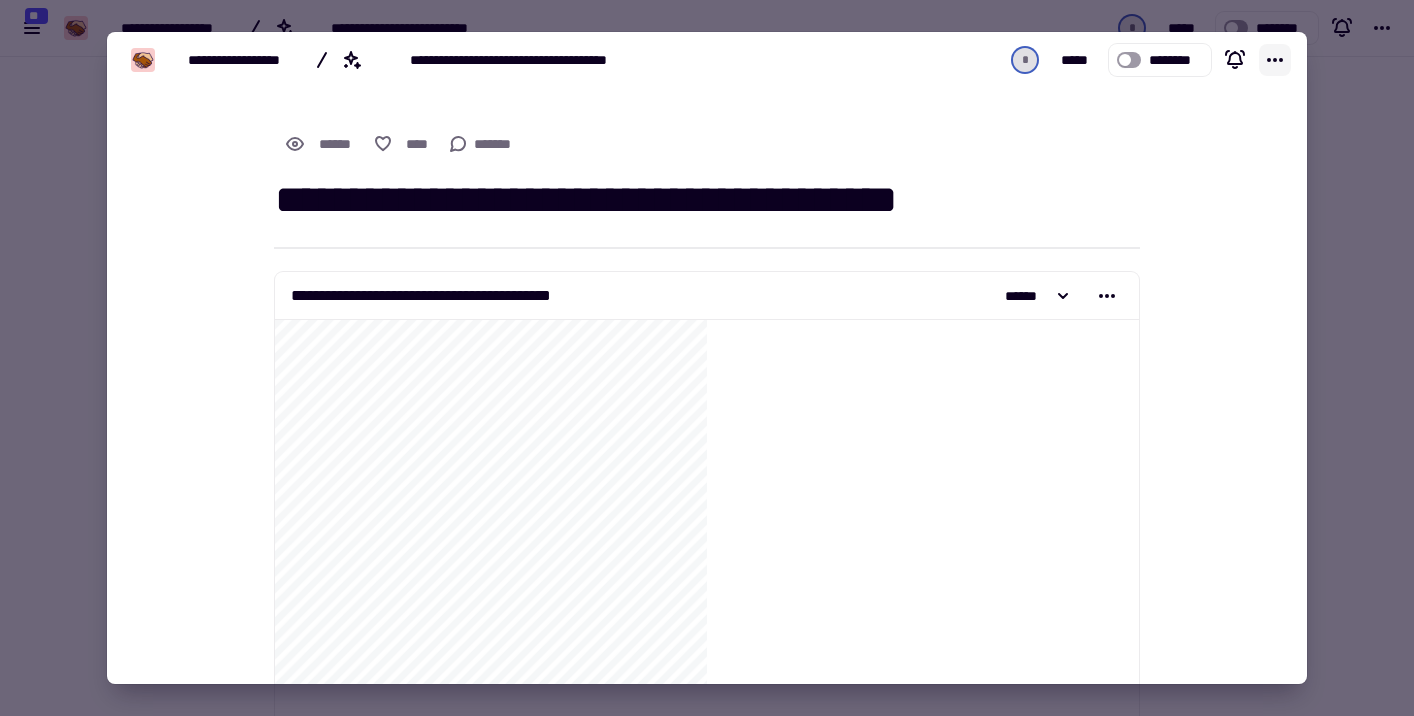 click 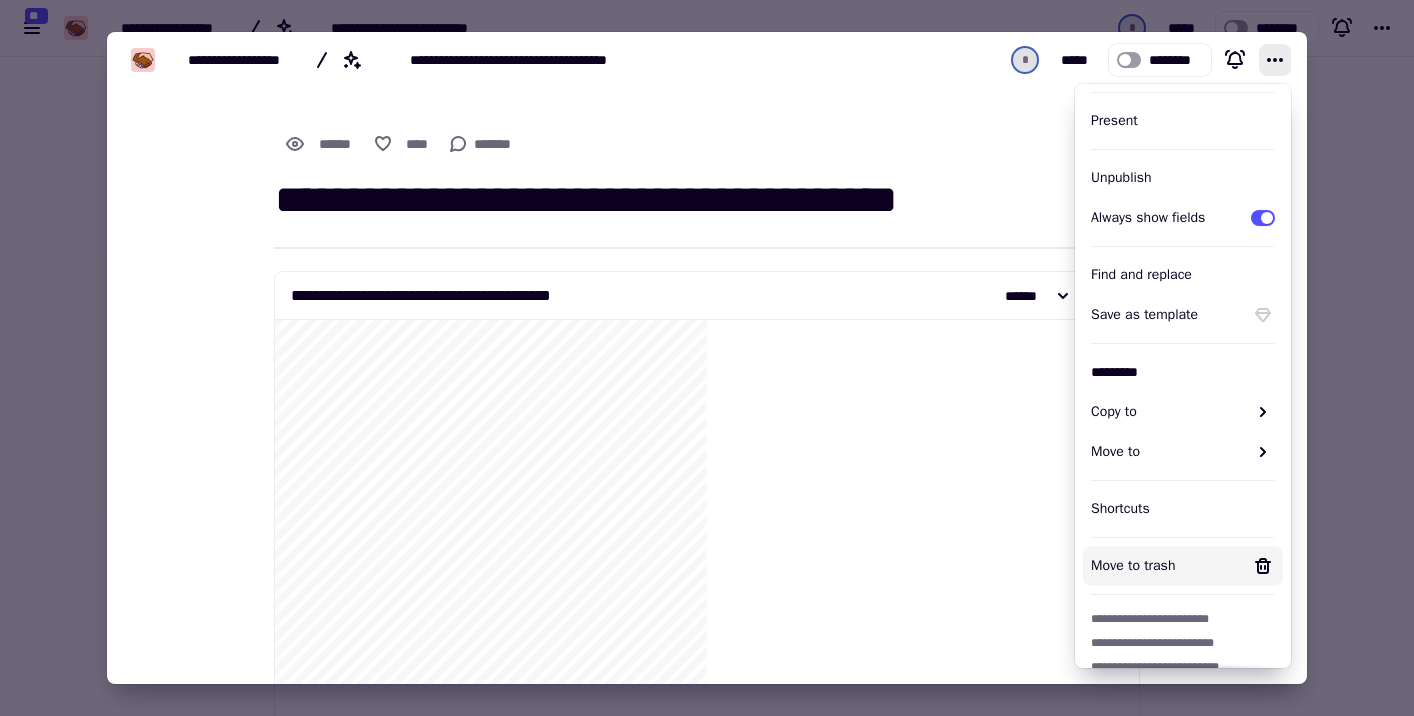 scroll, scrollTop: 160, scrollLeft: 0, axis: vertical 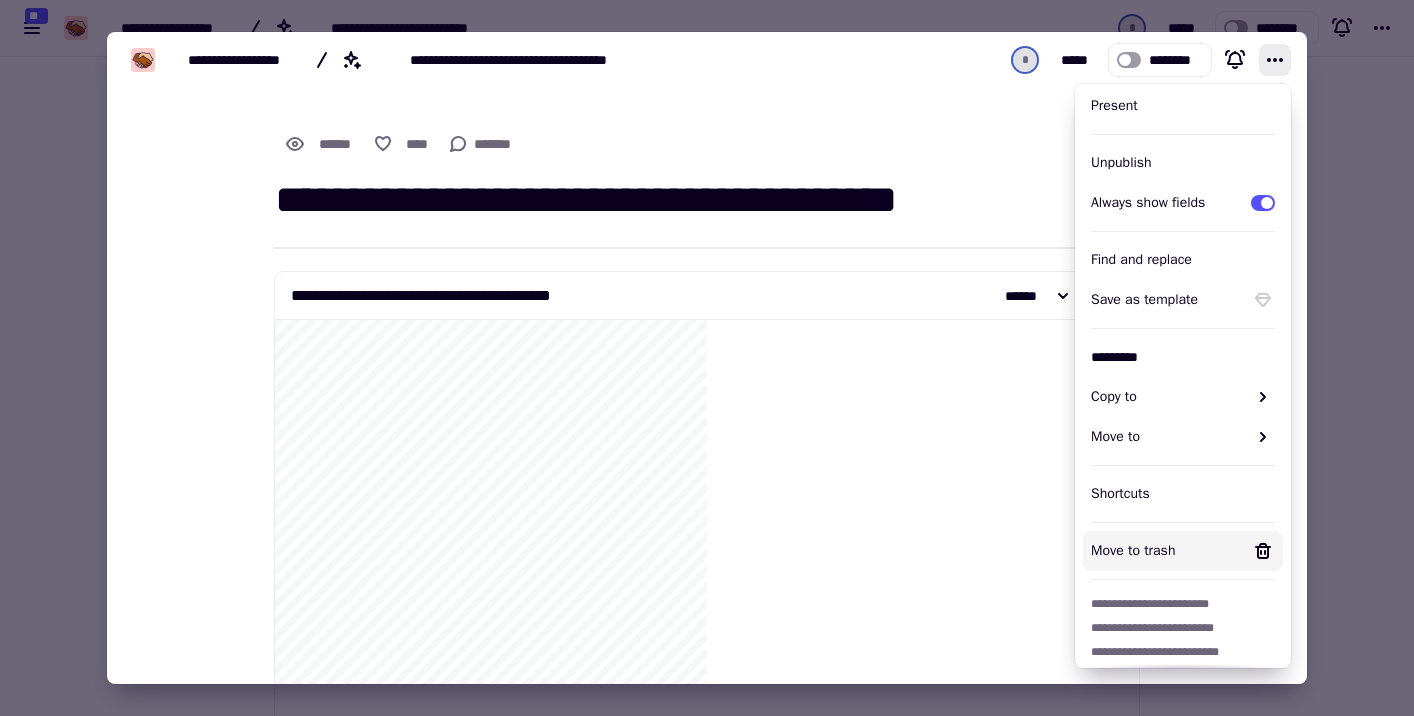 click on "Move to trash" at bounding box center (1167, 551) 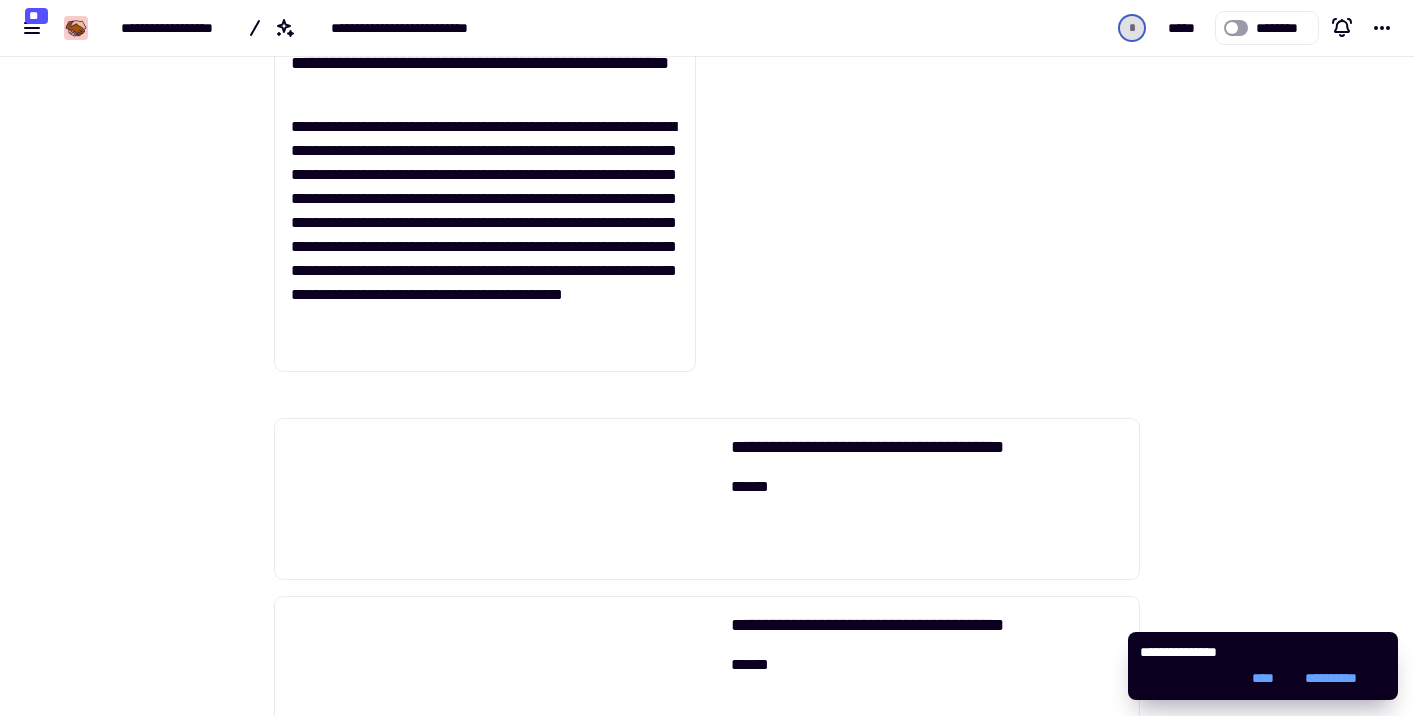 click on "**********" at bounding box center [929, -142] 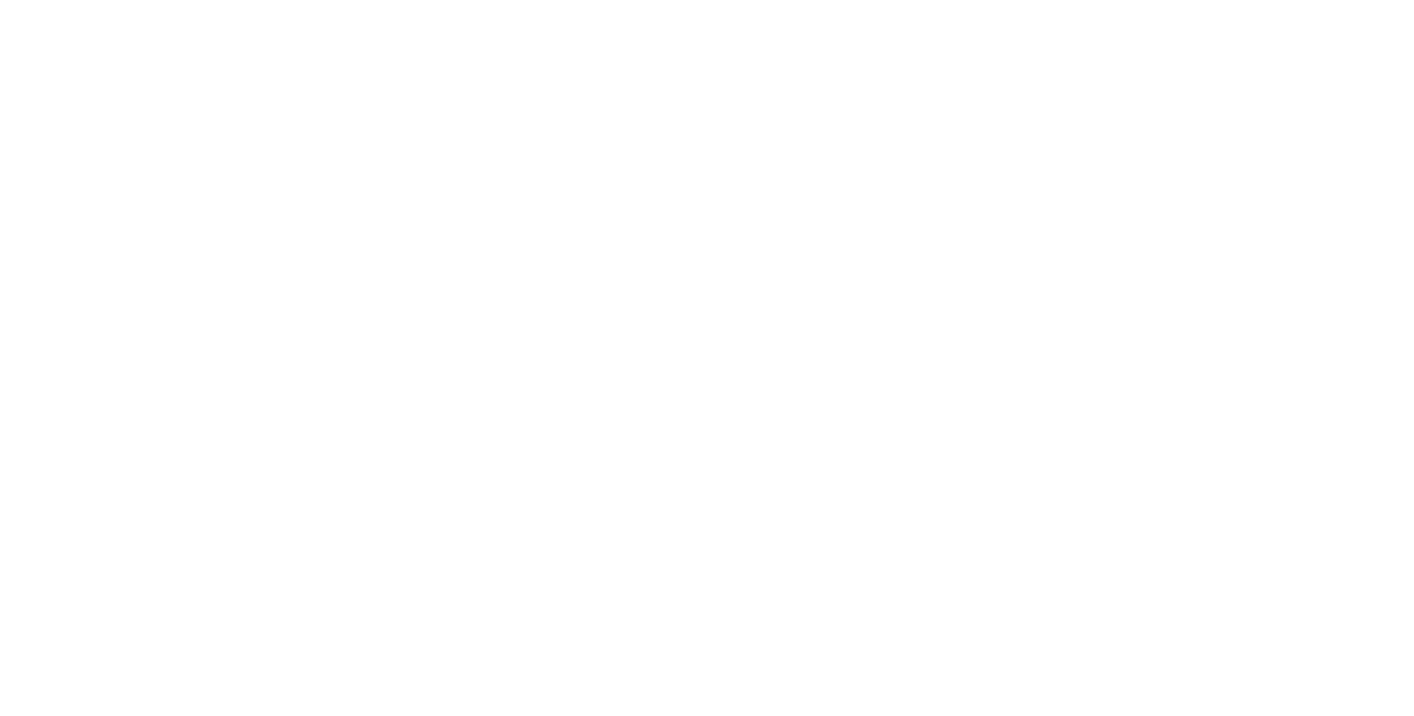 scroll, scrollTop: 0, scrollLeft: 0, axis: both 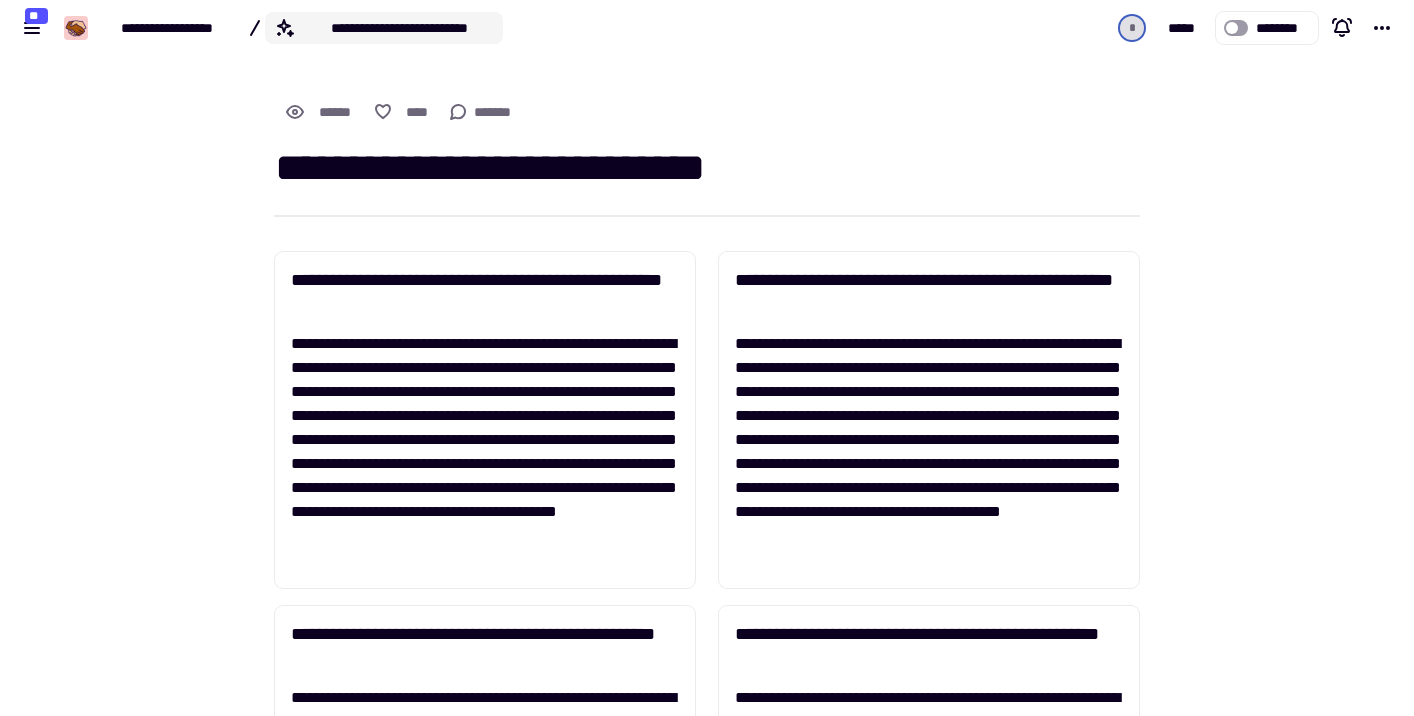 click on "**********" 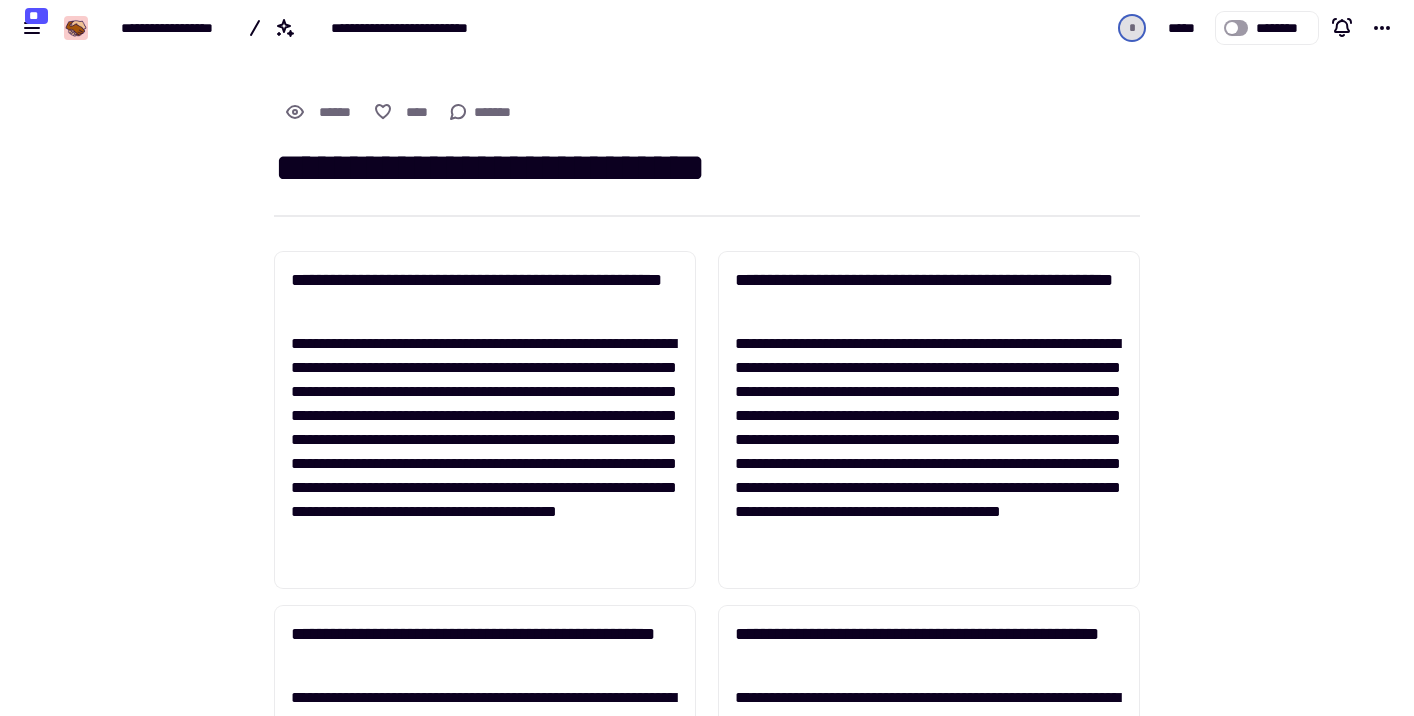 click on "[FIRST] [LAST] [ADDRESS] [CITY] [STATE] [POSTAL_CODE] [COUNTRY] [PHONE] [EMAIL] [CREDIT_CARD] [EXPIRY_DATE] [CVV] [BILLING_ADDRESS] [CITY] [STATE] [POSTAL_CODE]" at bounding box center [707, 1083] 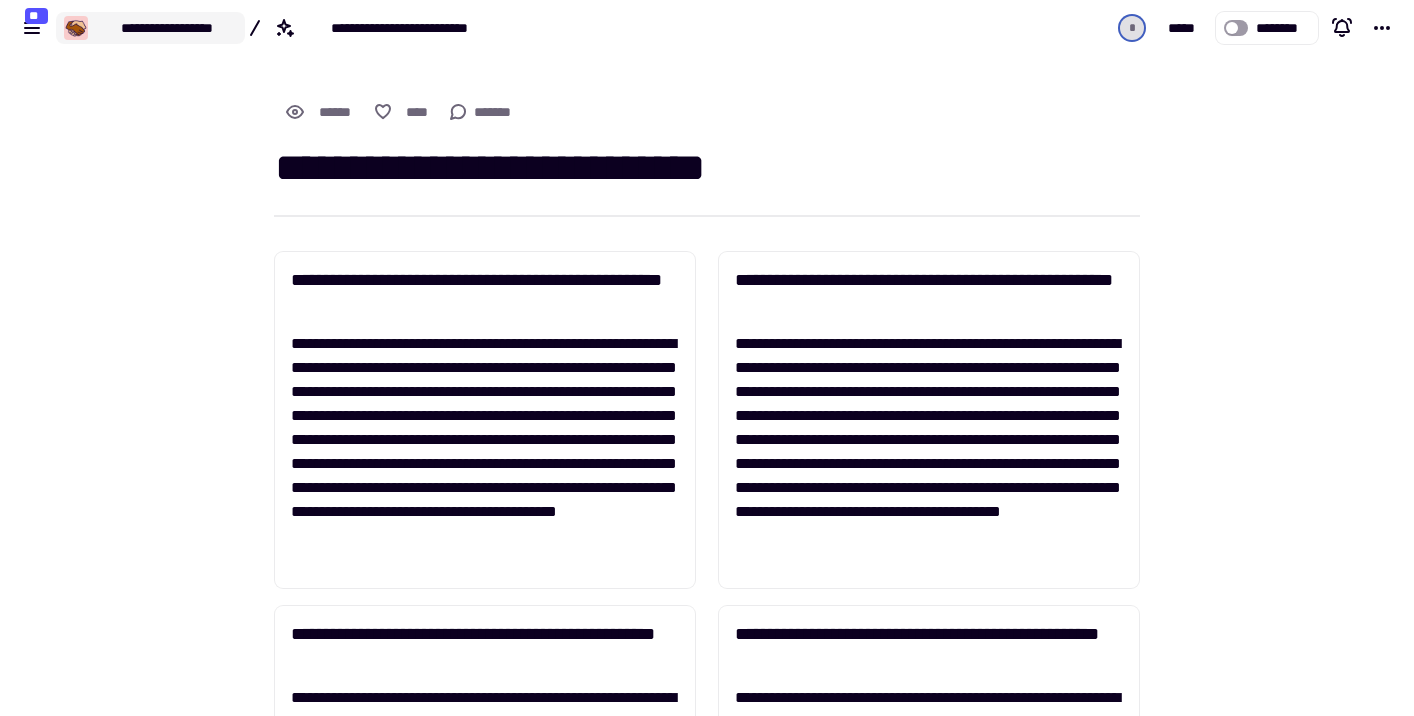 click 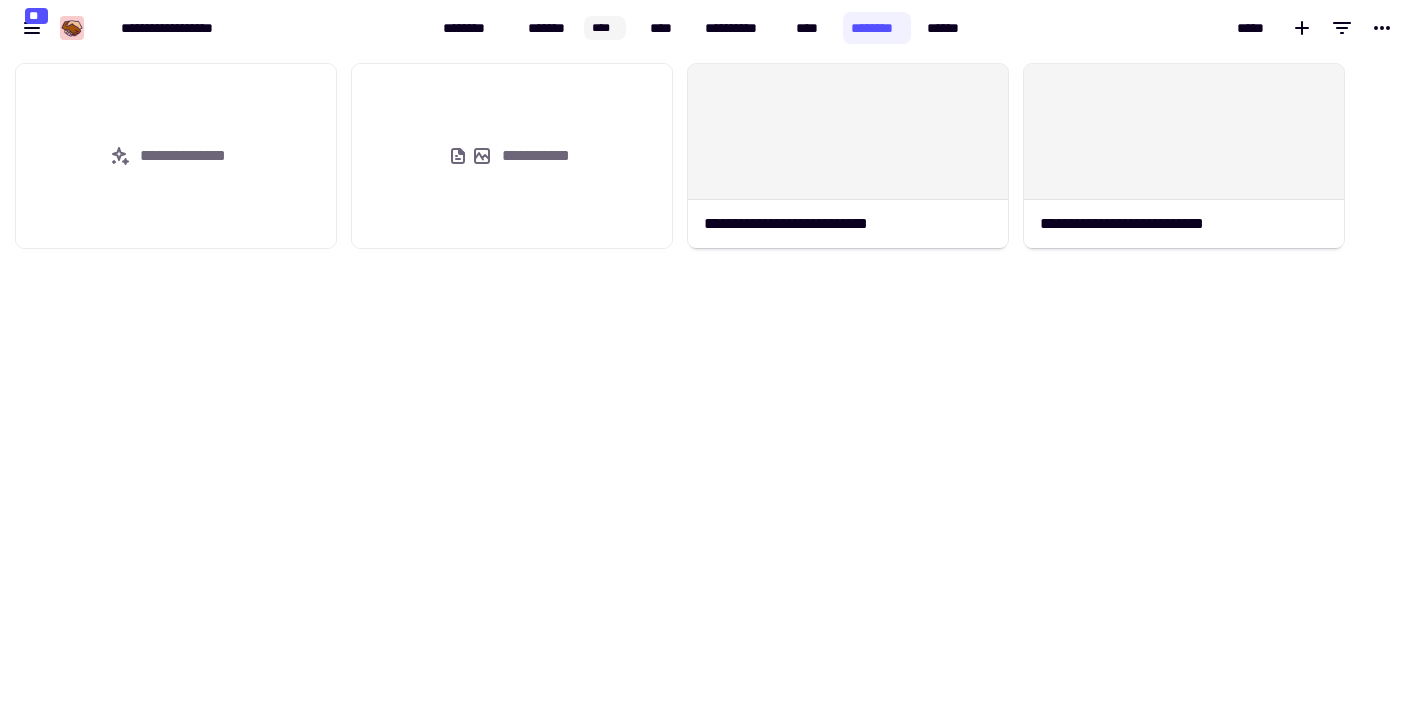 scroll, scrollTop: 1, scrollLeft: 1, axis: both 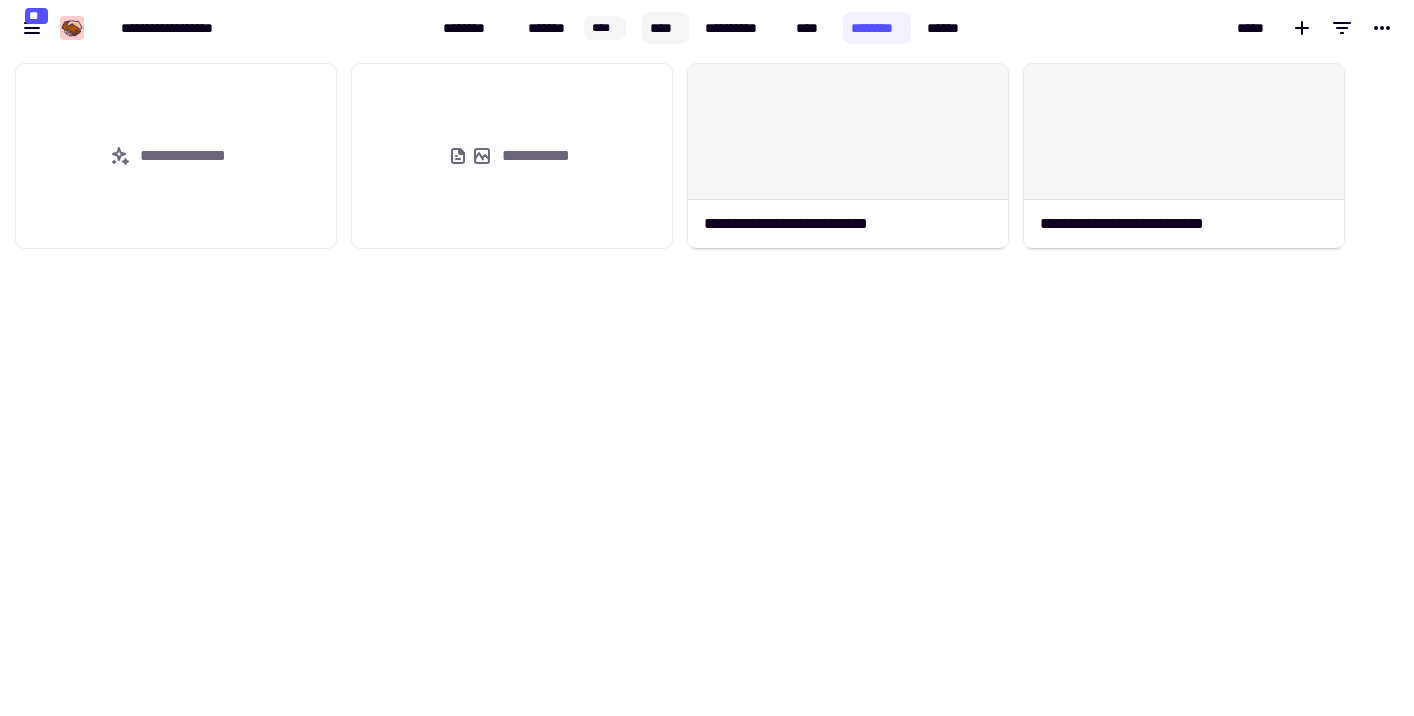 click on "****" 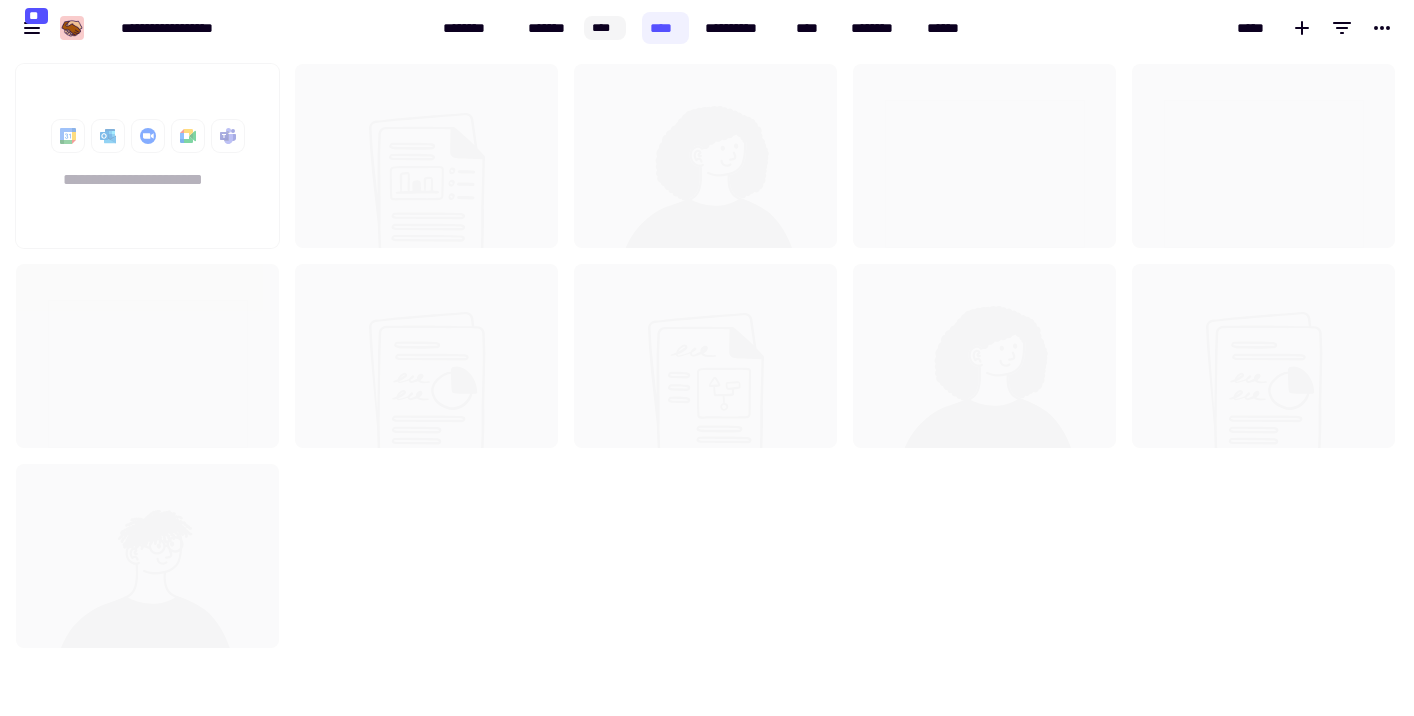scroll, scrollTop: 1, scrollLeft: 1, axis: both 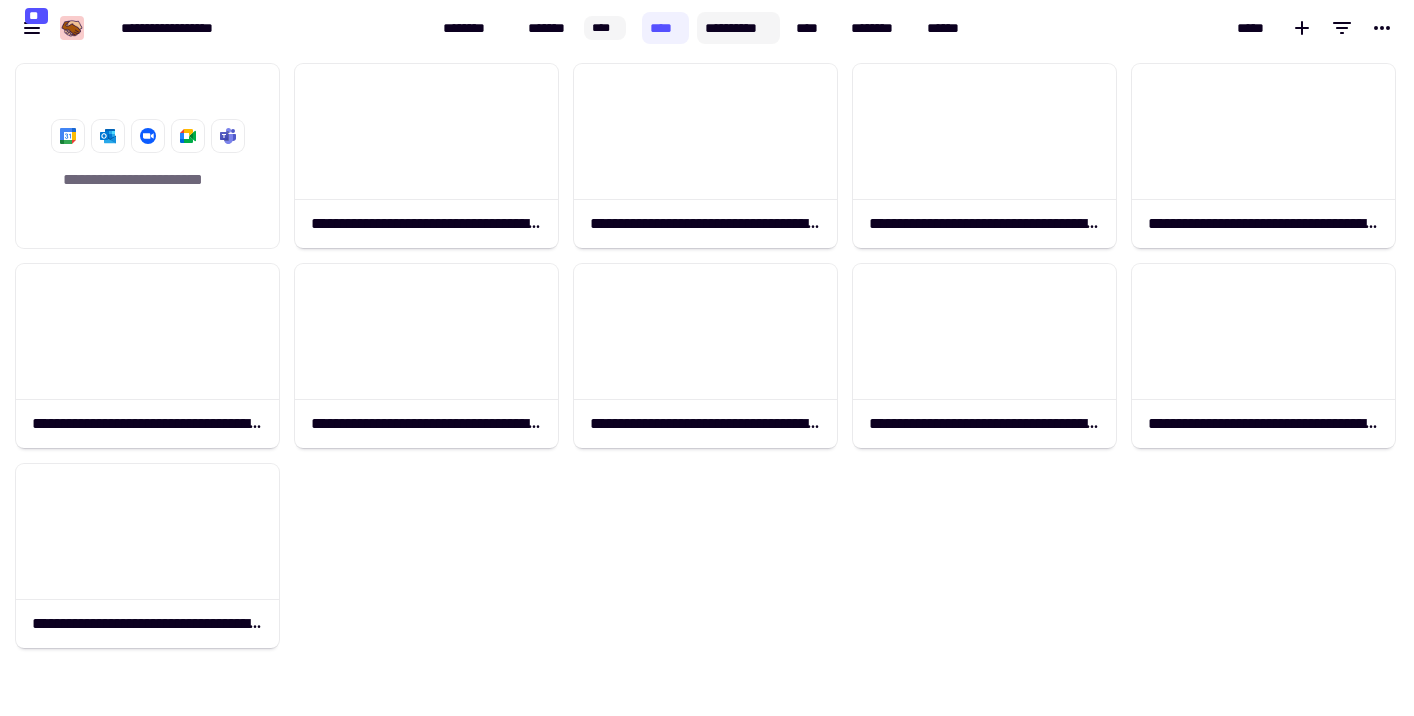 click on "**********" 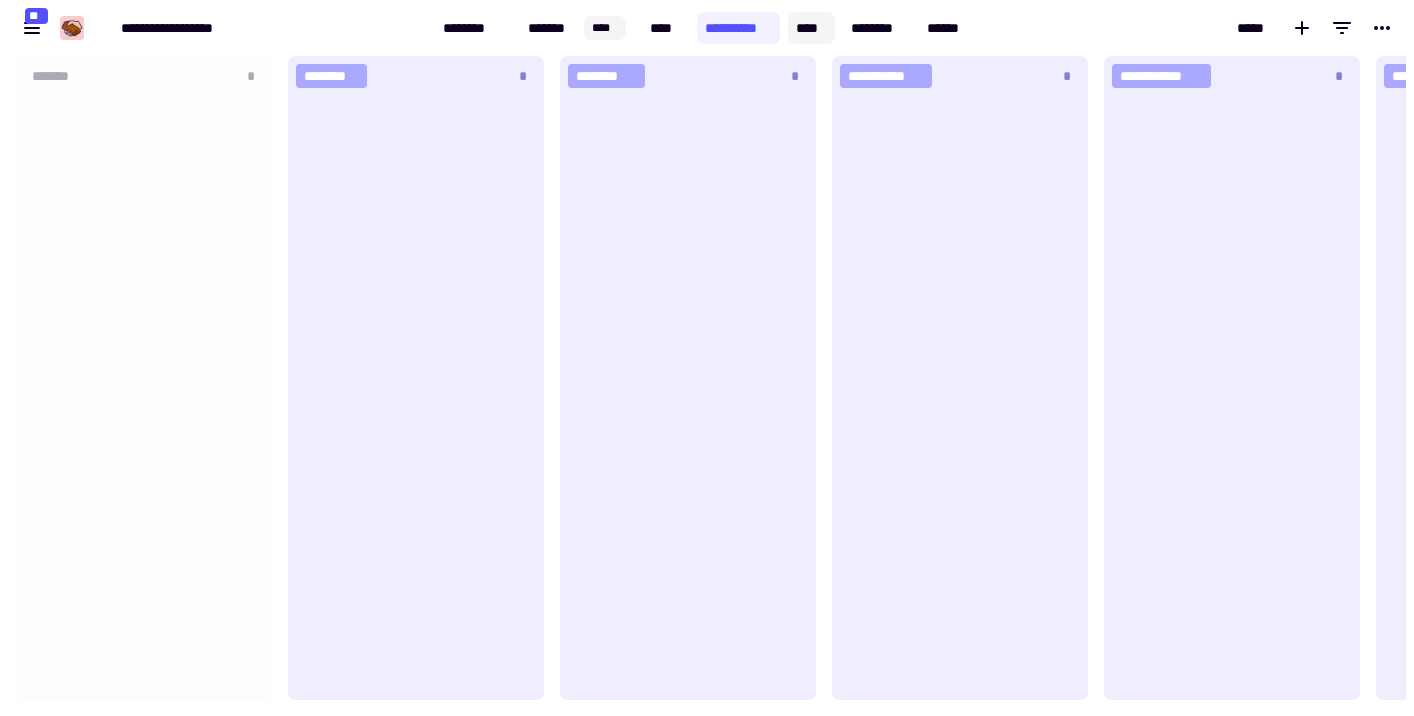 scroll, scrollTop: 1, scrollLeft: 1, axis: both 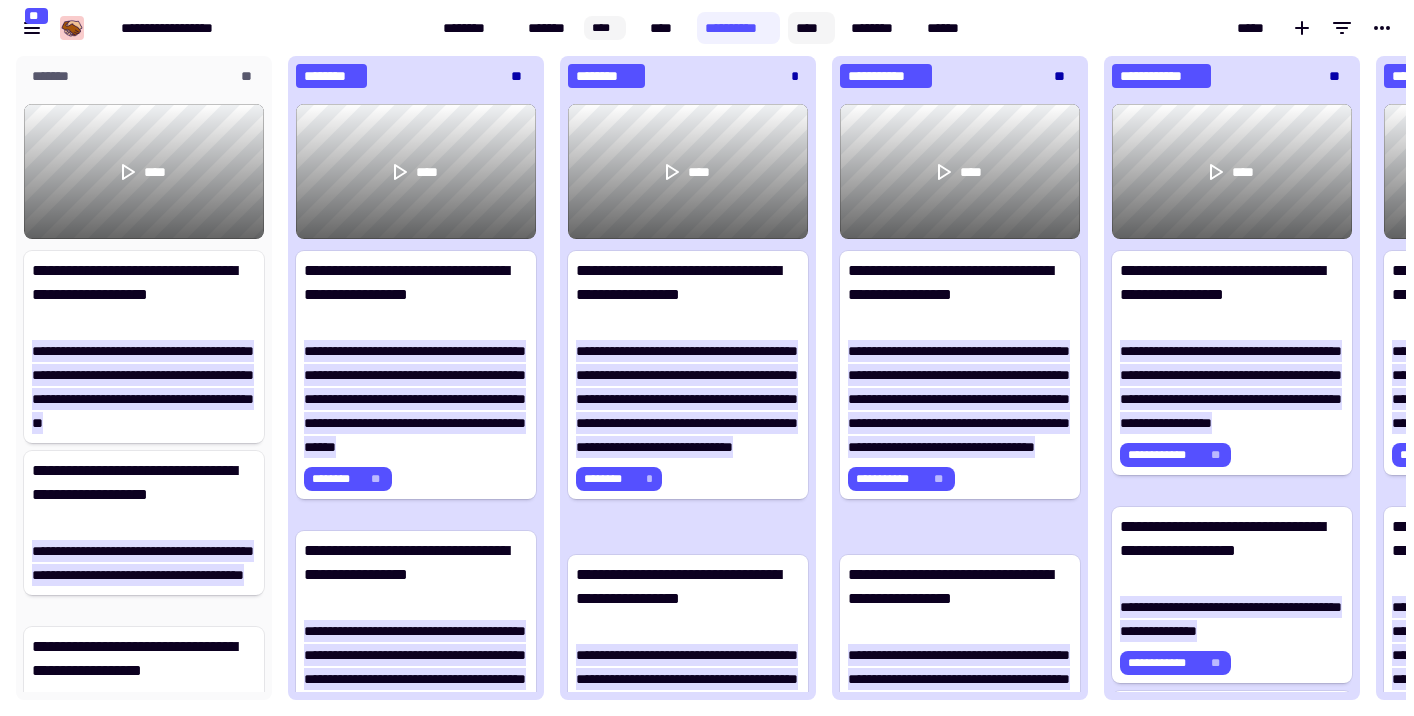 click on "****" 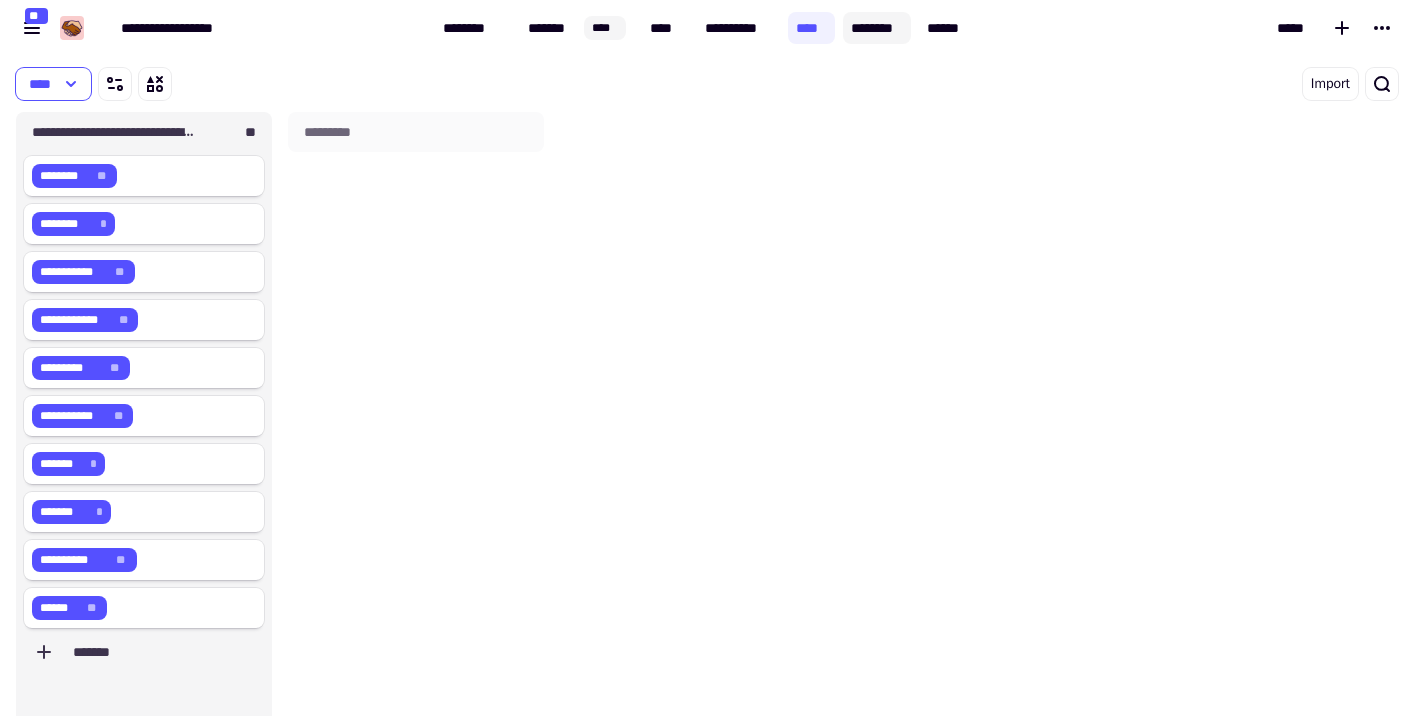 scroll, scrollTop: 1, scrollLeft: 1, axis: both 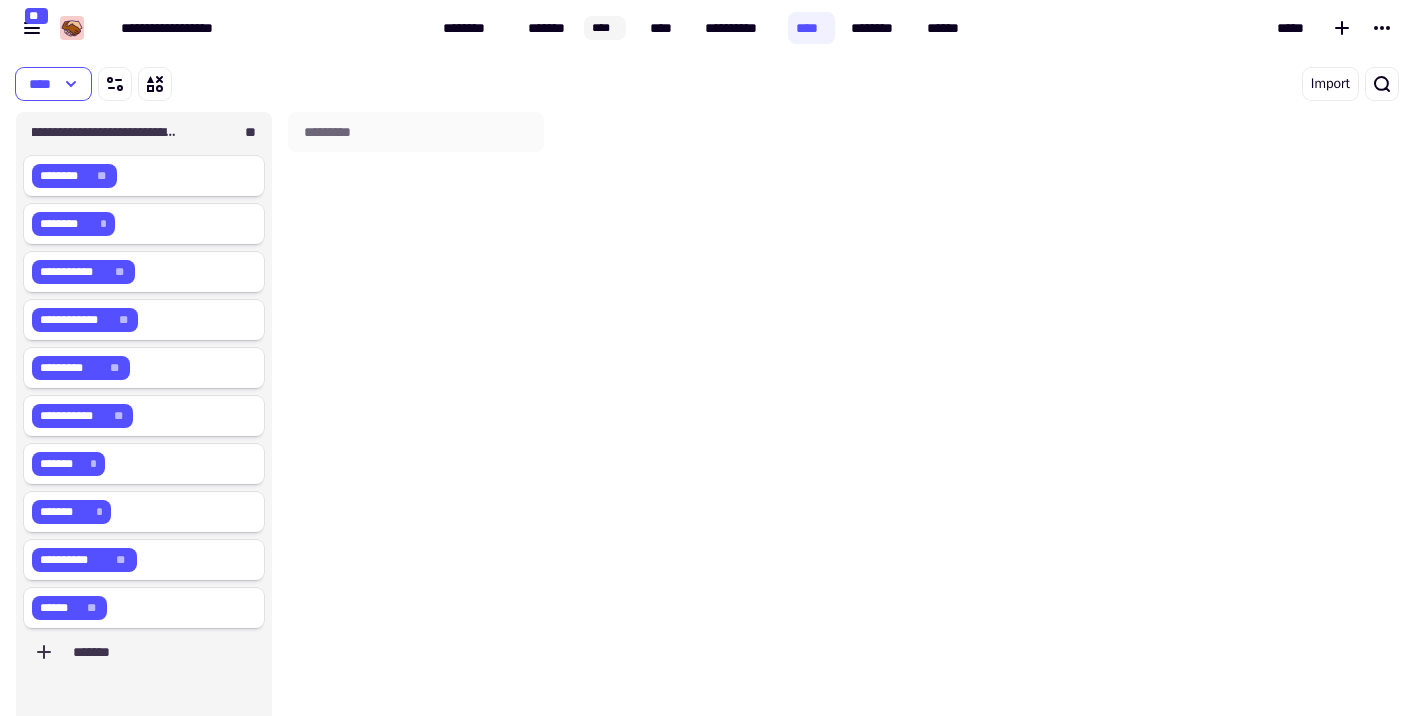 click on "*********" at bounding box center [416, 434] 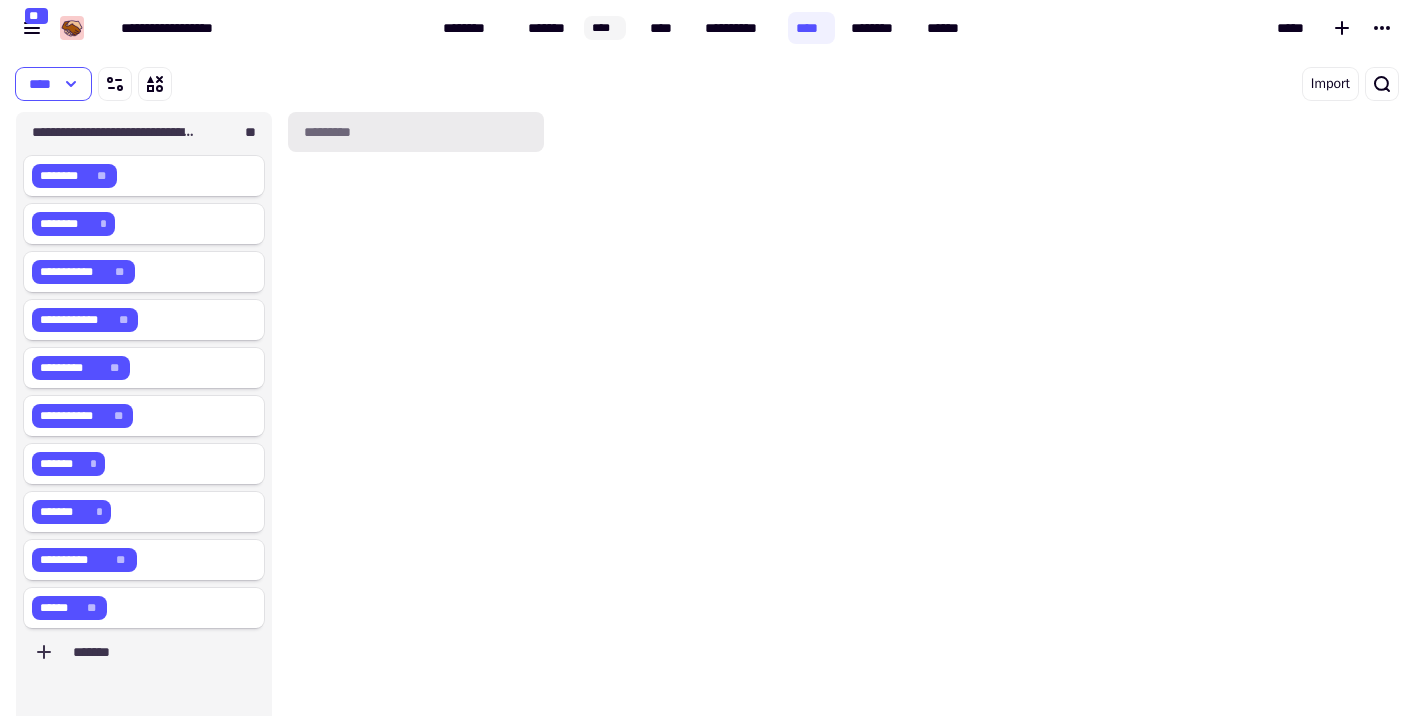 click on "*********" at bounding box center [416, 132] 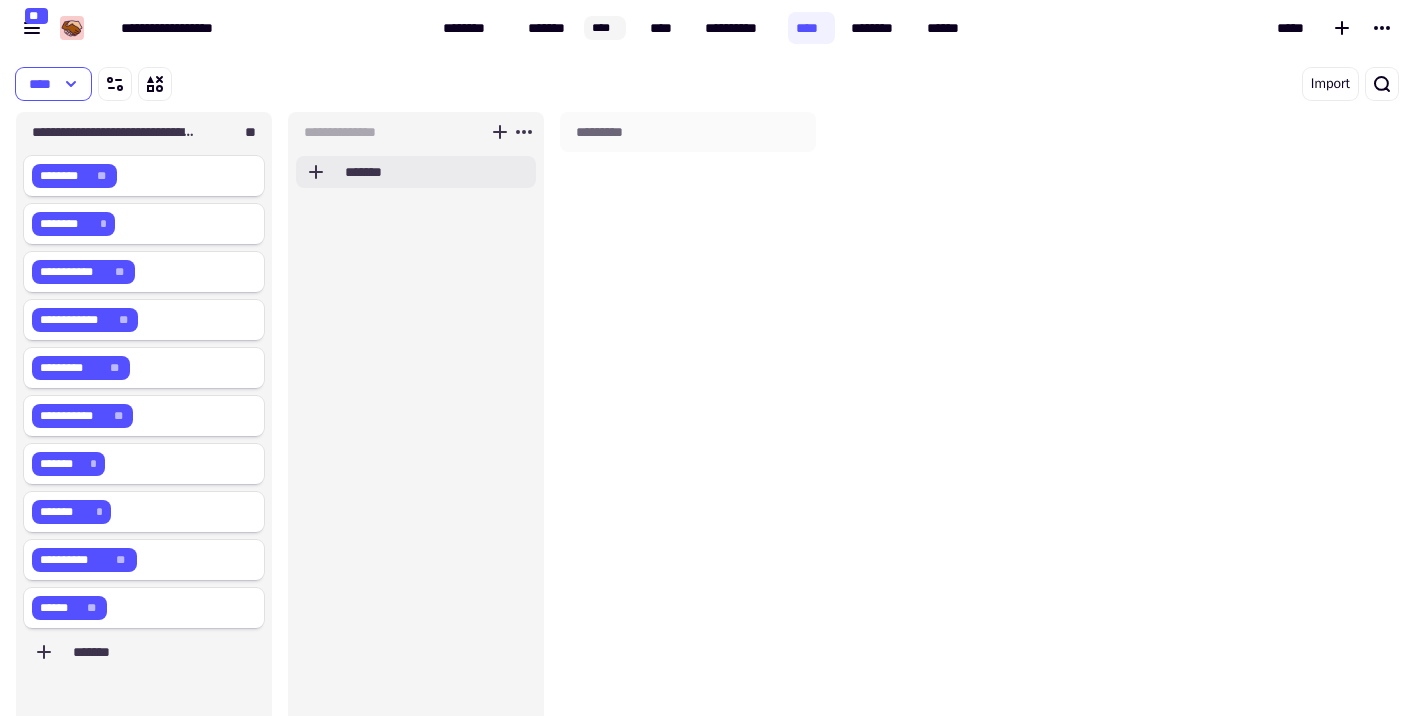scroll, scrollTop: 1, scrollLeft: 1, axis: both 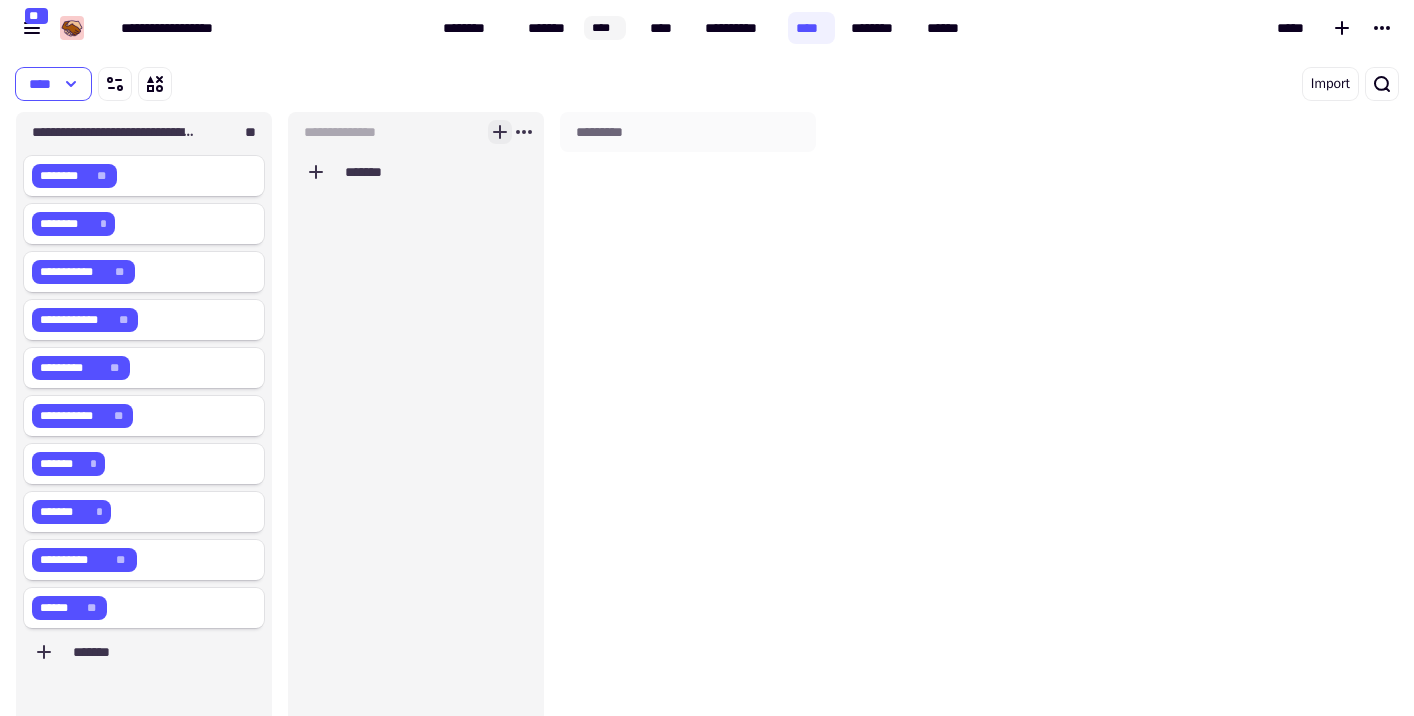 click 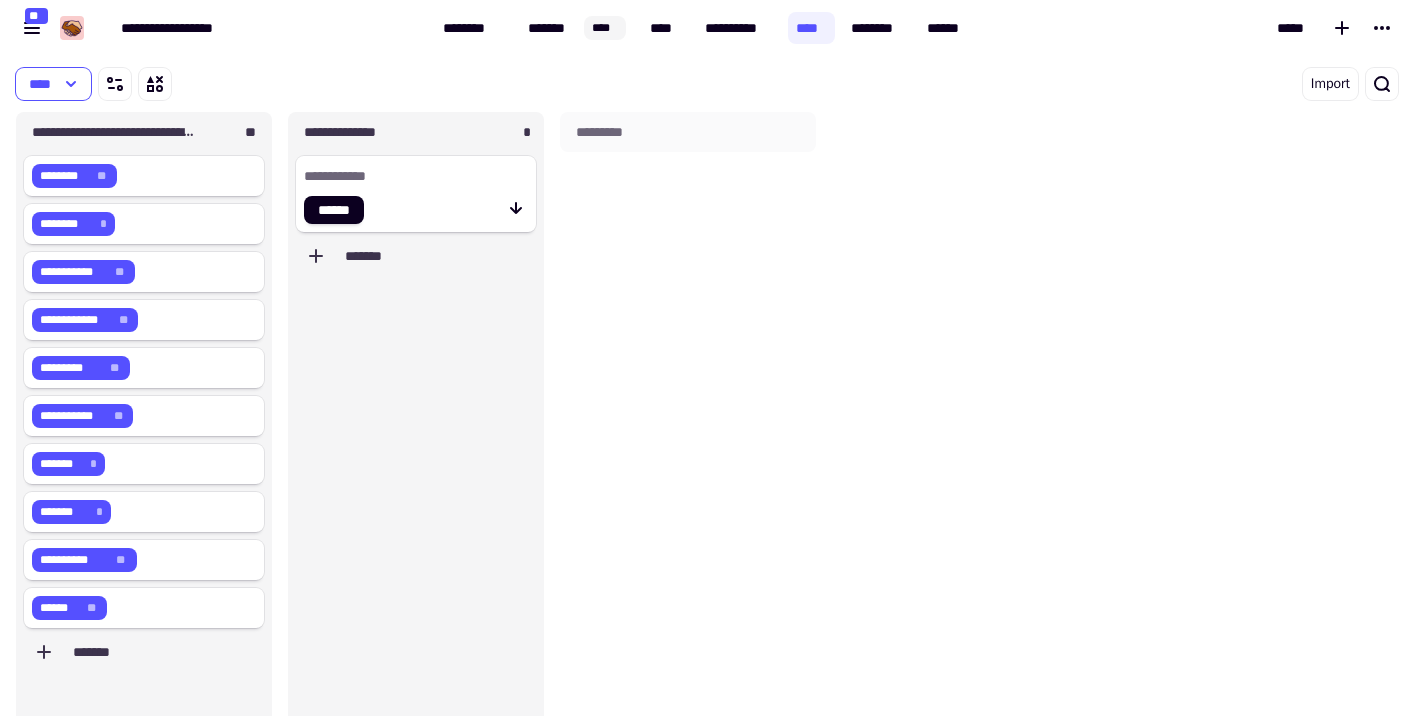 click on "*********" at bounding box center [688, 434] 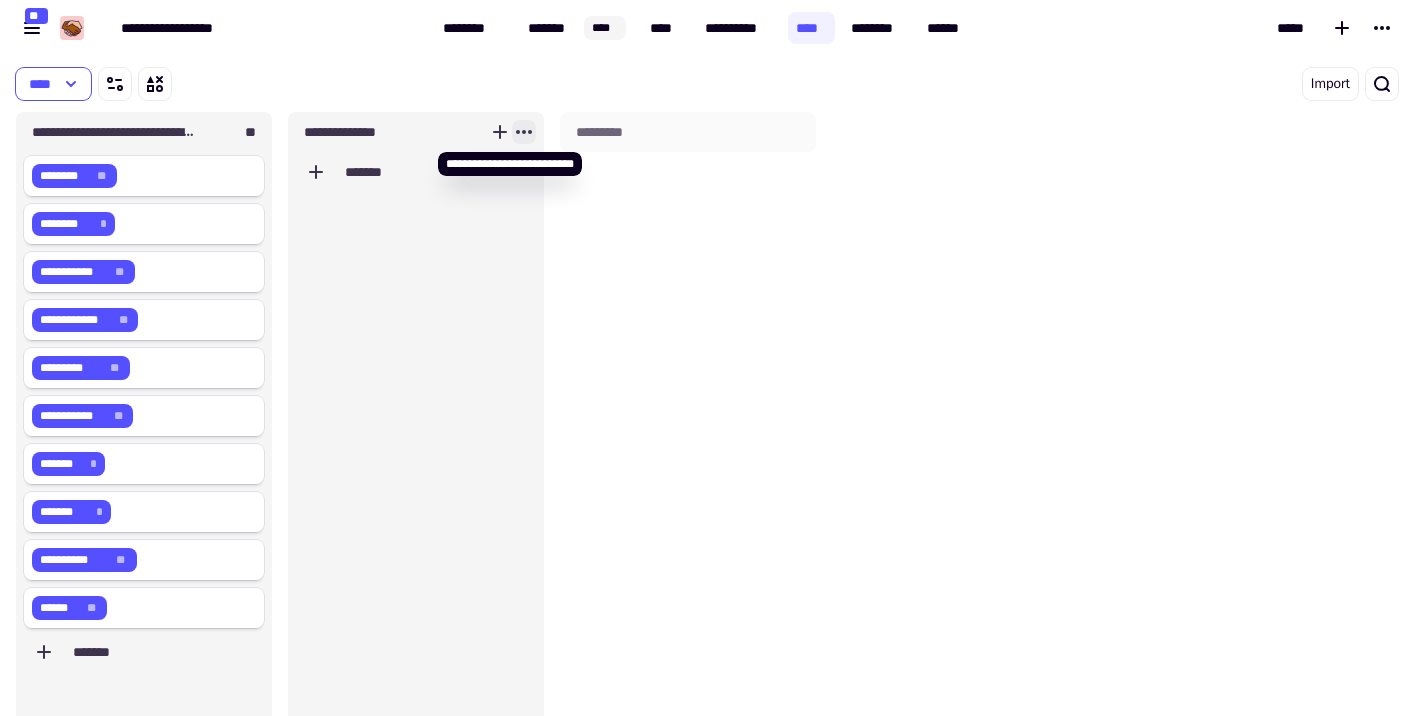 click 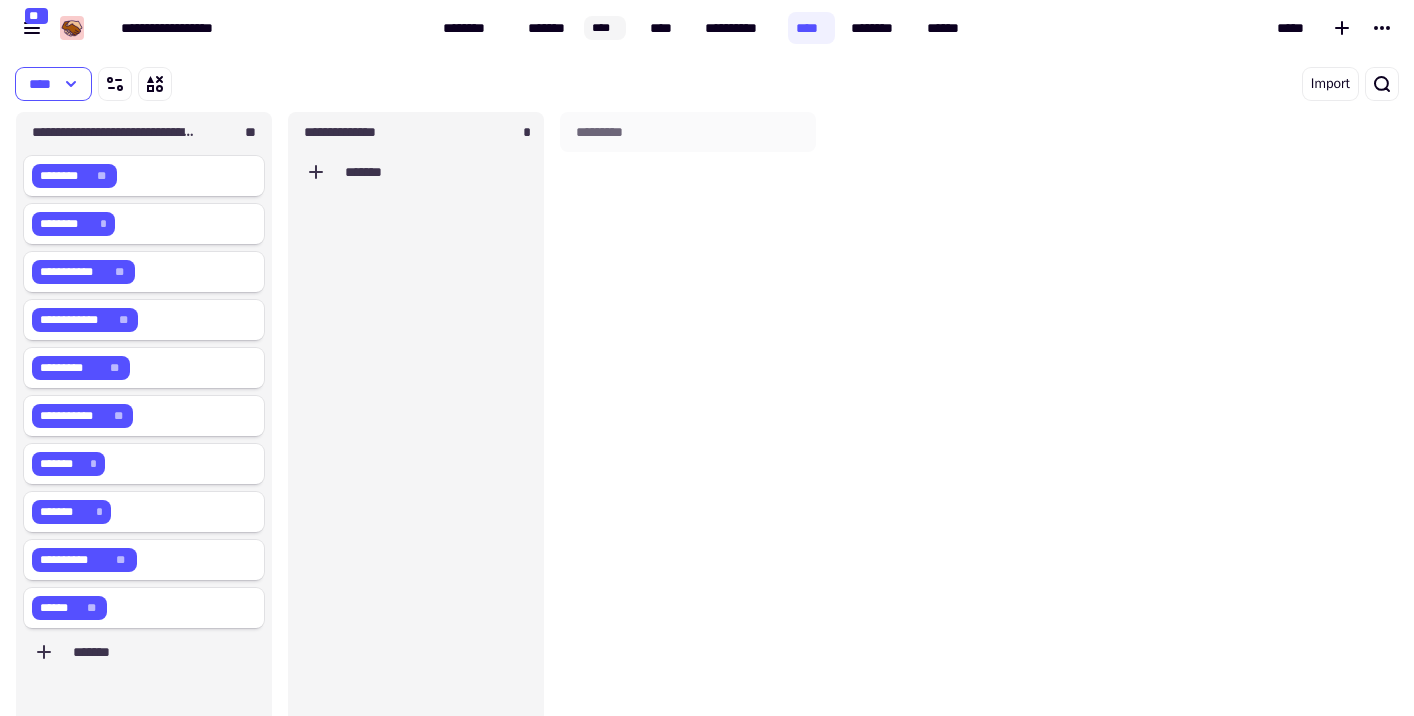 click on "*********" at bounding box center (688, 434) 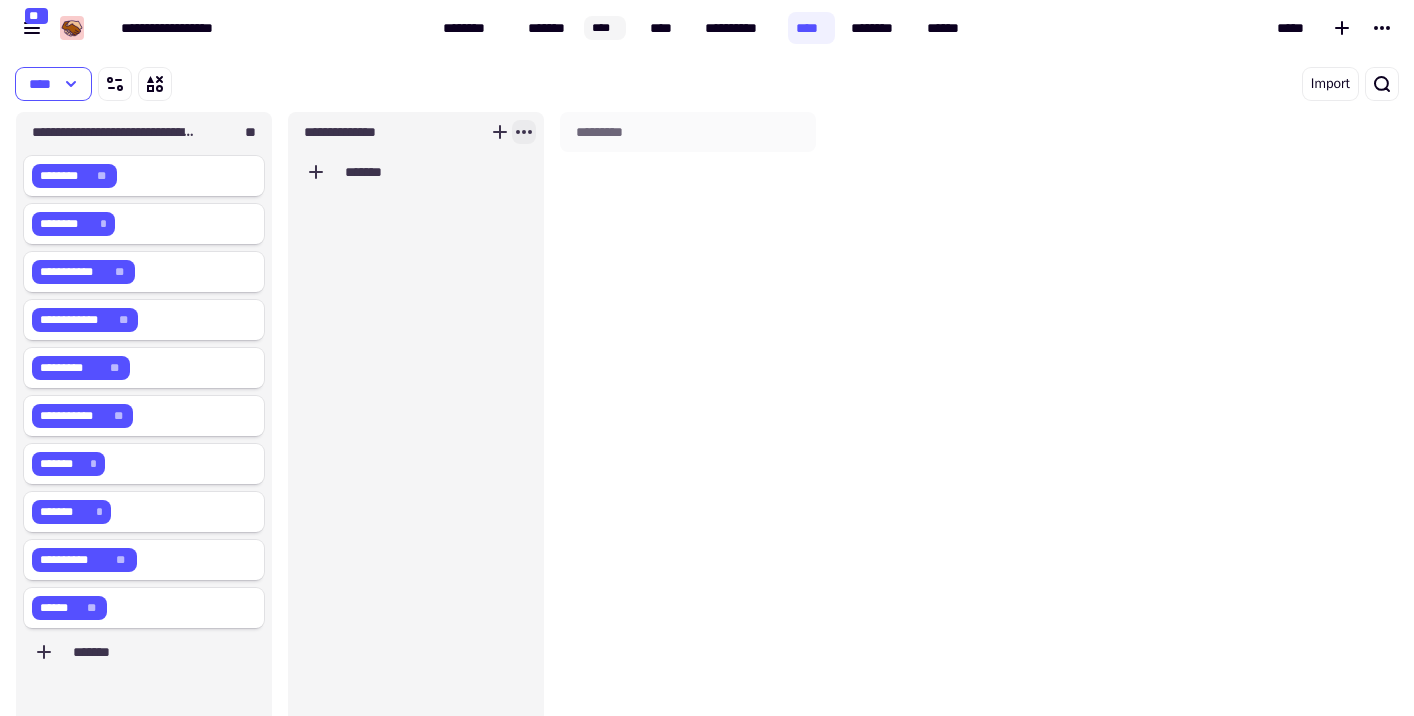 click 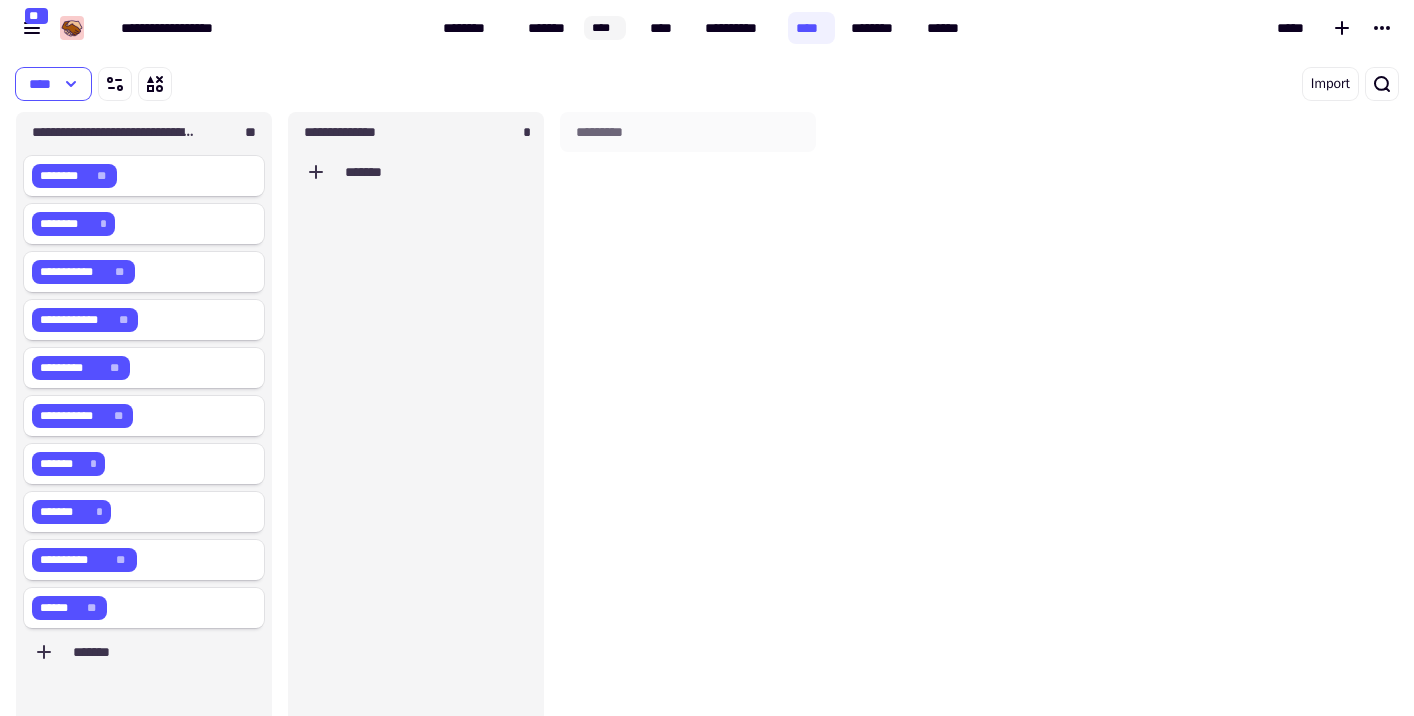 click on "*********" at bounding box center [688, 434] 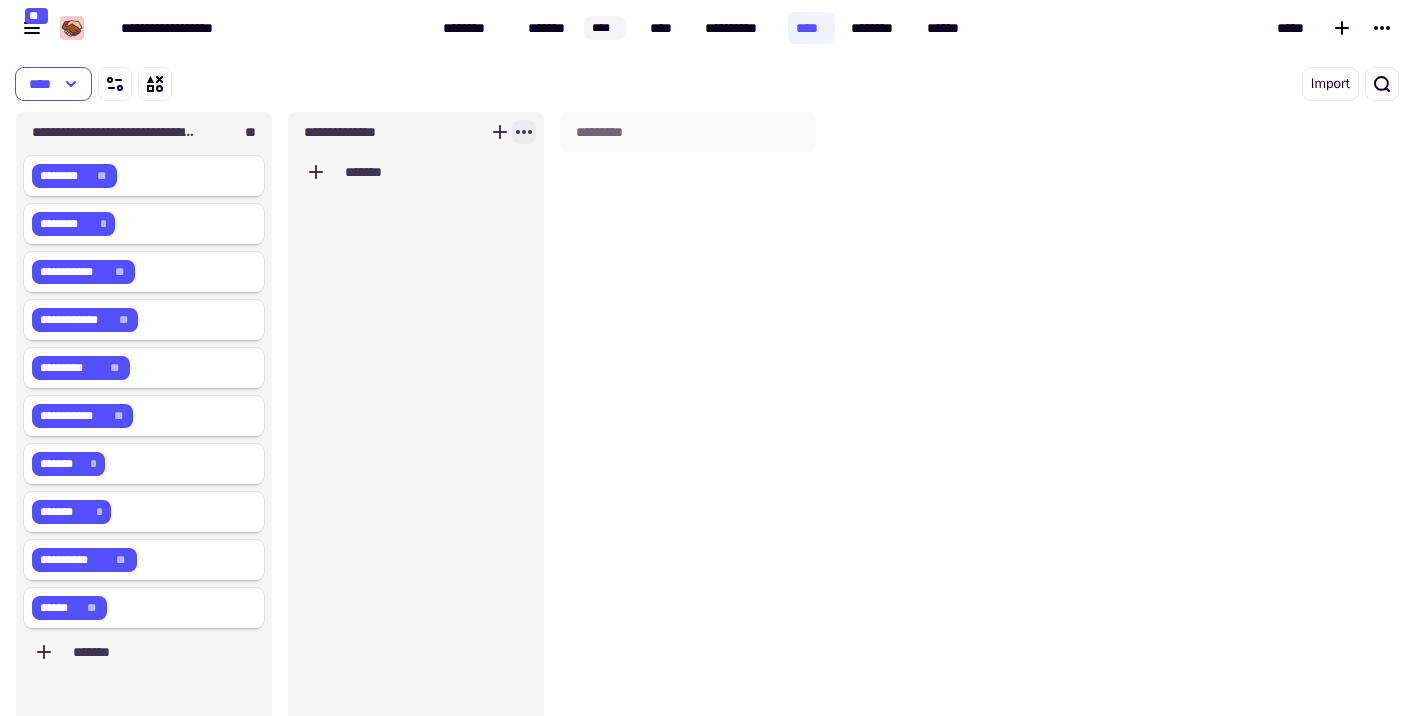 click 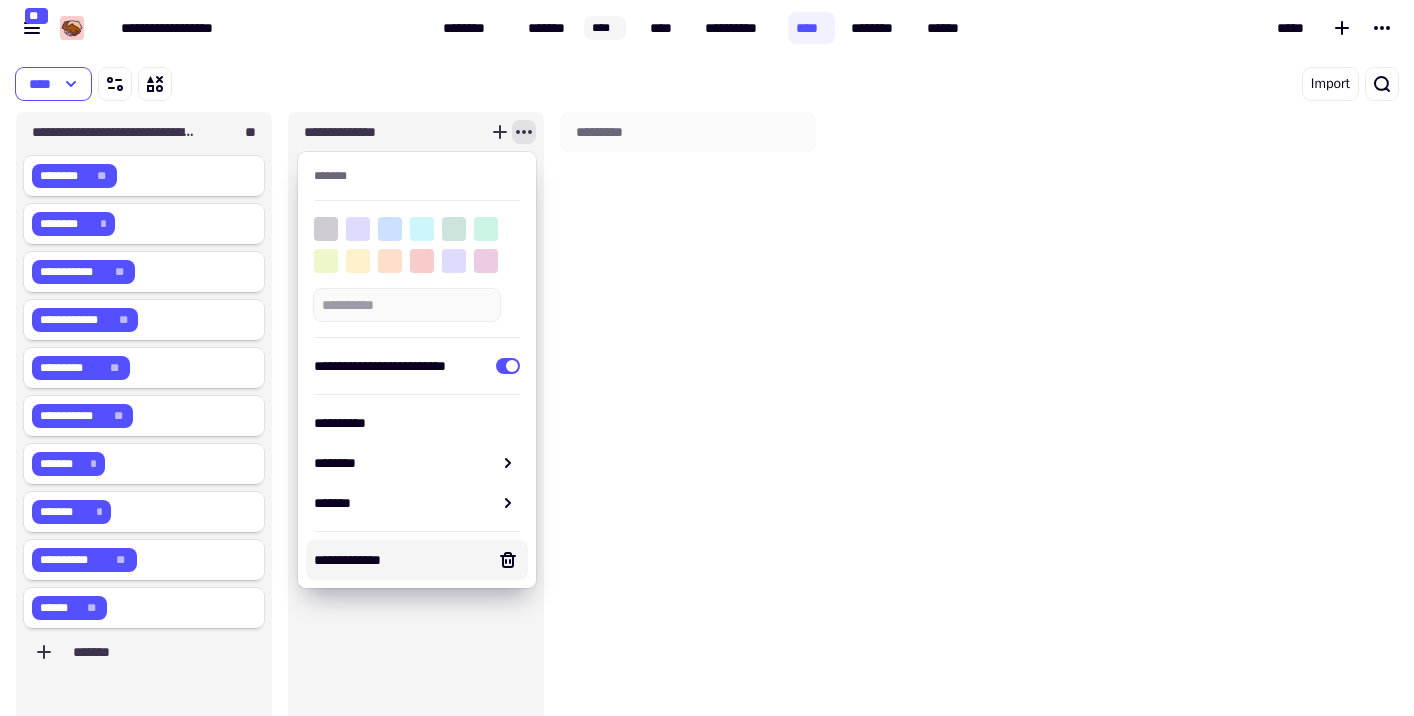 click on "**********" at bounding box center (417, 560) 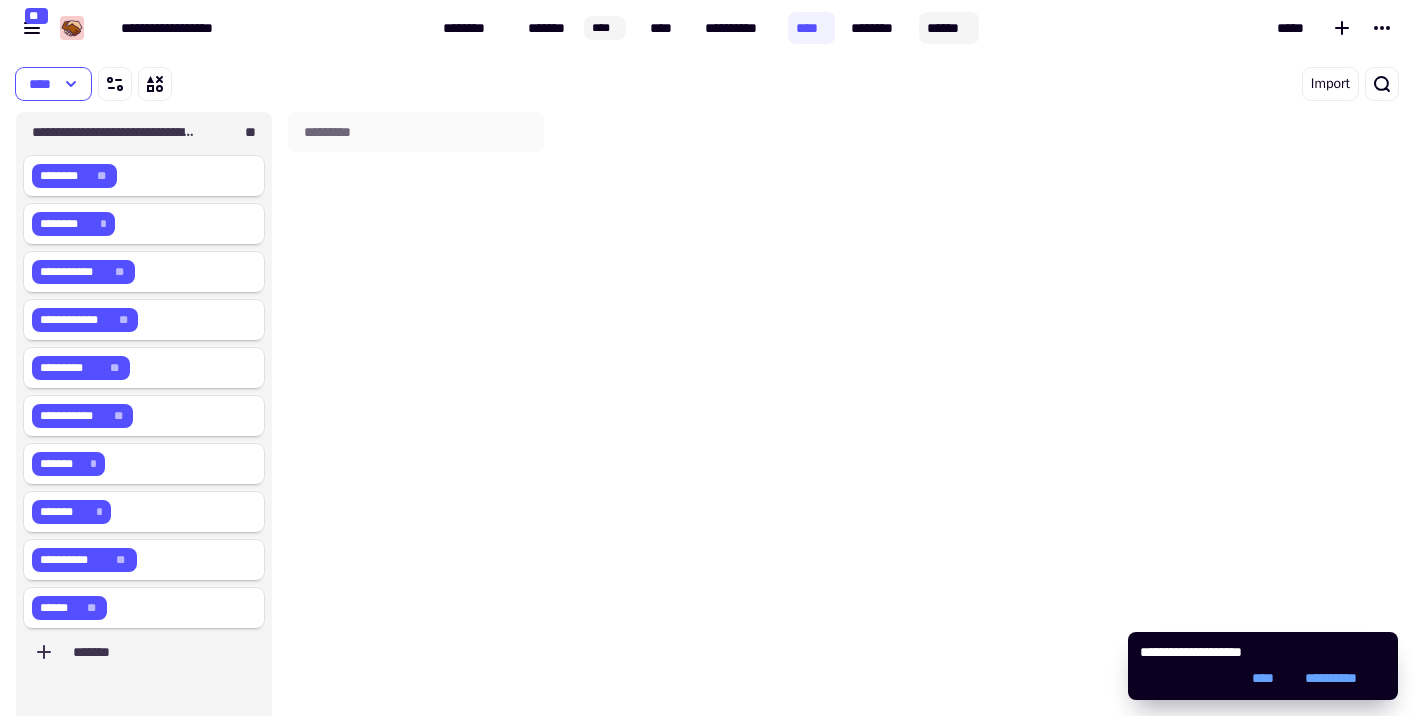 click on "******" 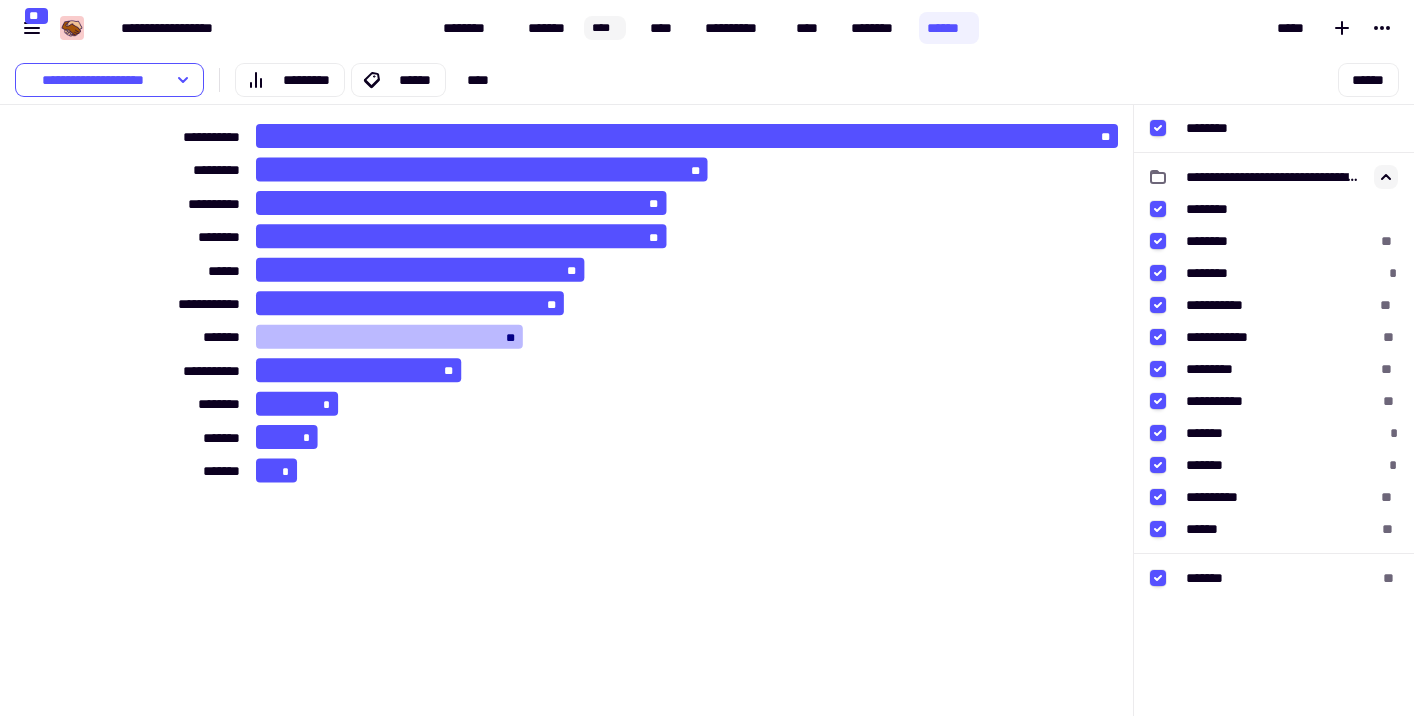 click 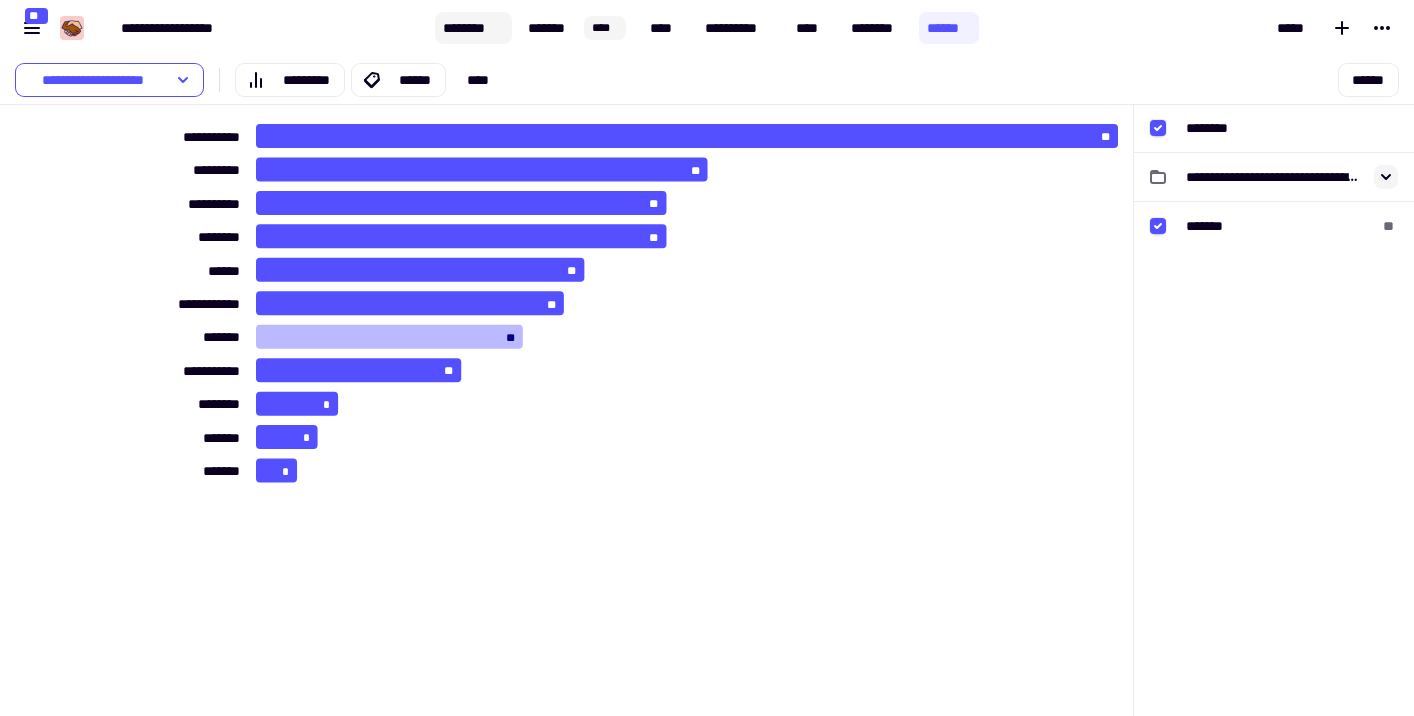 click on "********" 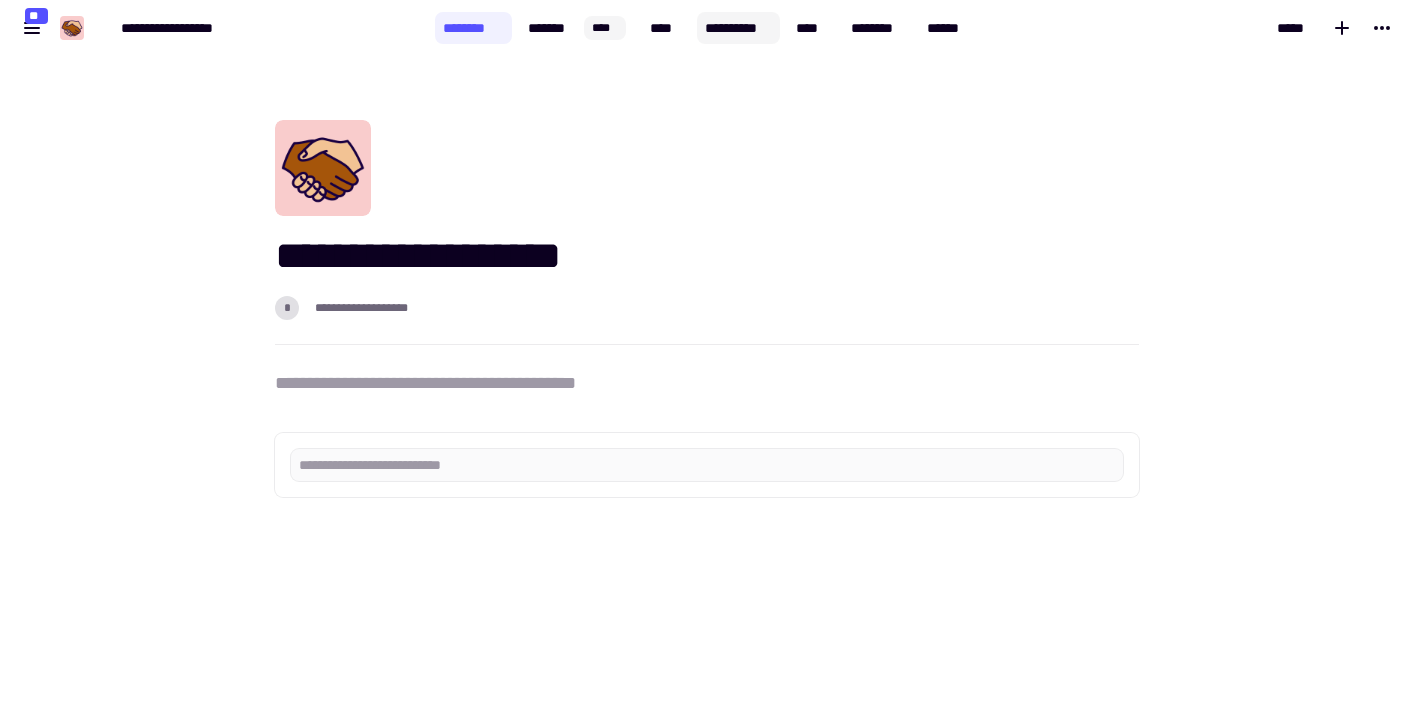 click on "**********" 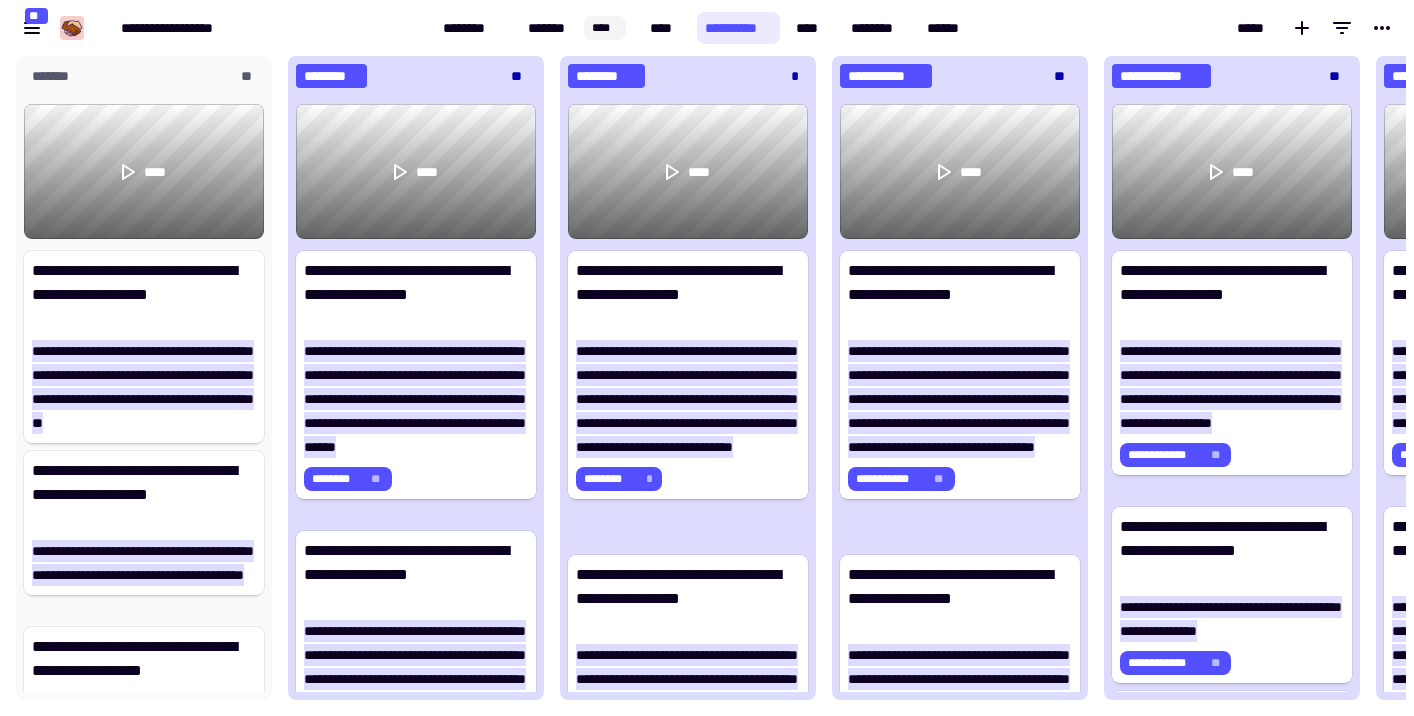 scroll, scrollTop: 1, scrollLeft: 1, axis: both 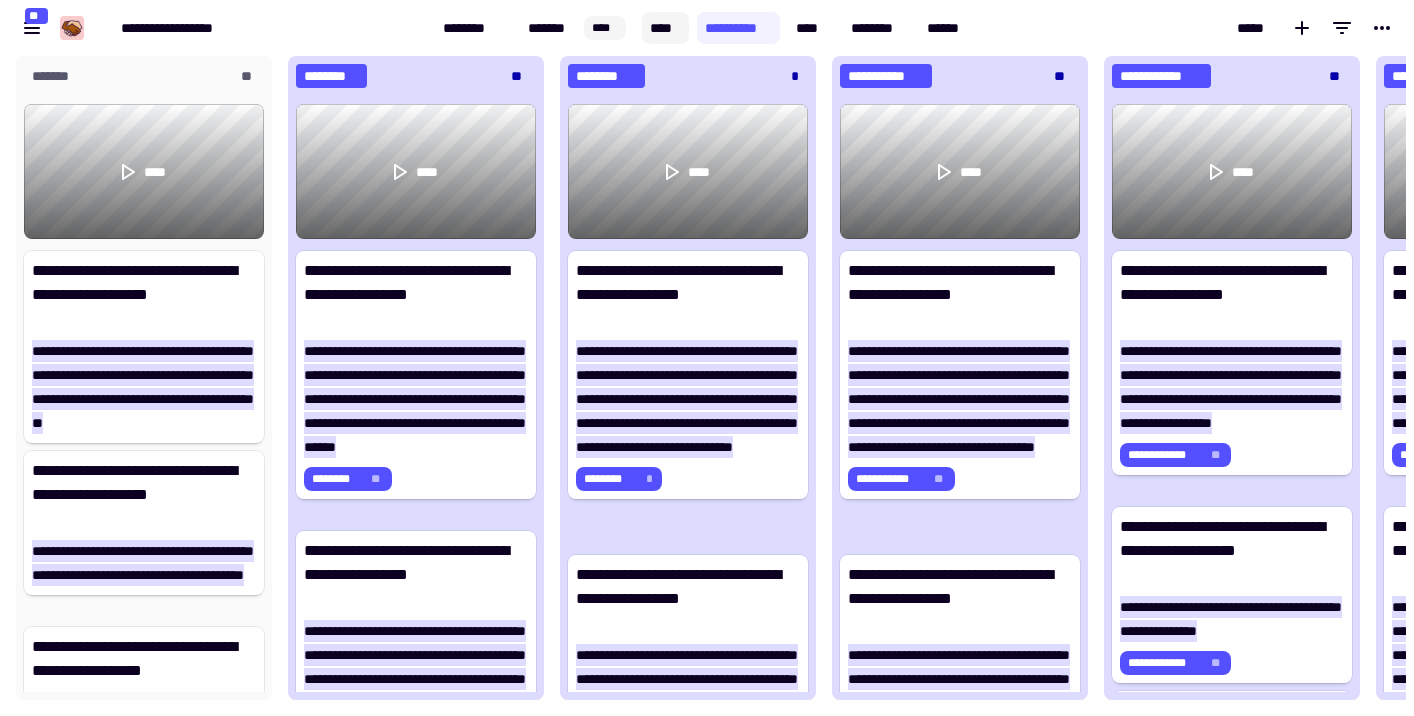 click on "****" 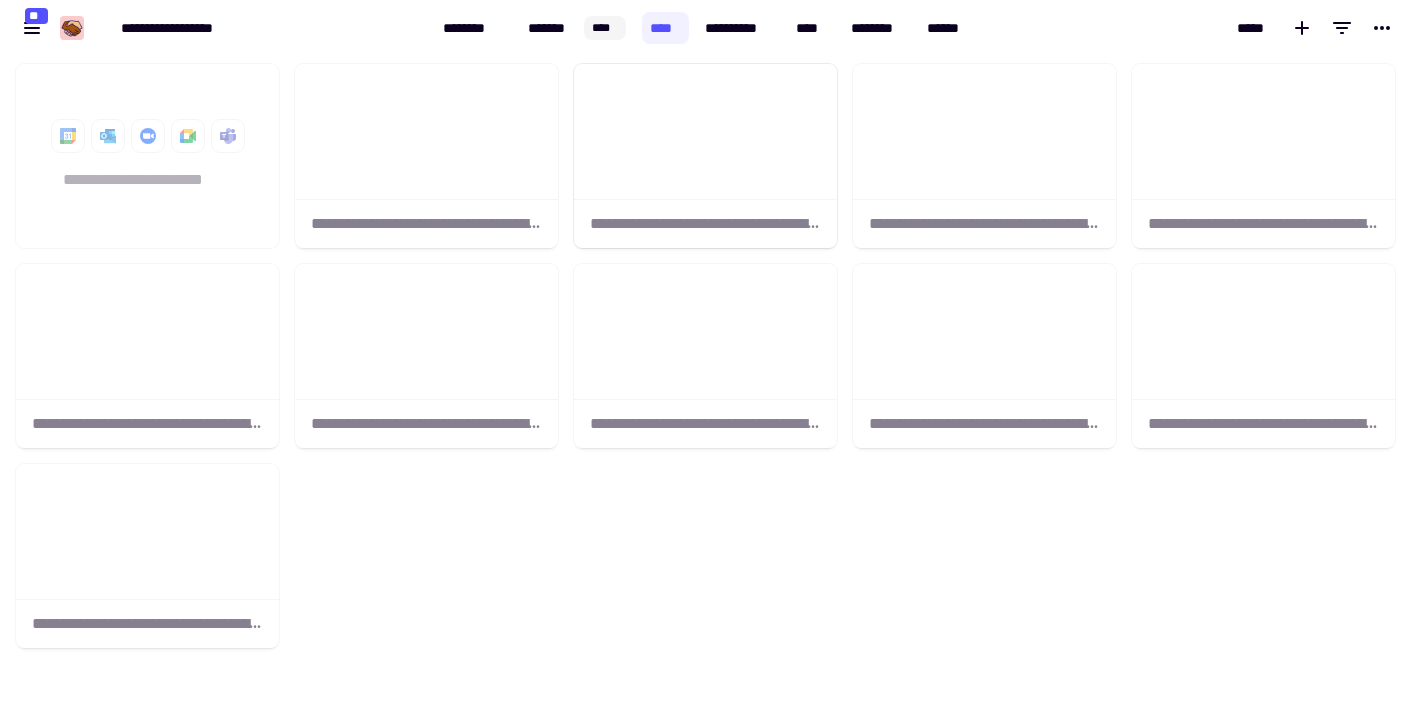 scroll, scrollTop: 1, scrollLeft: 1, axis: both 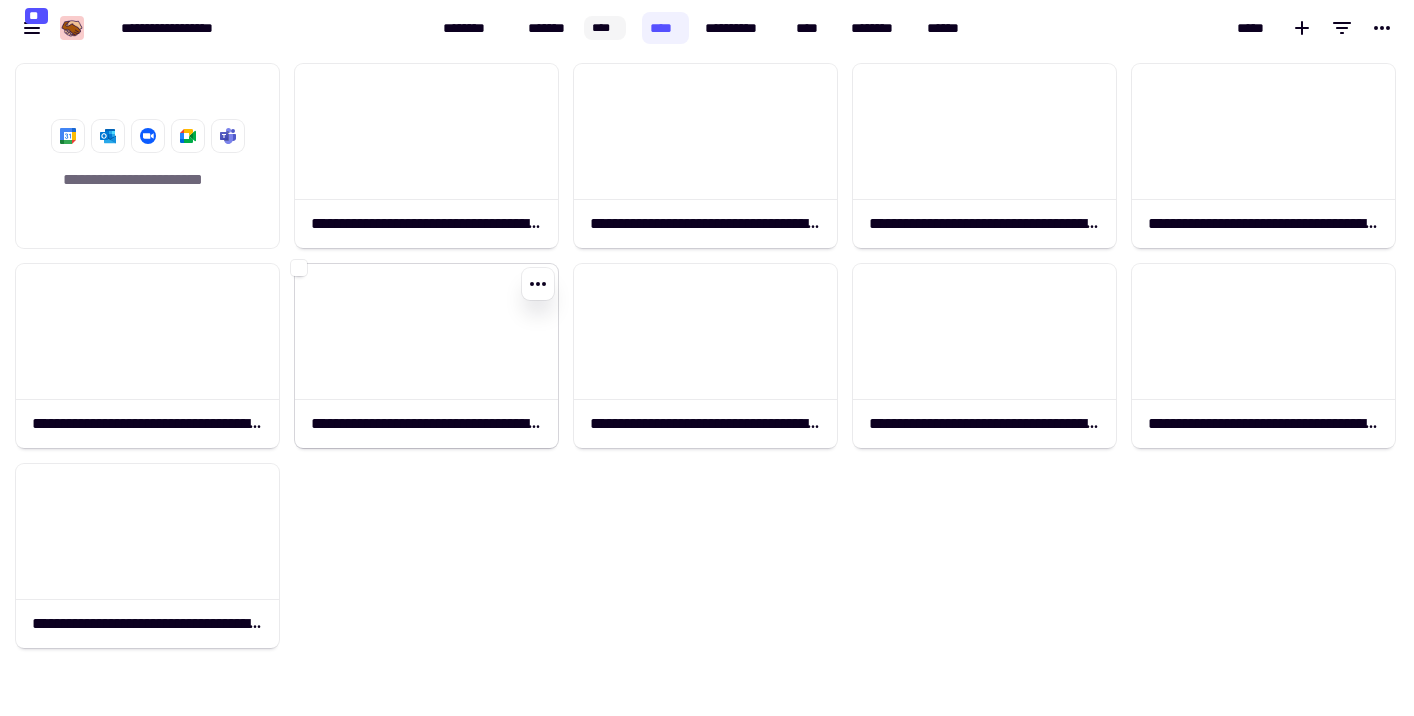 click 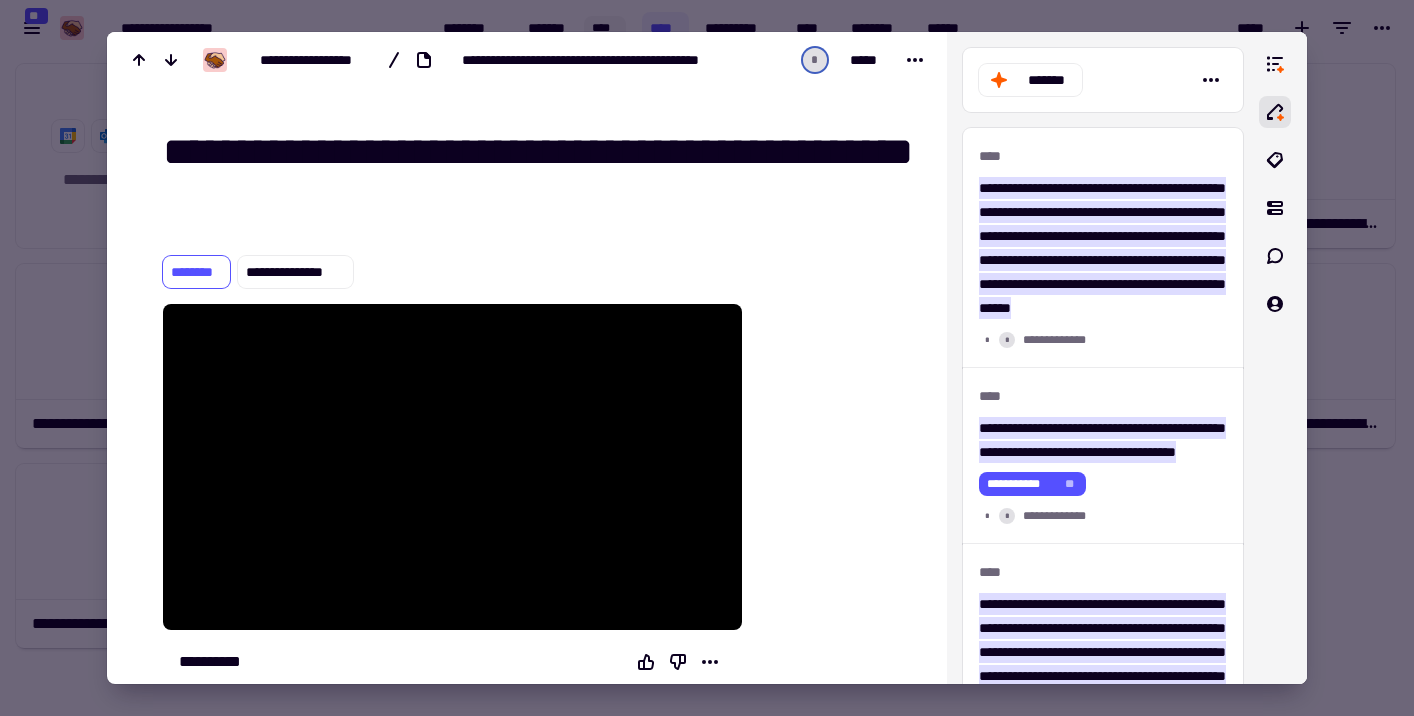 click at bounding box center (707, 358) 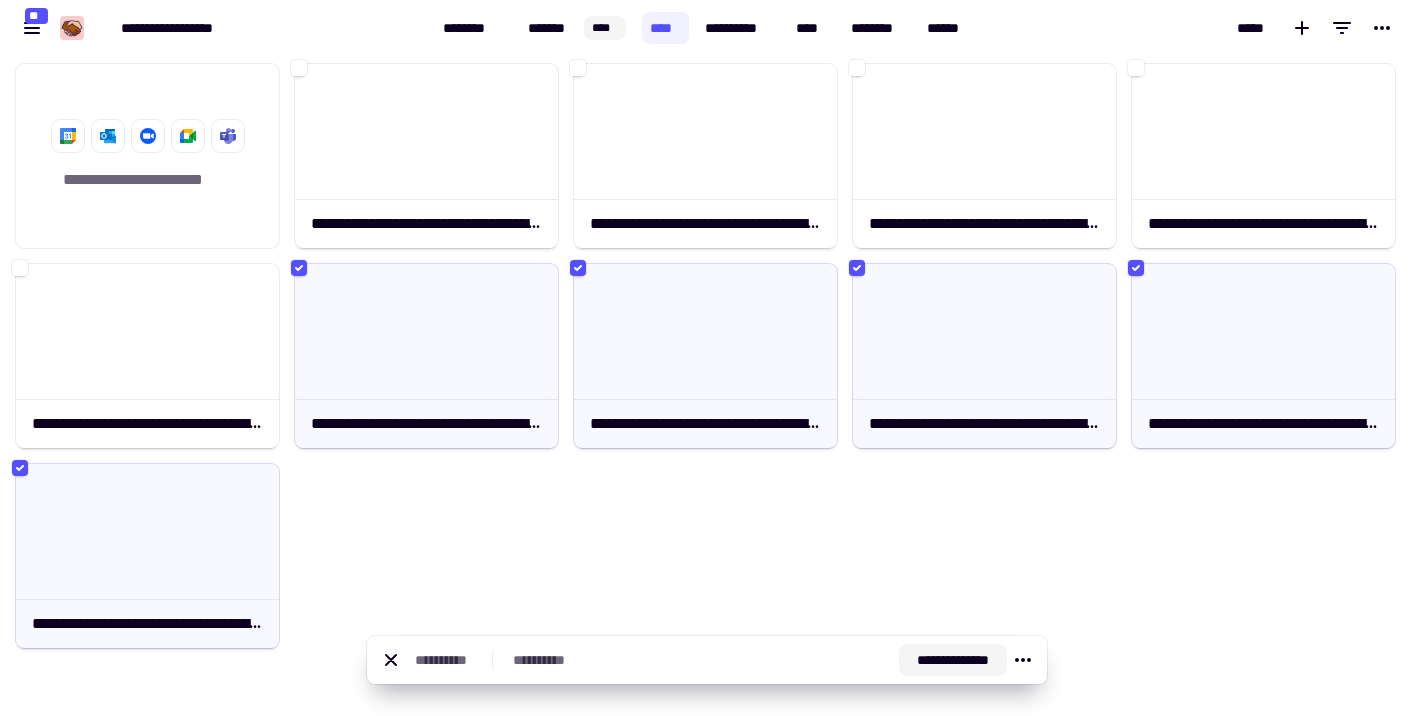 click on "**********" 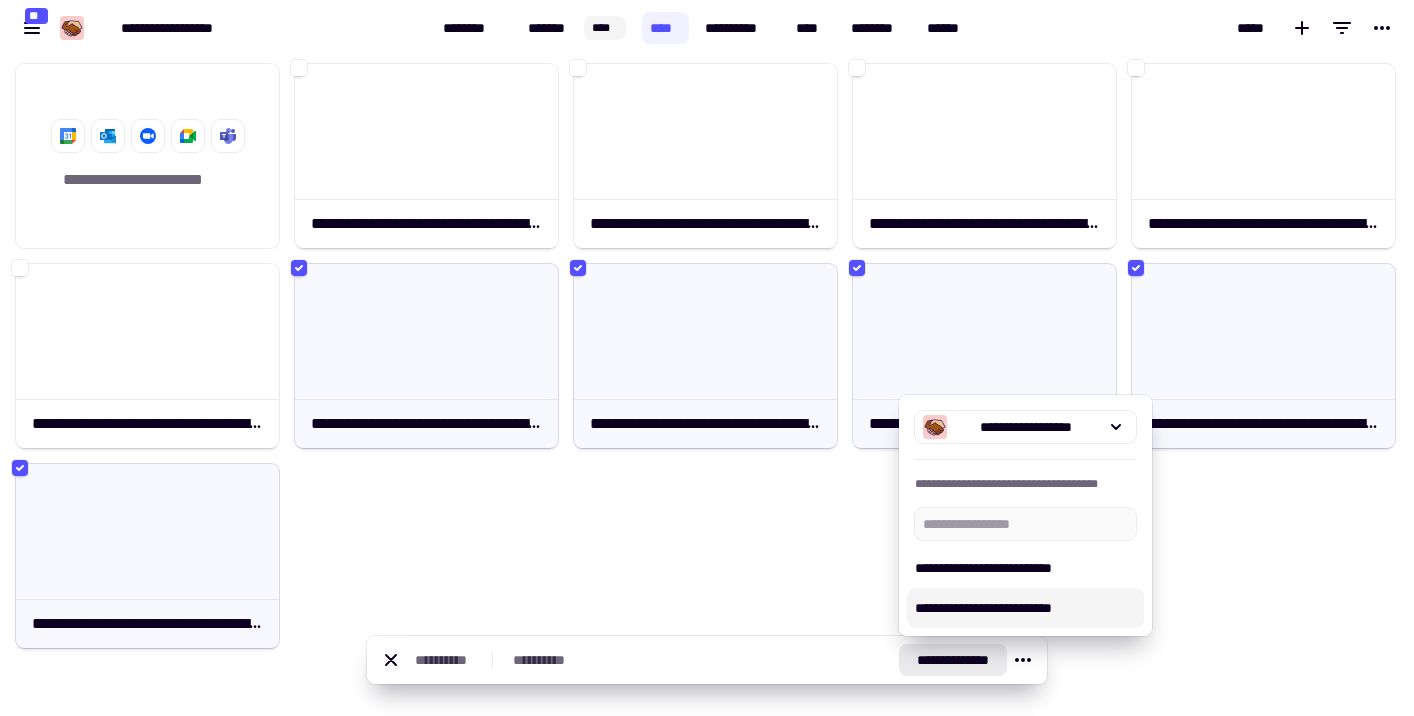 click on "[FIRST] [LAST] [ADDRESS]" at bounding box center (707, 660) 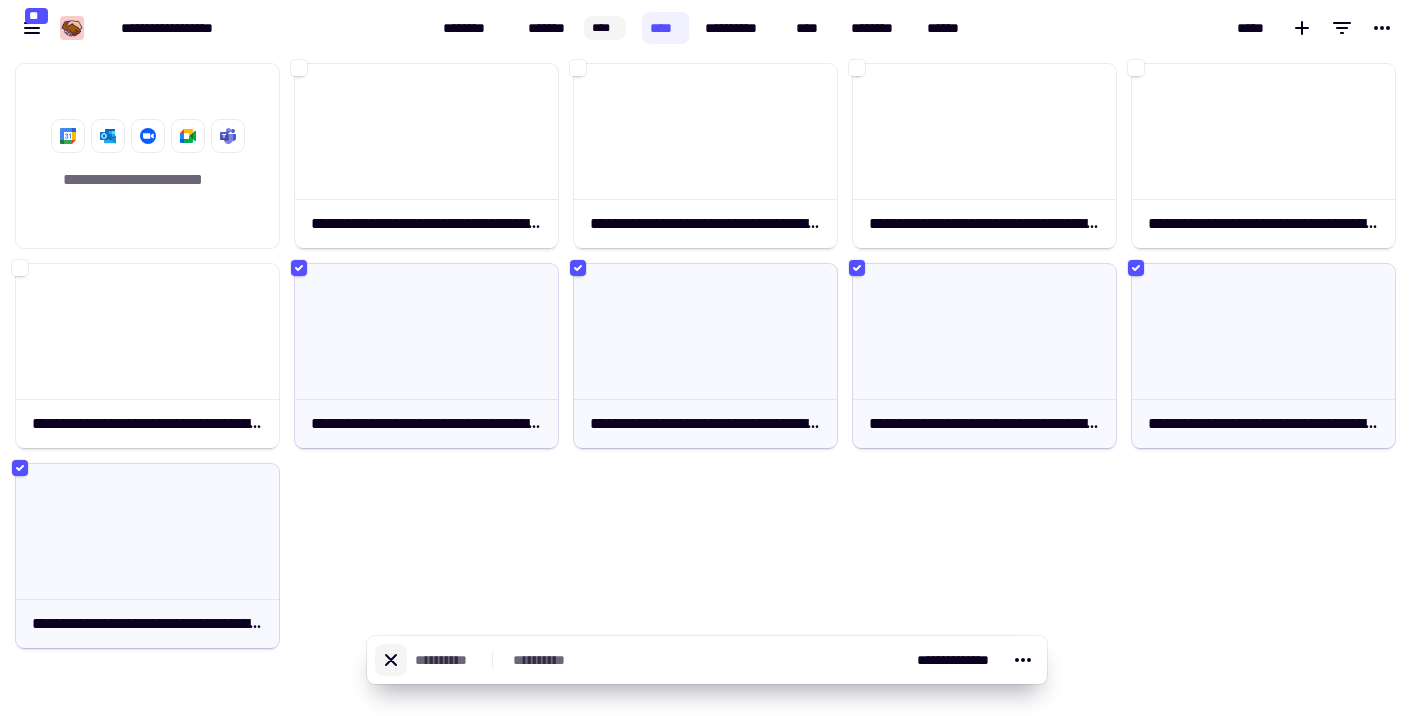 click 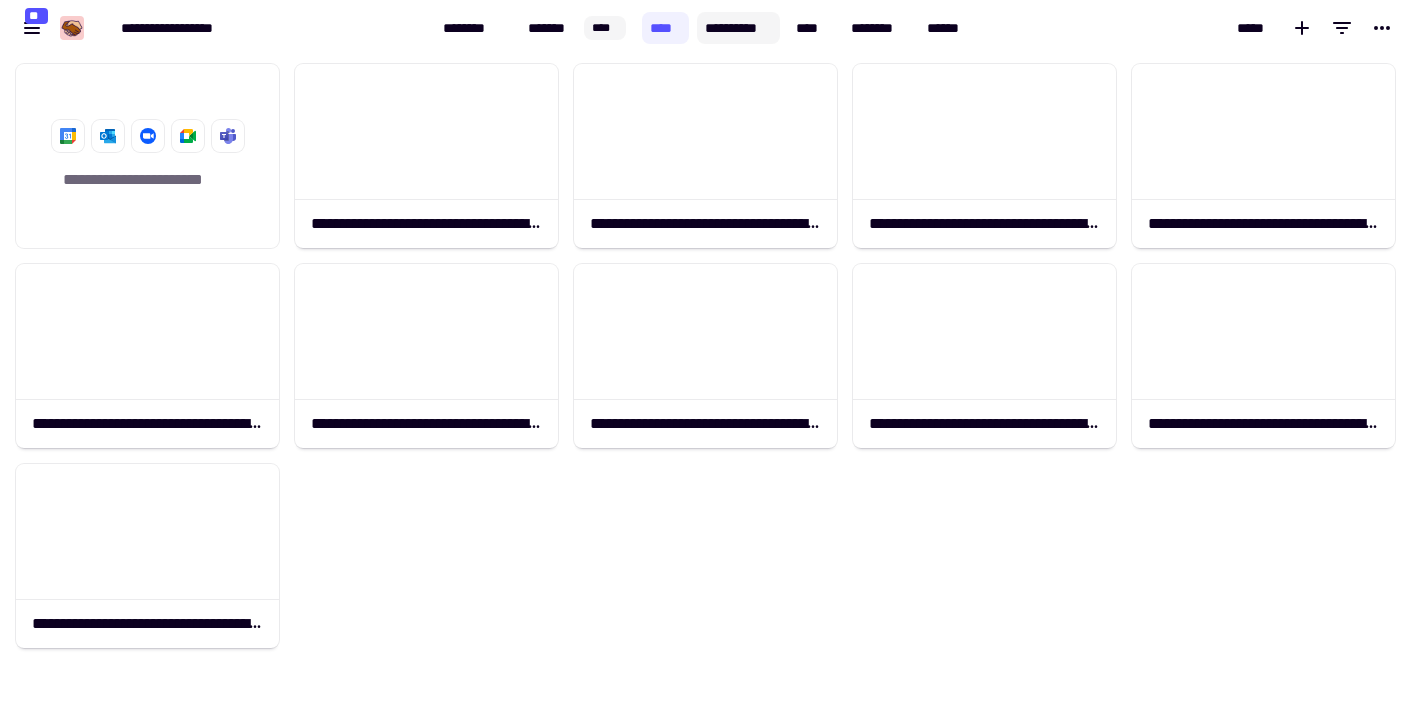 click on "**********" 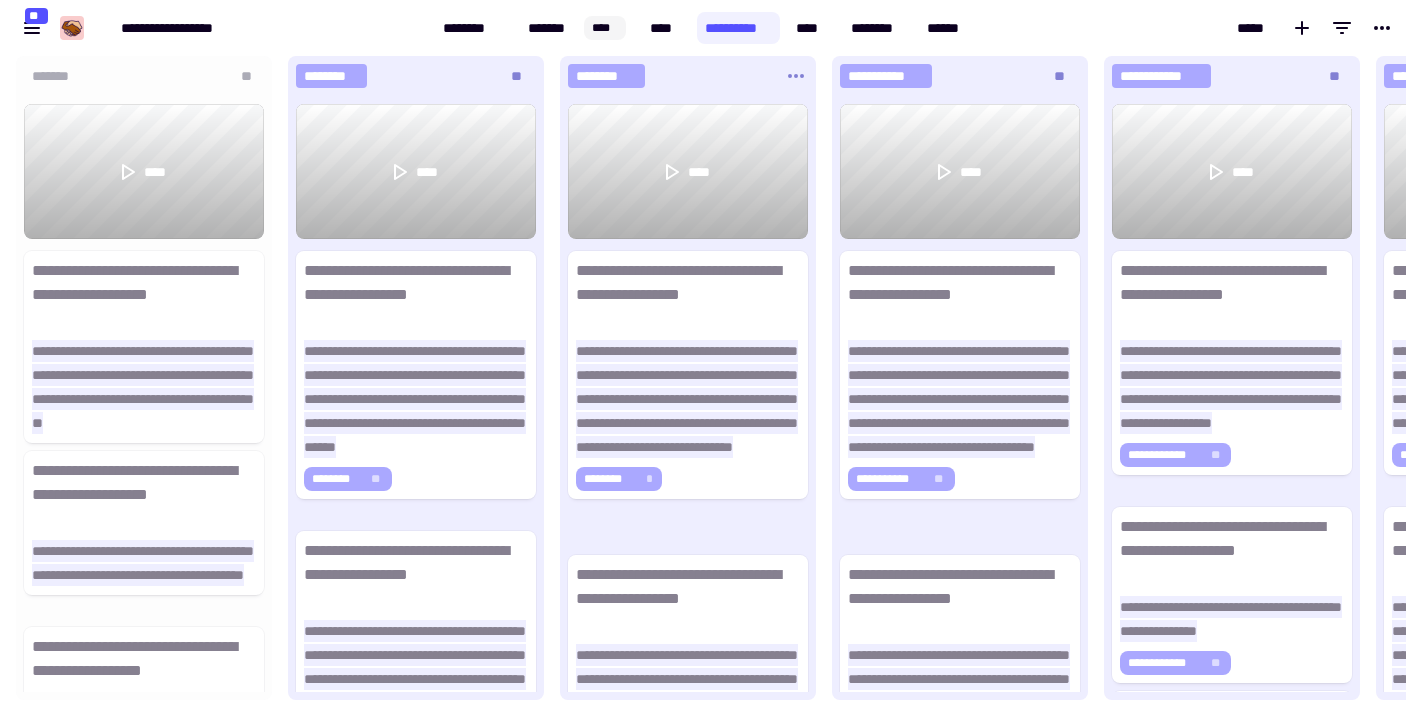 scroll, scrollTop: 1, scrollLeft: 1, axis: both 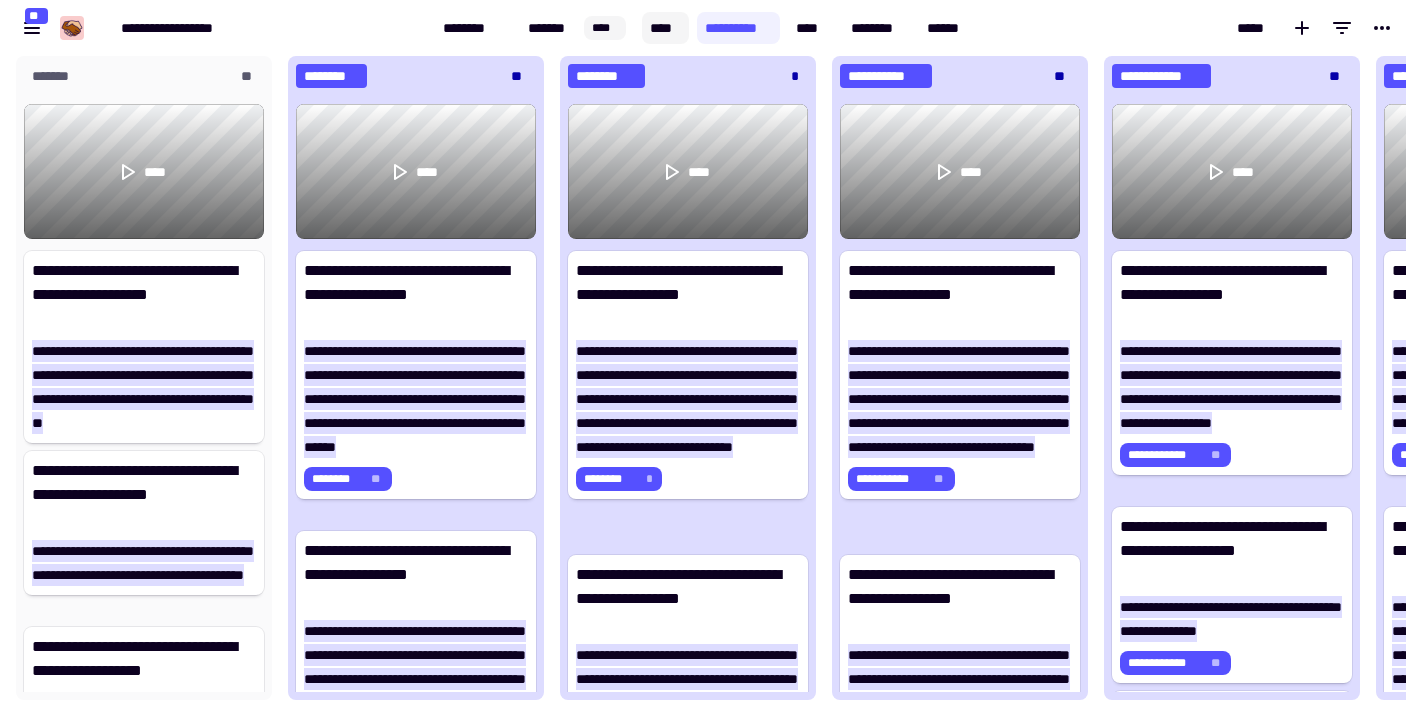 click on "****" 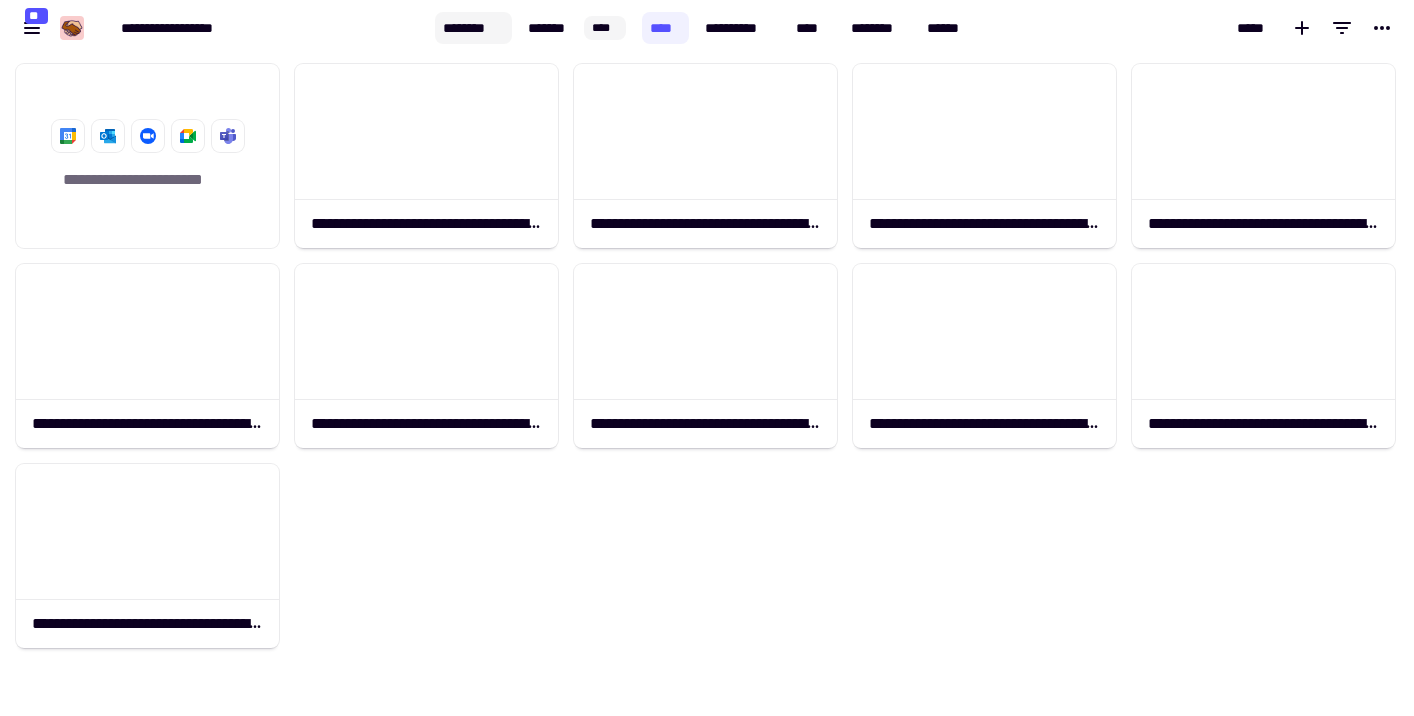 click on "********" 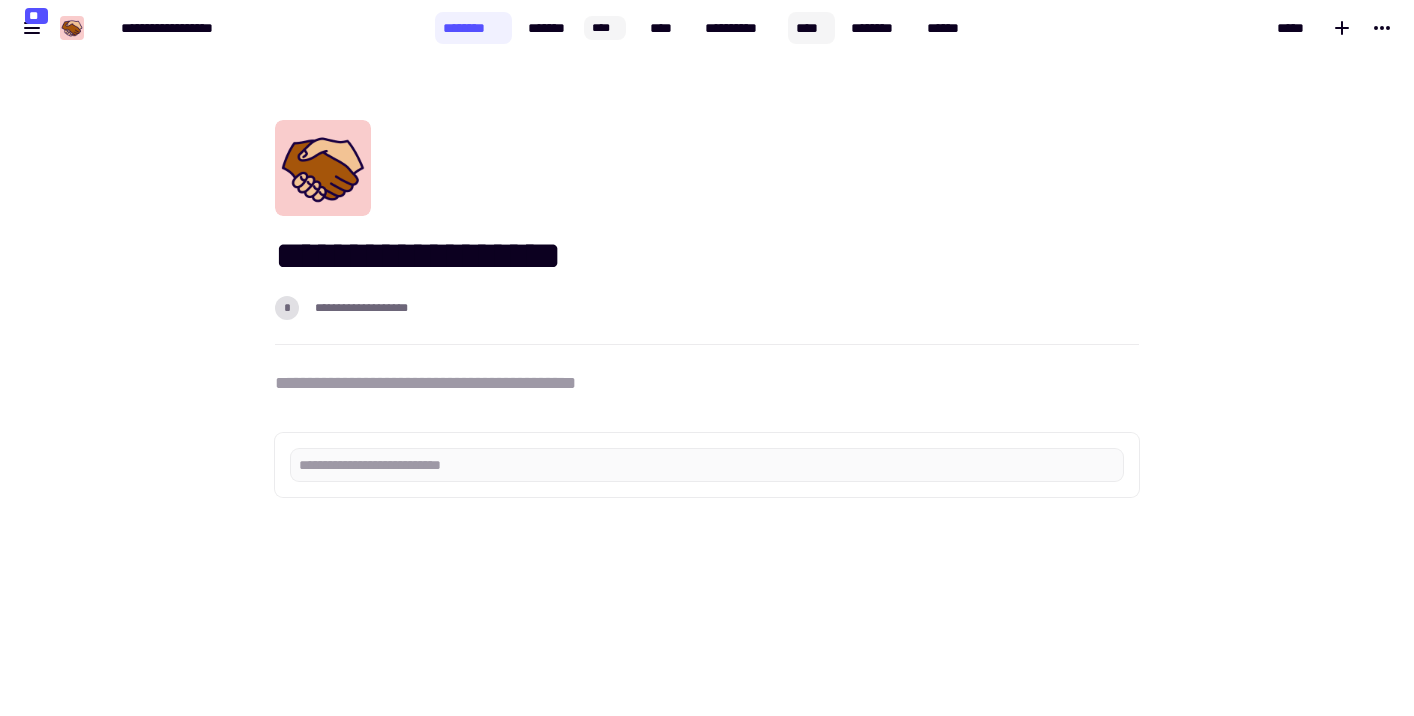 click on "****" 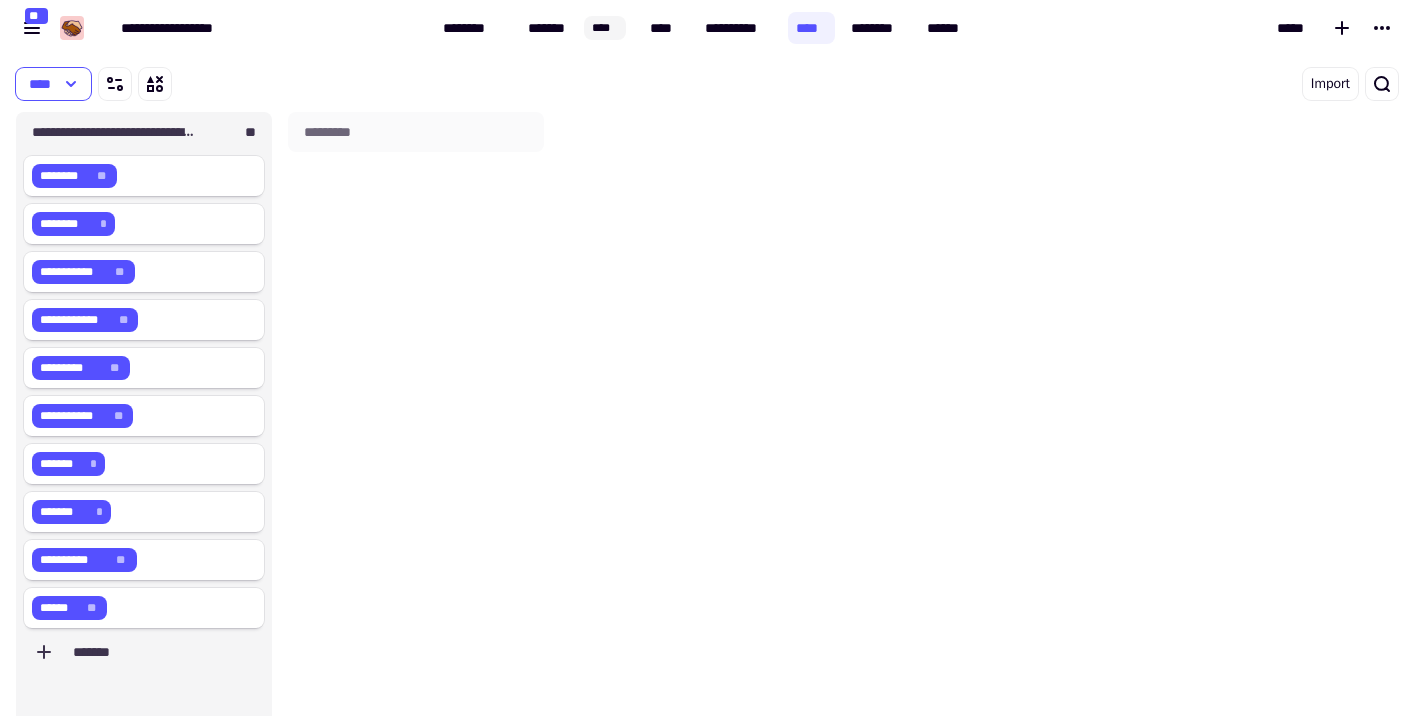 click on "Import" at bounding box center [1076, 84] 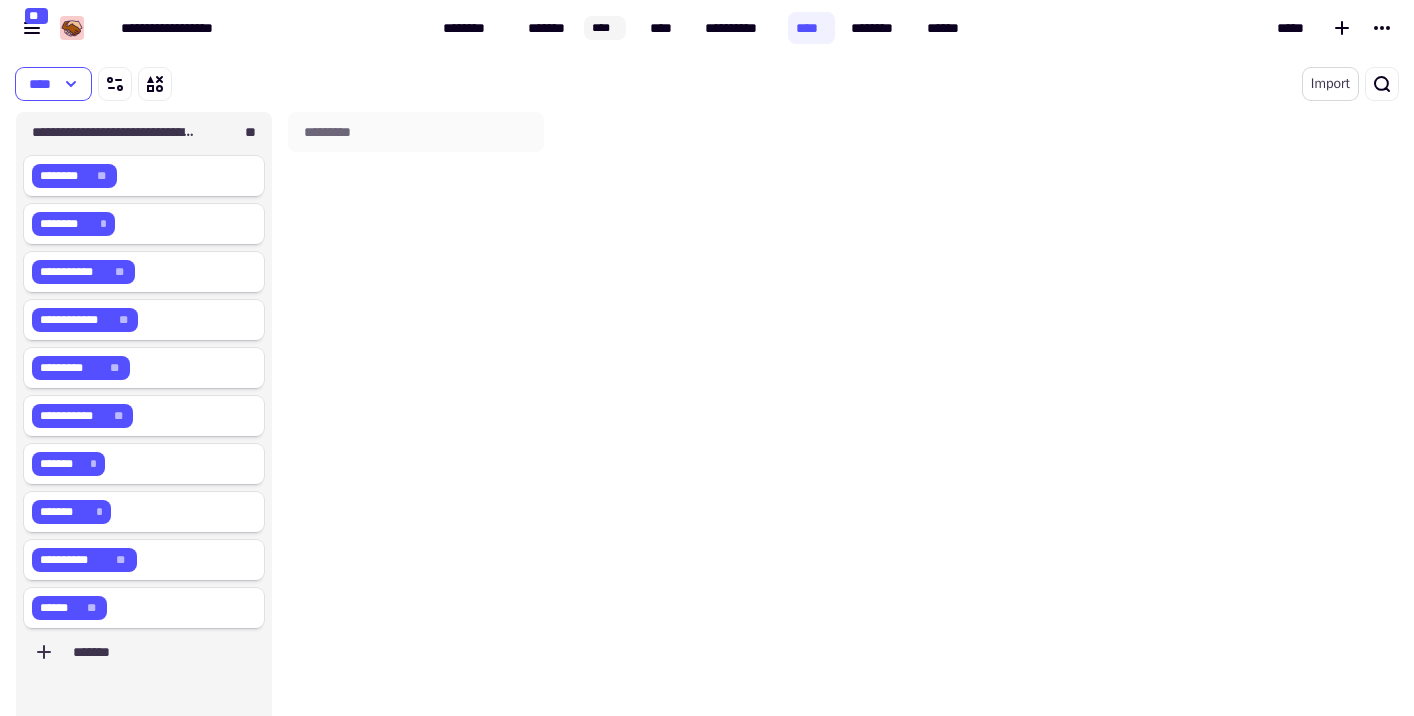 click on "Import" 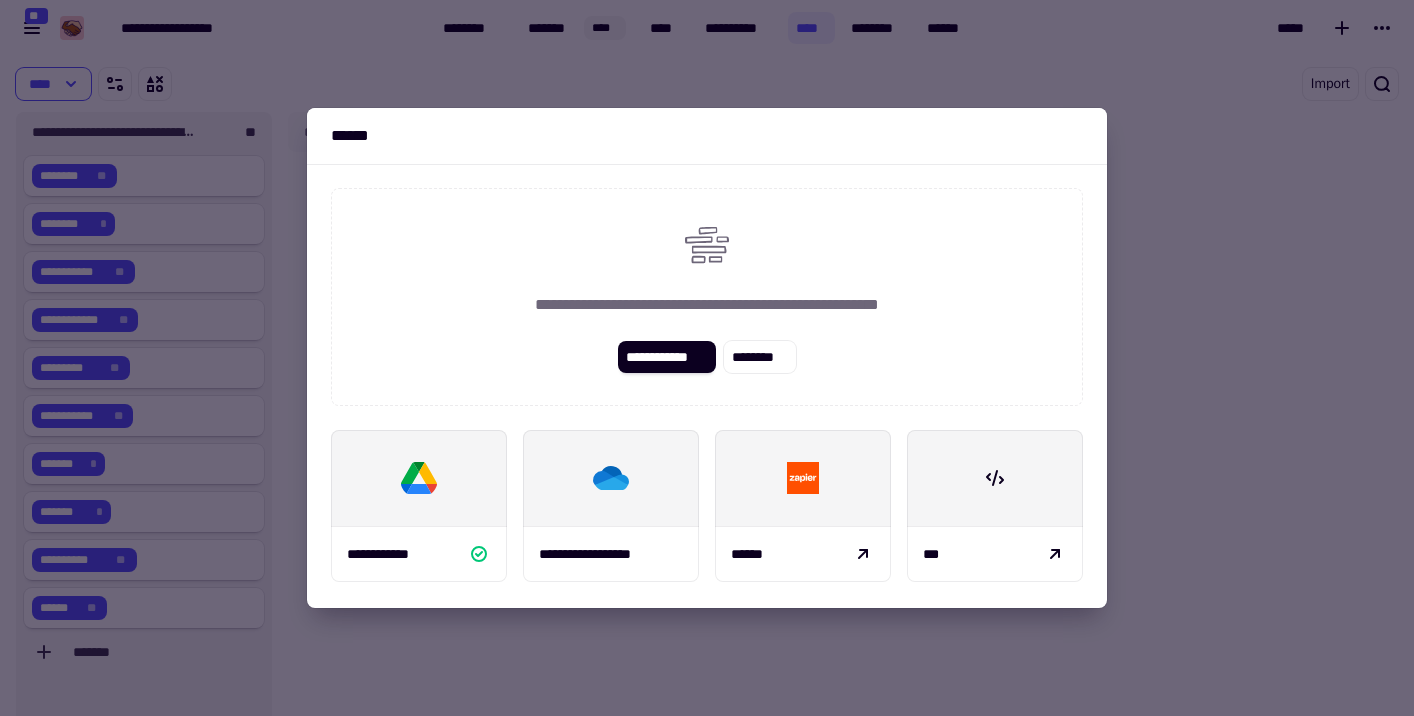 click at bounding box center [707, 358] 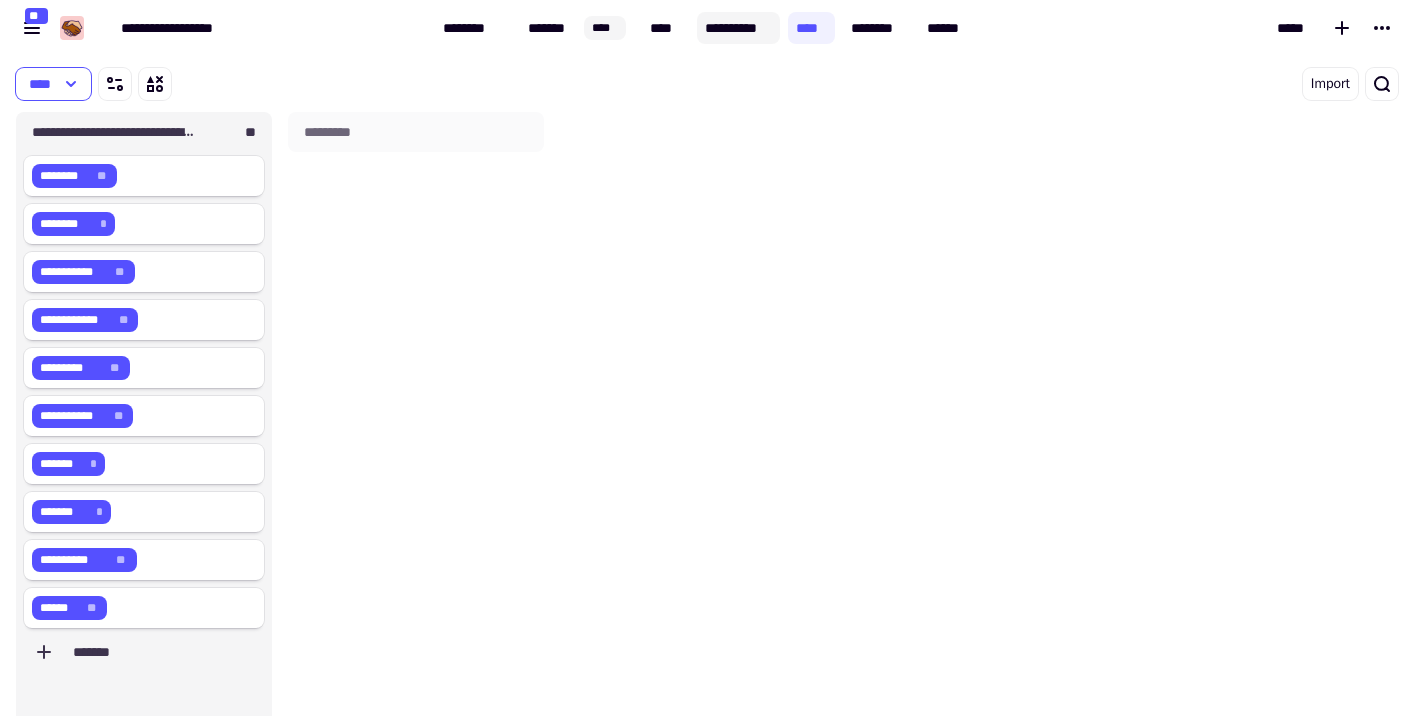 click on "**********" 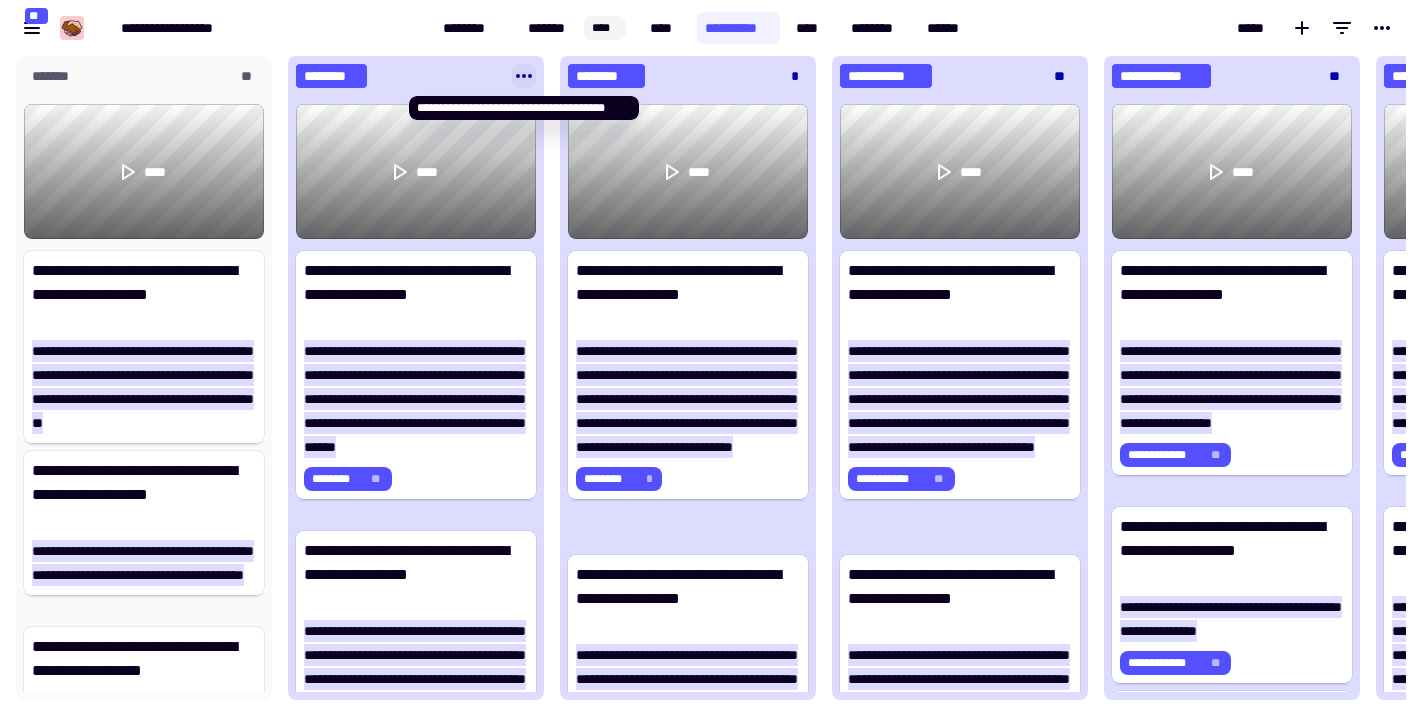 click 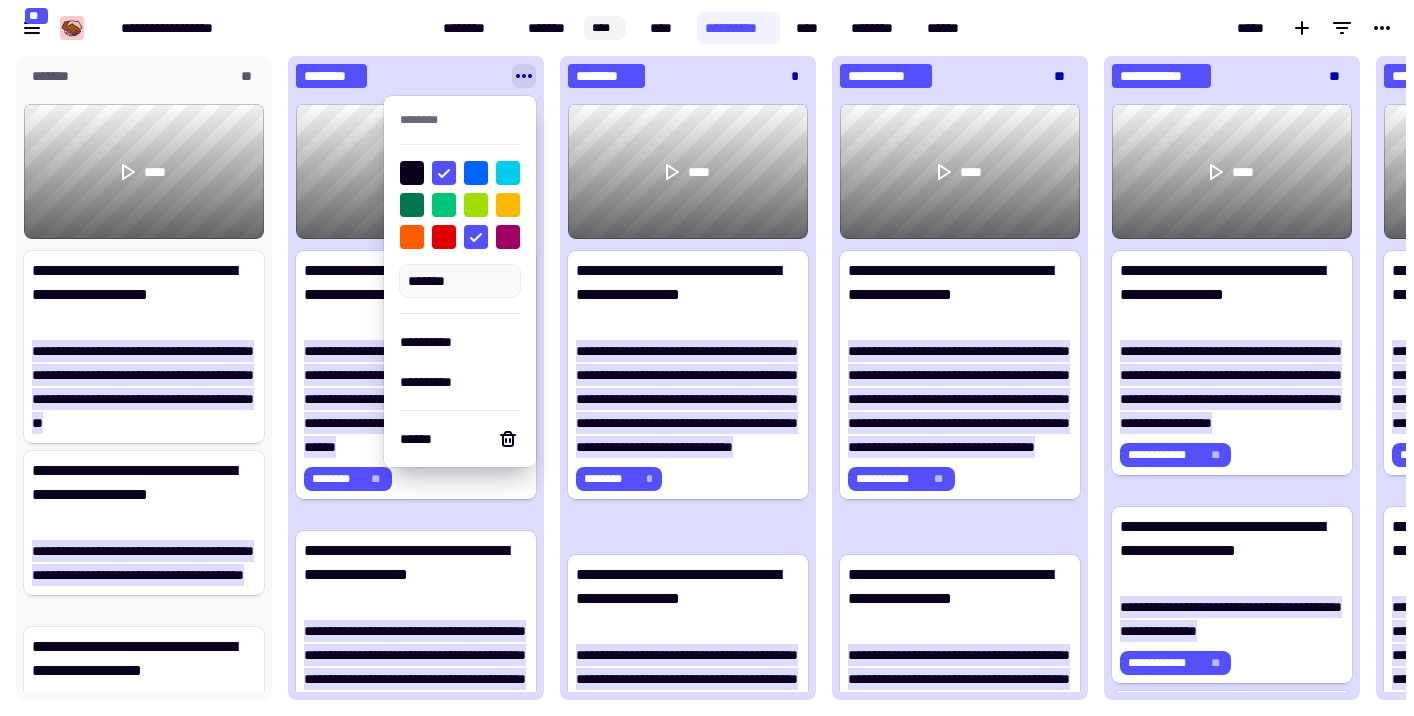 click on "********" 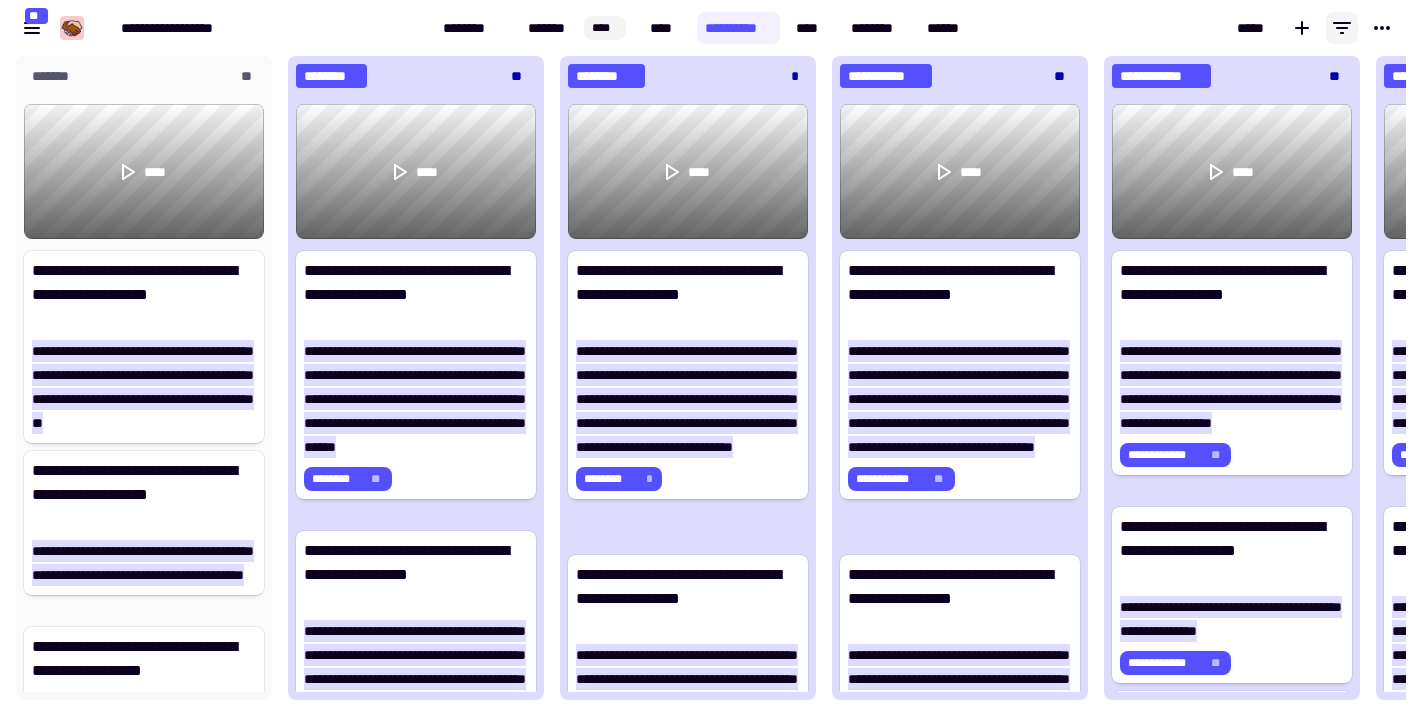 click 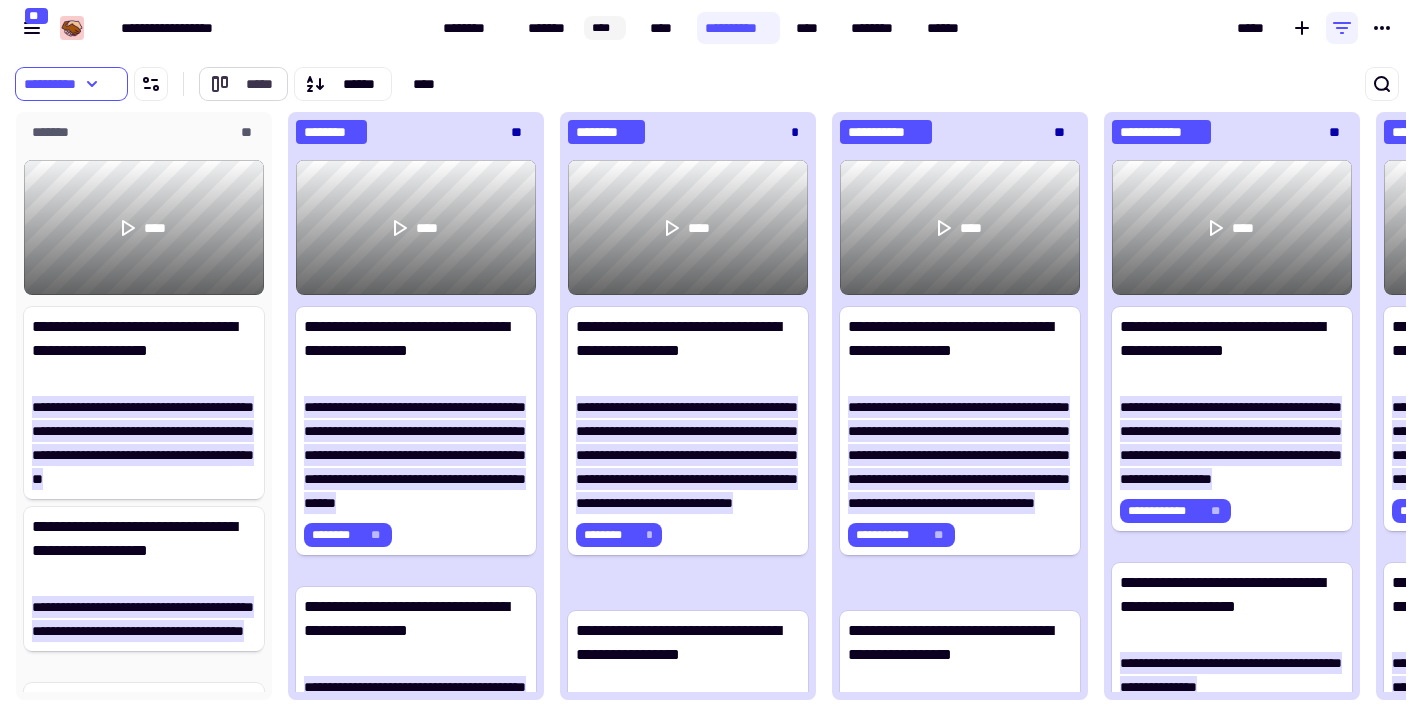 click on "*****" 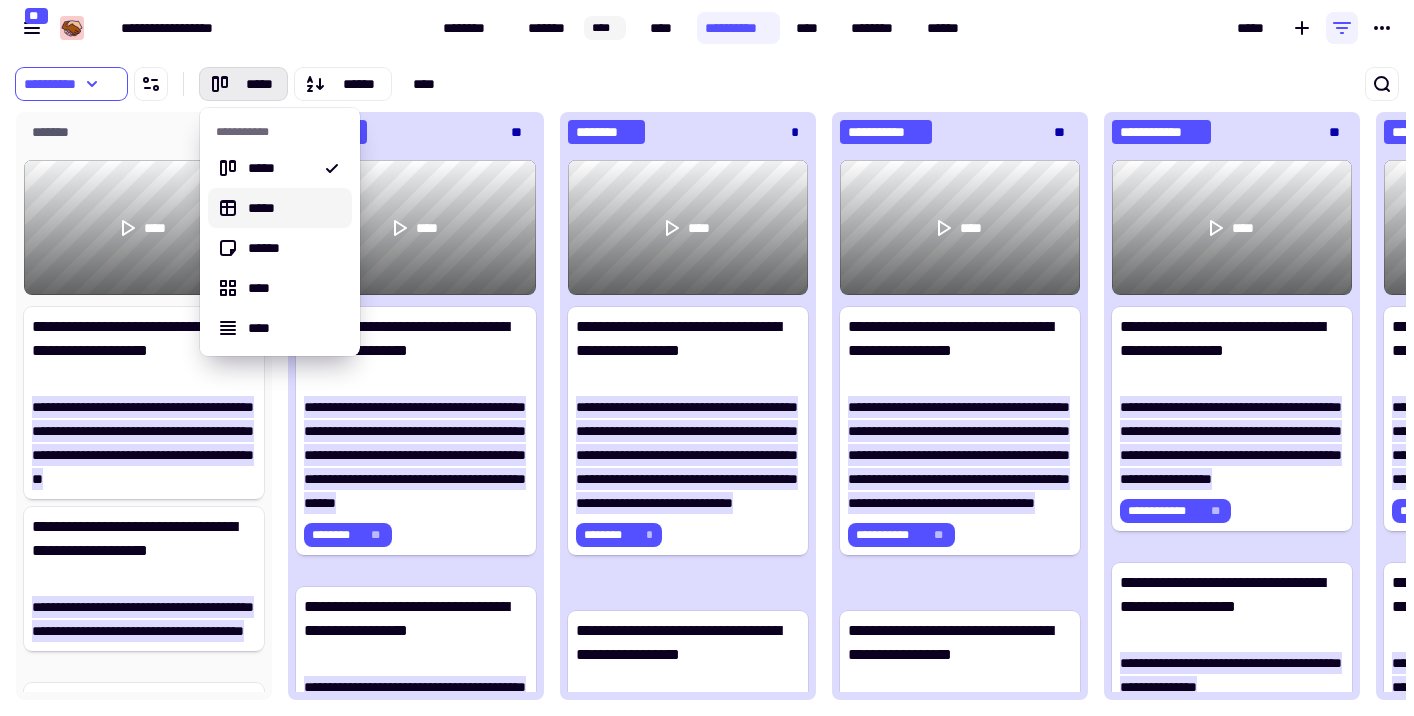 click on "*****" at bounding box center [292, 208] 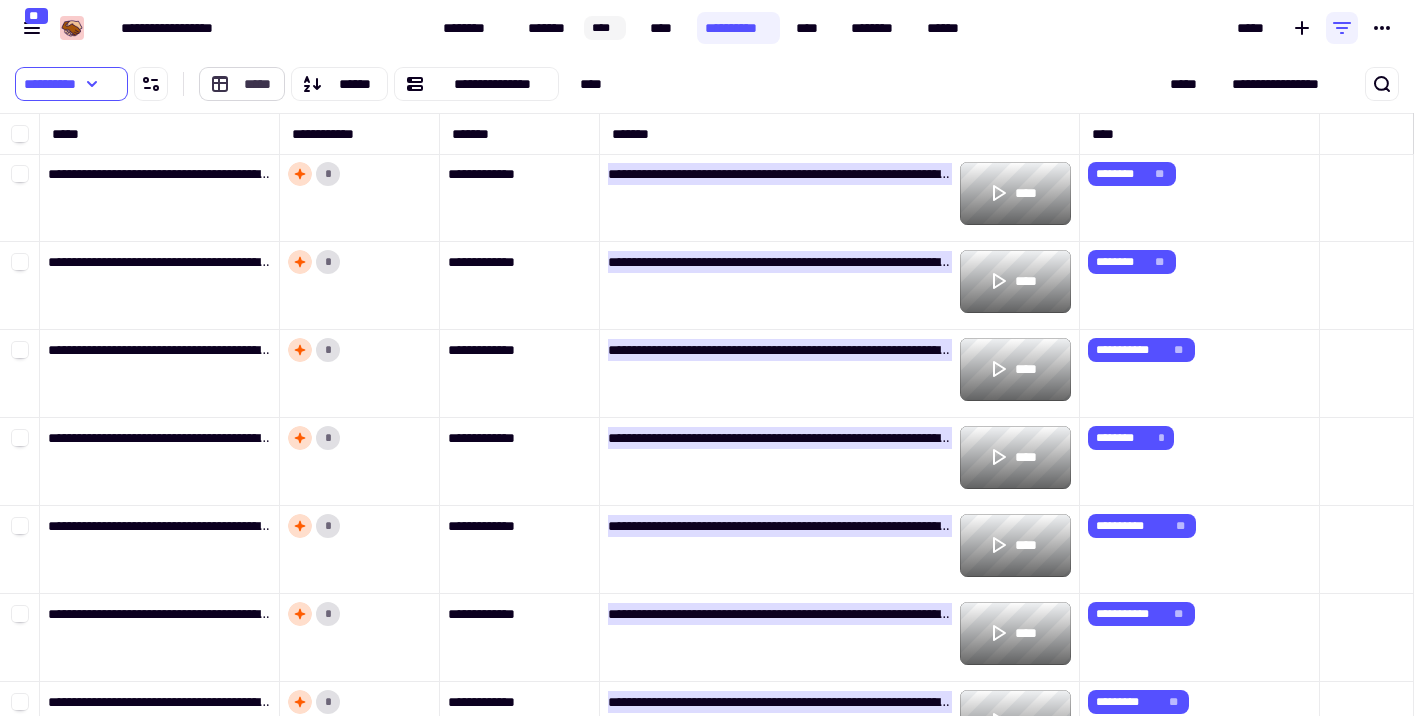 click on "*****" 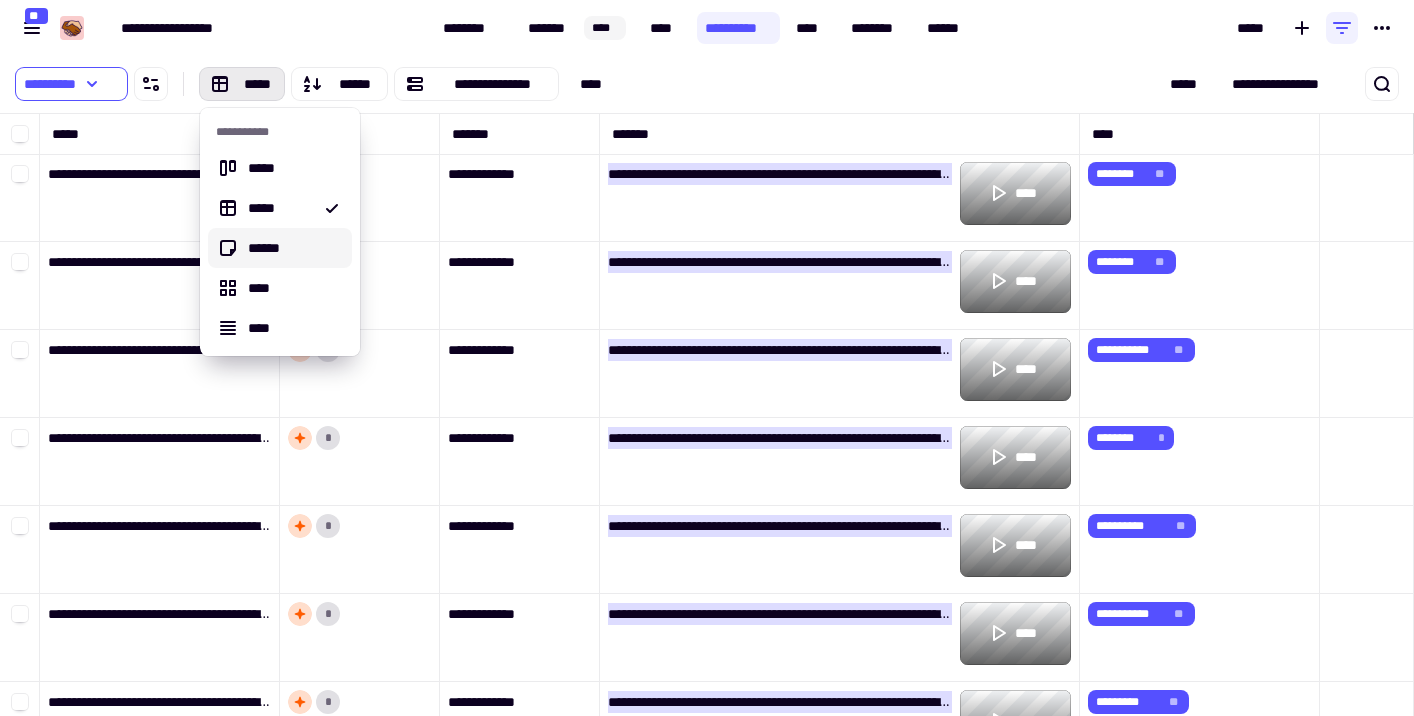 click on "******" at bounding box center [292, 248] 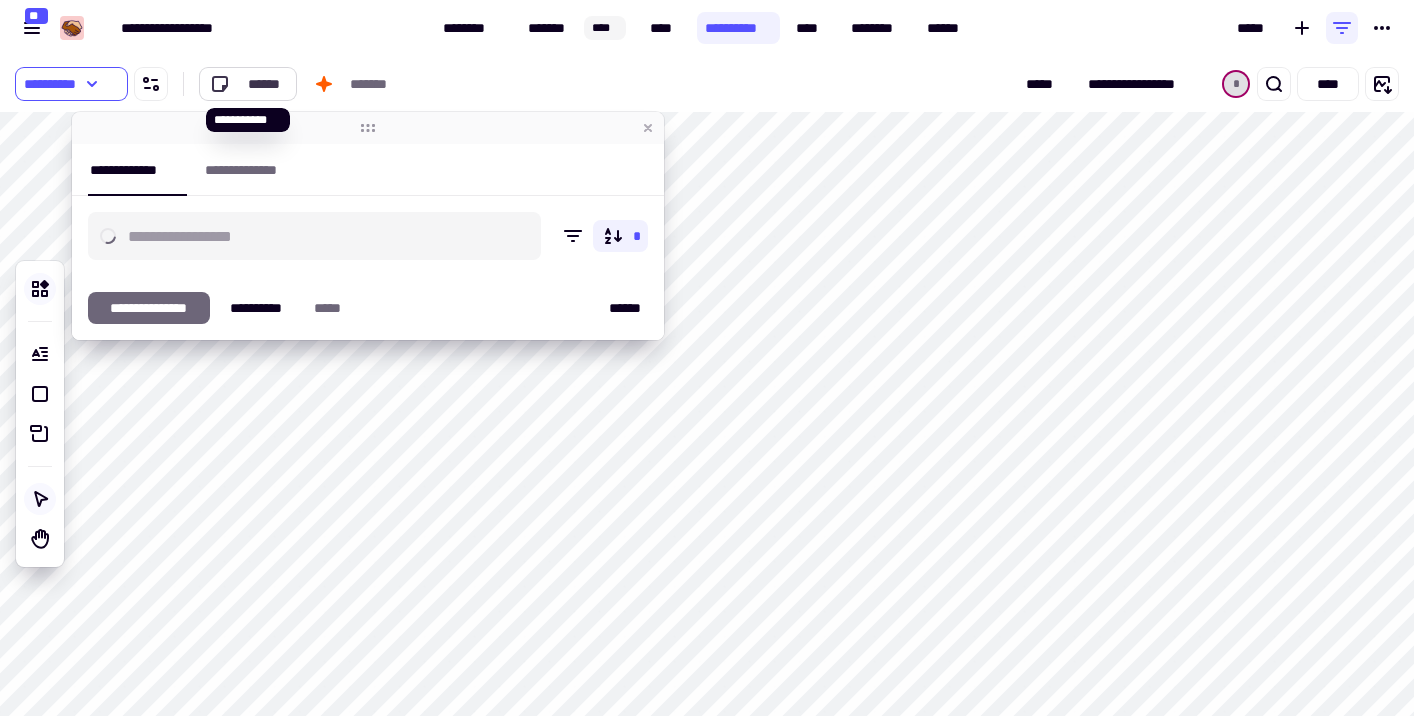 click on "******" 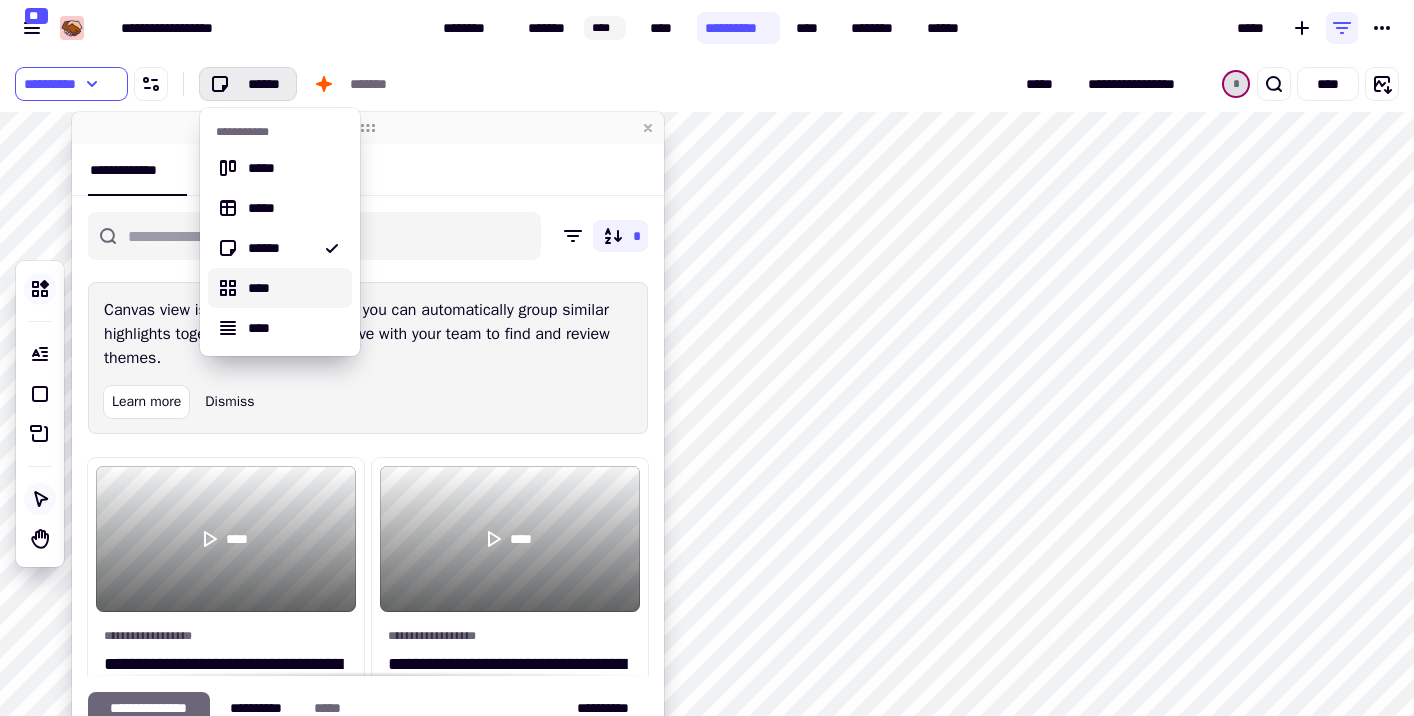 click on "****" at bounding box center (292, 288) 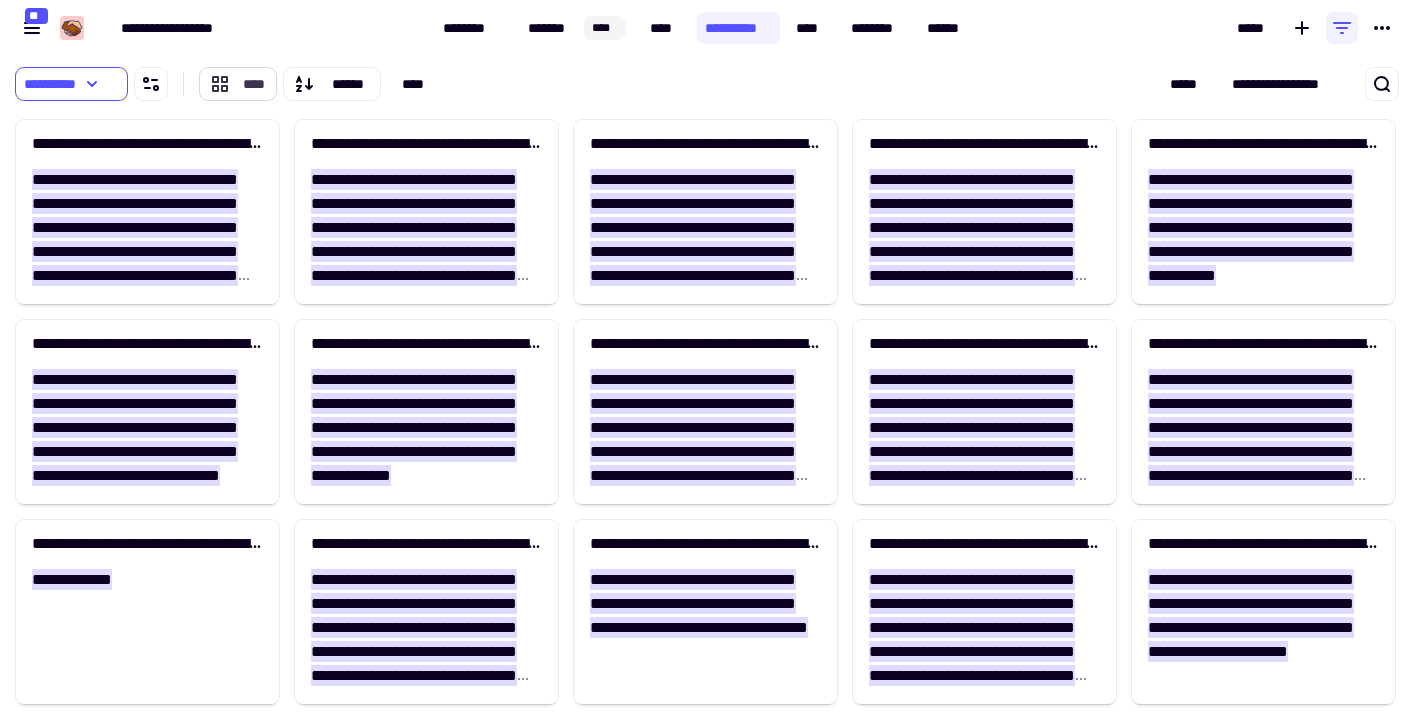 click on "****" 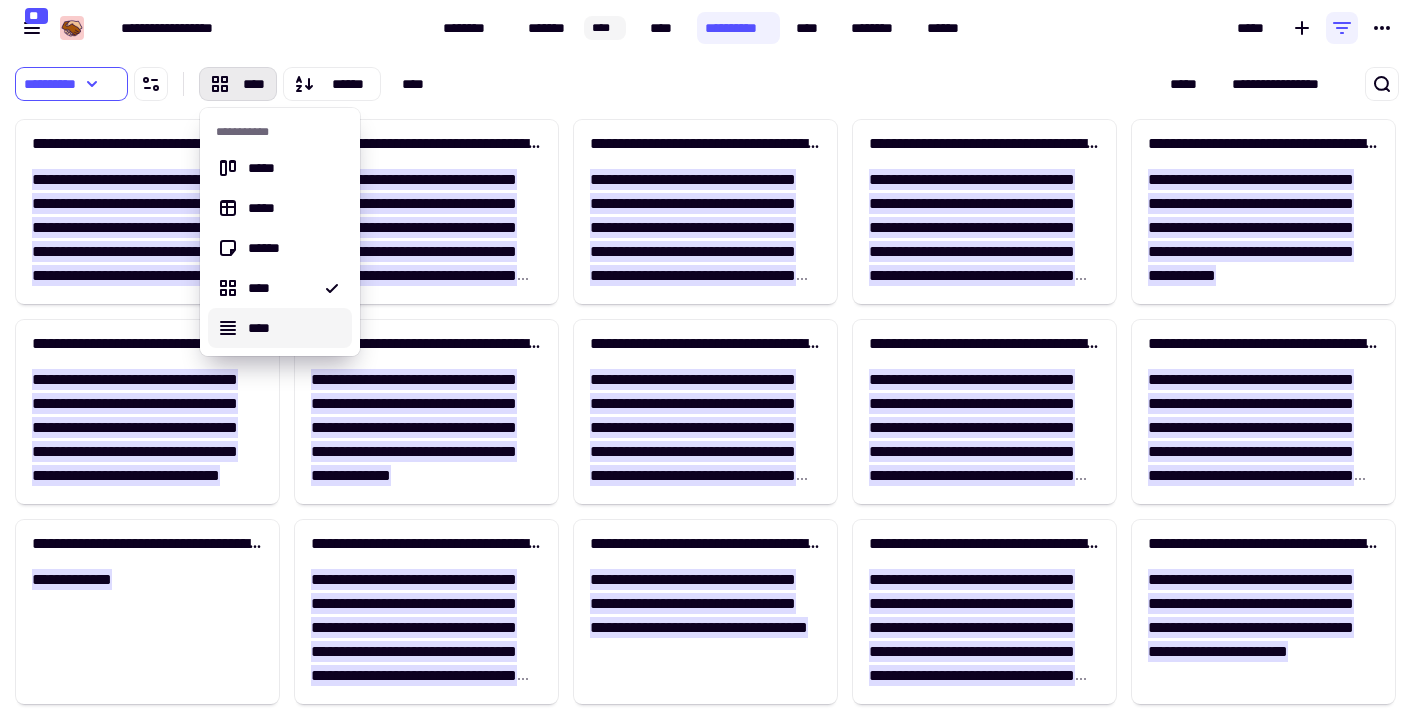 click on "****" at bounding box center [292, 328] 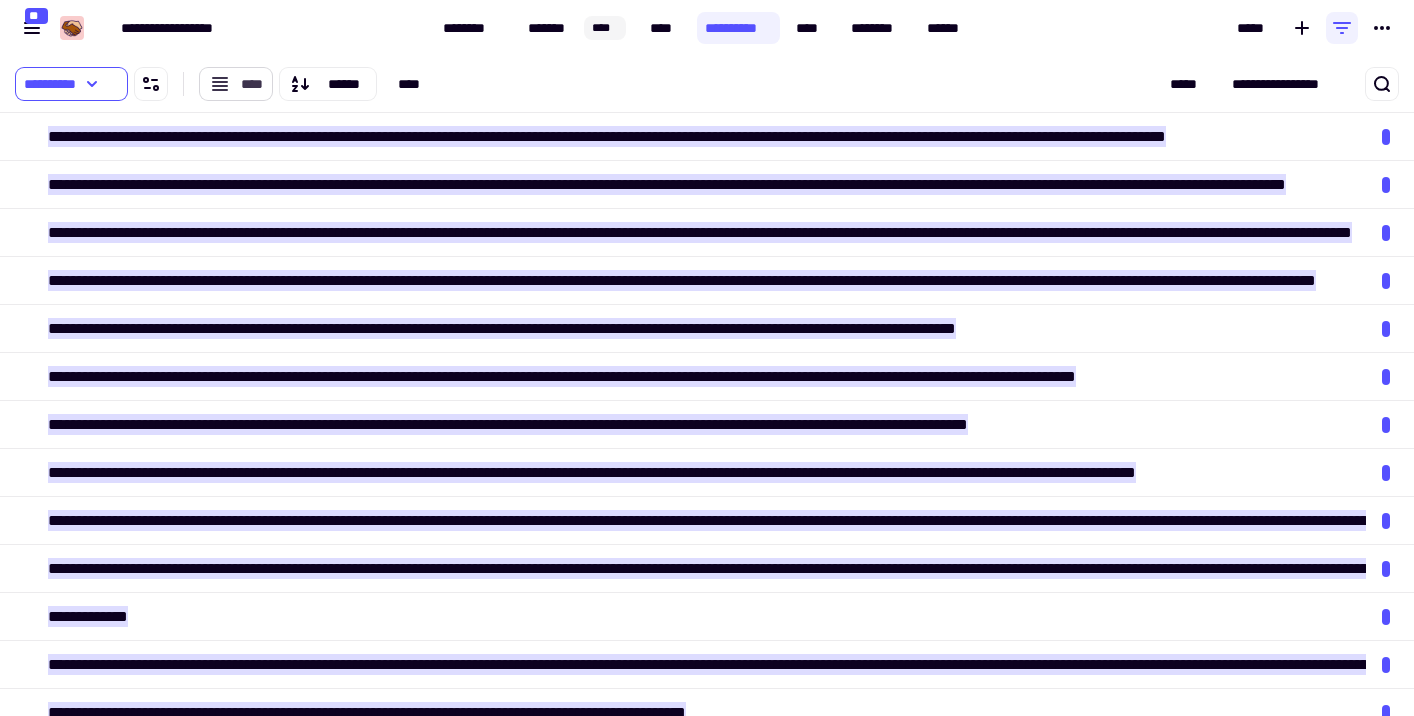 click on "****" 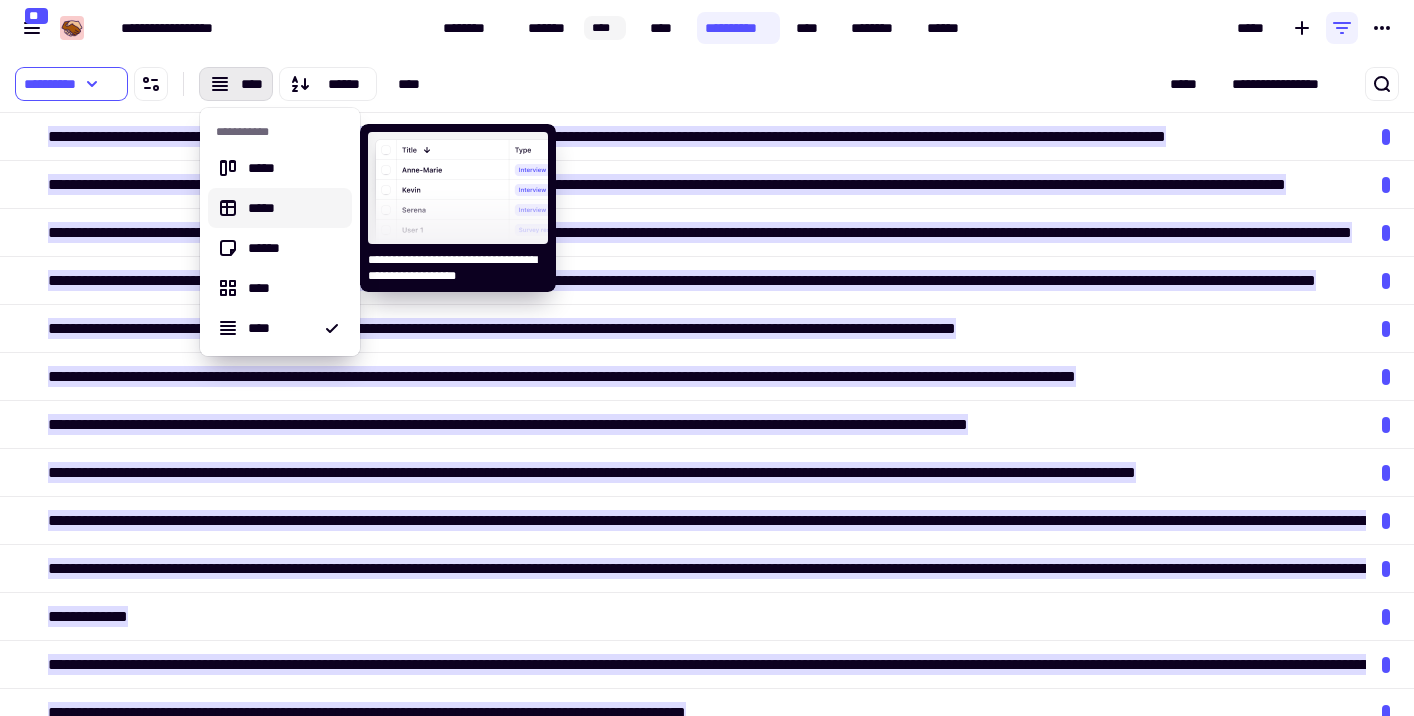 click on "*****" at bounding box center (292, 208) 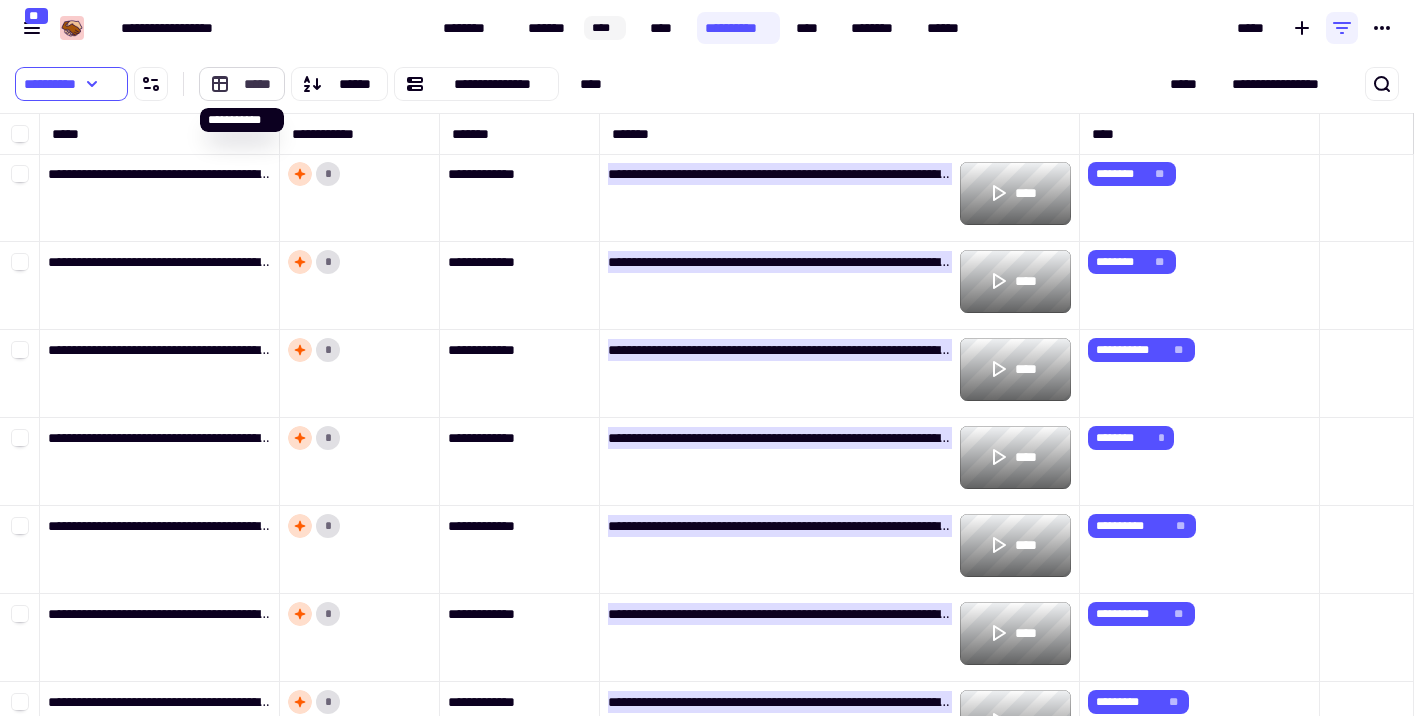 click on "*****" 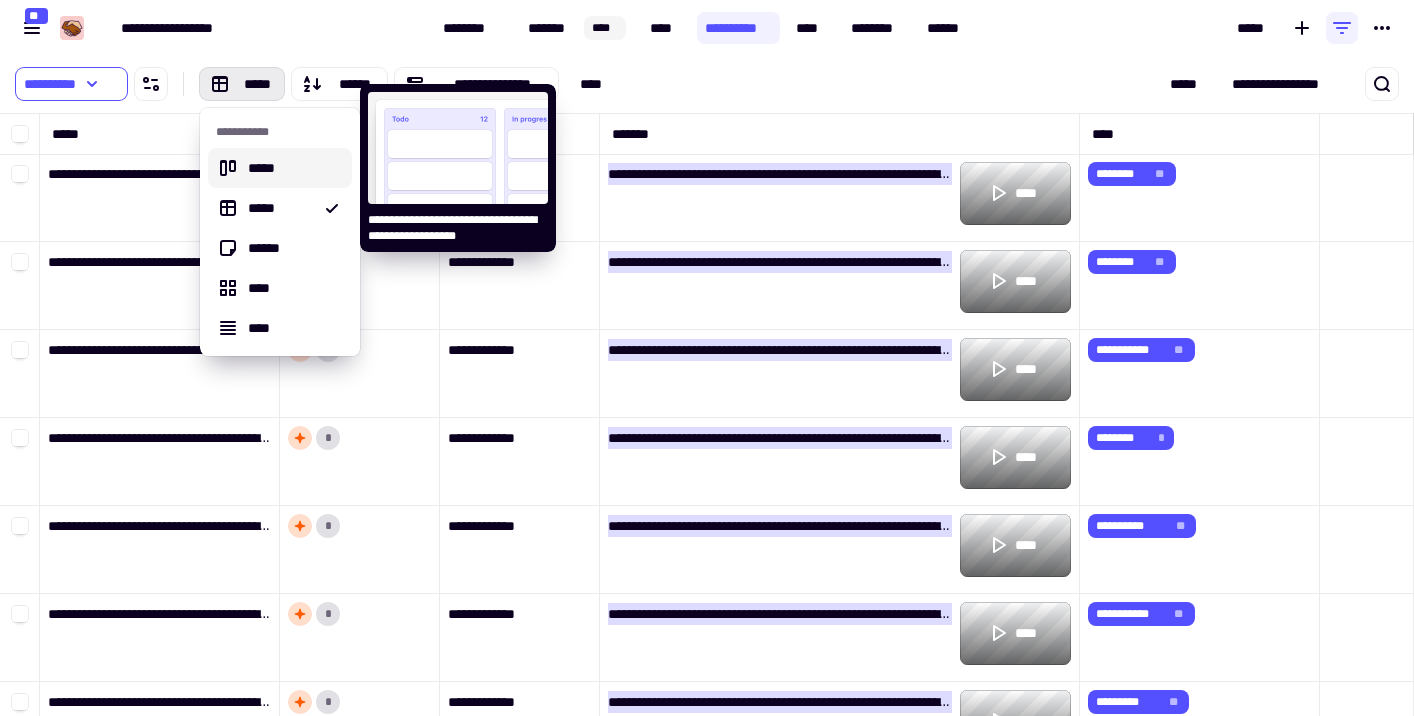 click on "*****" at bounding box center [292, 168] 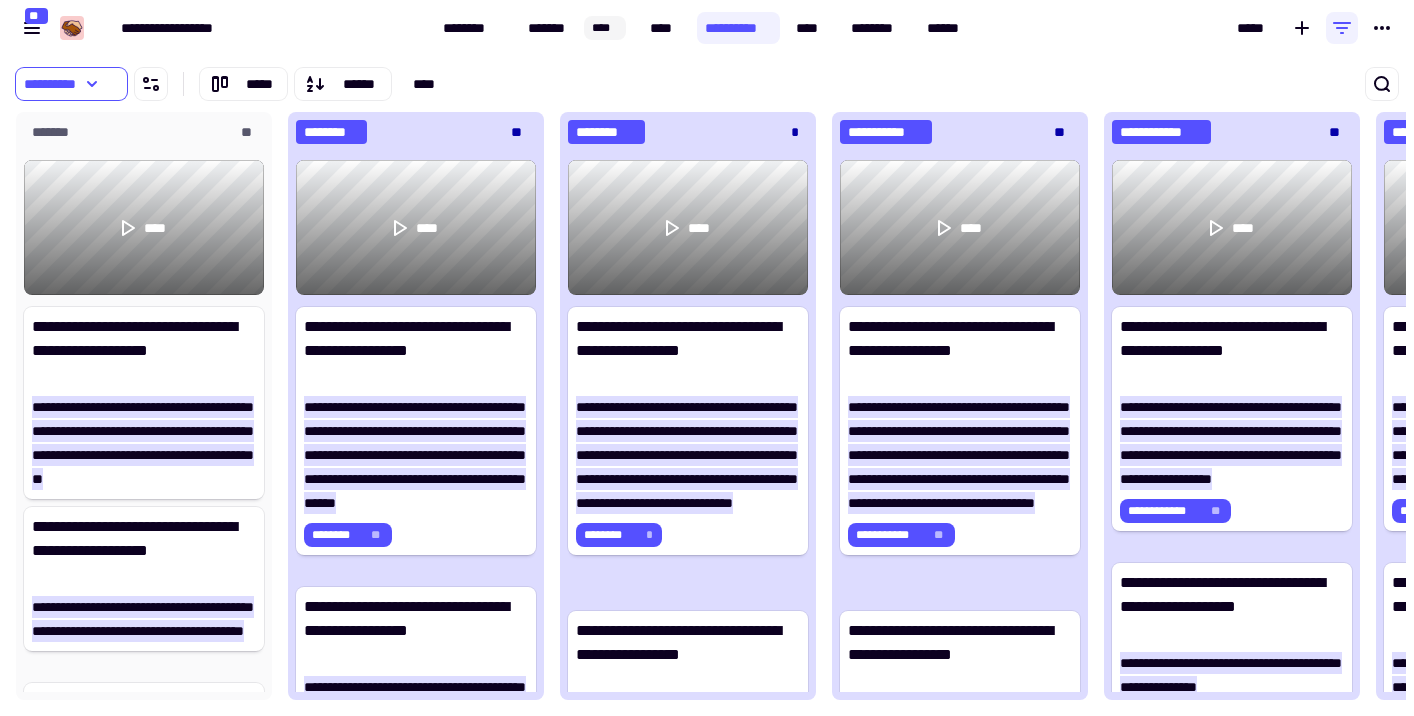 click on "**********" at bounding box center [457, 84] 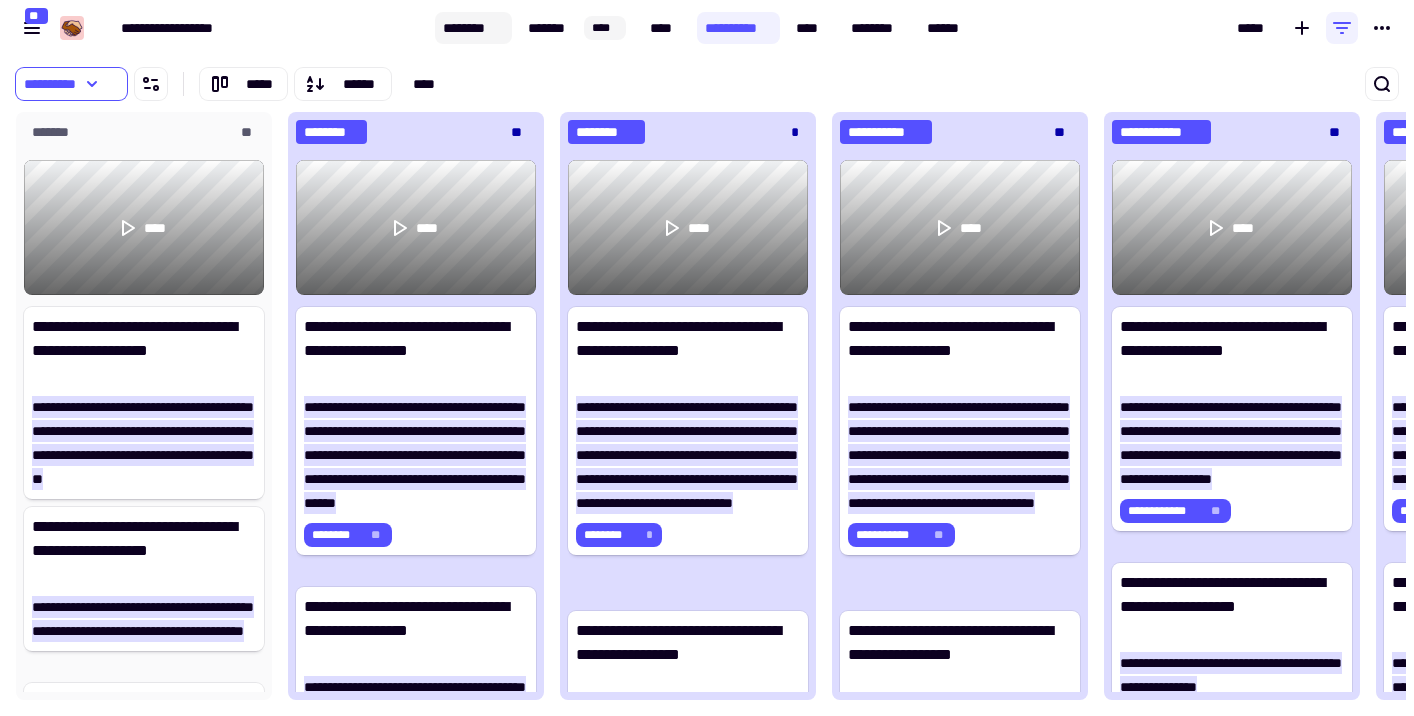 click on "********" 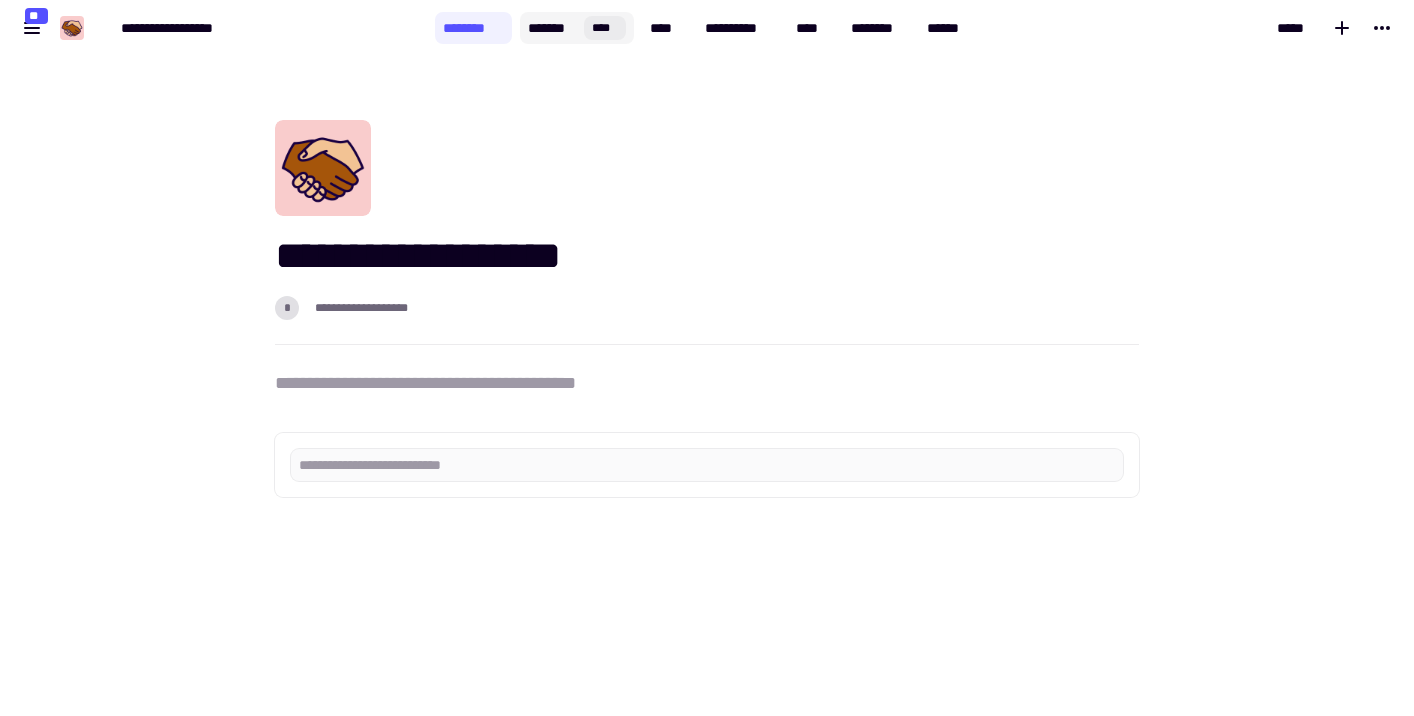 click on "*******" 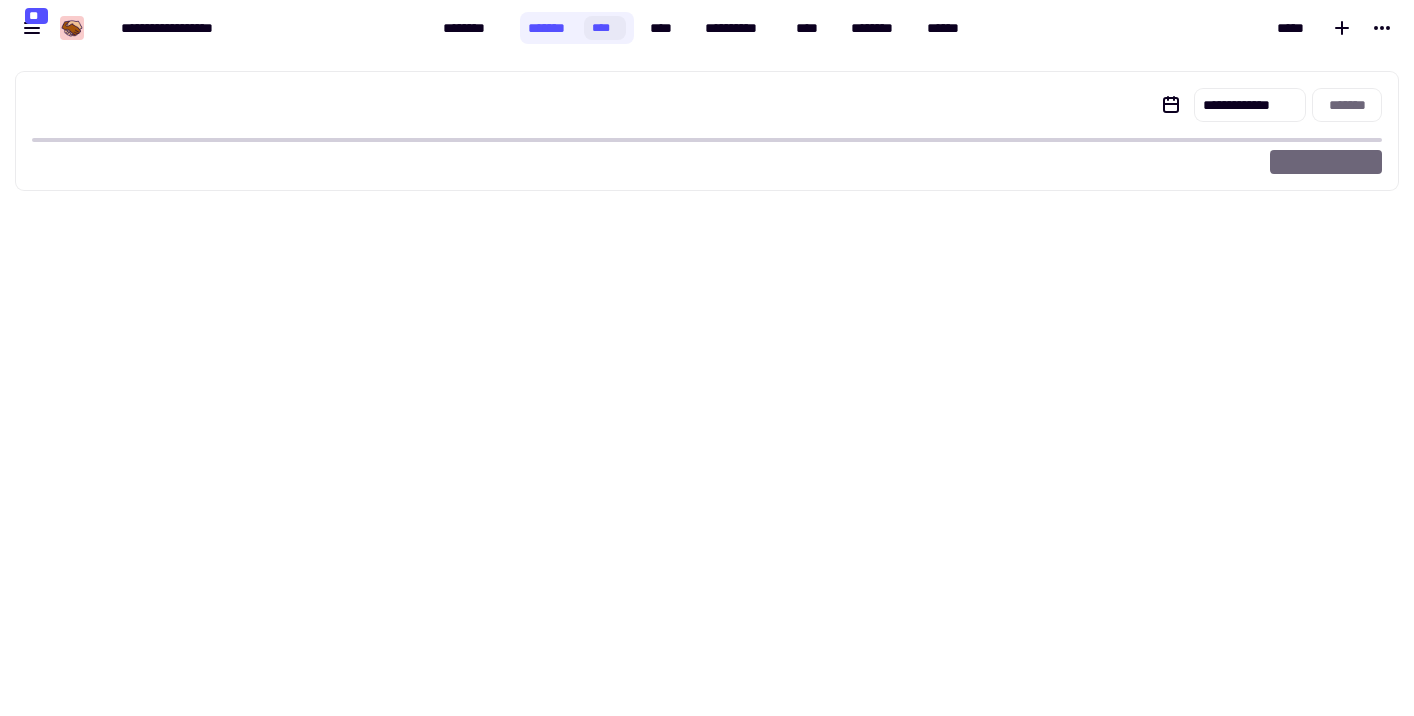 click on "[FIRST] [LAST] [EMAIL] [PHONE] [ADDRESS] [CITY] [STATE]" at bounding box center (707, 28) 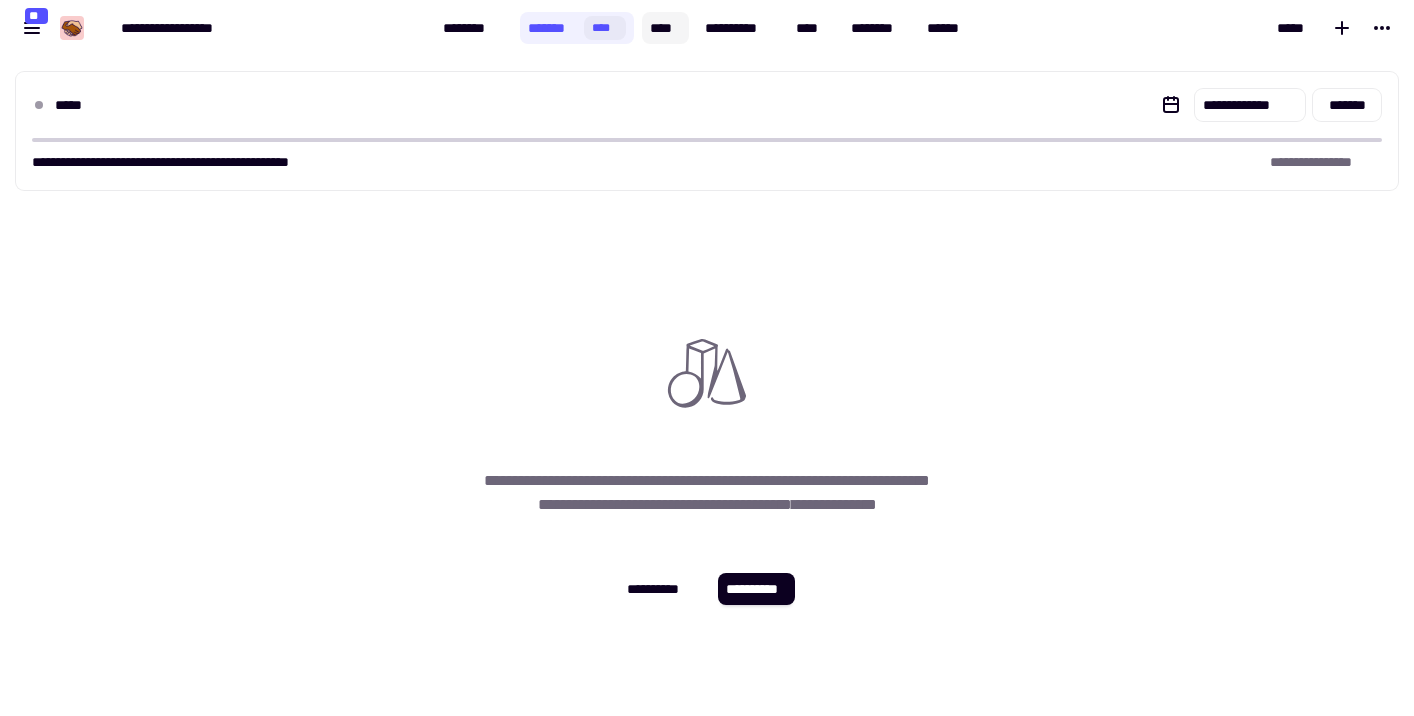 click on "****" 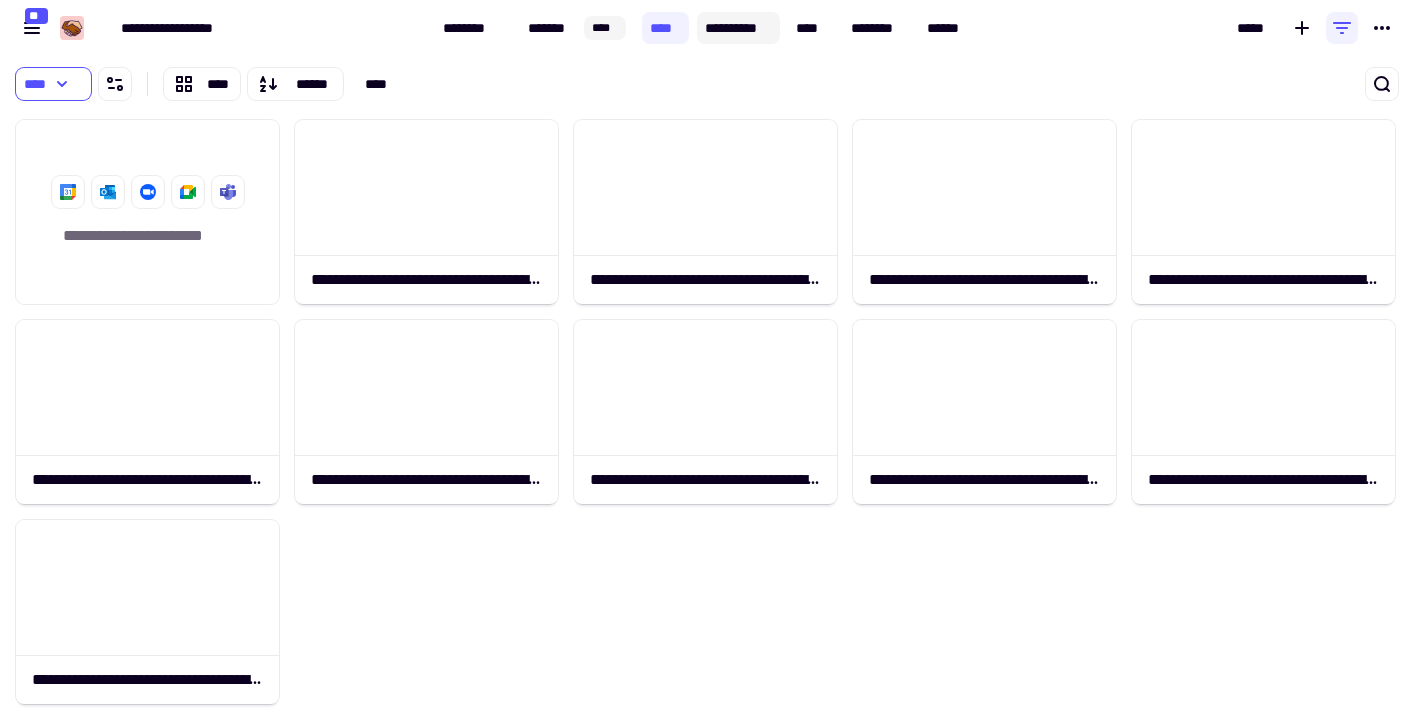 click on "**********" 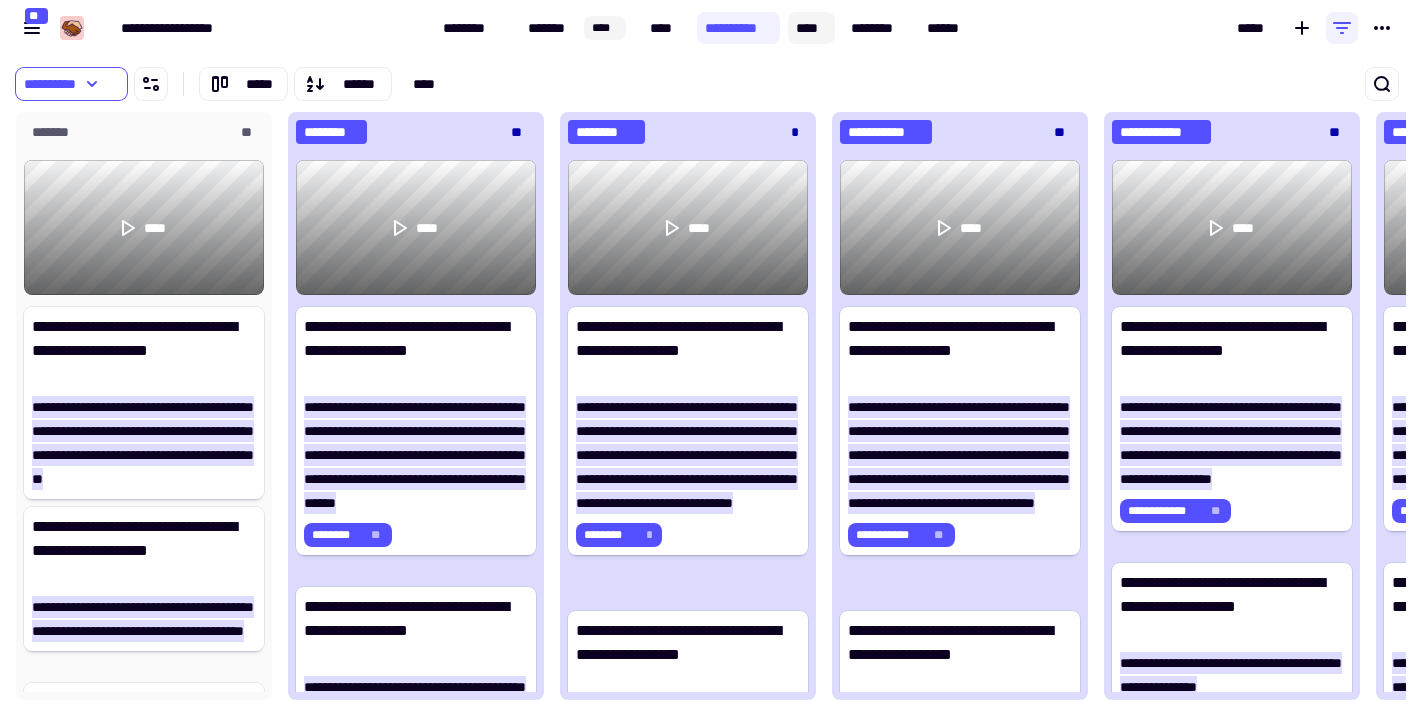 click on "****" 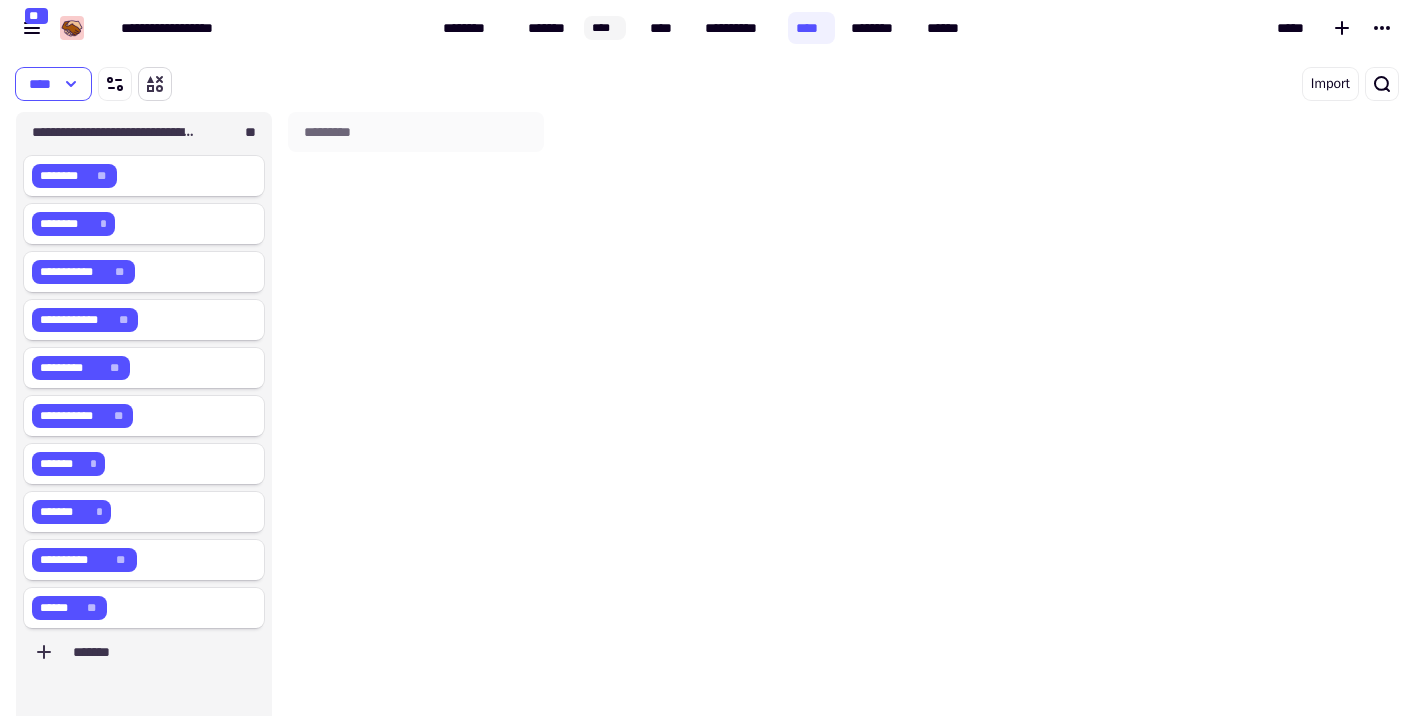 click 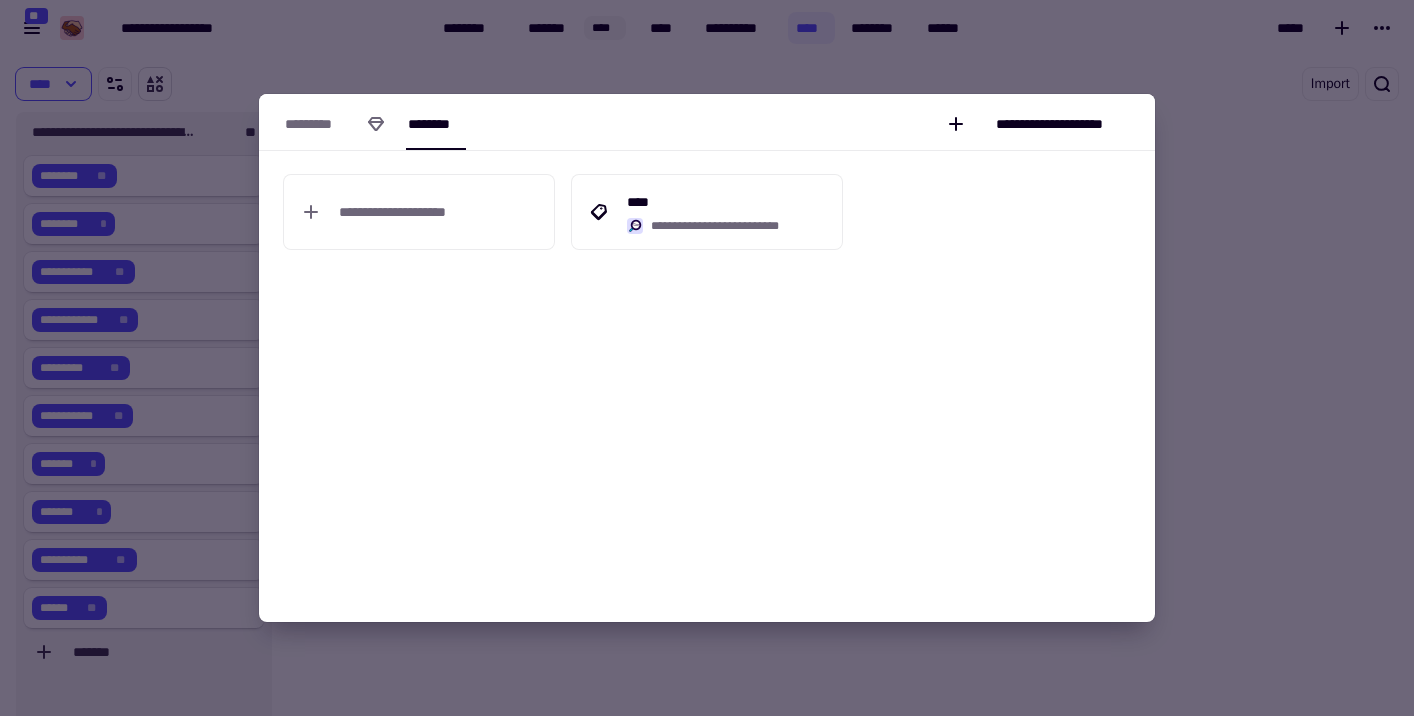 click at bounding box center [707, 358] 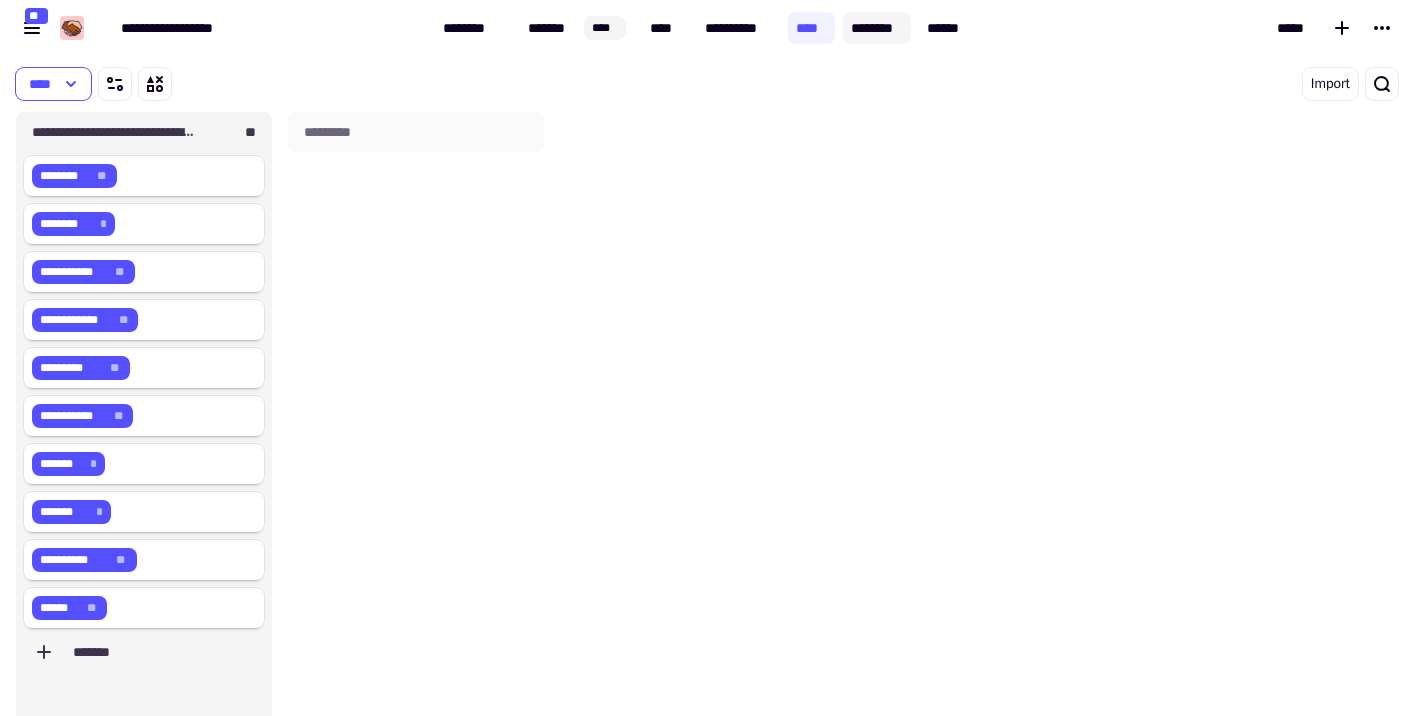click on "********" 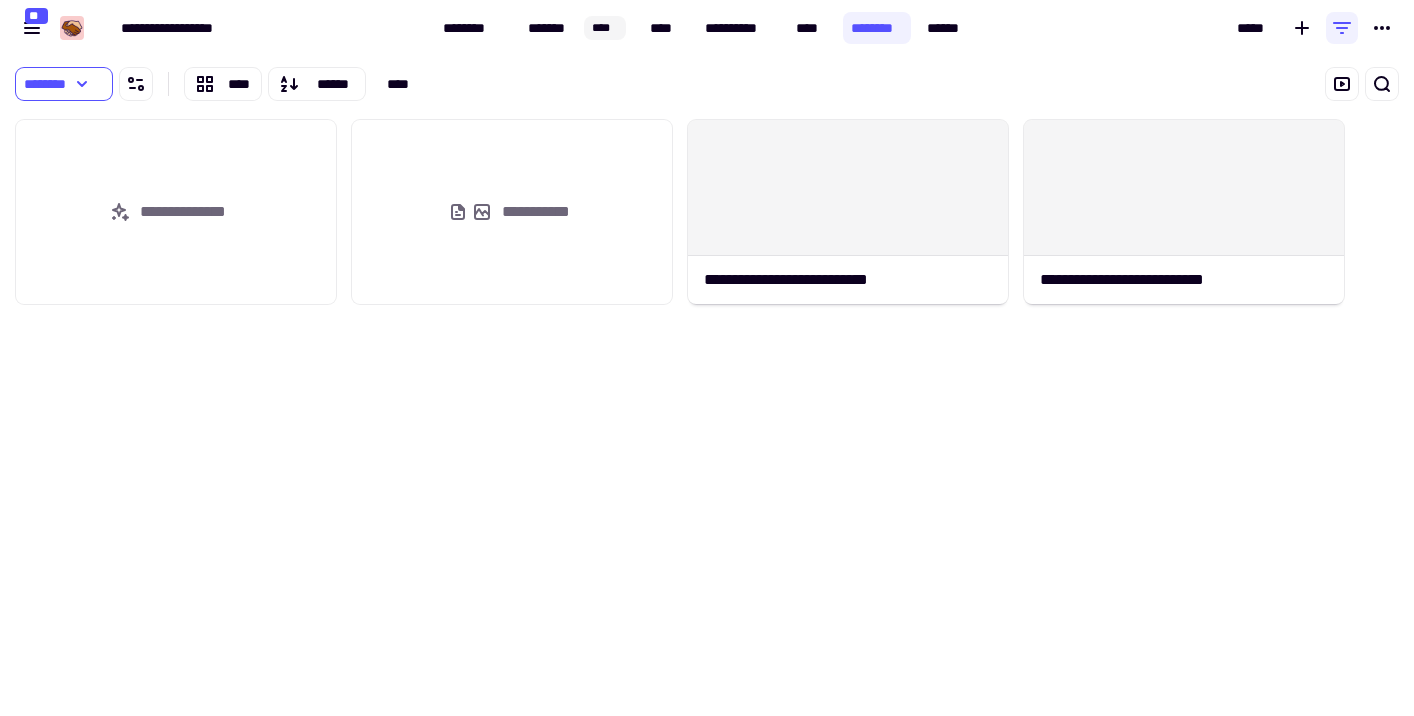 click on "**********" 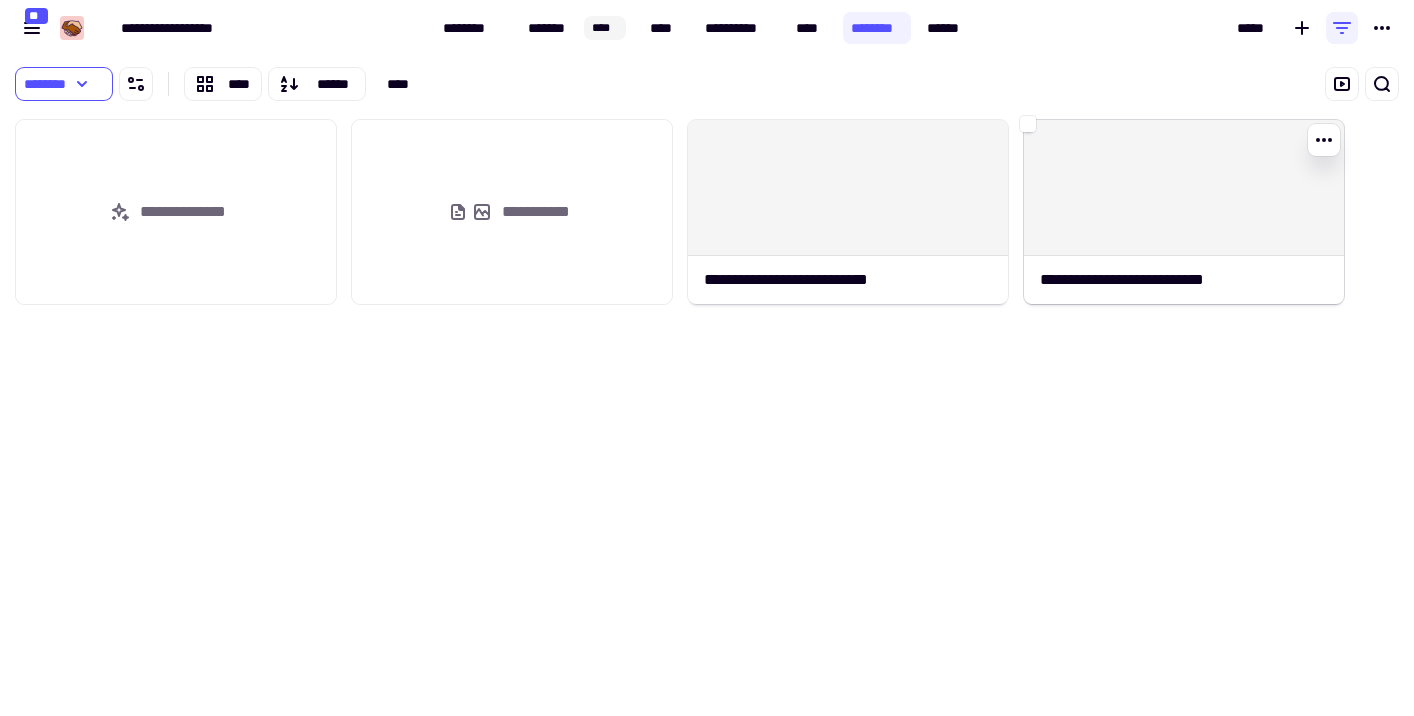click 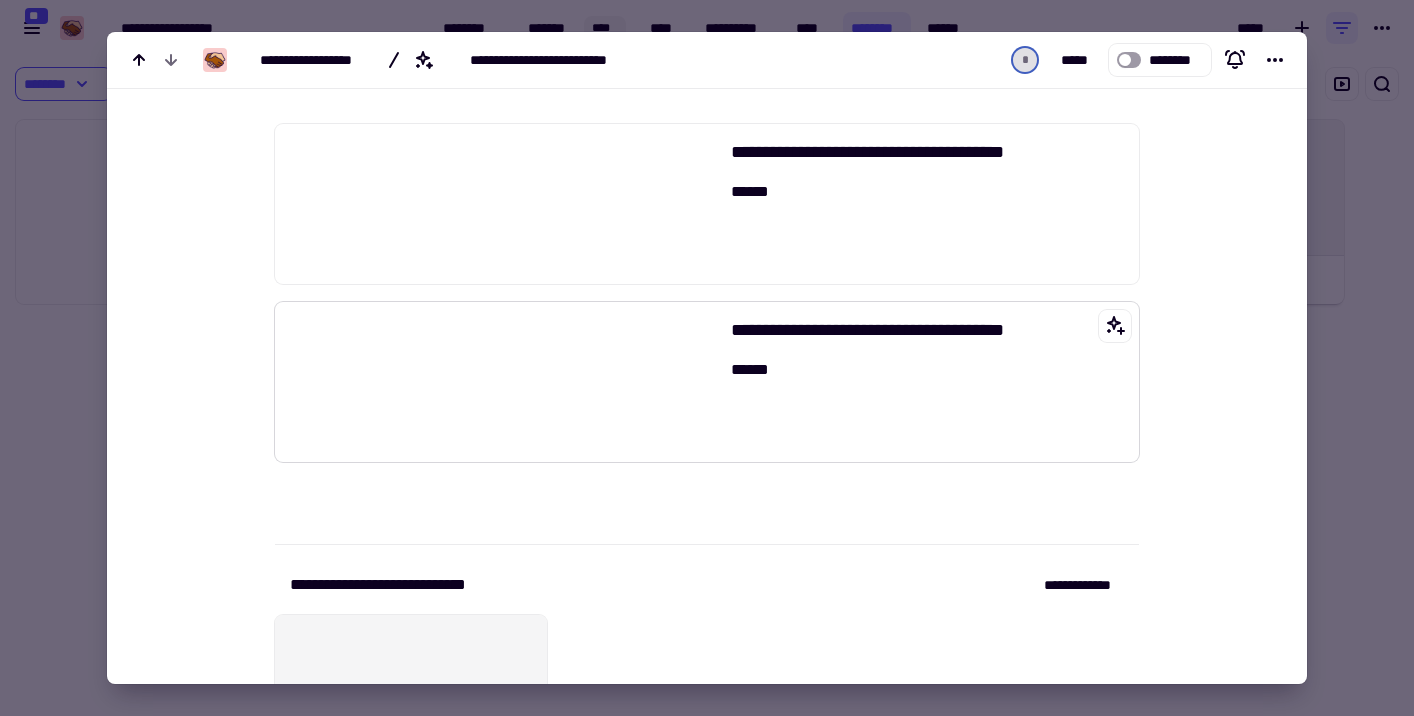 click on "[FIRST] [LAST]" at bounding box center [914, 382] 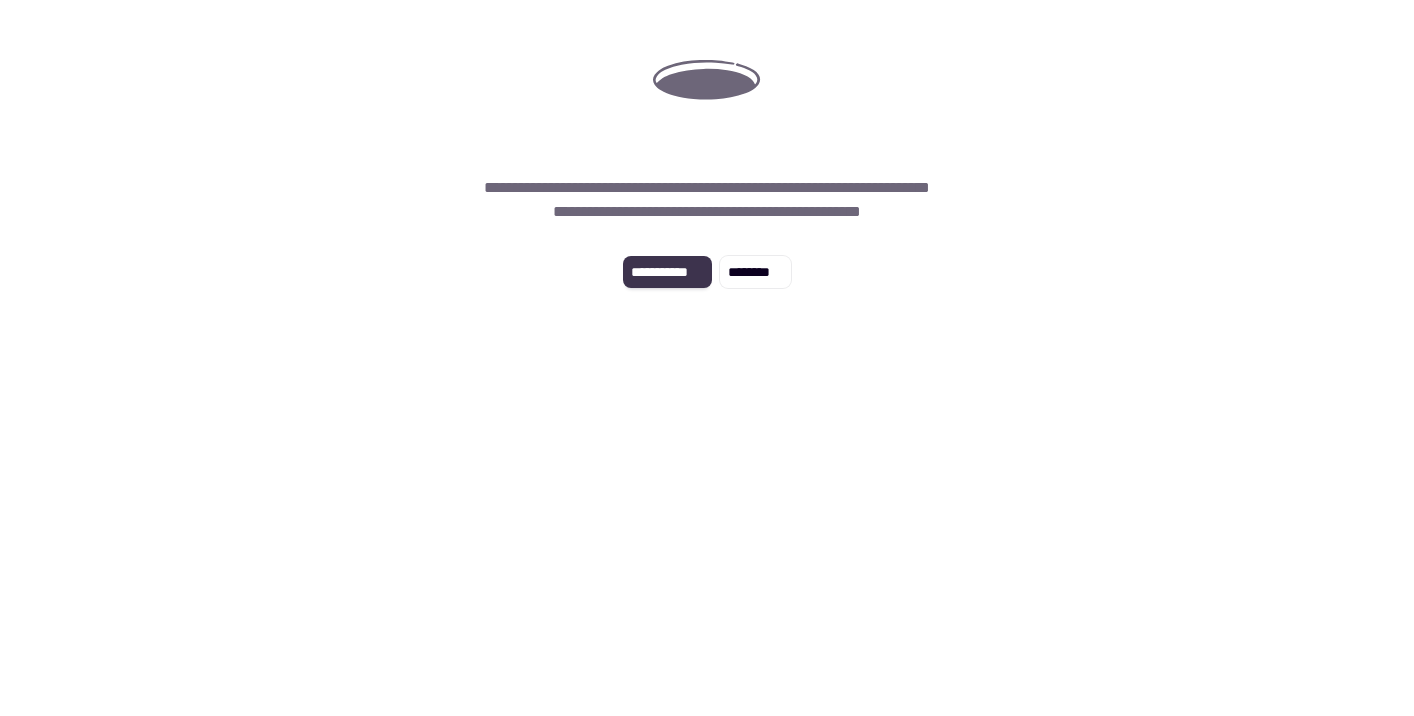 click on "**********" 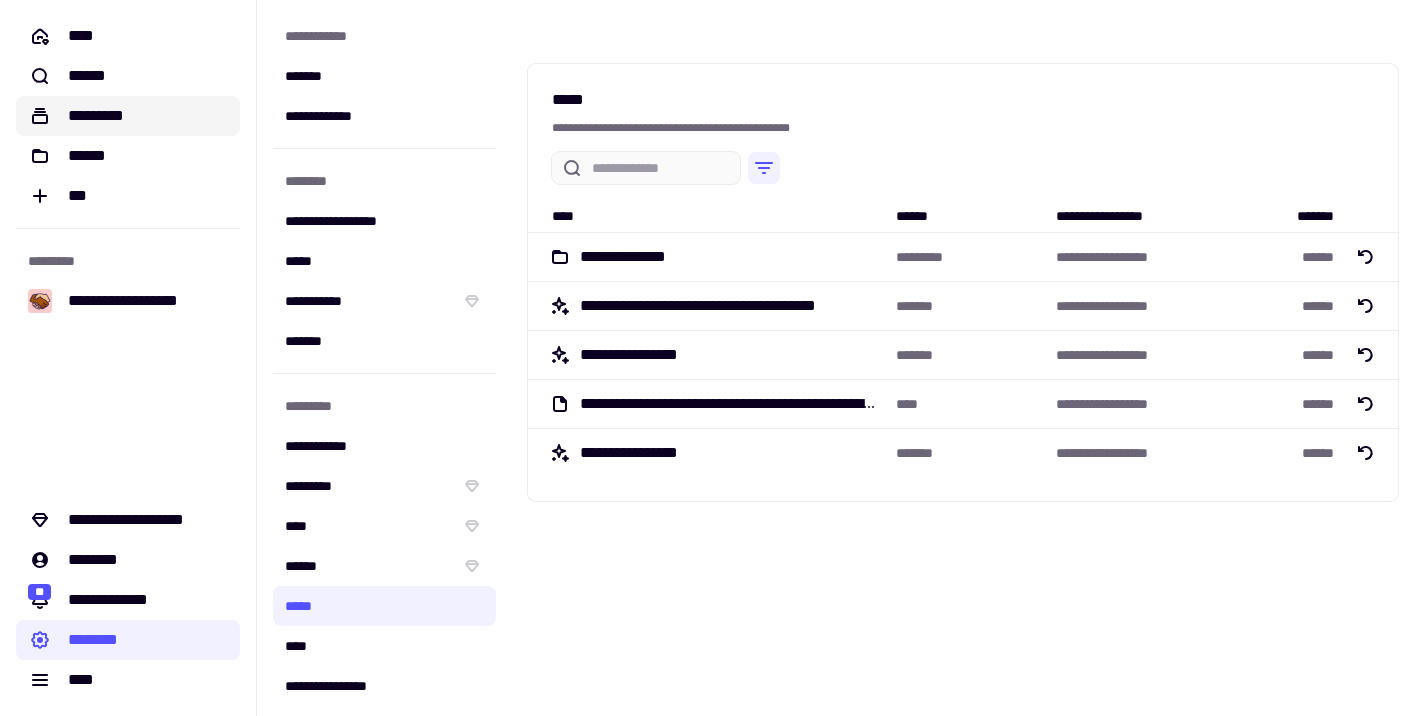 click on "*********" 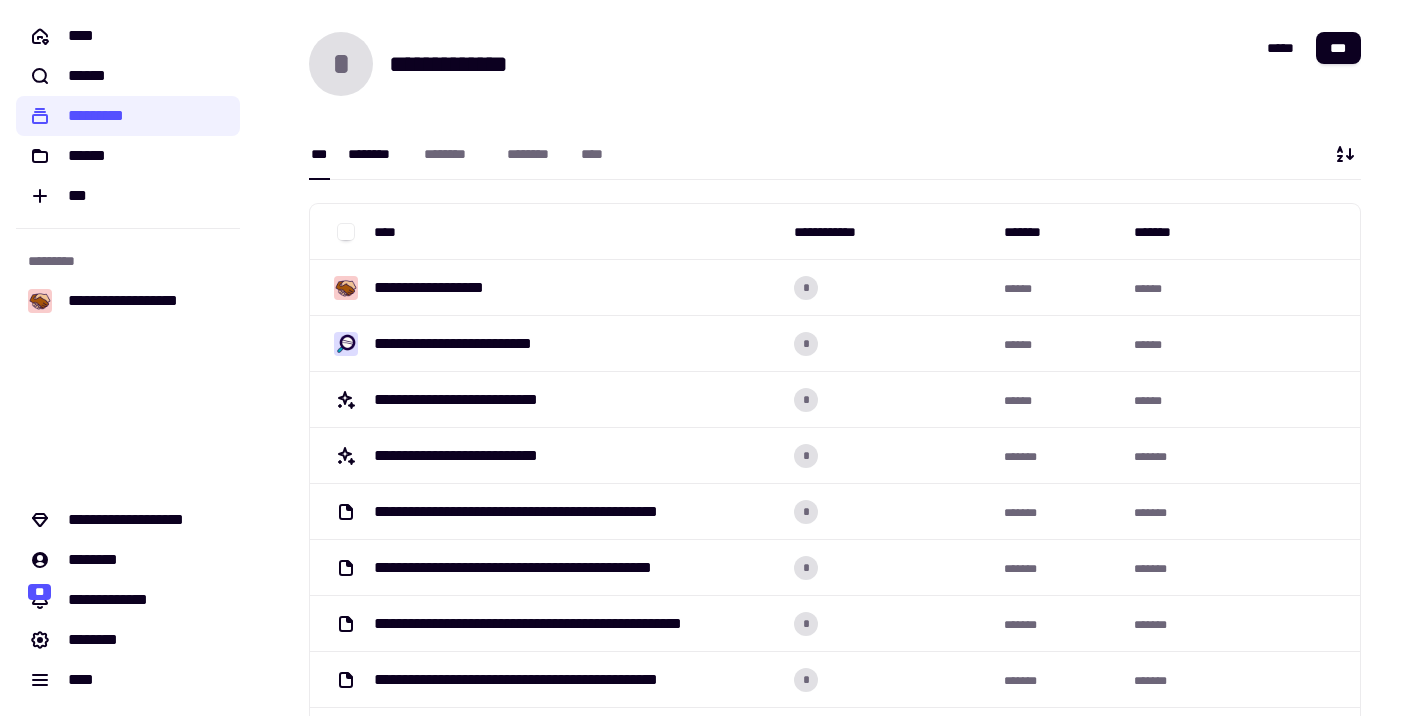 click on "********" at bounding box center (376, 154) 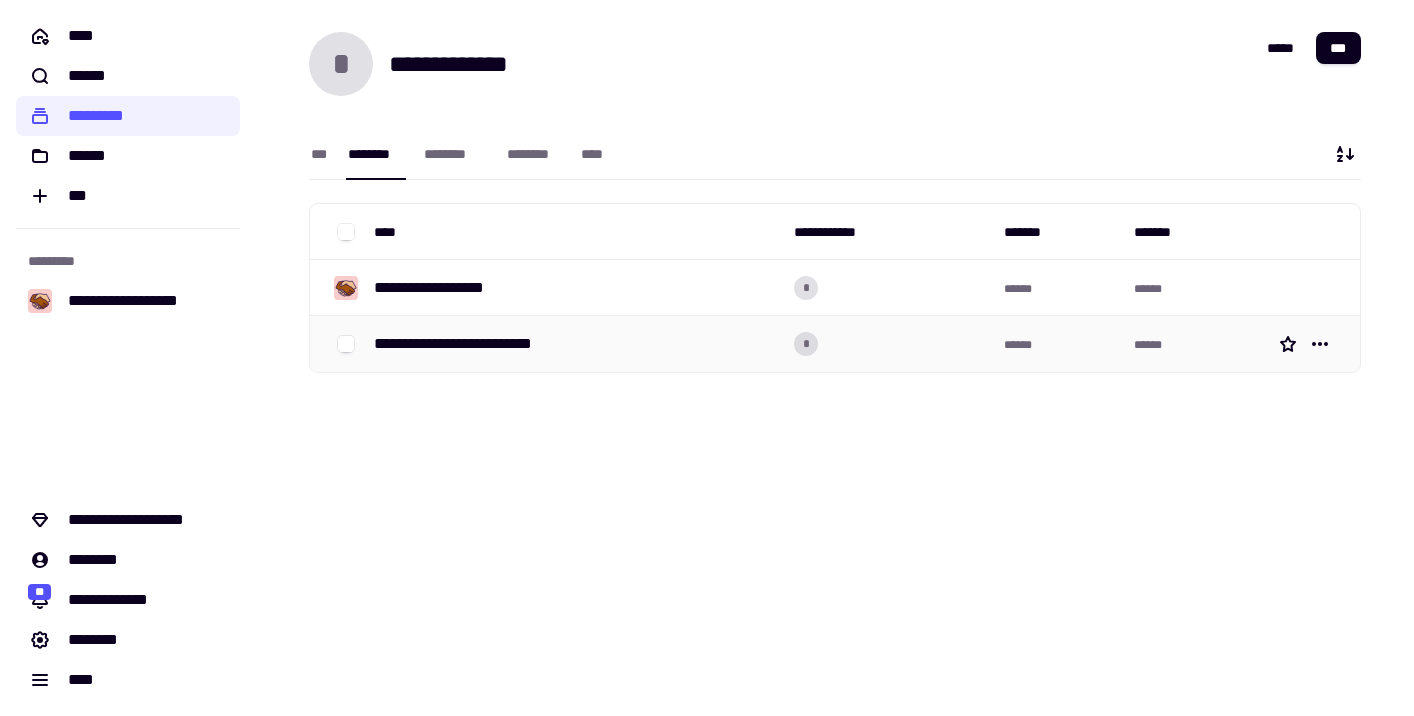 click on "**********" at bounding box center [474, 344] 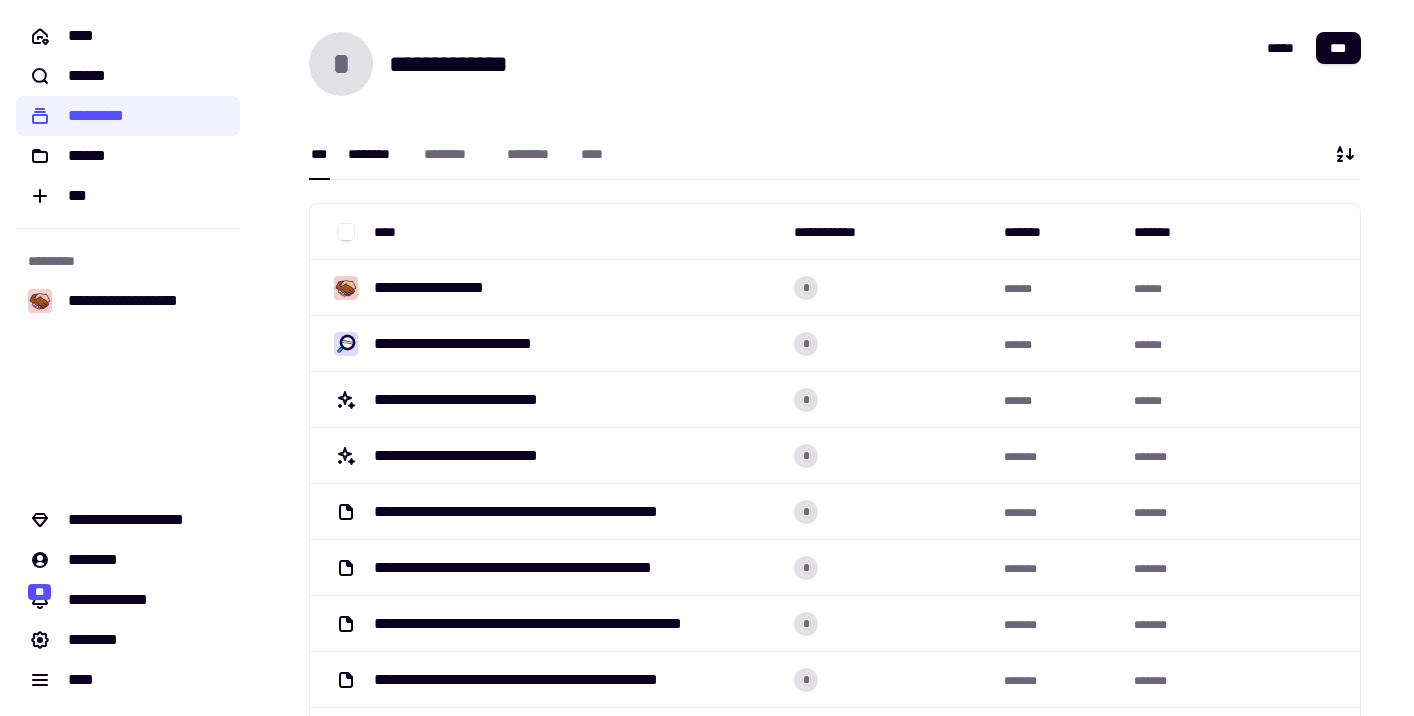 click on "********" at bounding box center [376, 154] 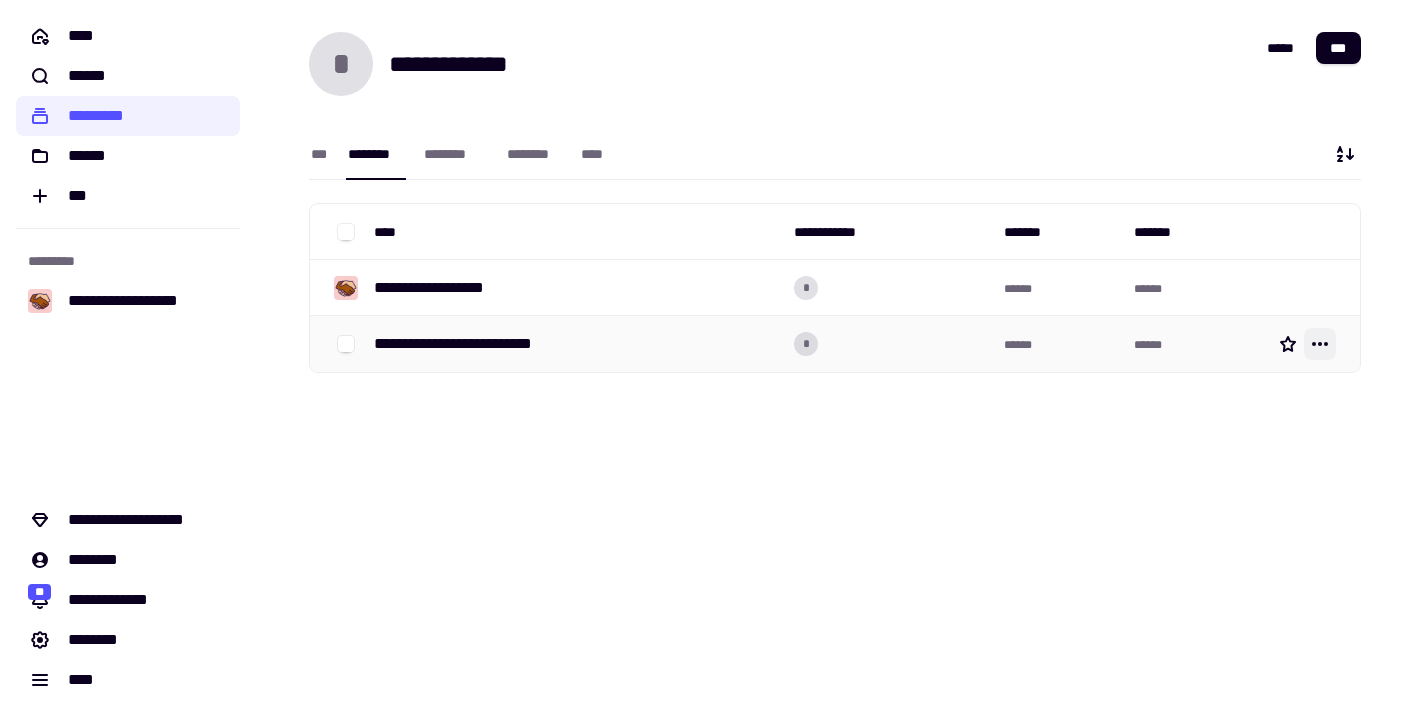click 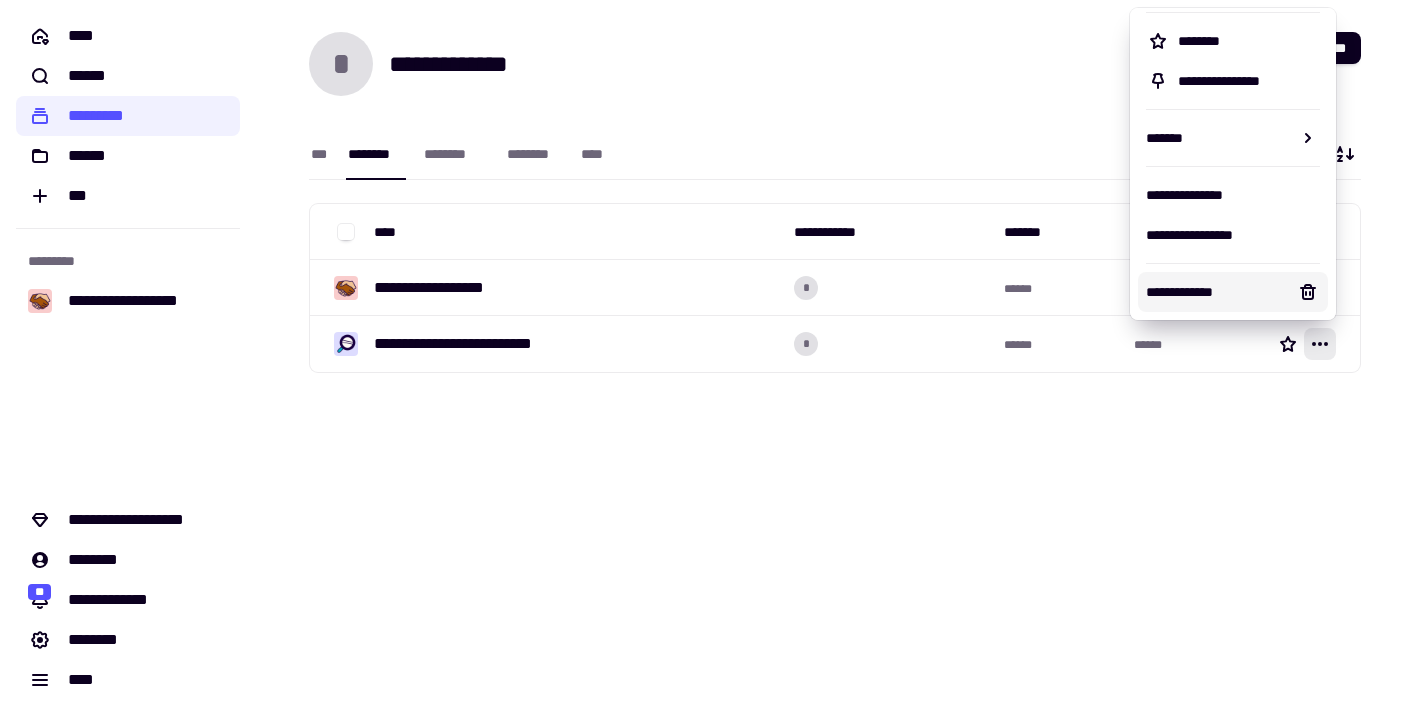 click on "**********" at bounding box center [1217, 292] 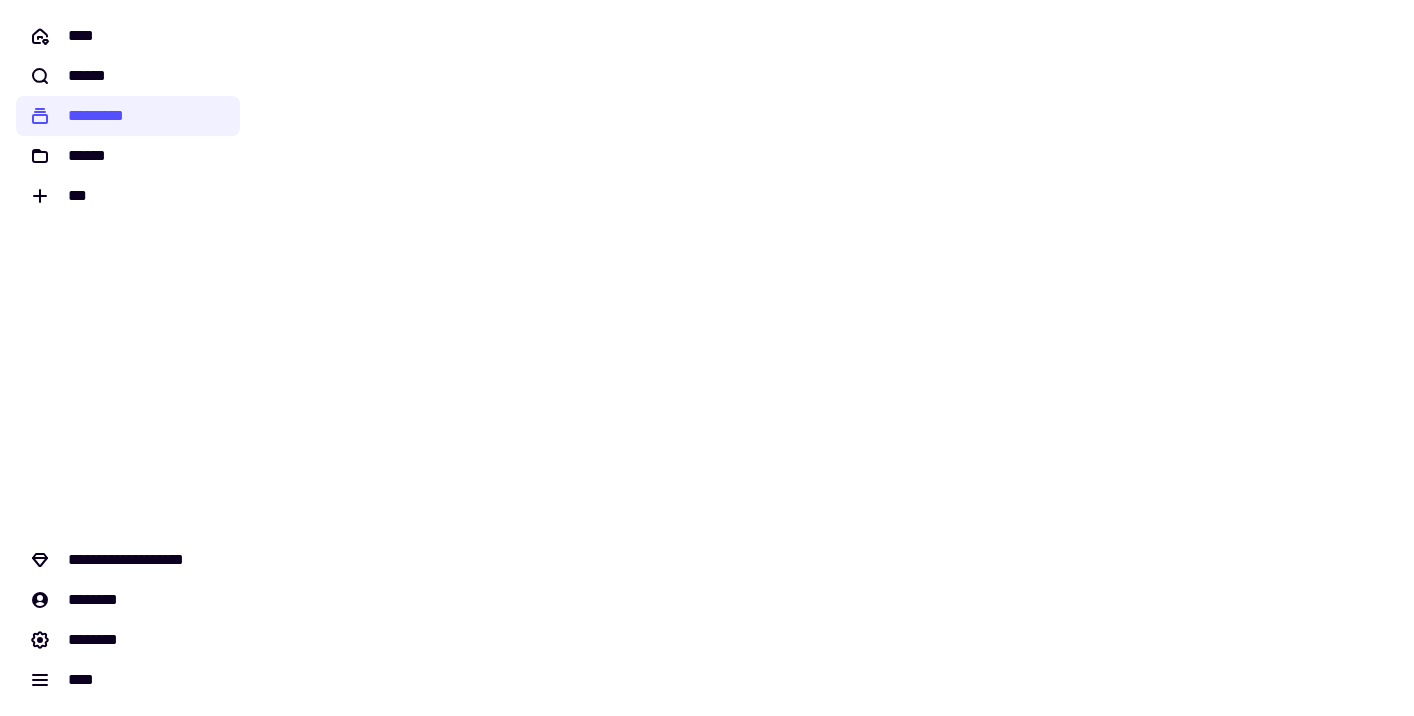 scroll, scrollTop: 0, scrollLeft: 0, axis: both 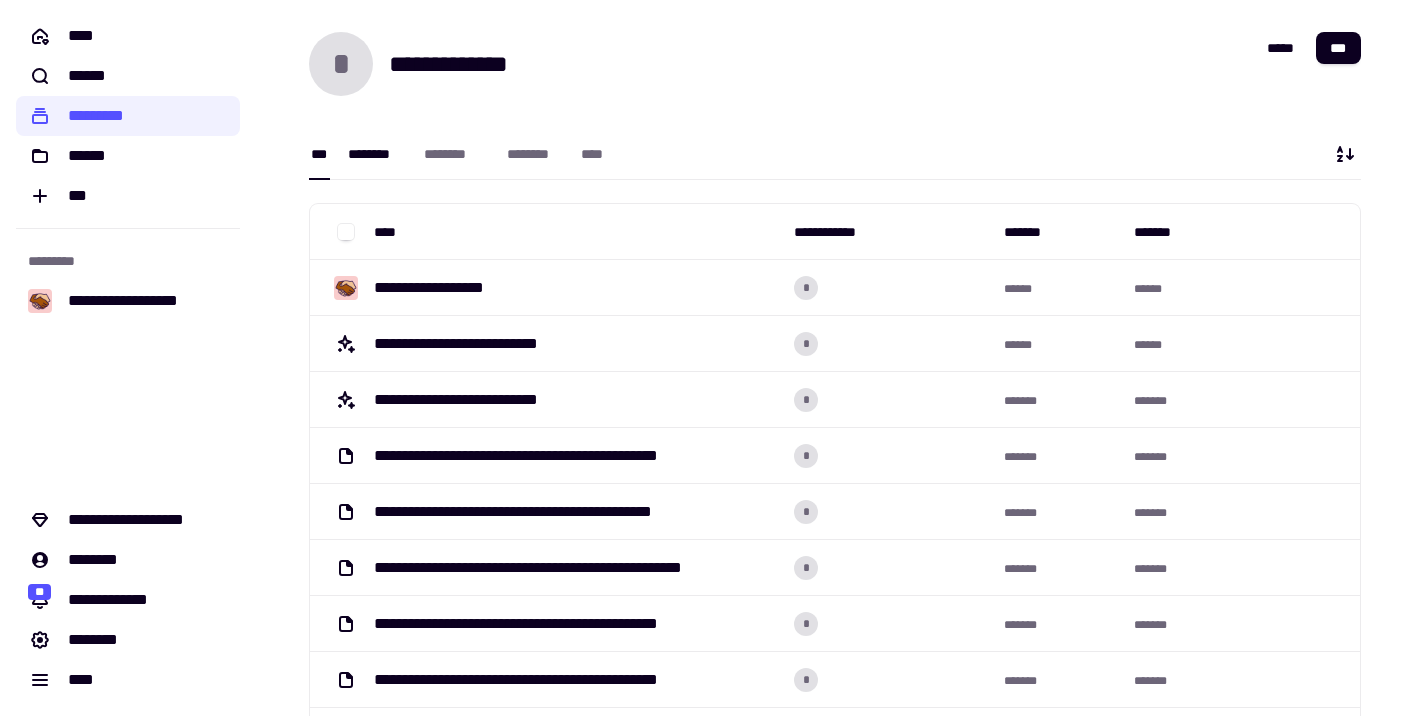 click on "********" at bounding box center (376, 154) 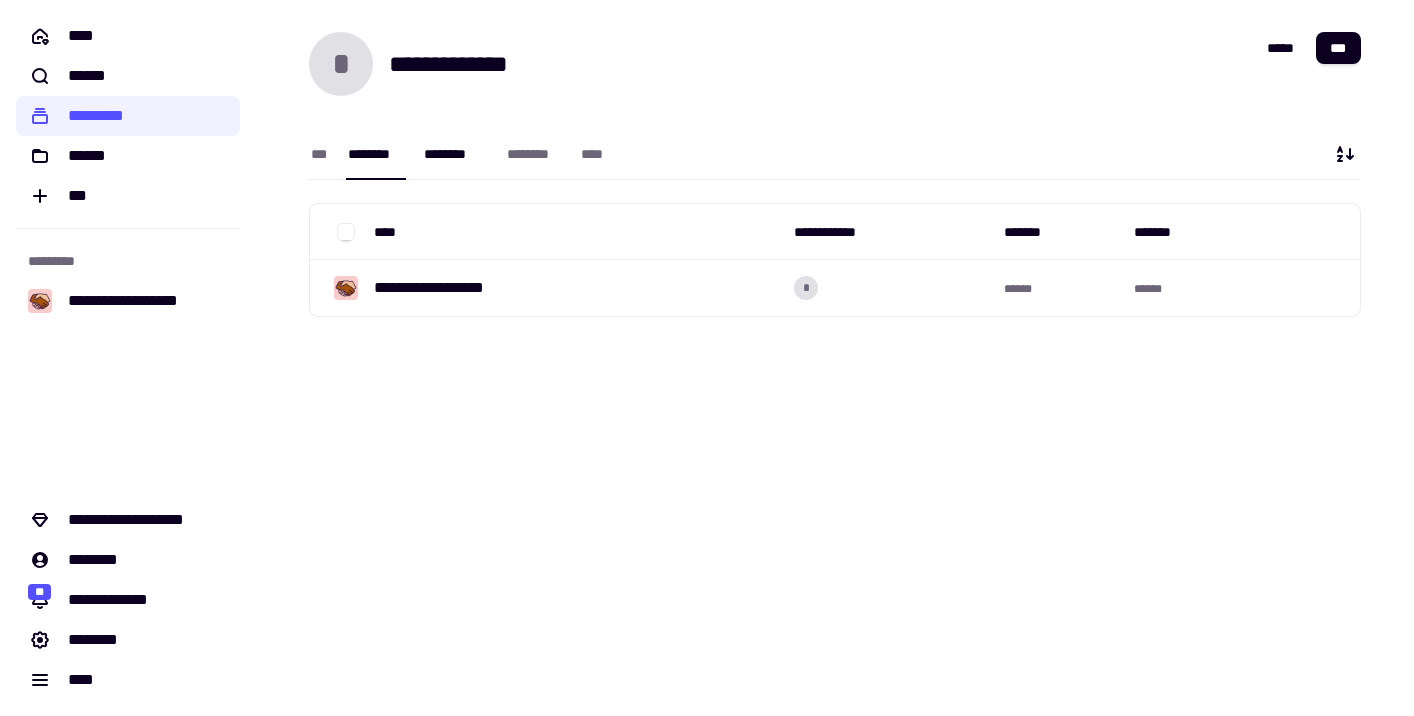click on "********" at bounding box center (455, 154) 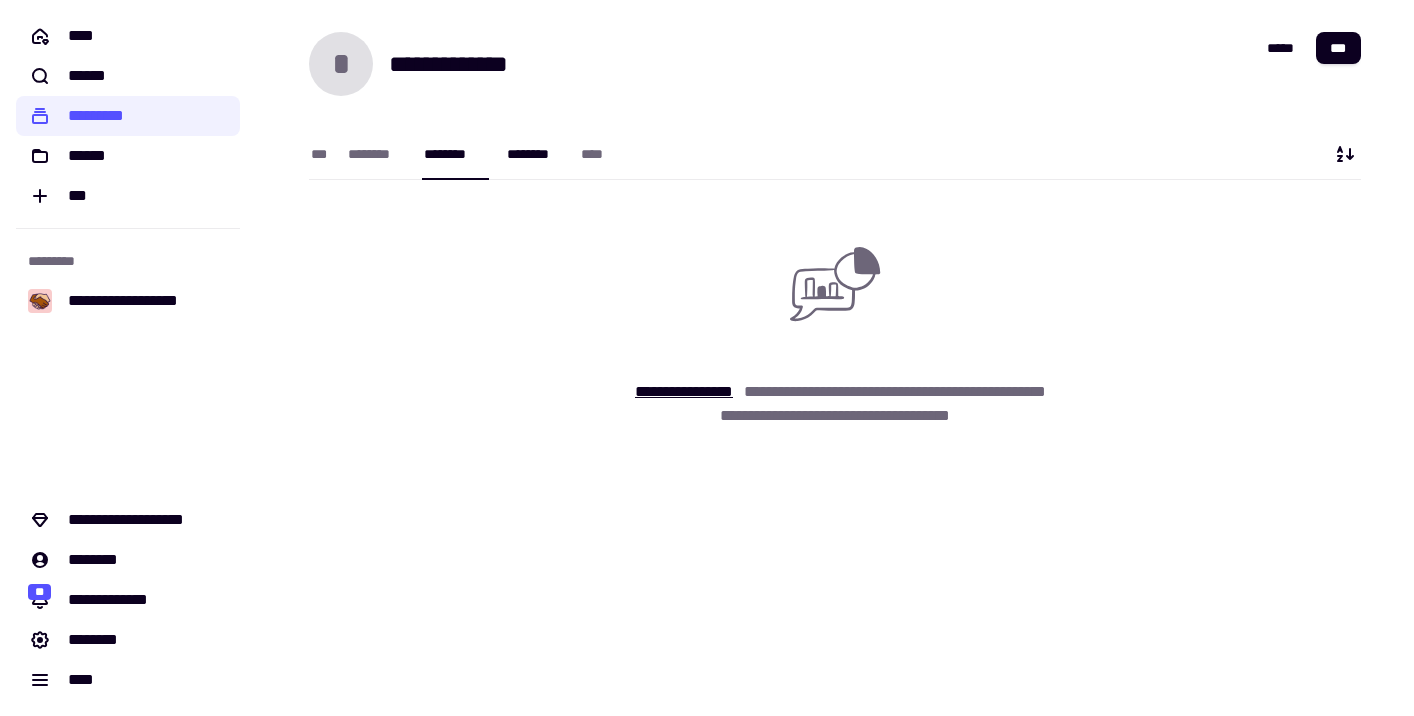 click on "********" at bounding box center (534, 154) 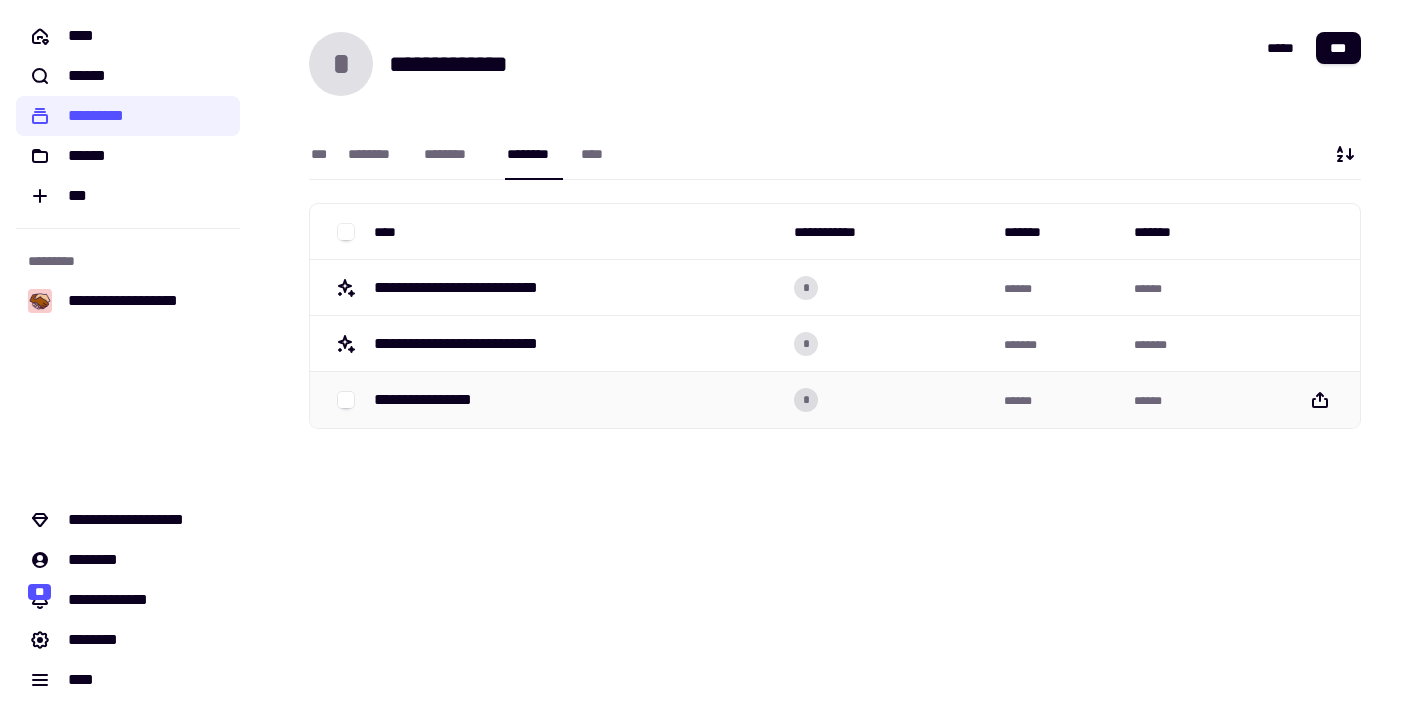 click on "******" at bounding box center (1148, 401) 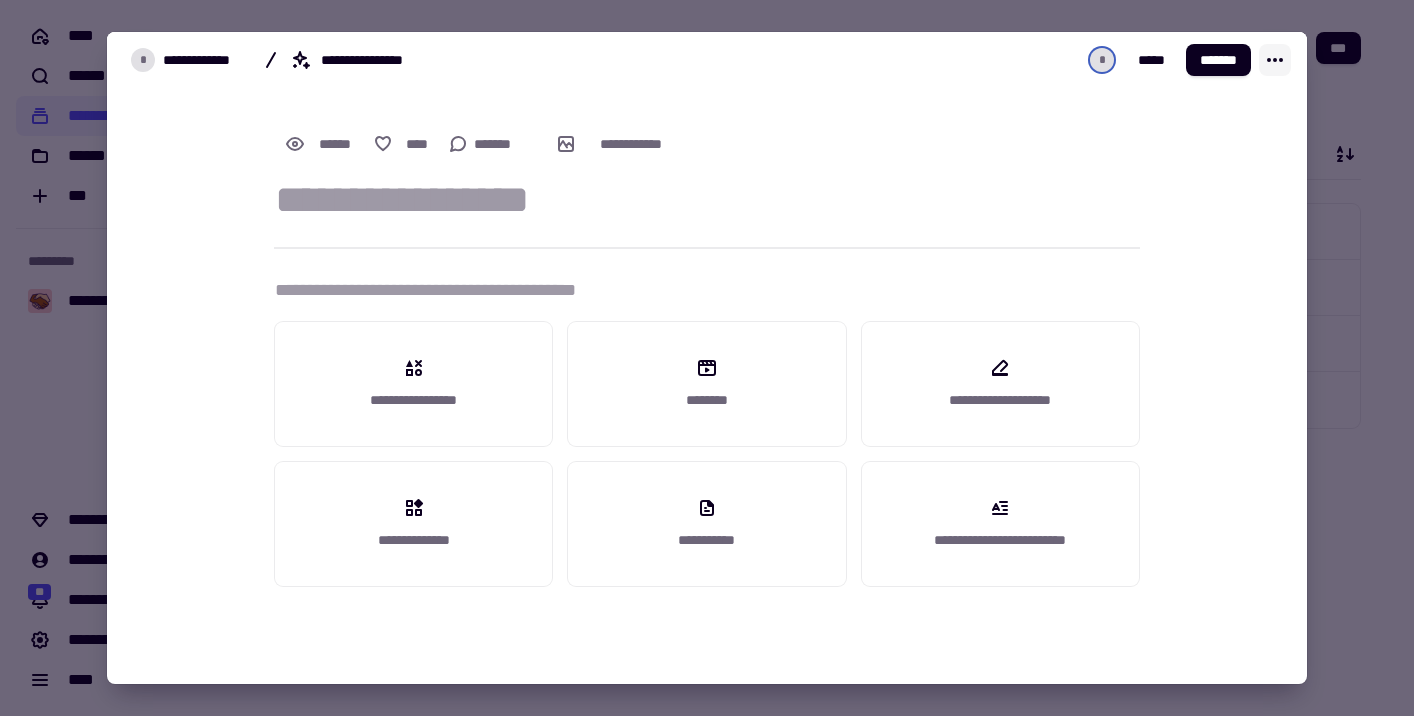 click 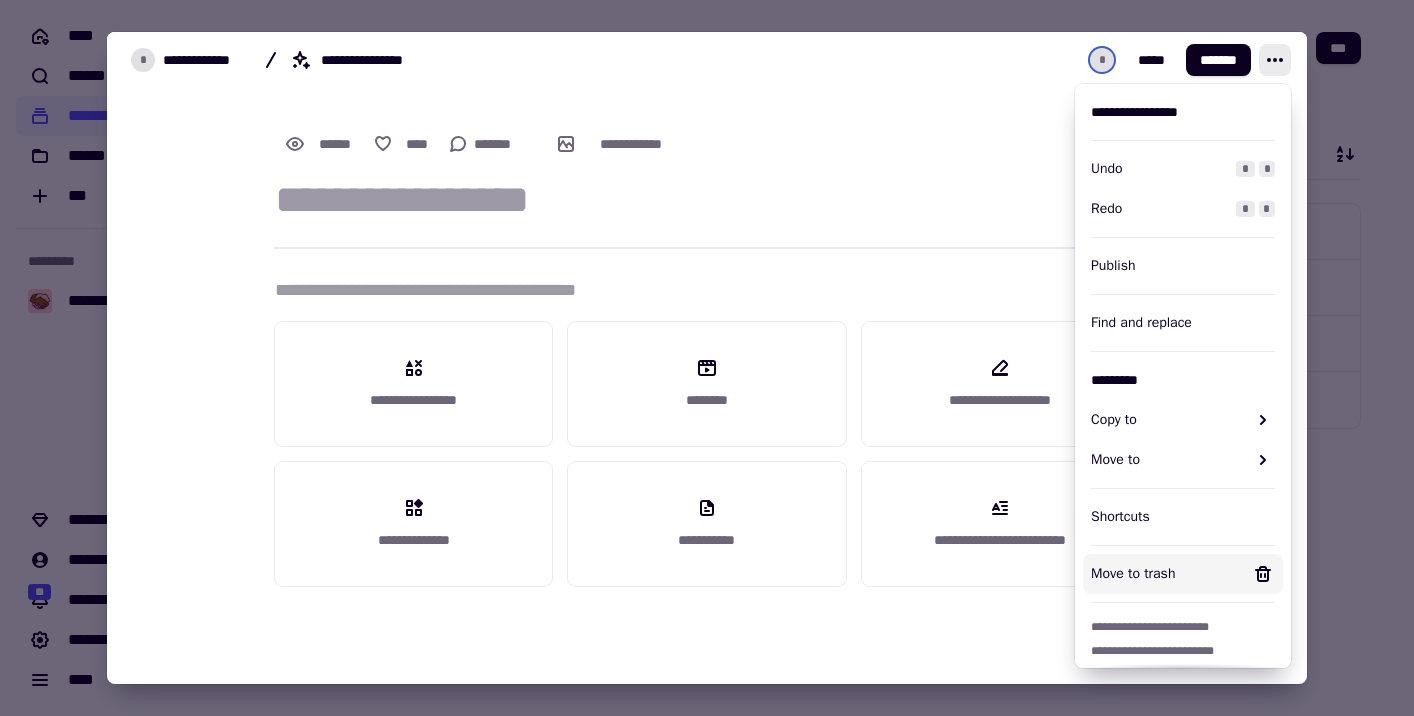 click on "Move to trash" at bounding box center (1167, 574) 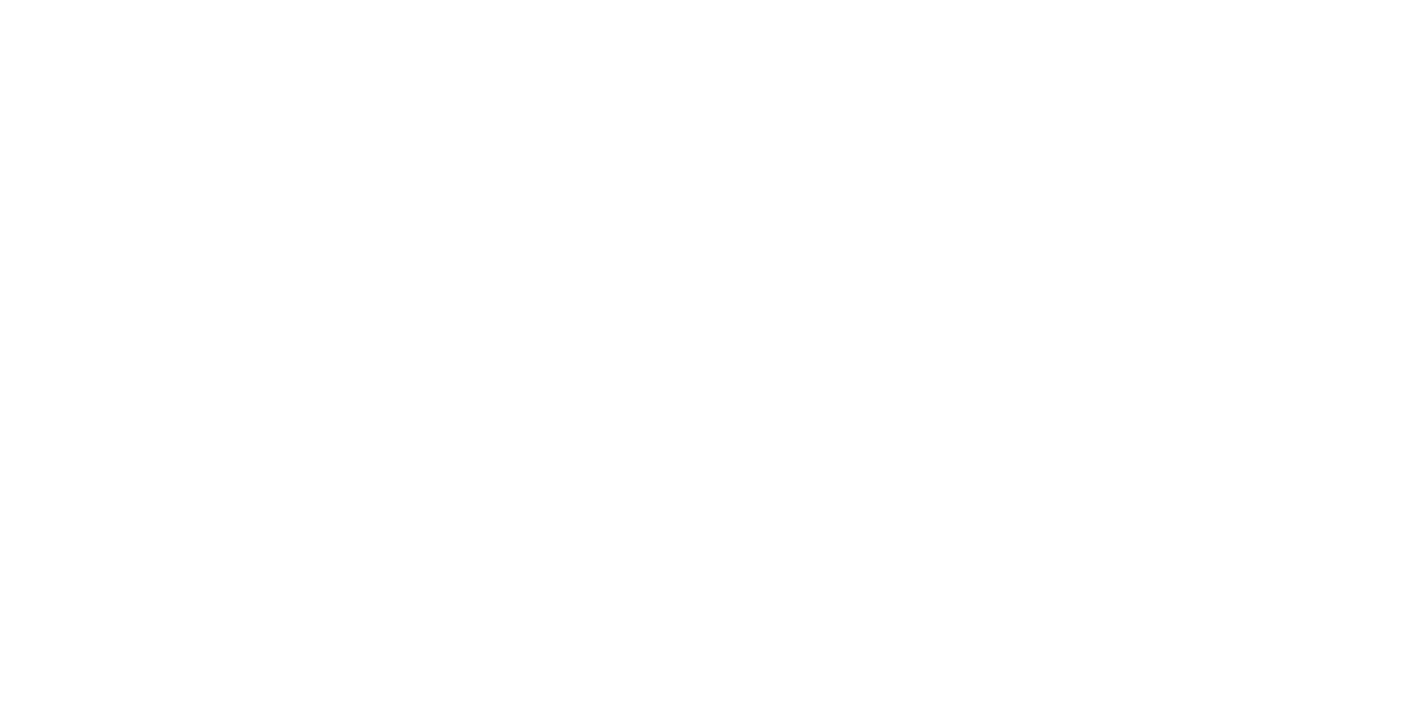 scroll, scrollTop: 0, scrollLeft: 0, axis: both 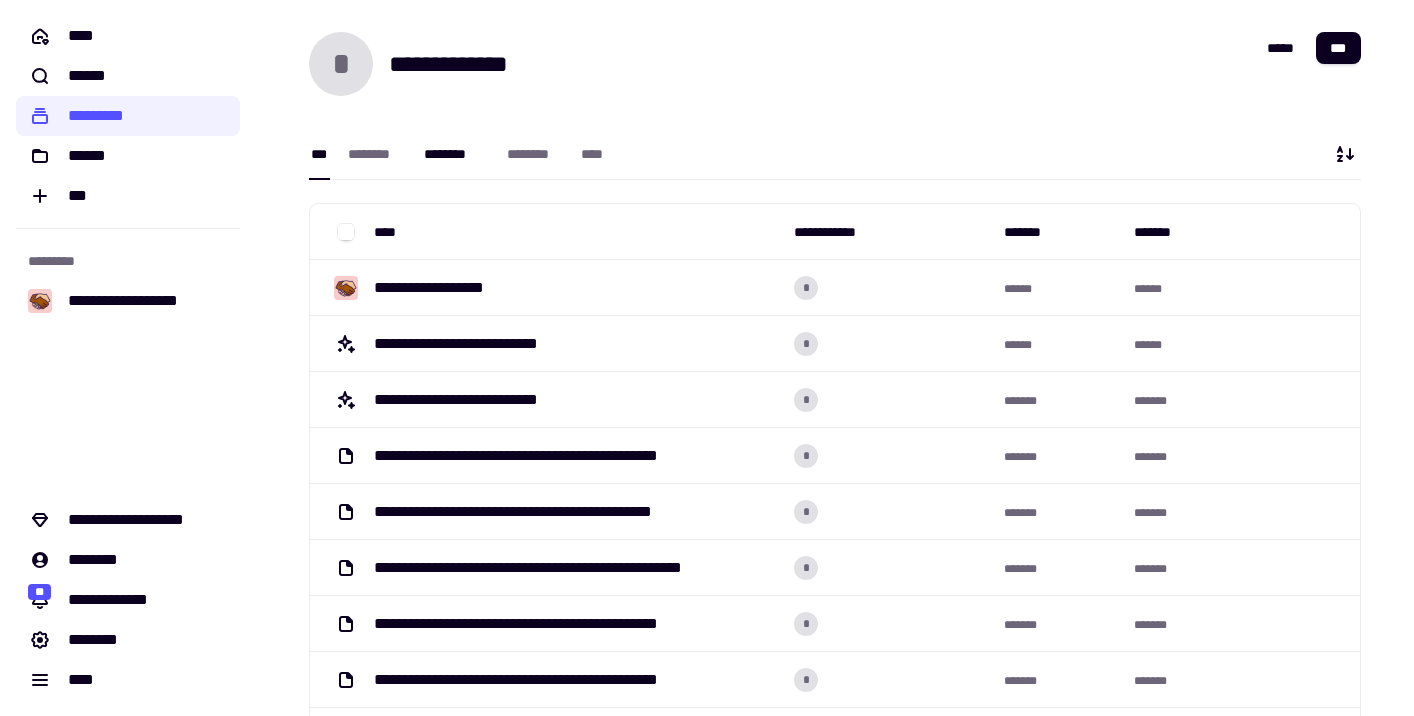 click on "********" at bounding box center (455, 154) 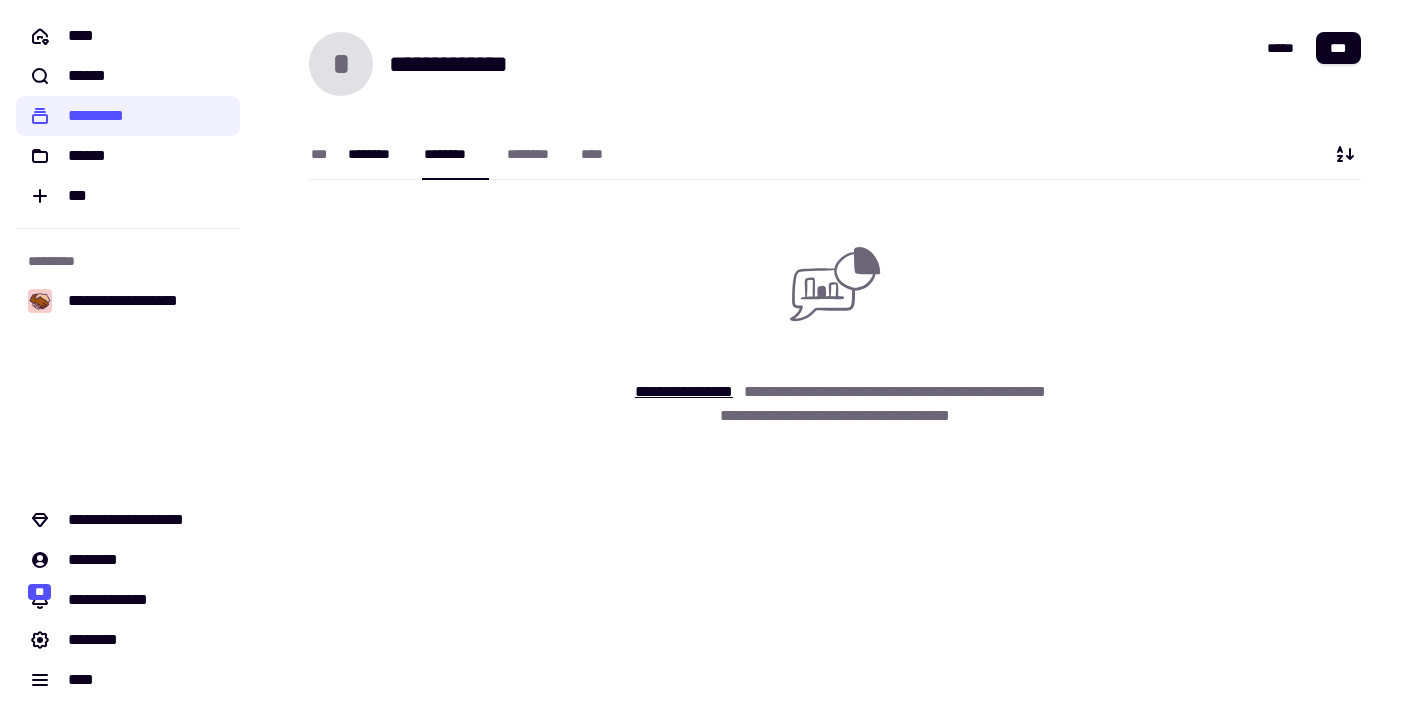 click on "********" at bounding box center (376, 154) 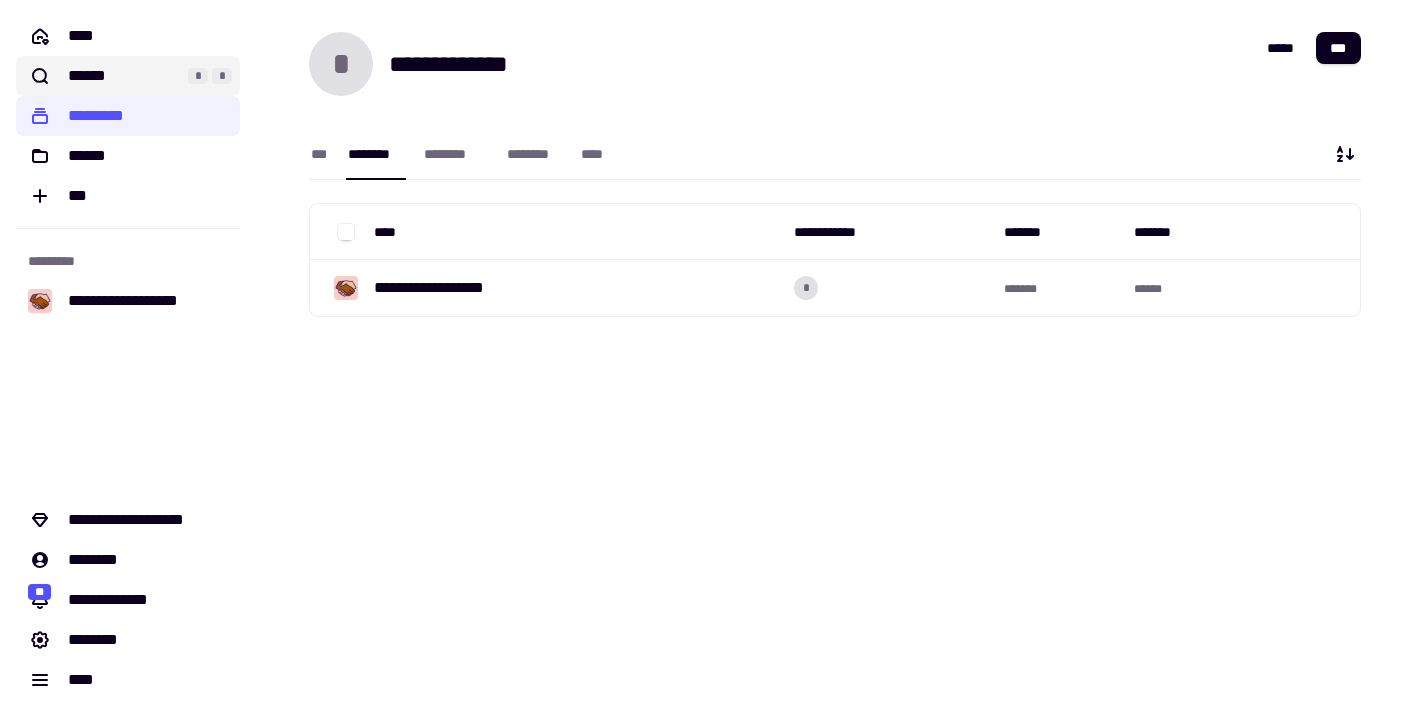 drag, startPoint x: 129, startPoint y: 71, endPoint x: 130, endPoint y: 57, distance: 14.035668 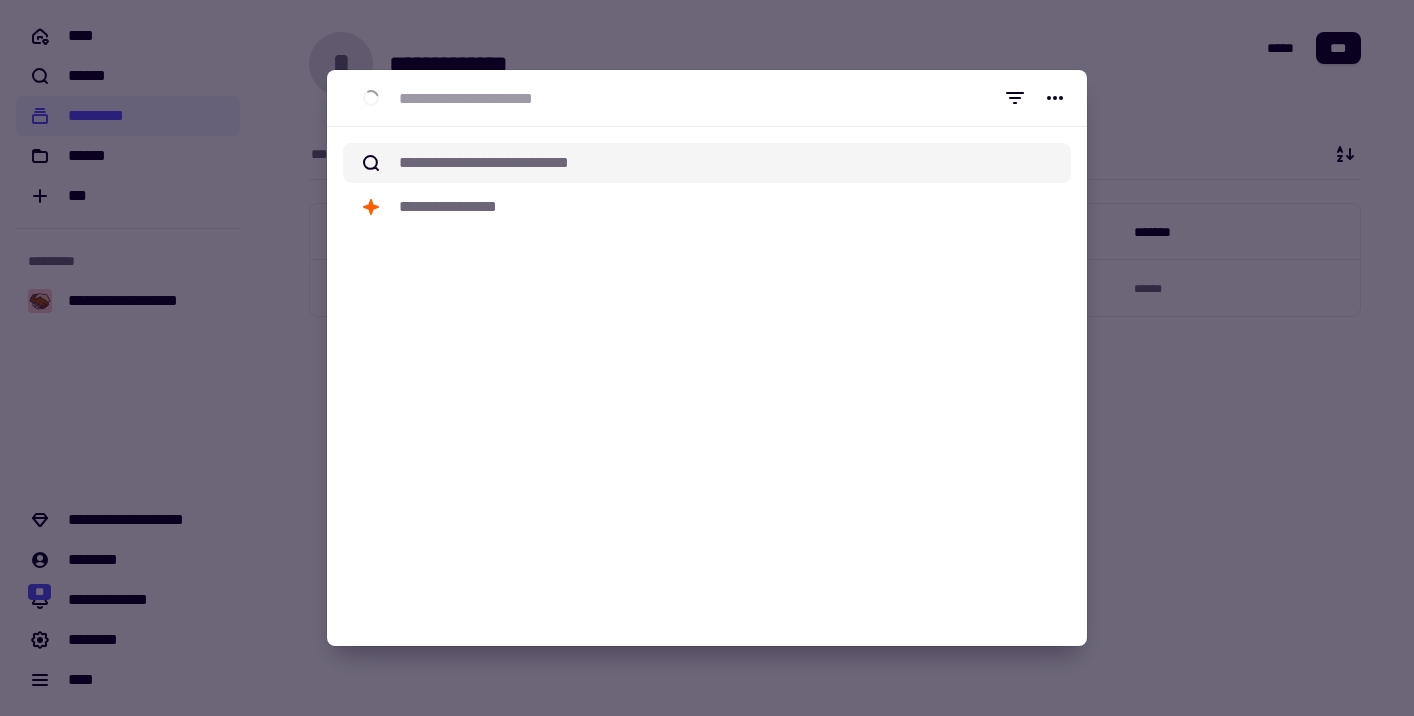 click at bounding box center [707, 358] 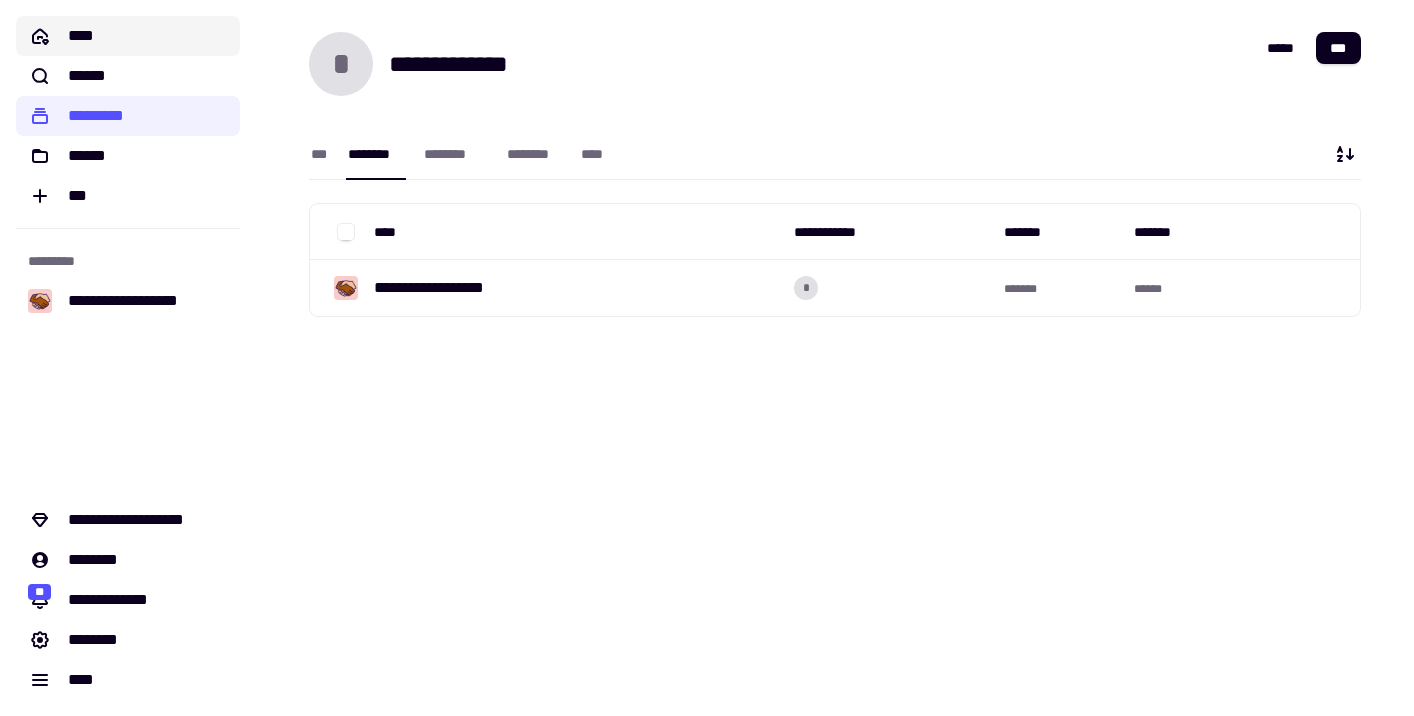 click on "****" 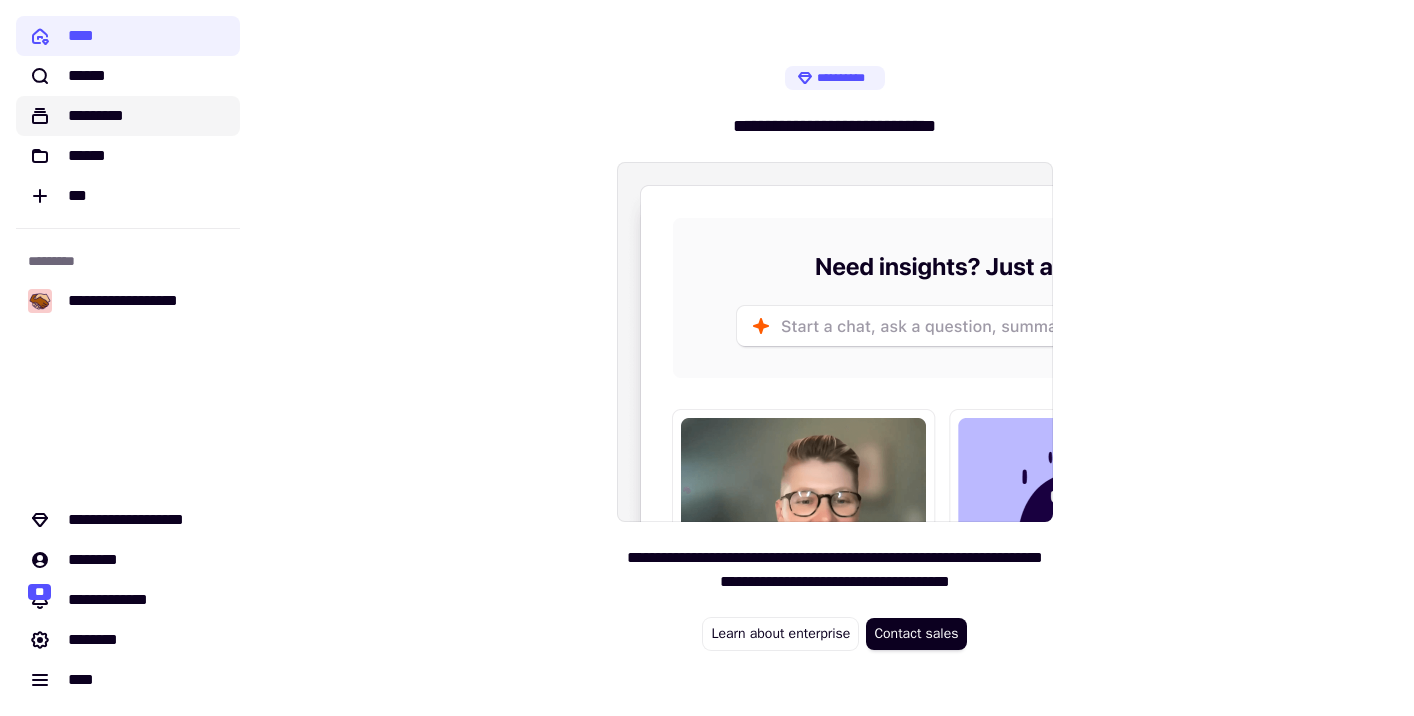 click on "*********" 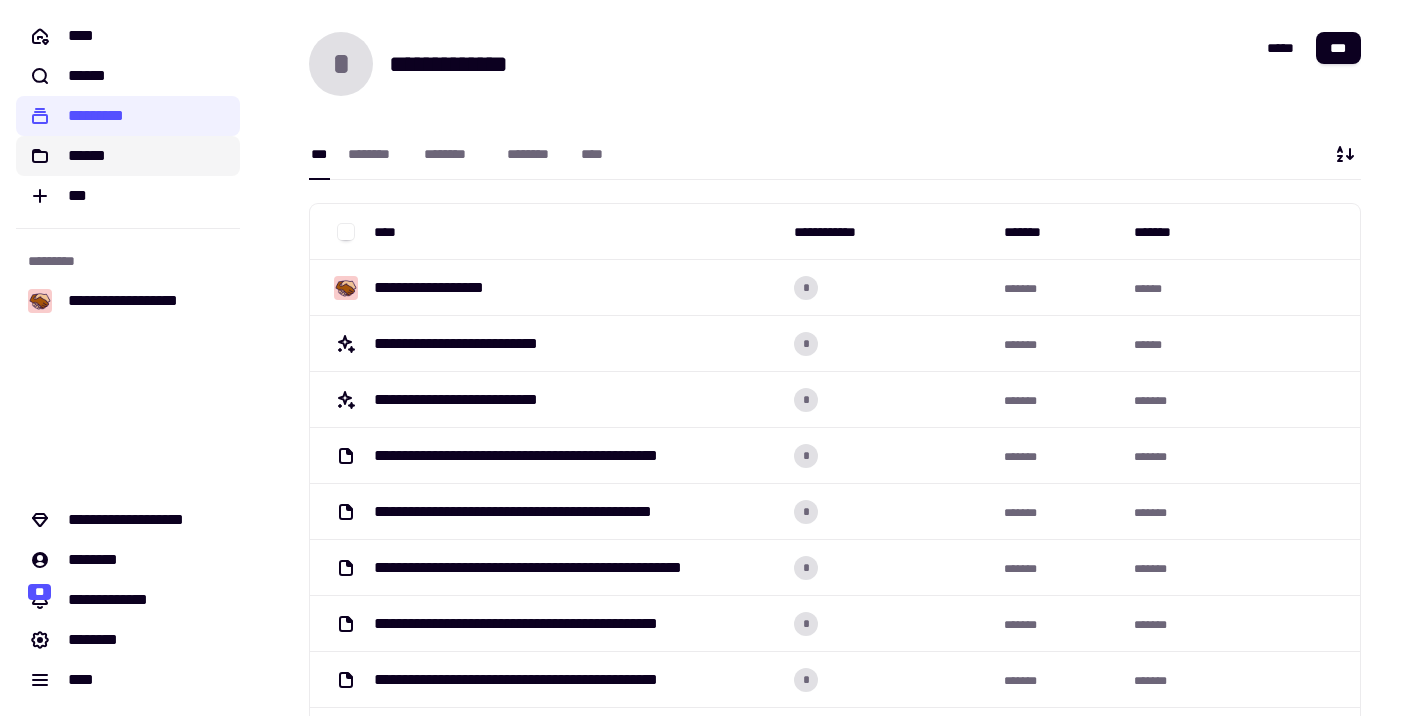 click on "******" 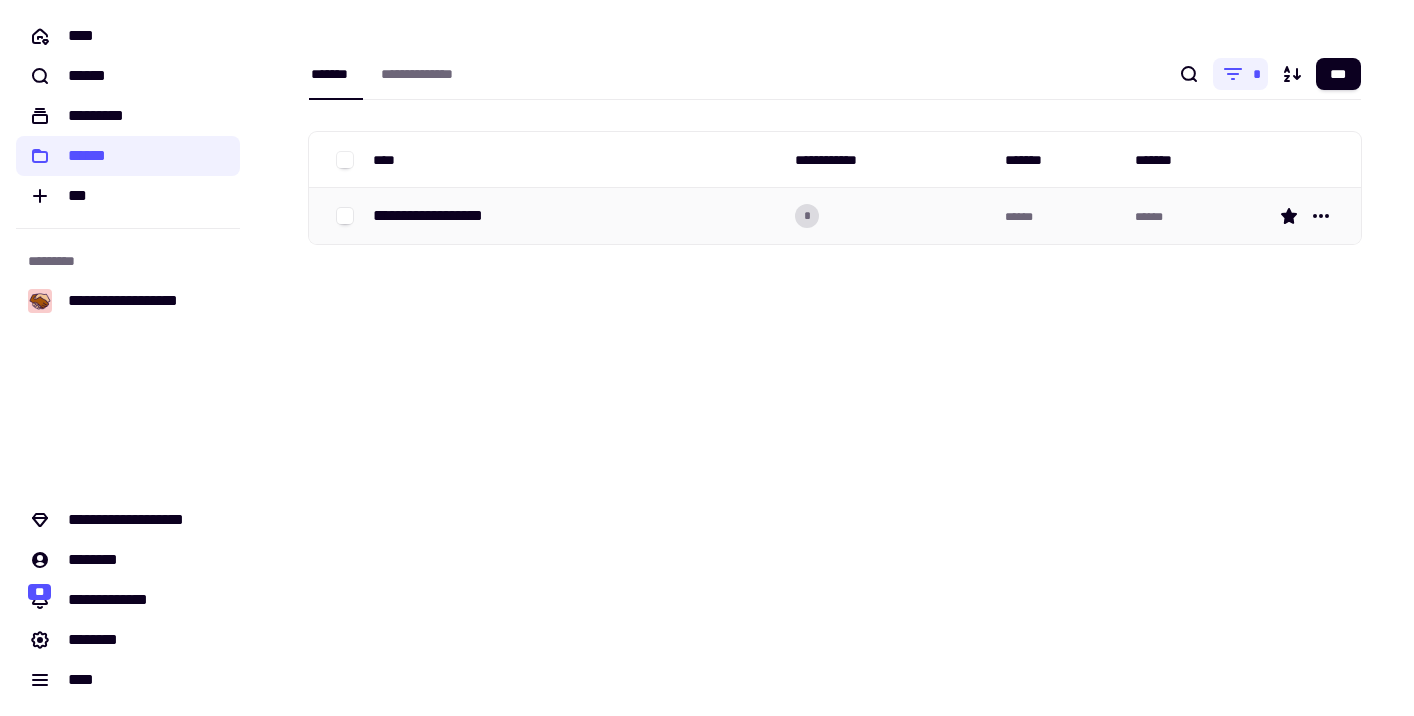click on "**********" at bounding box center (576, 216) 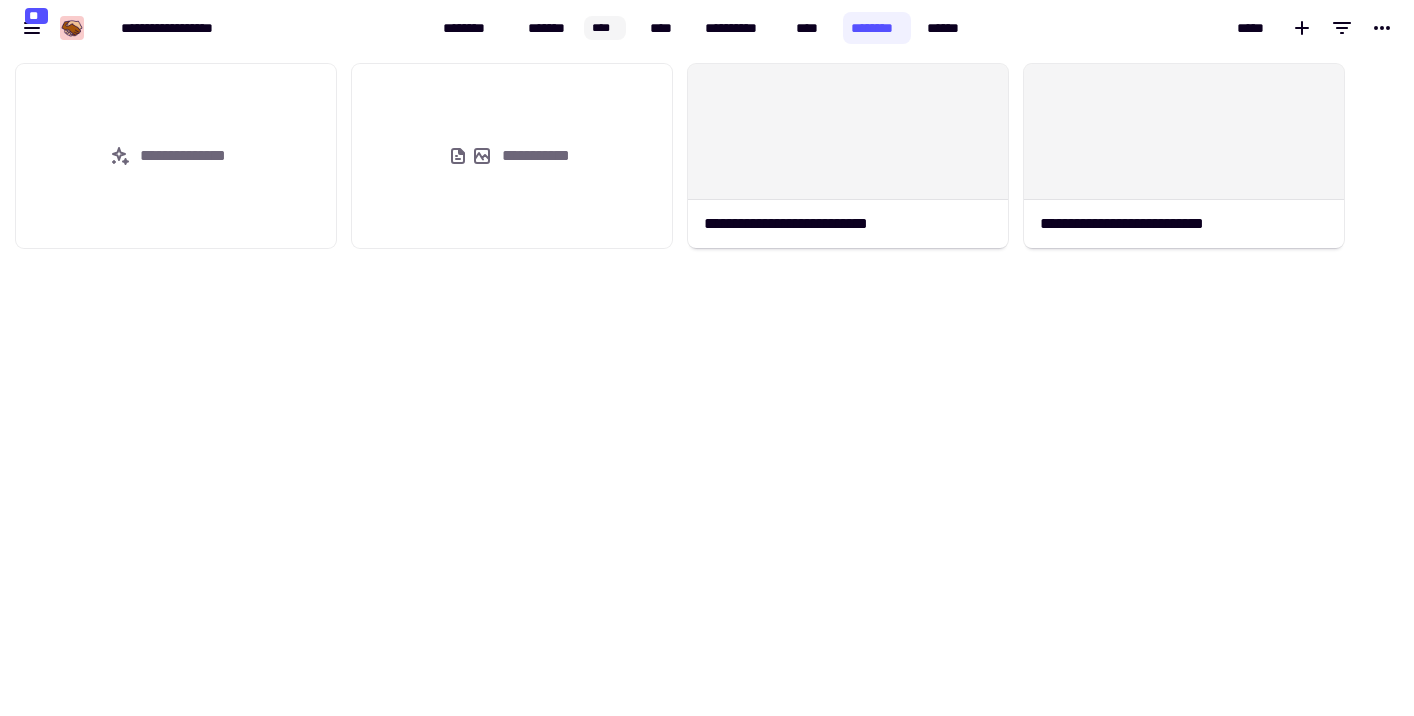 scroll, scrollTop: 1, scrollLeft: 1, axis: both 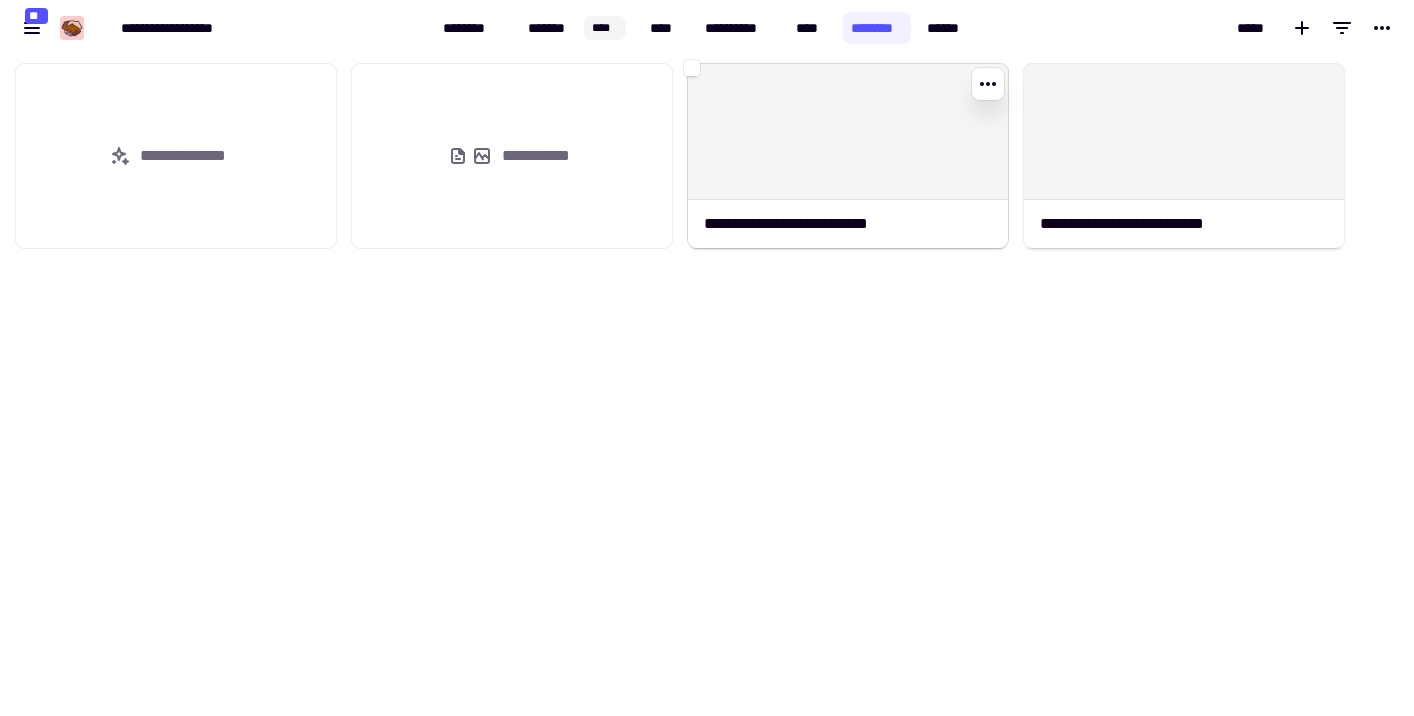 click 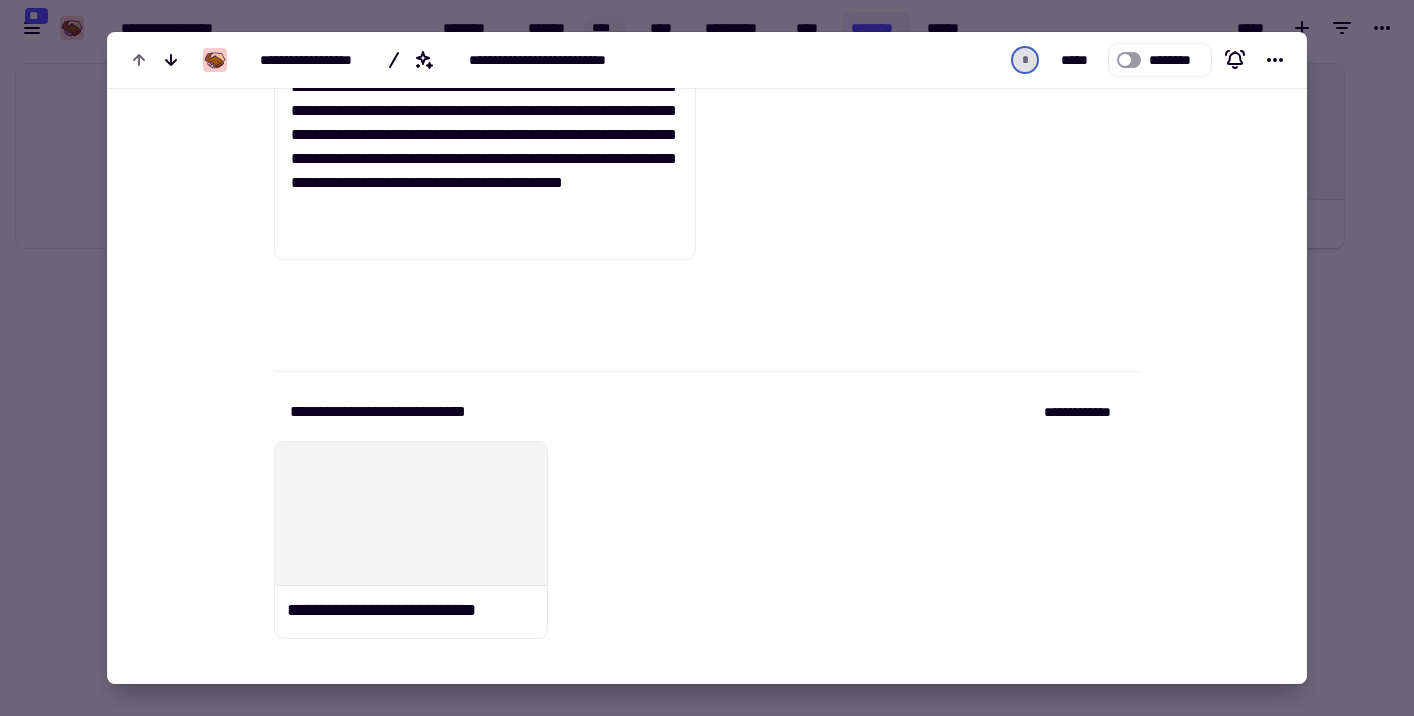 scroll, scrollTop: 1101, scrollLeft: 0, axis: vertical 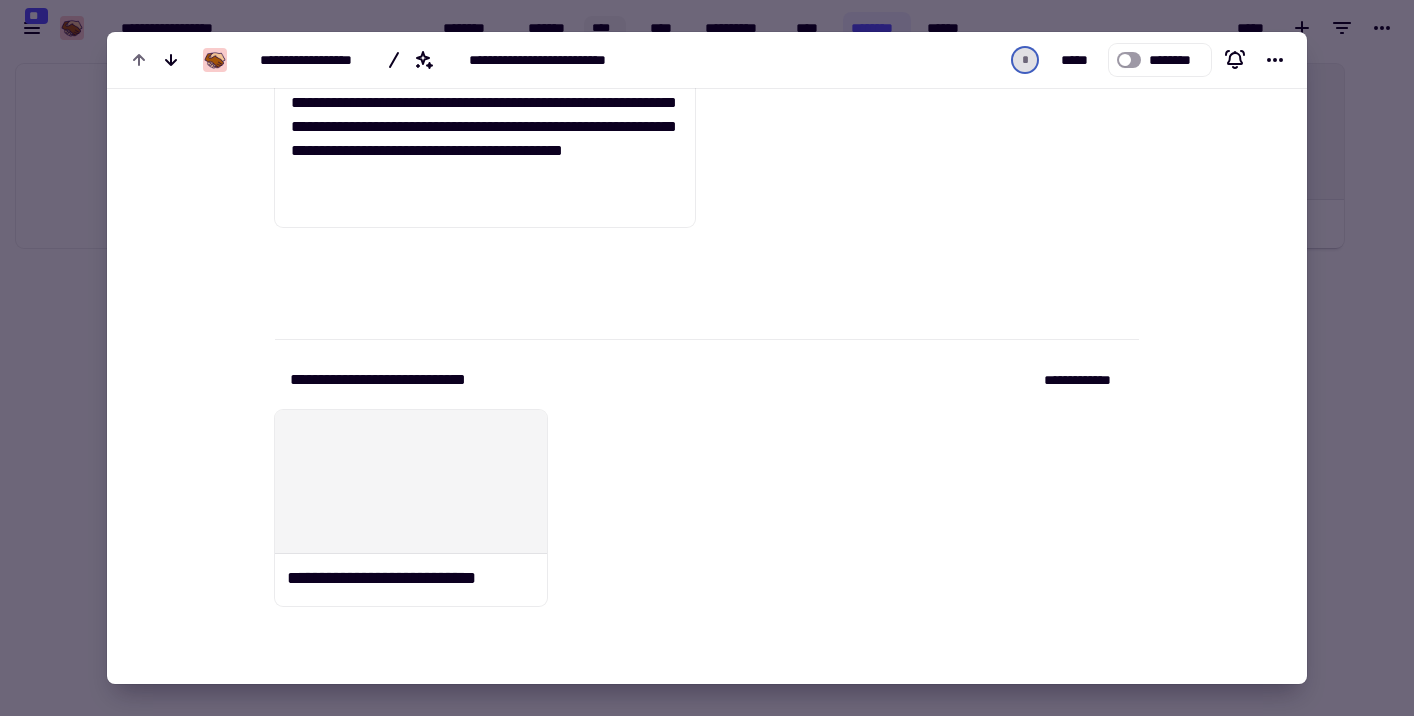 click at bounding box center (707, 358) 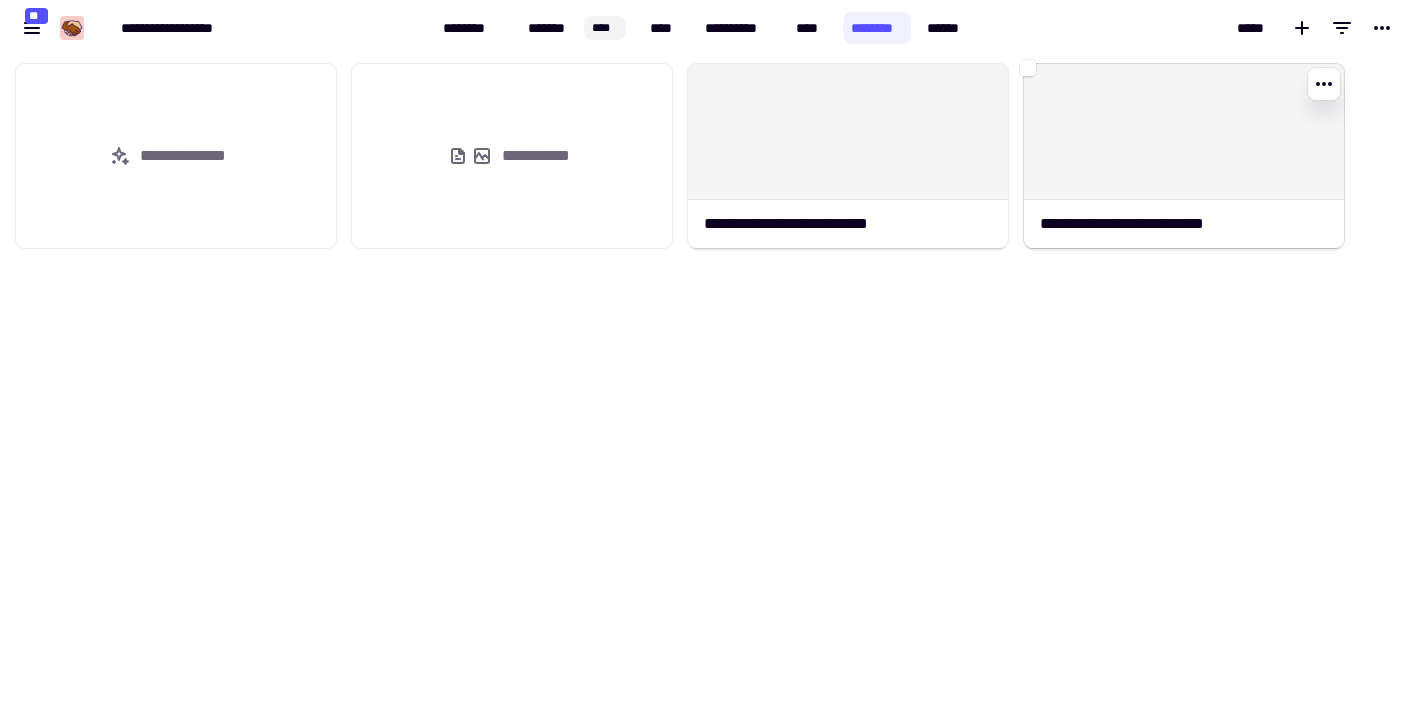 click 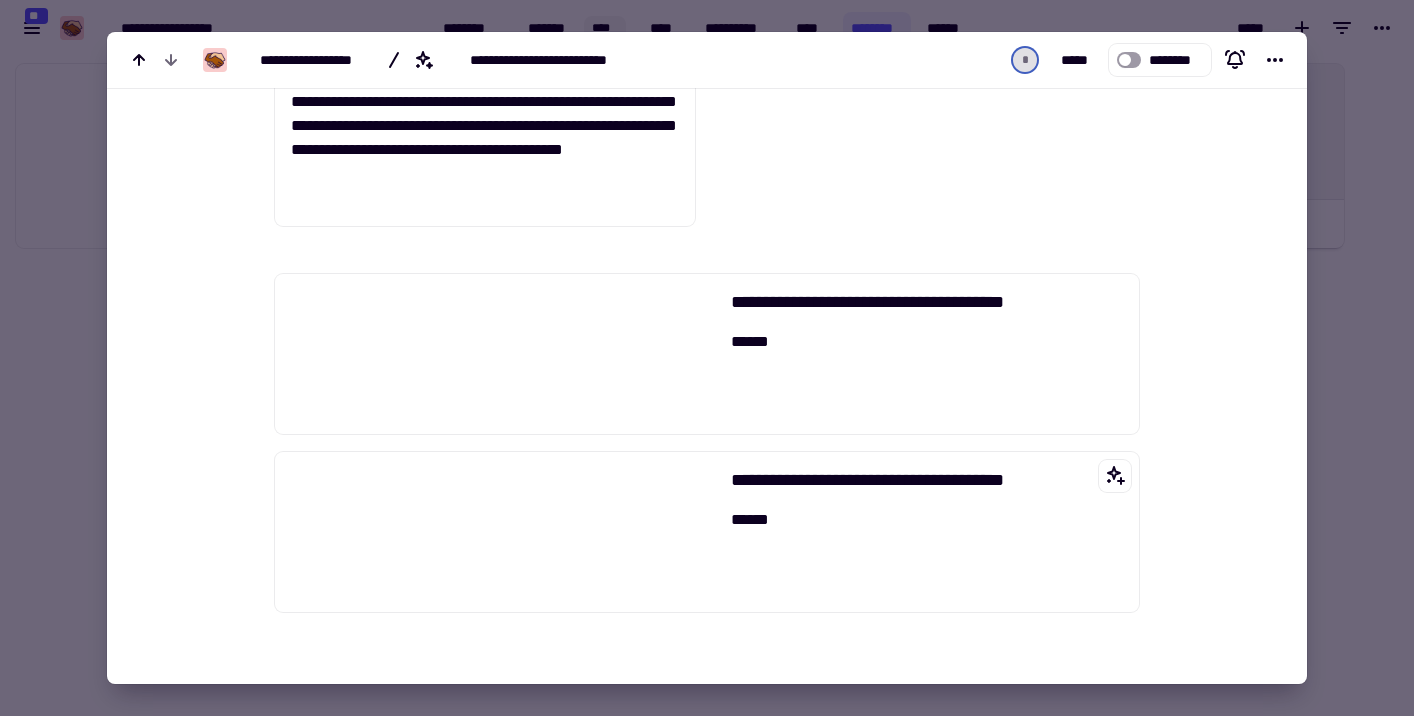 scroll, scrollTop: 1100, scrollLeft: 0, axis: vertical 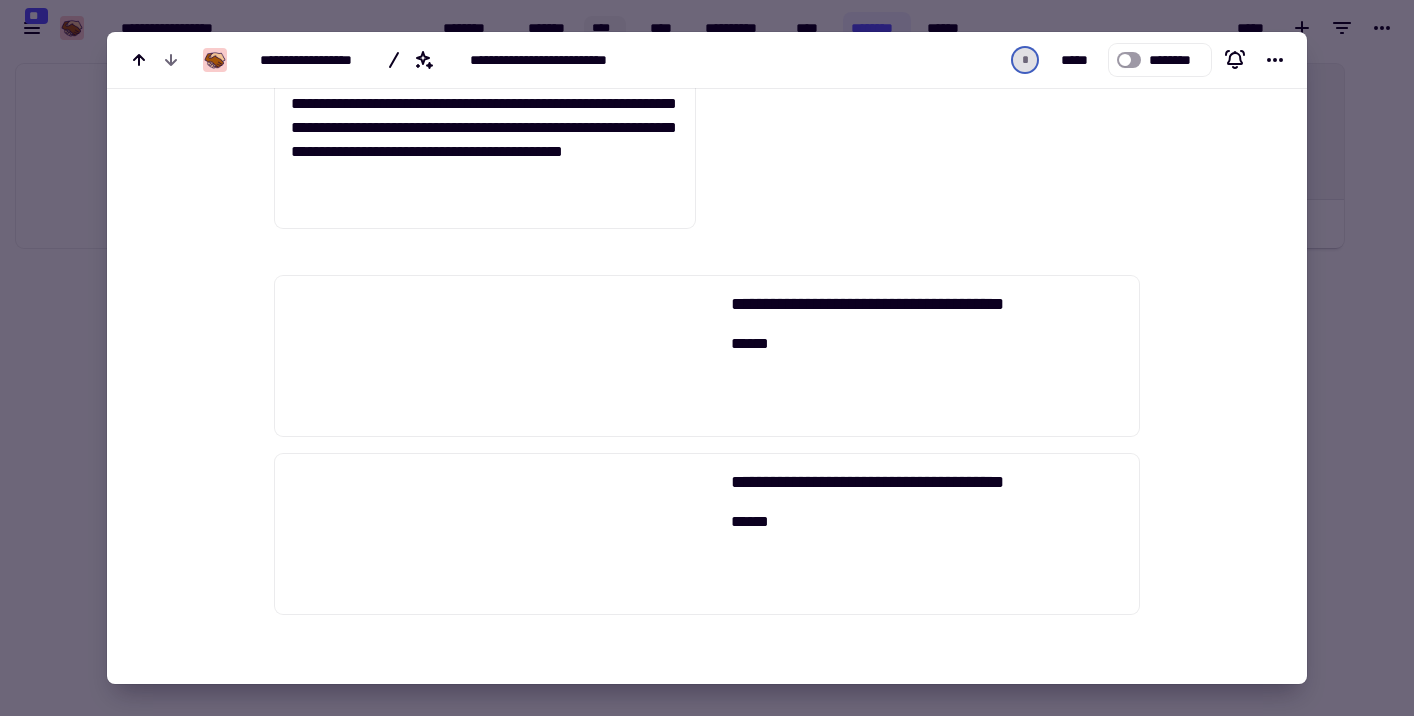 click at bounding box center (707, 358) 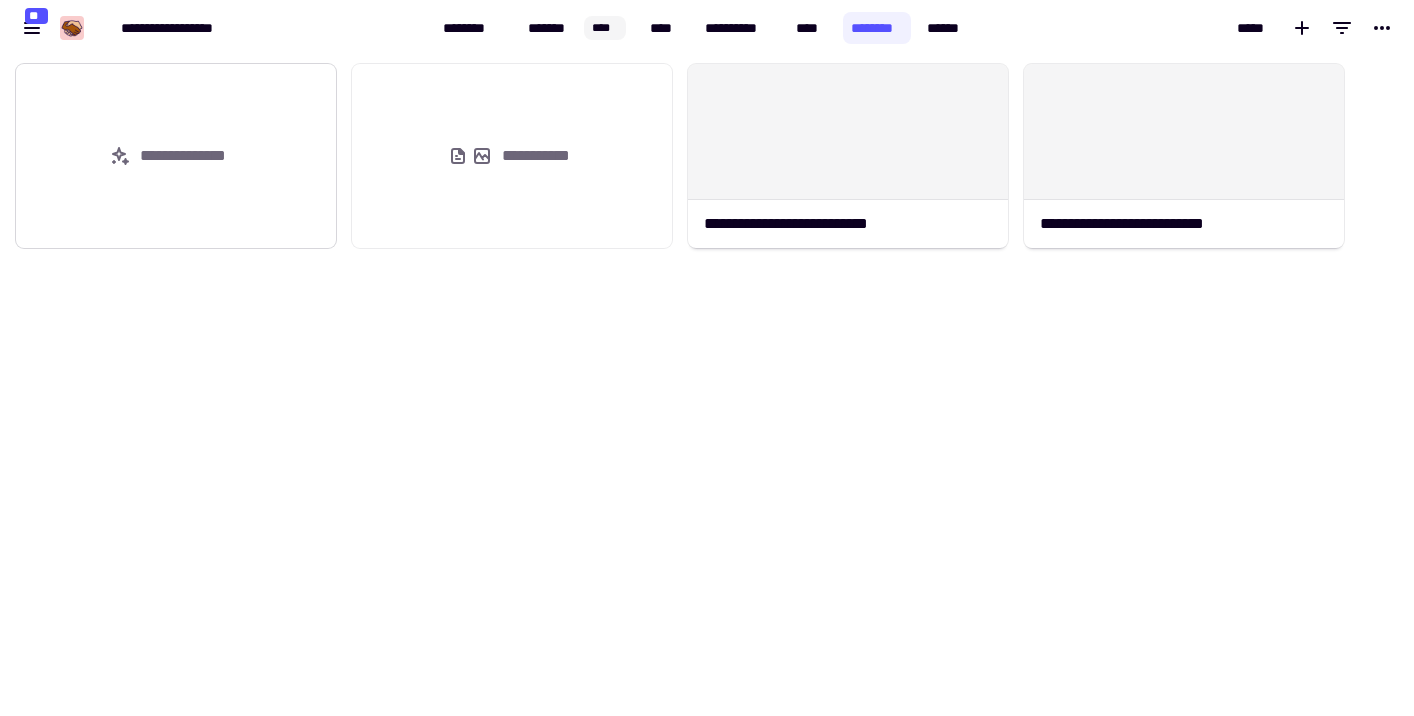 click on "**********" 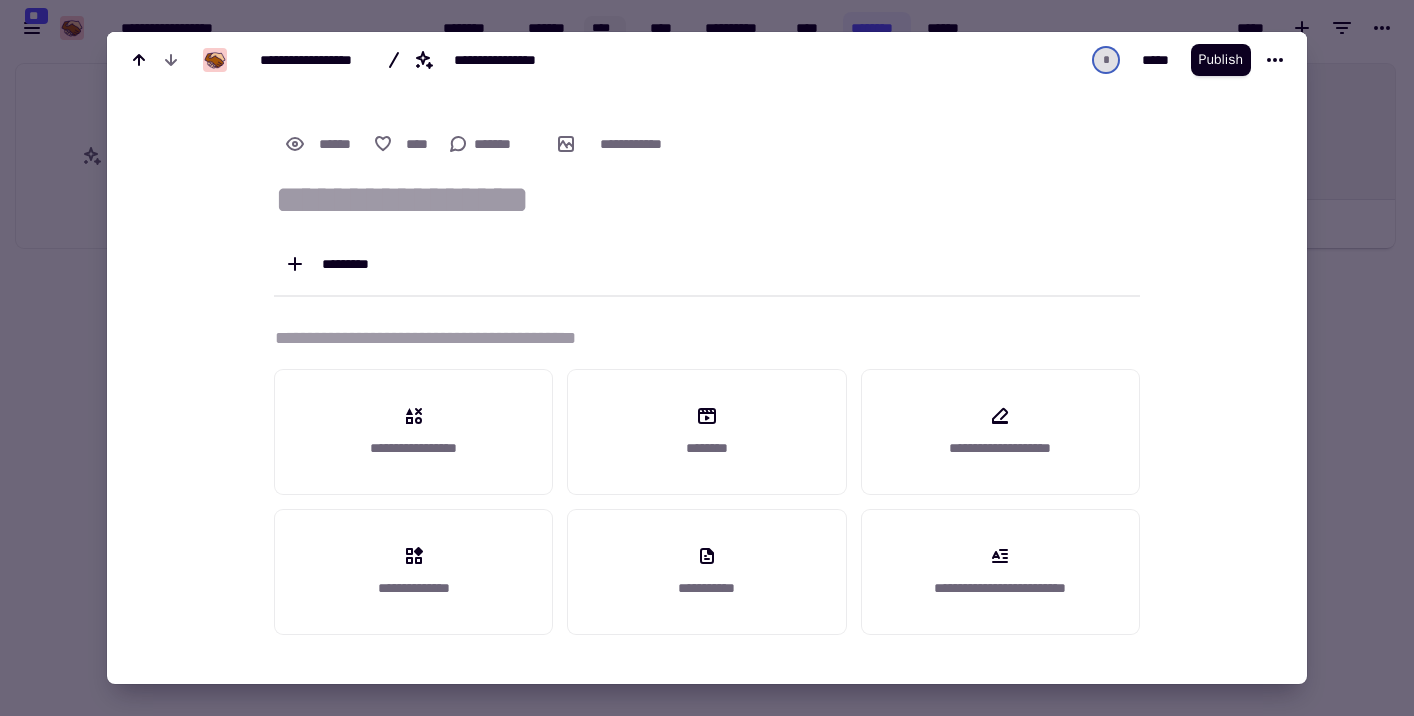 click at bounding box center (707, 358) 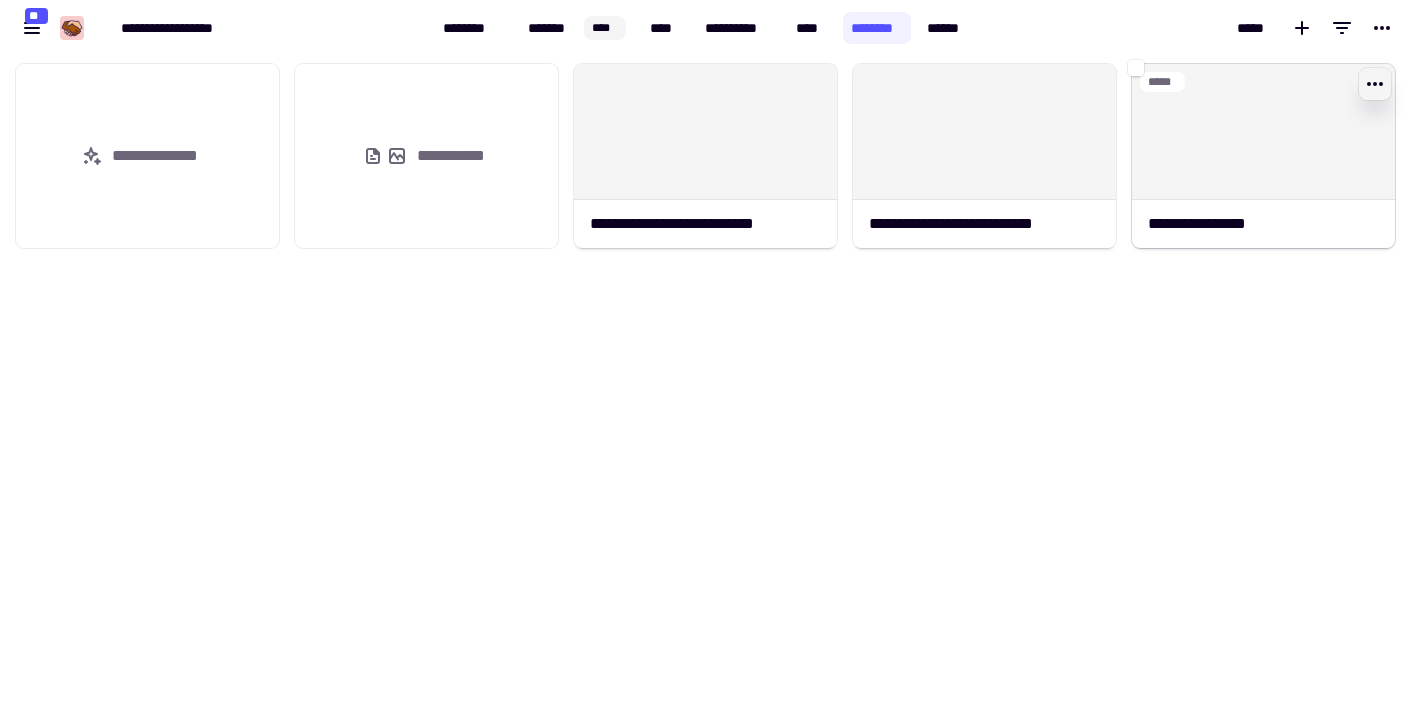click 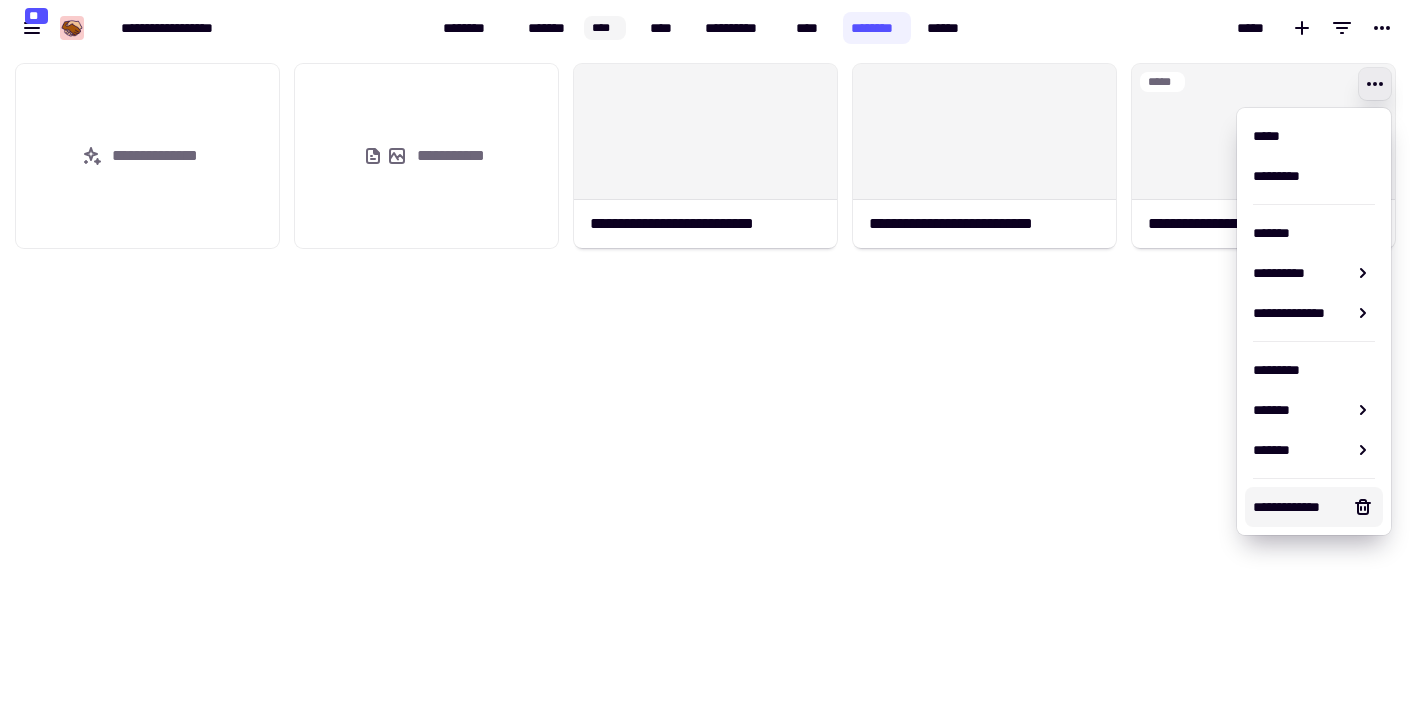 click on "**********" at bounding box center [1298, 507] 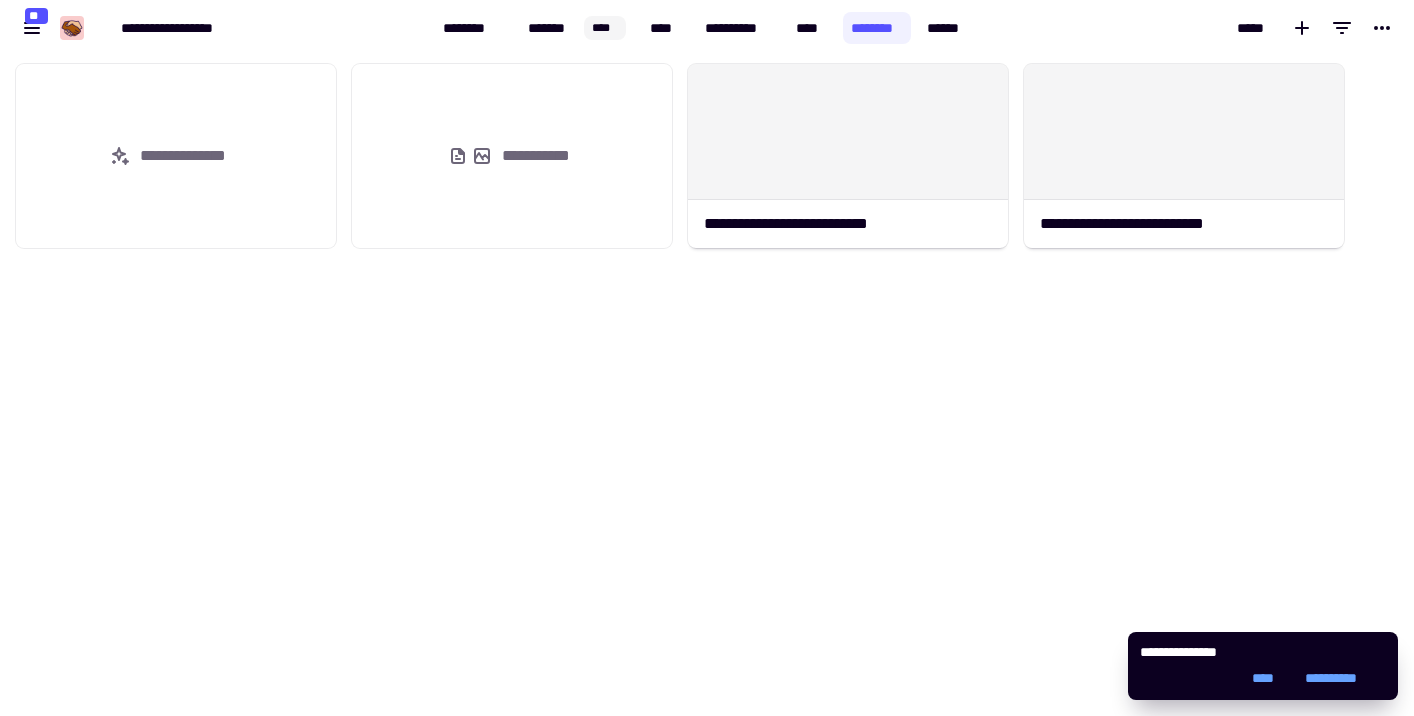 click on "**********" 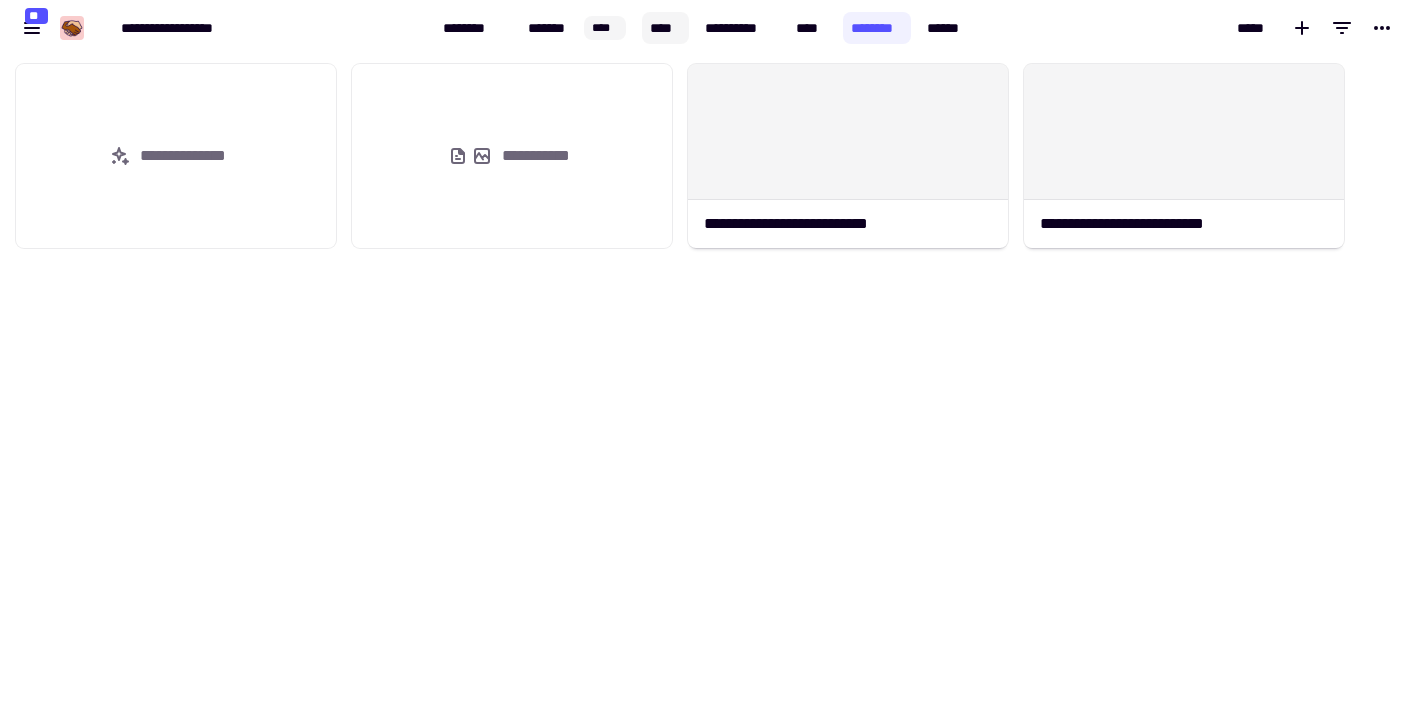 click on "****" 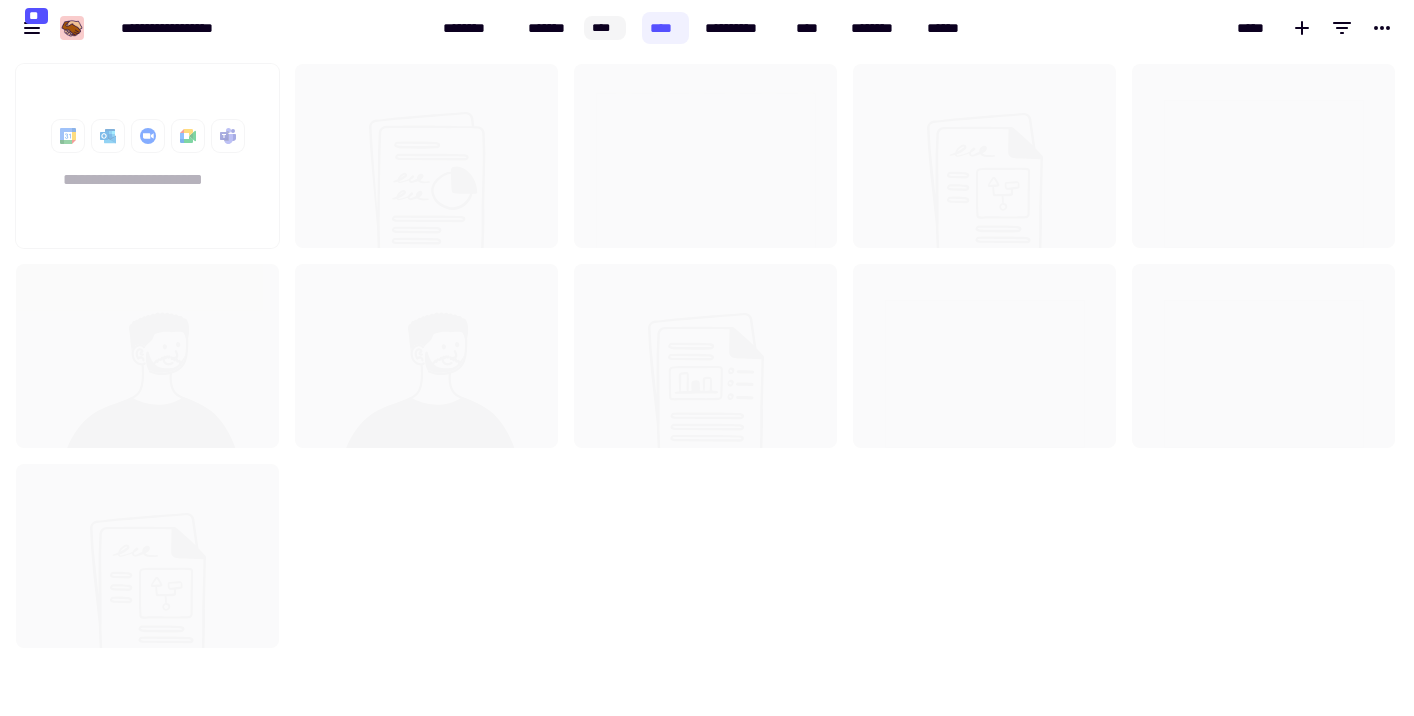 scroll, scrollTop: 1, scrollLeft: 1, axis: both 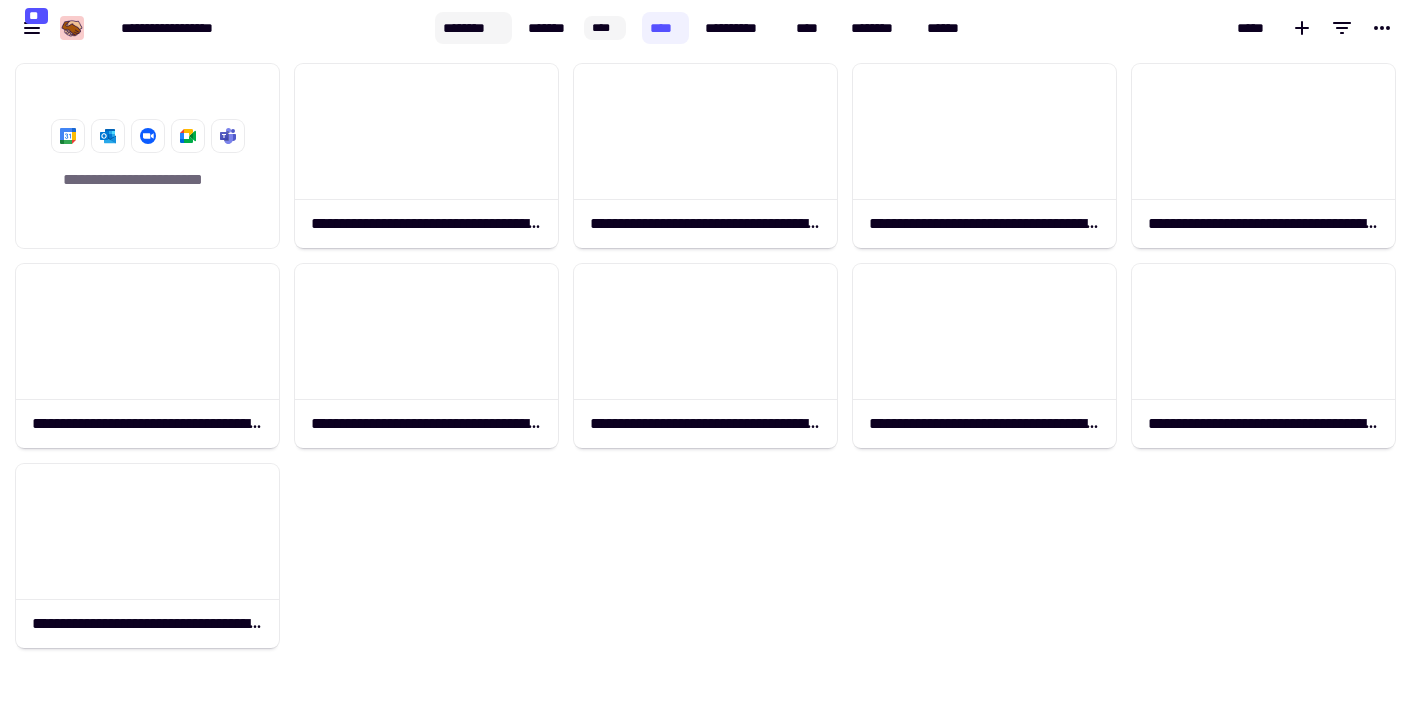 click on "********" 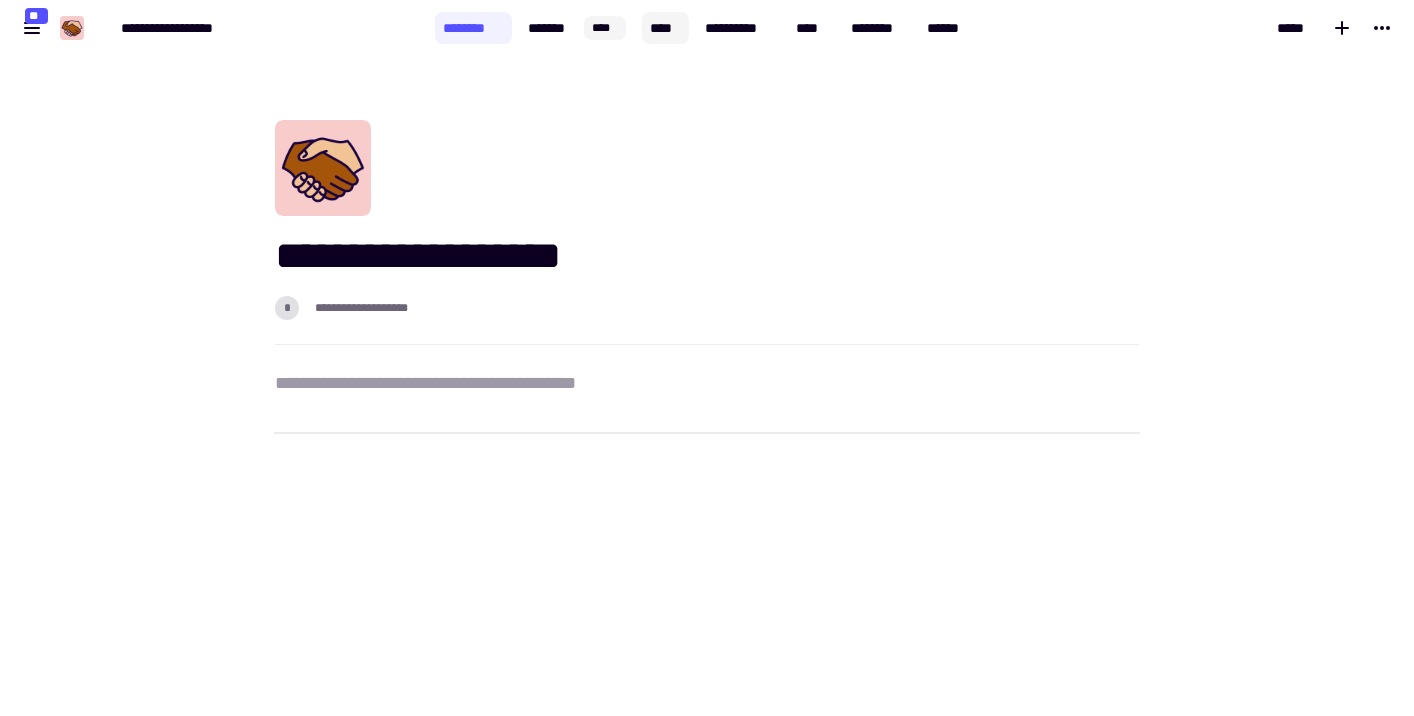 click on "****" 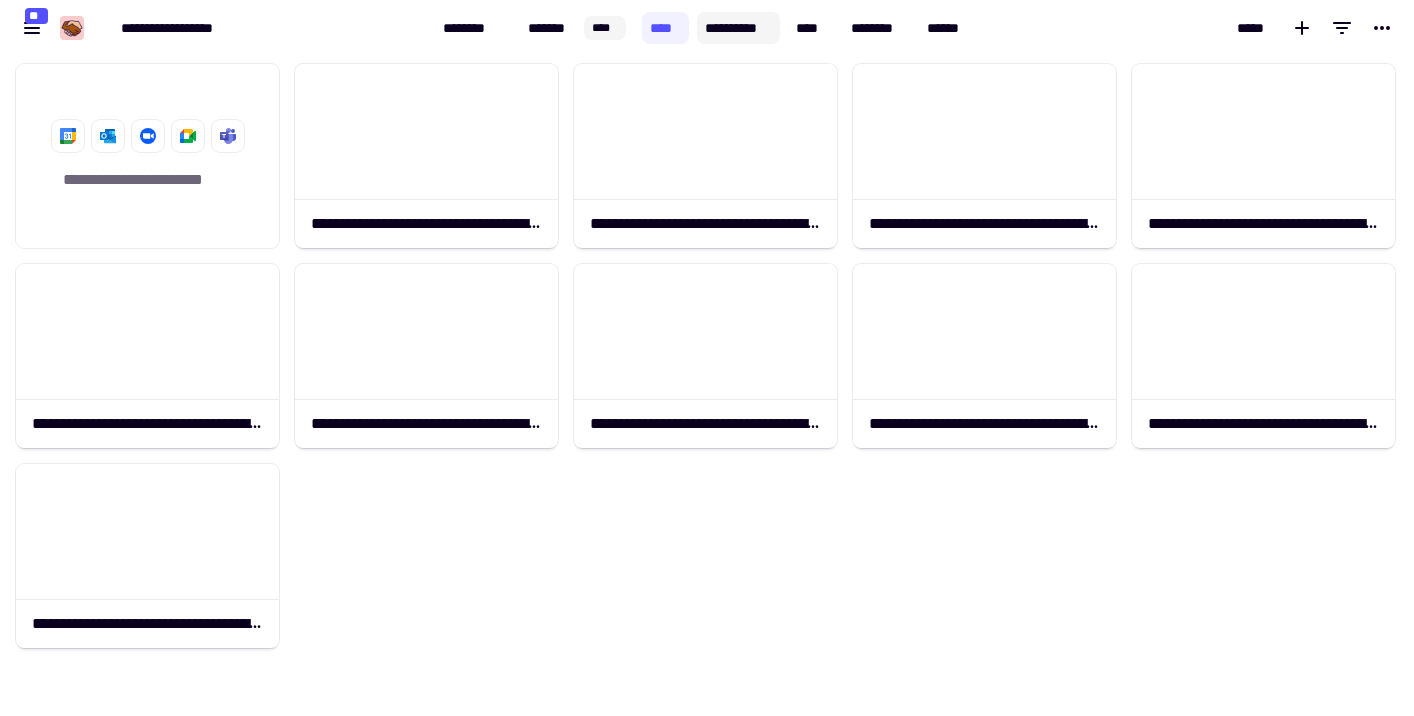 scroll, scrollTop: 1, scrollLeft: 1, axis: both 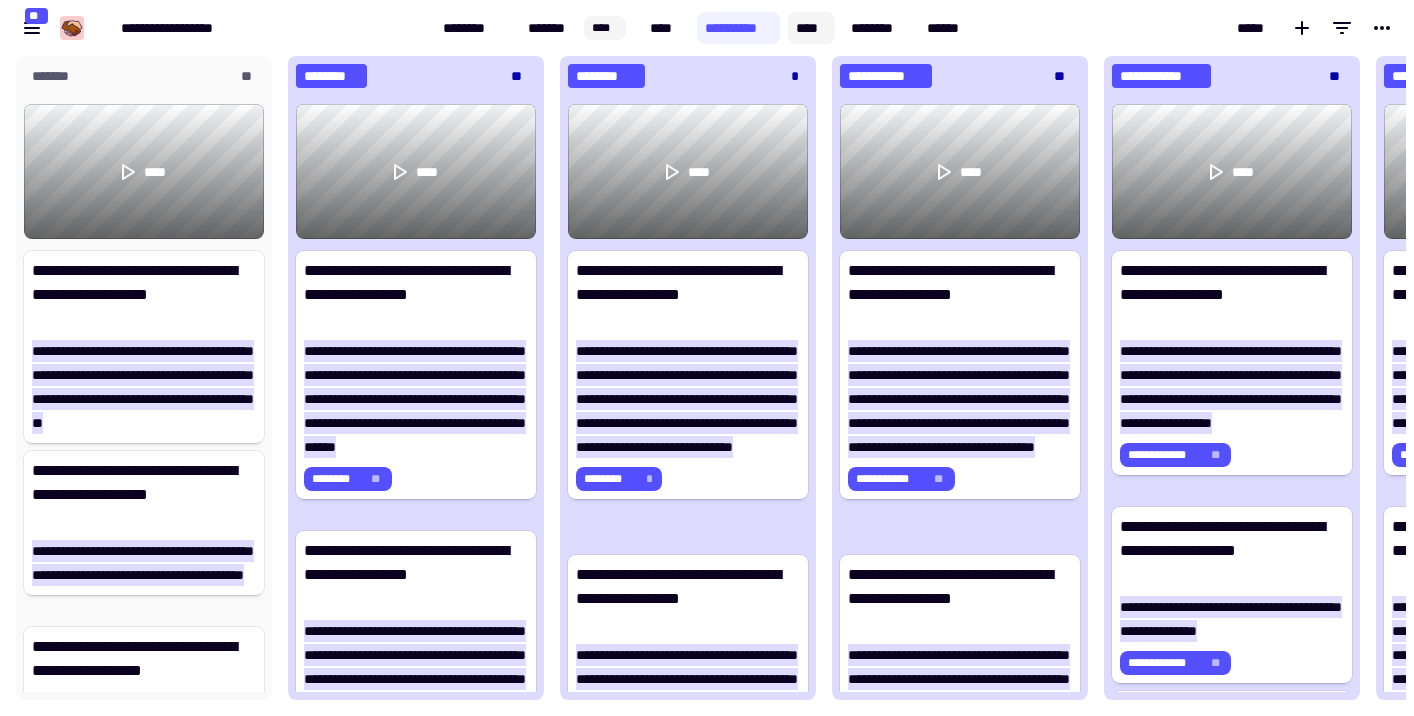 click on "****" 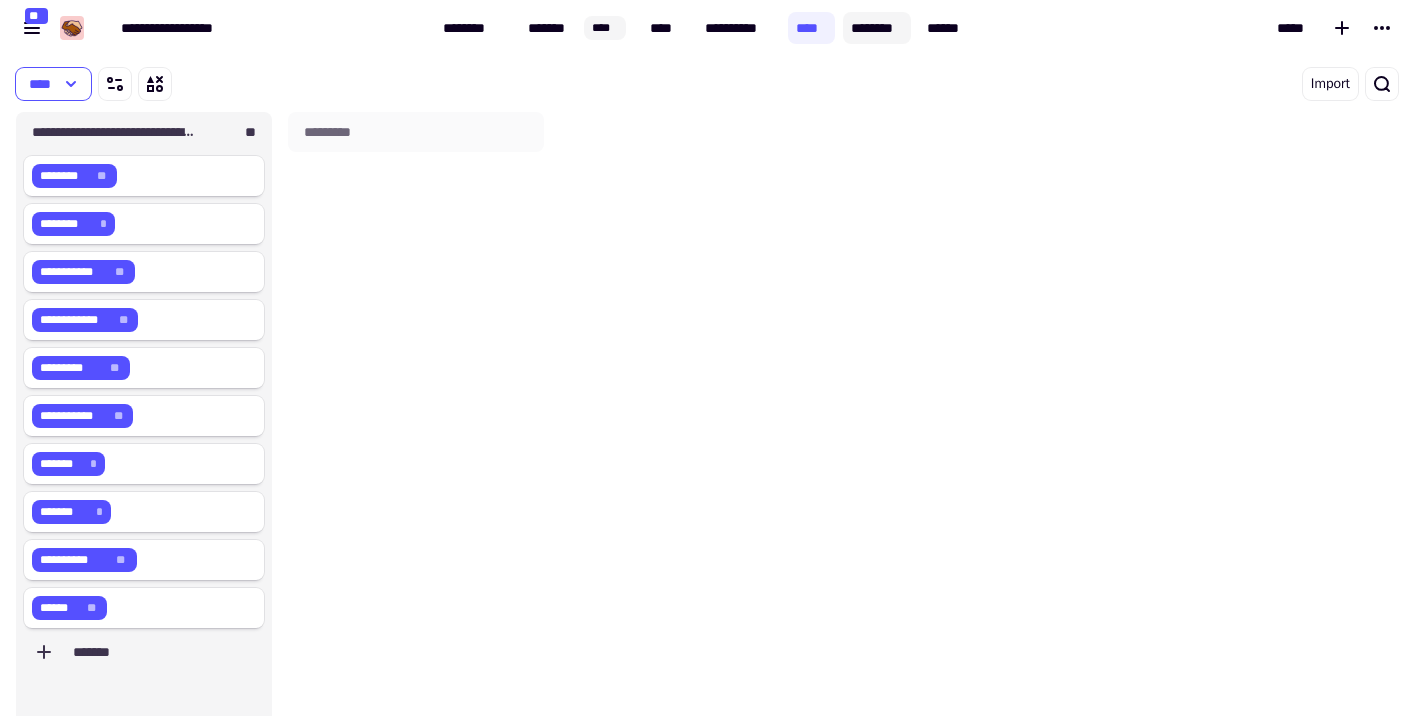 click on "********" 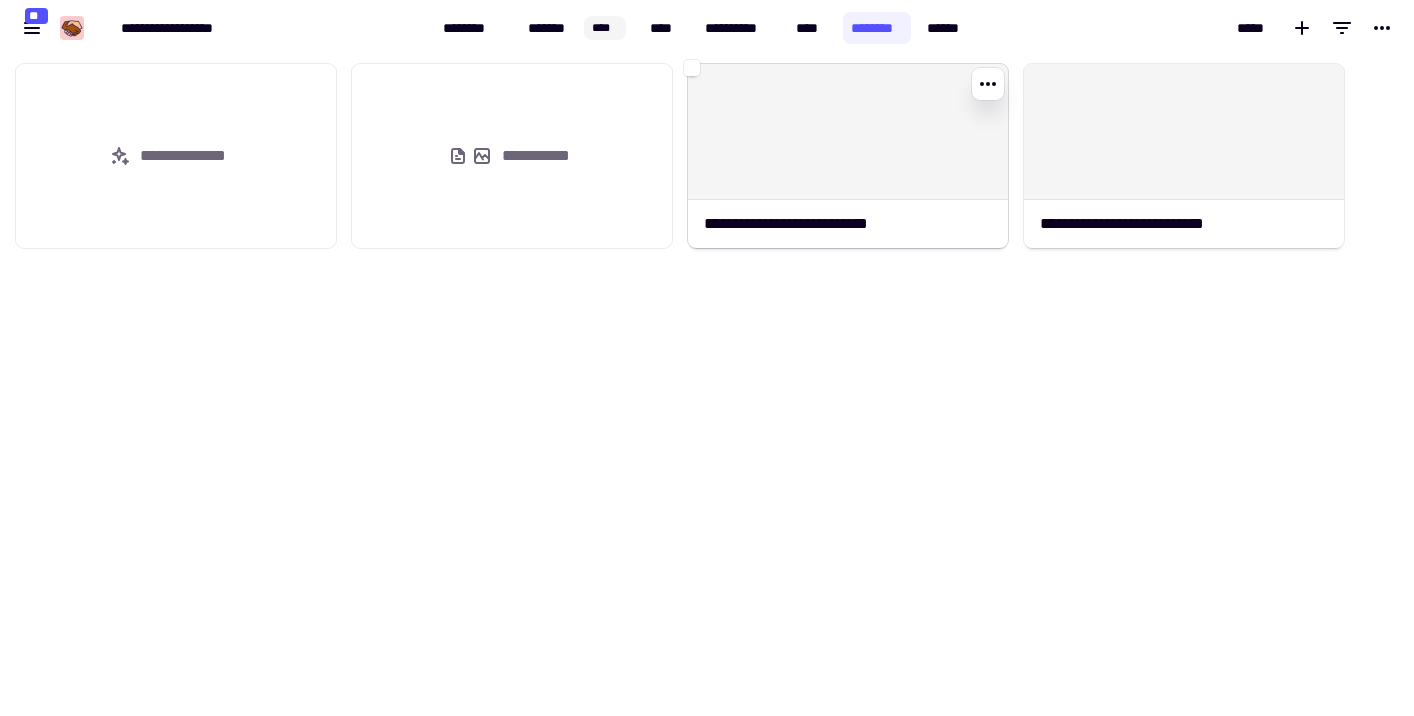 click 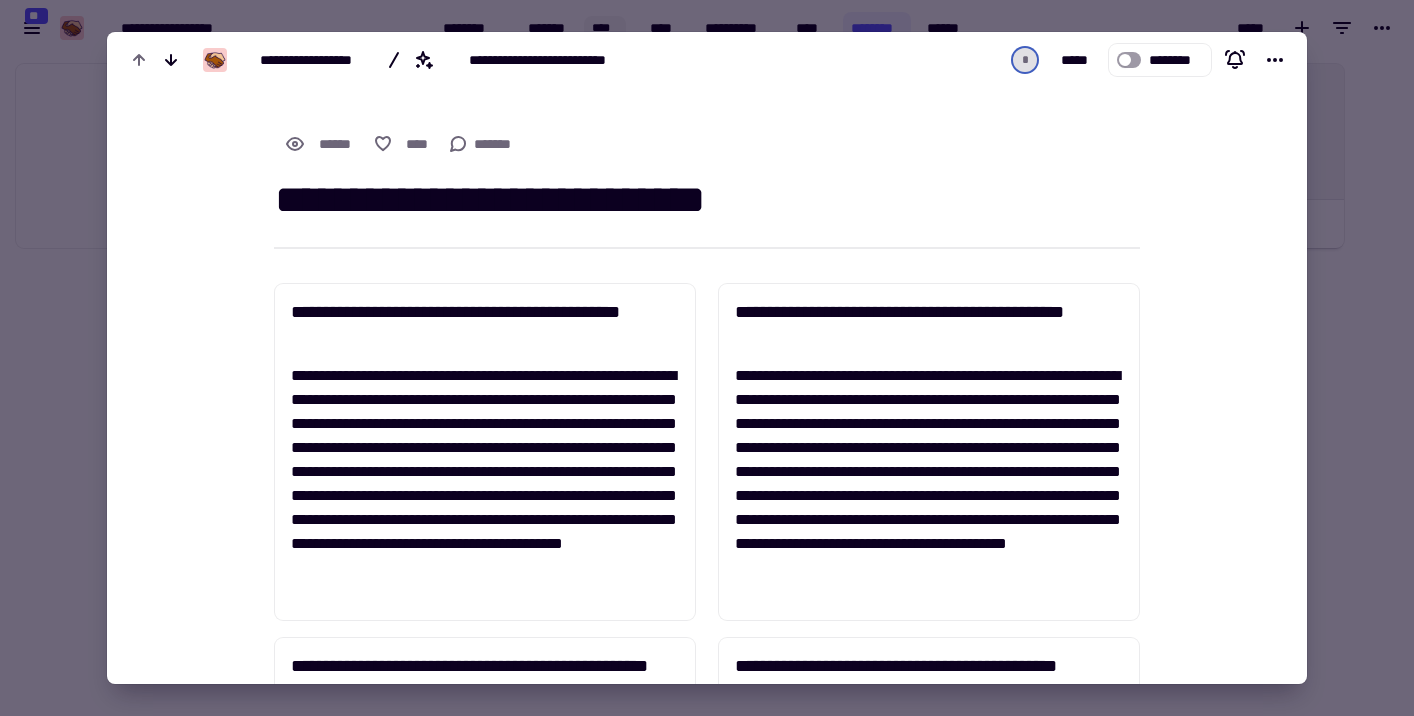 click at bounding box center [707, 358] 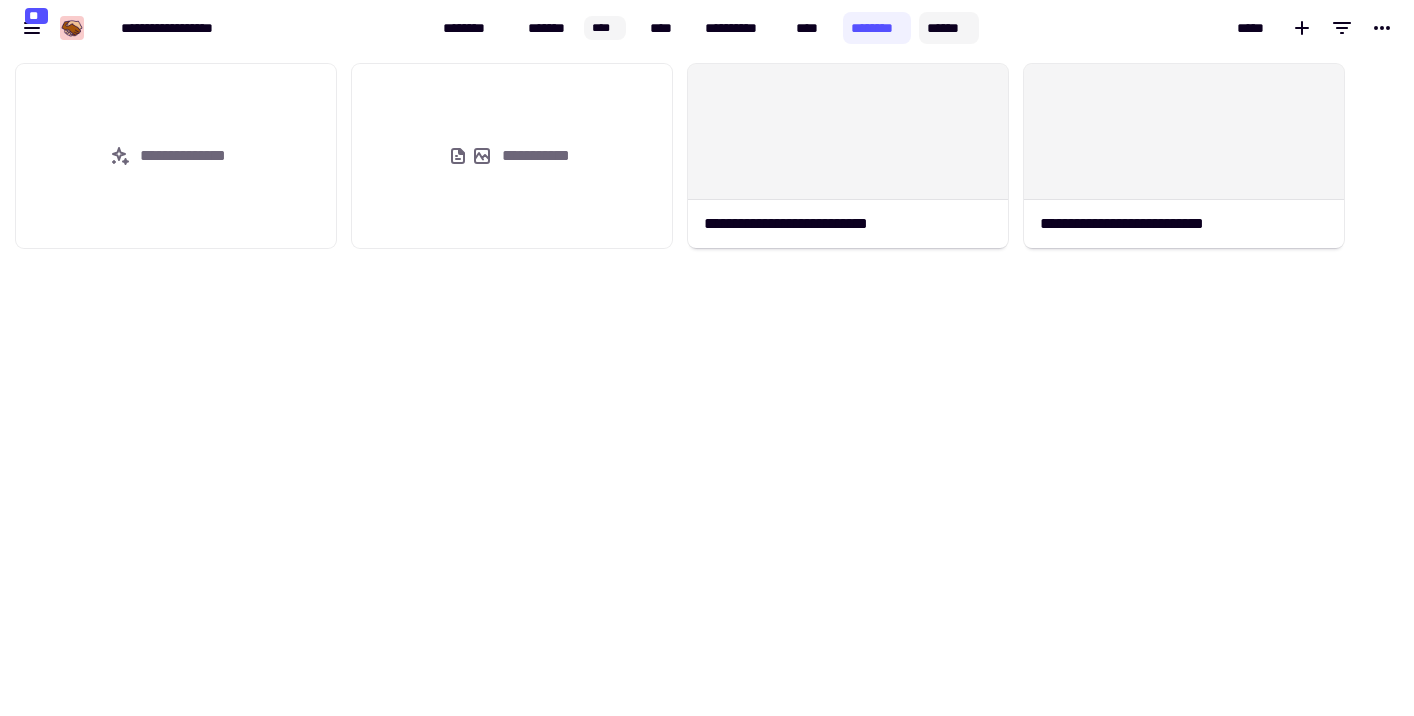 click on "******" 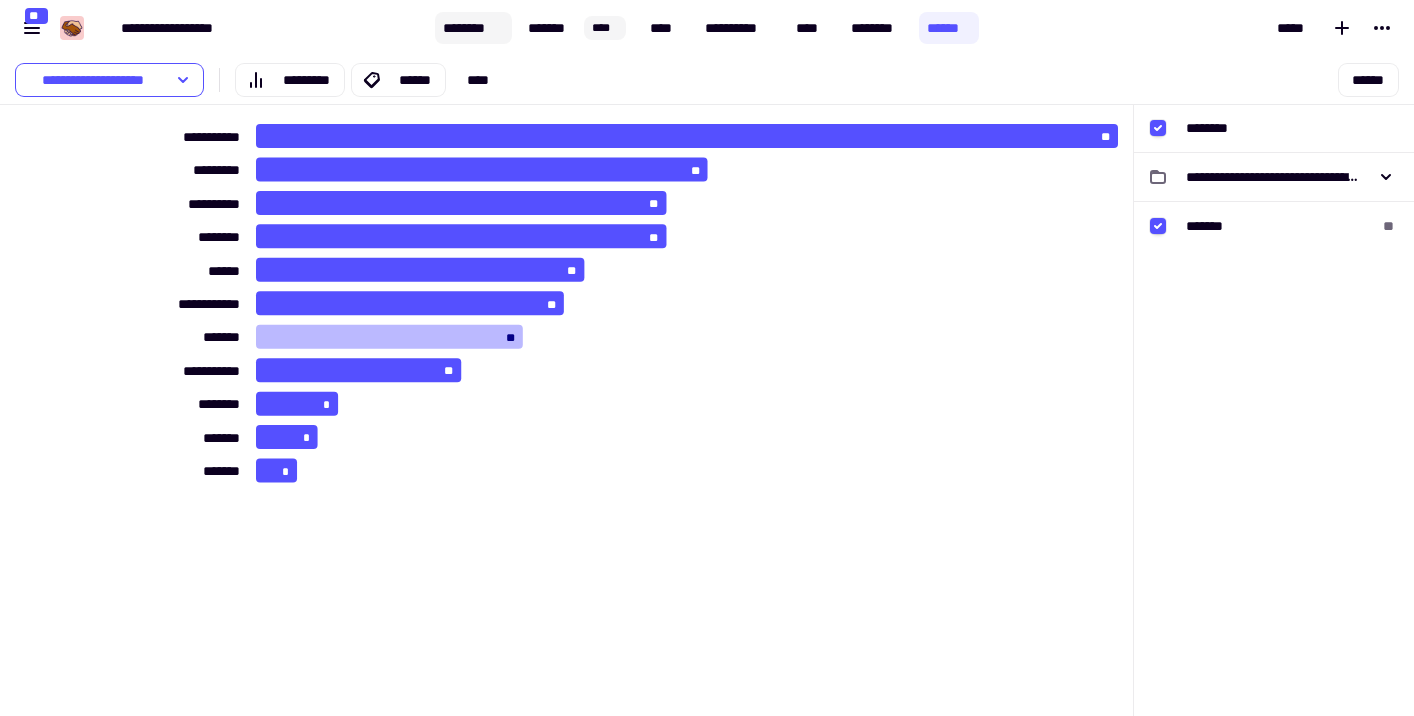 click on "********" 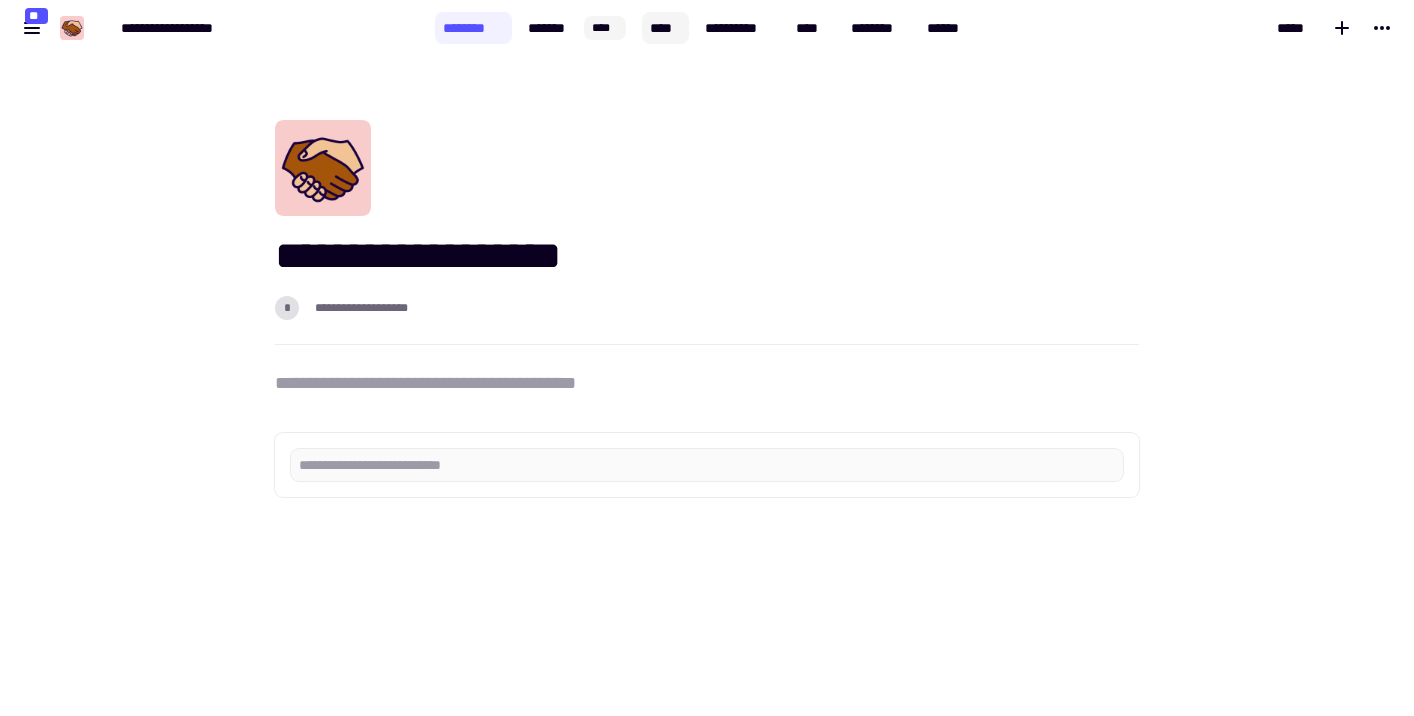click on "****" 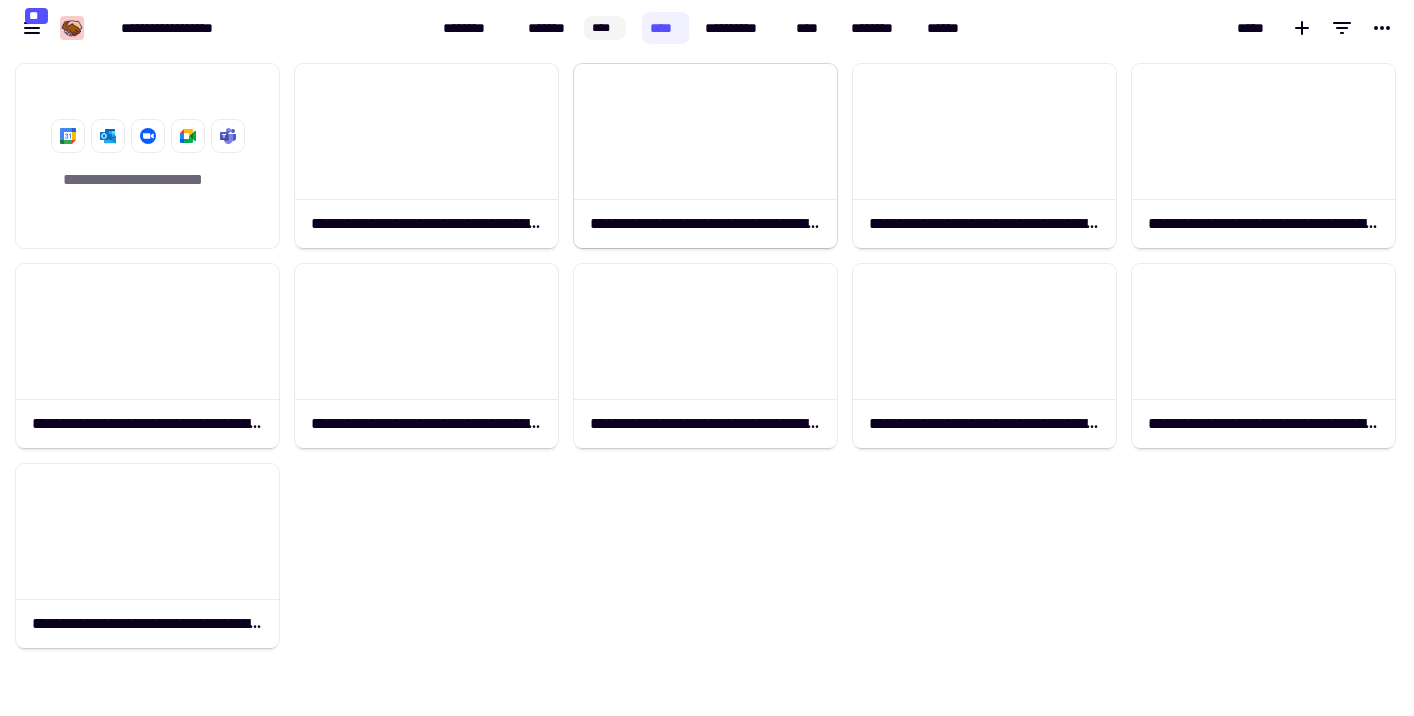 scroll, scrollTop: 1, scrollLeft: 1, axis: both 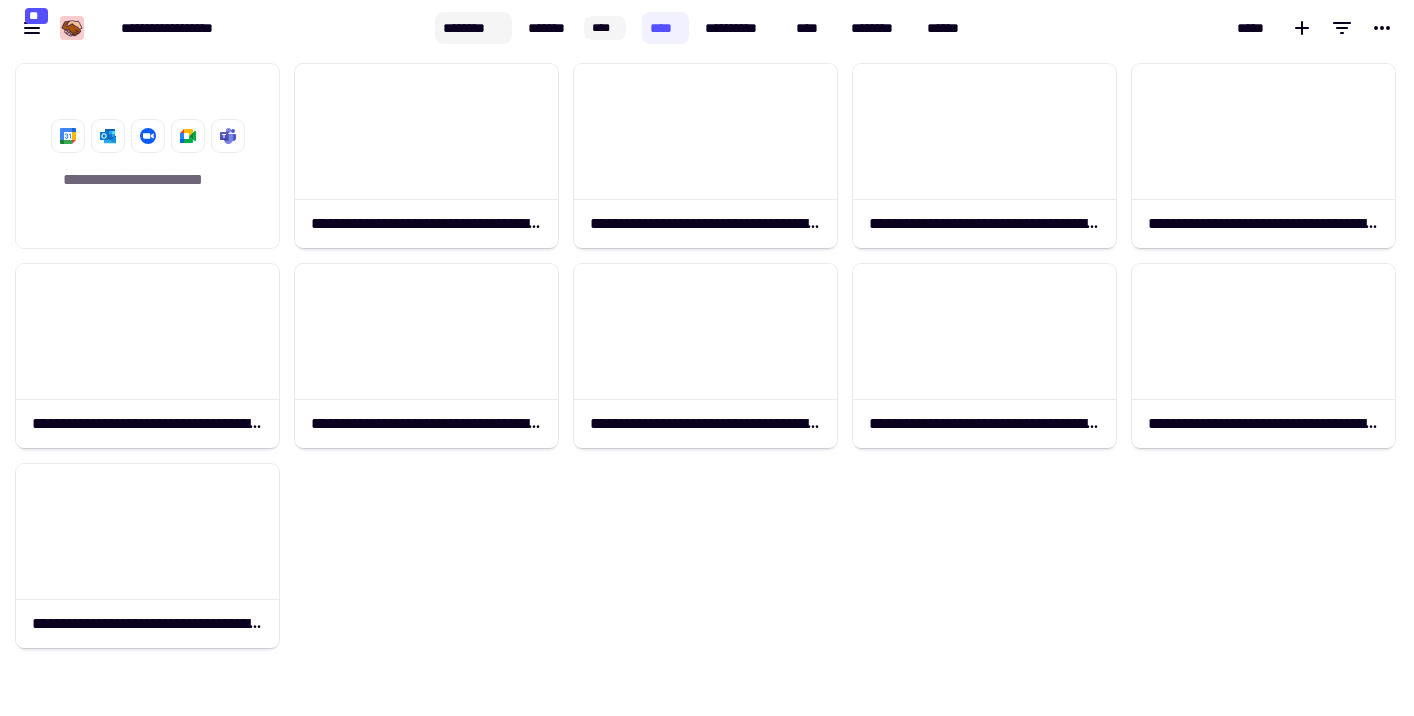 click on "********" 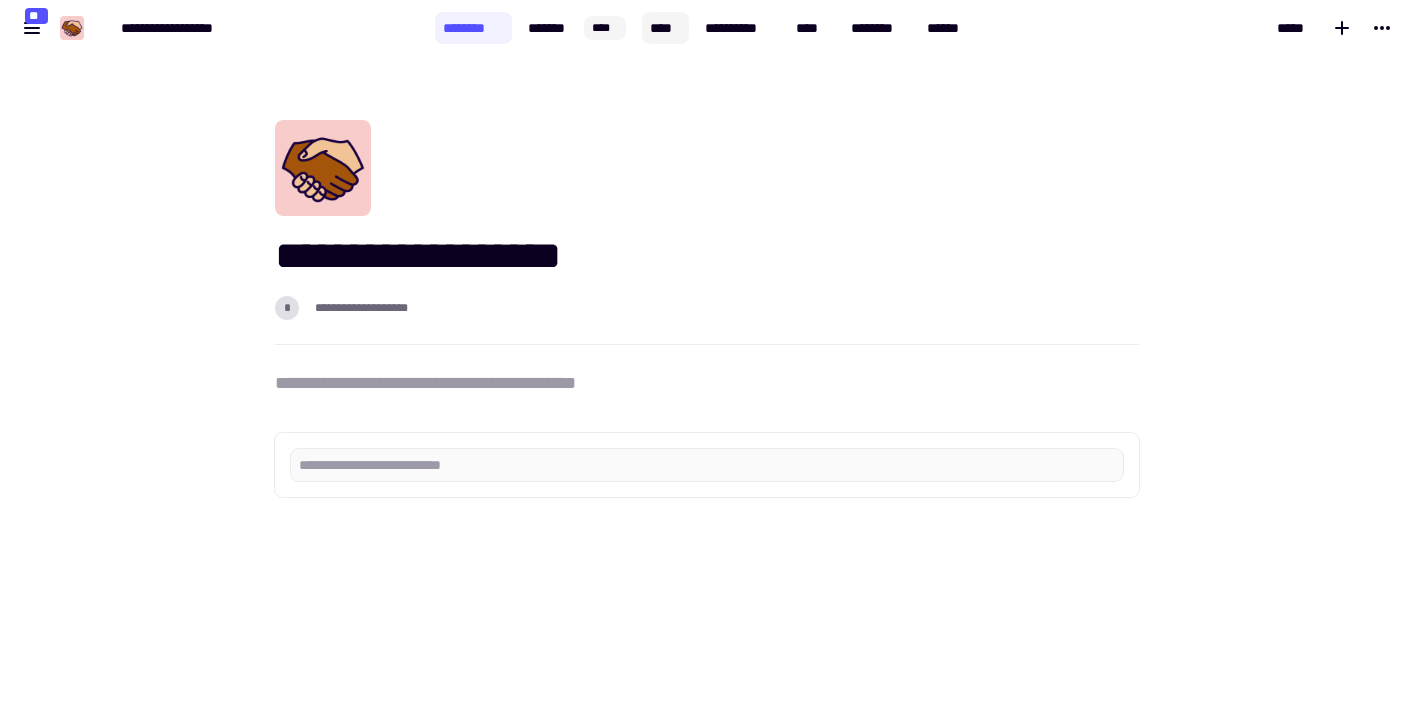 click on "****" 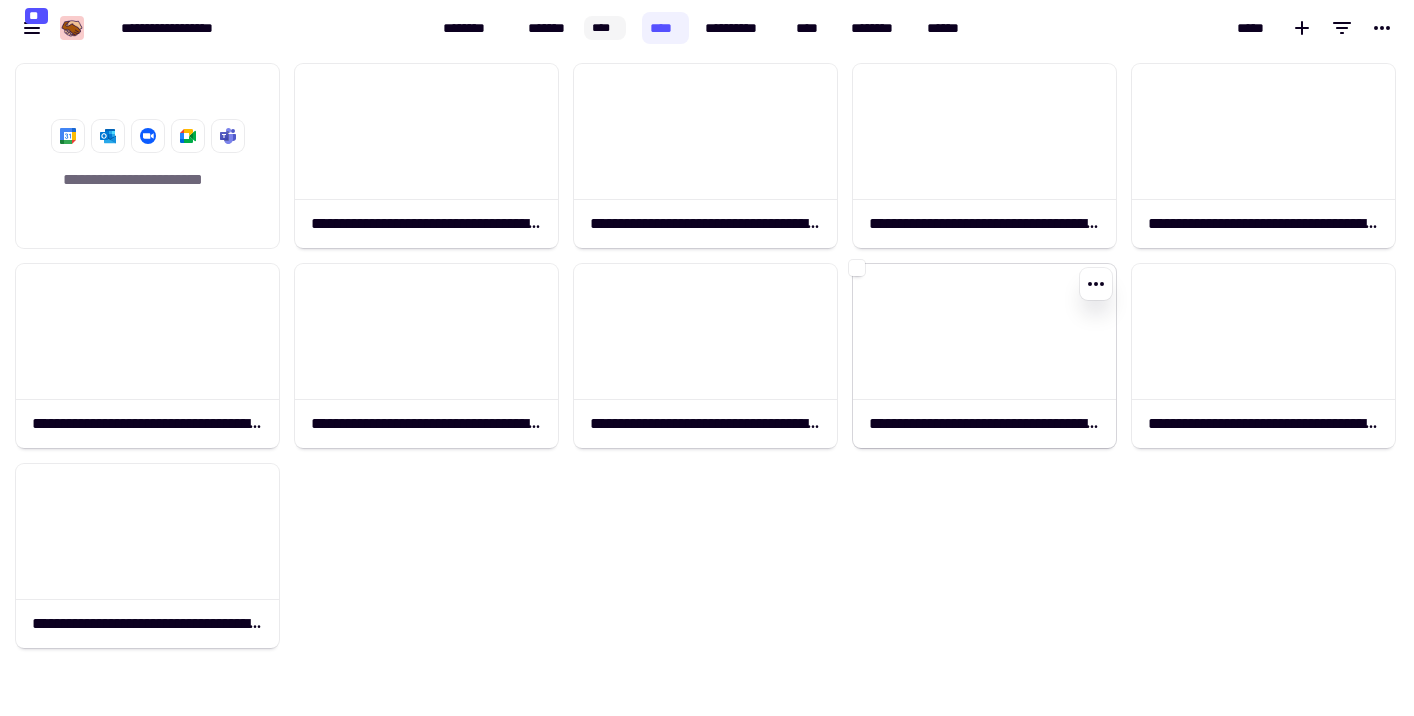 scroll, scrollTop: 1, scrollLeft: 1, axis: both 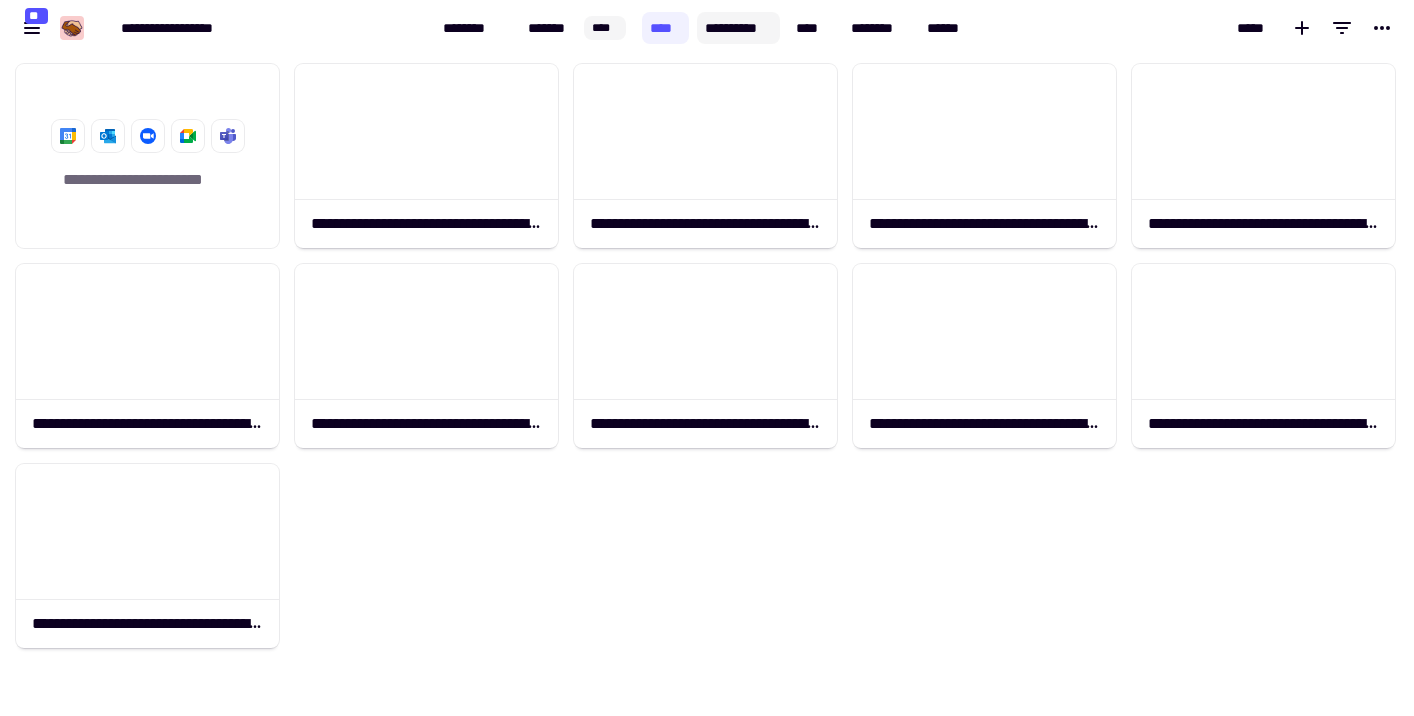 click on "**********" 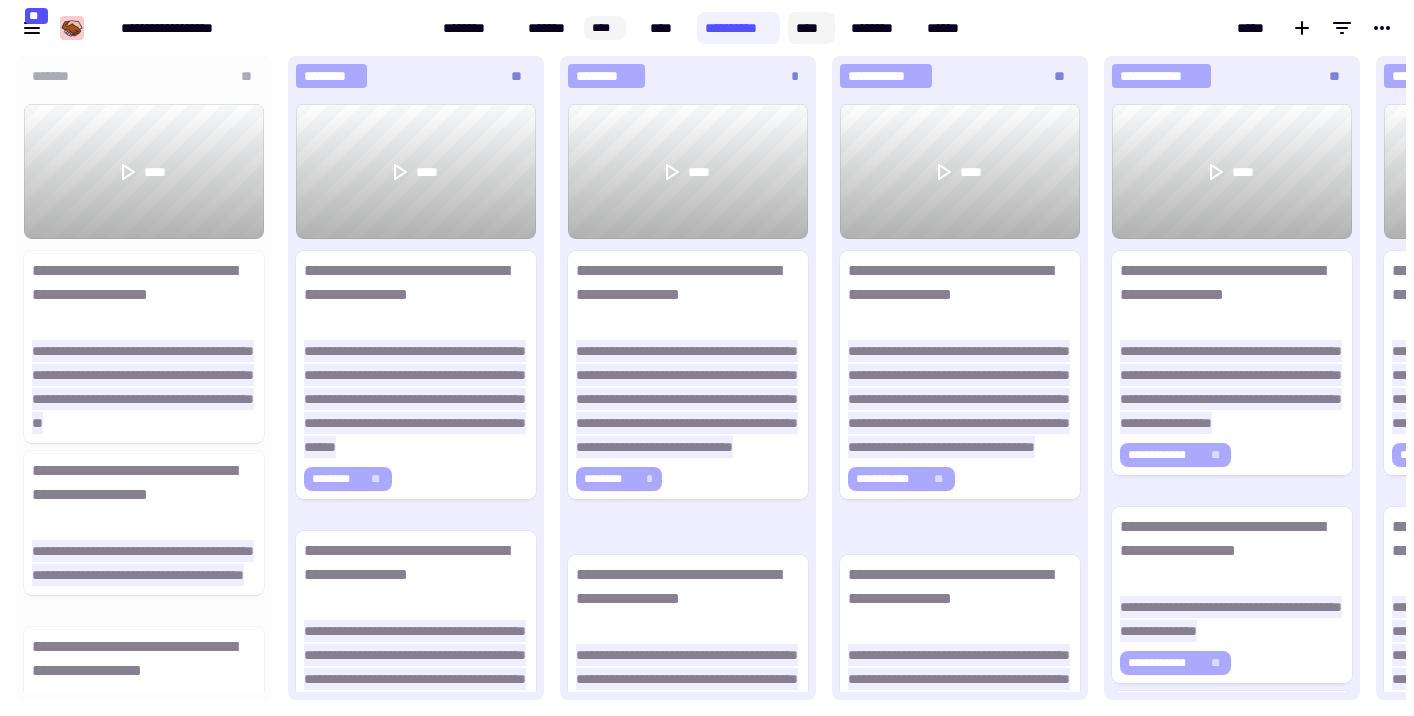 scroll, scrollTop: 1, scrollLeft: 1, axis: both 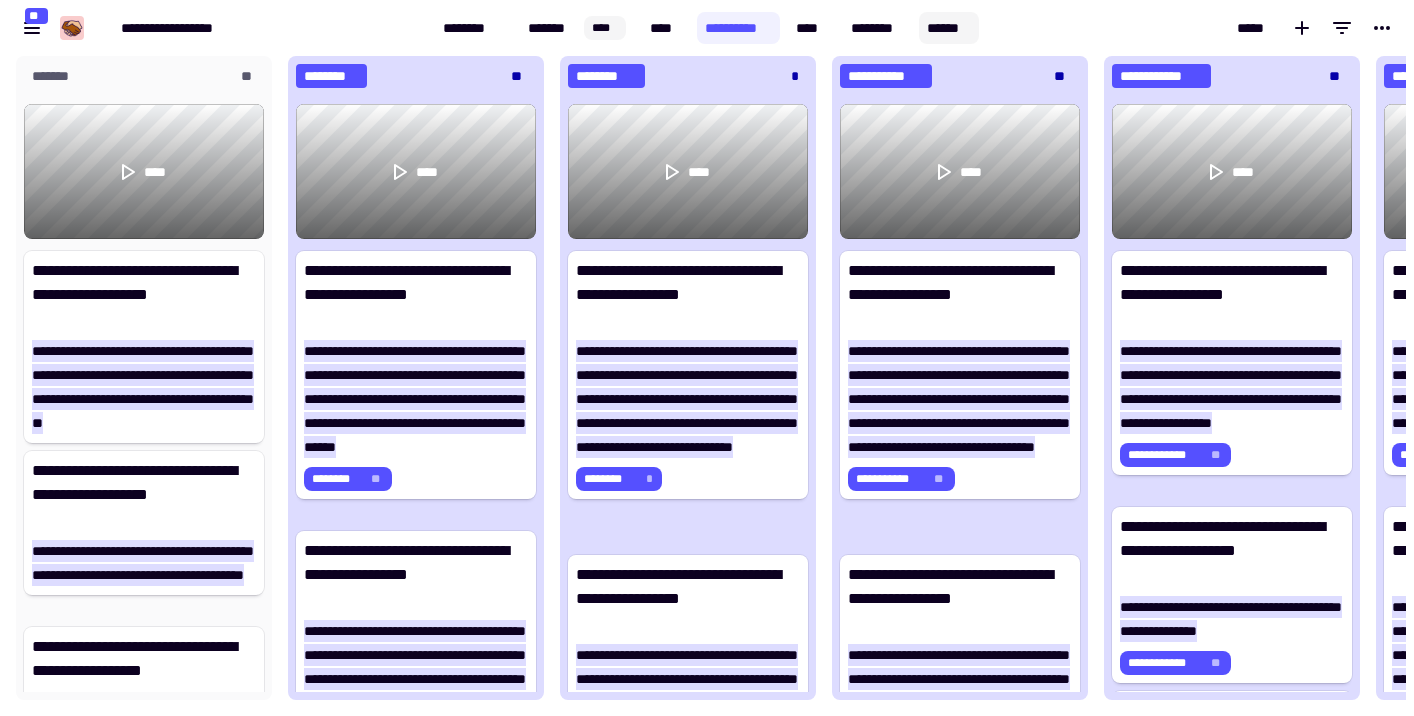 click on "******" 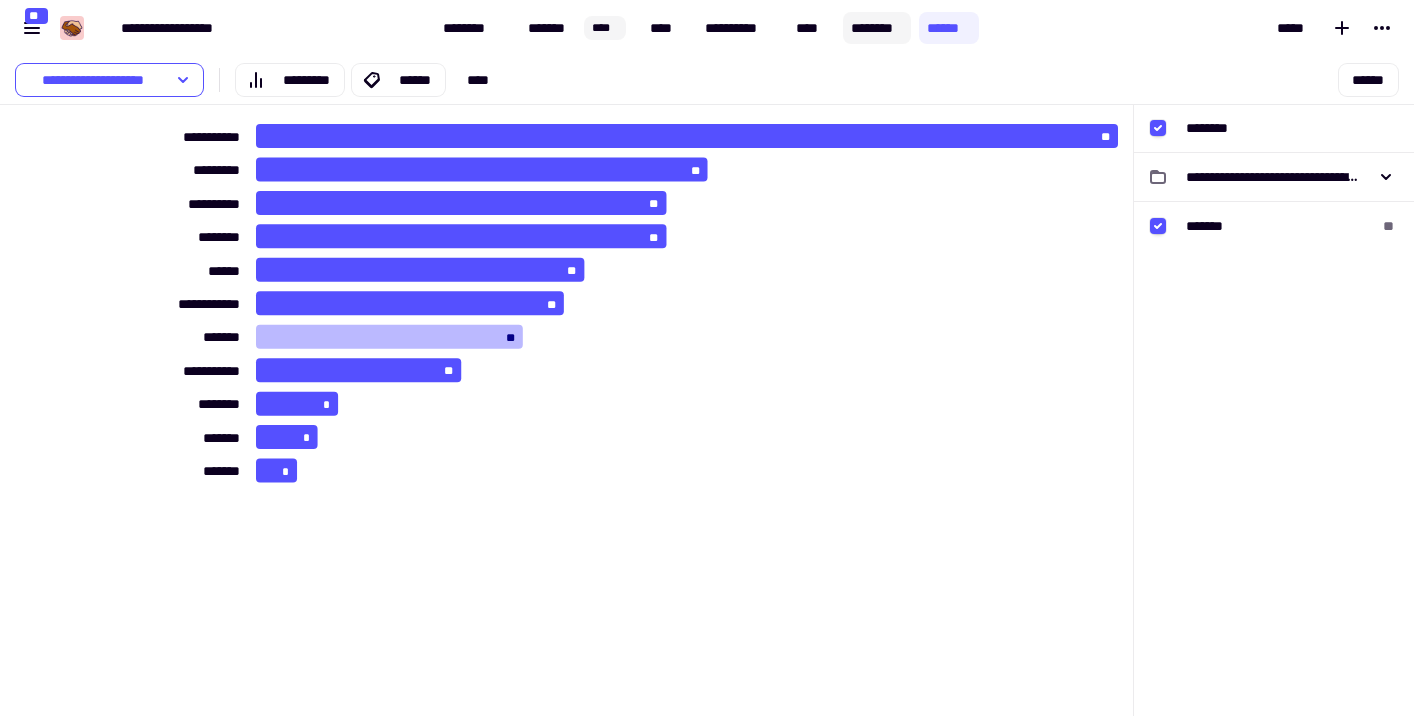 click on "********" 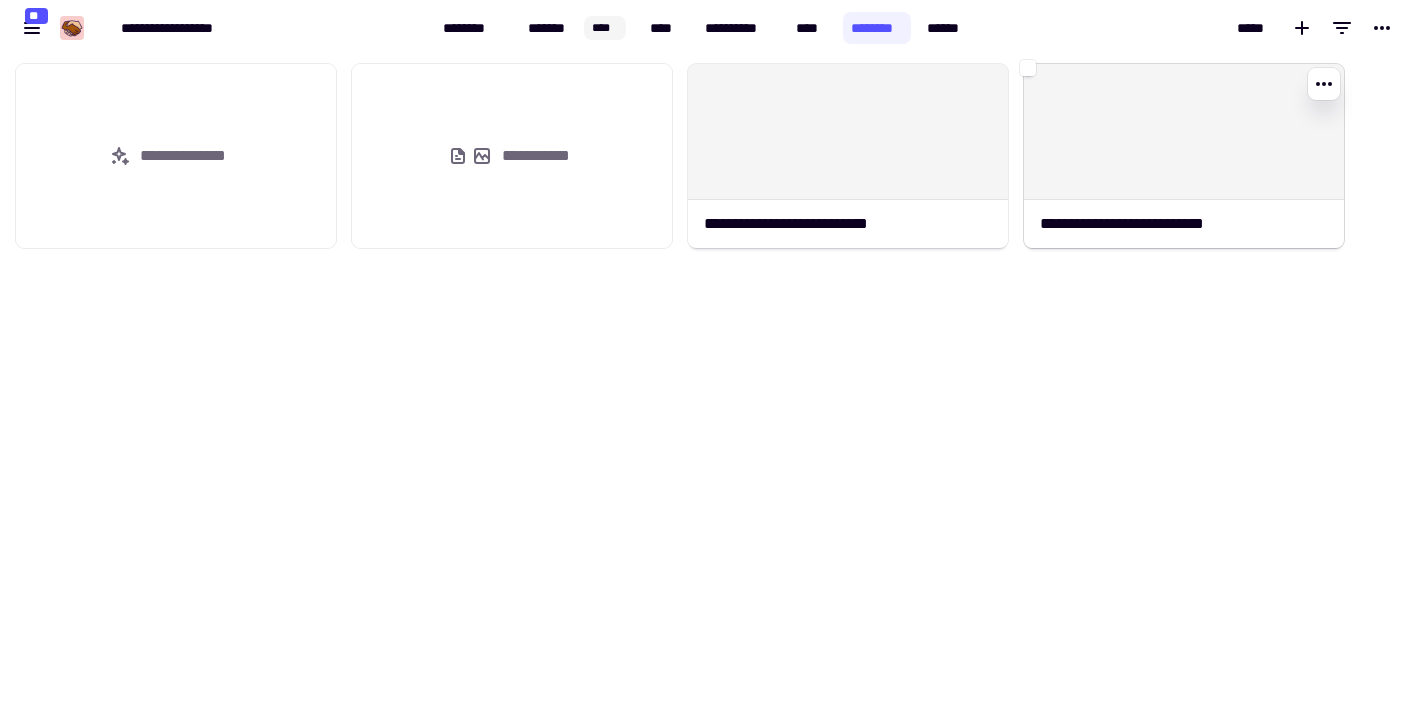 click 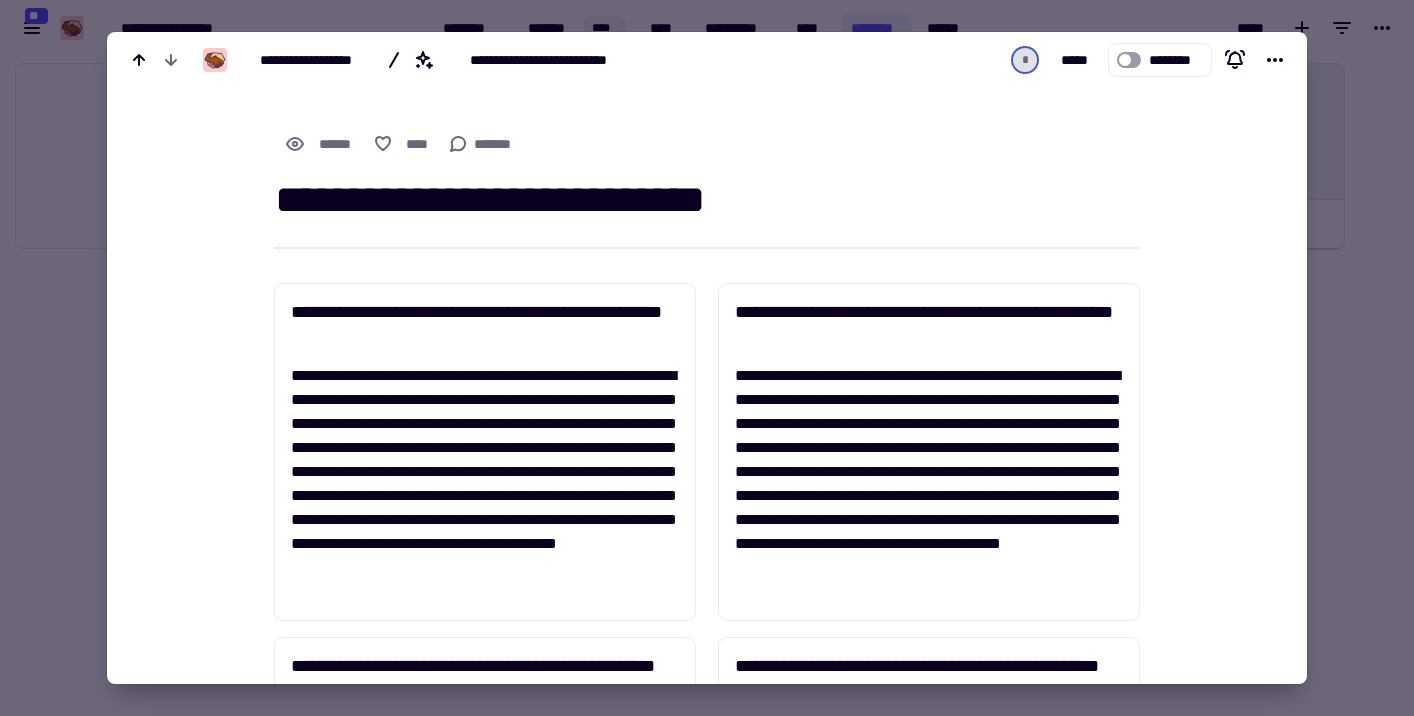 click at bounding box center [707, 358] 